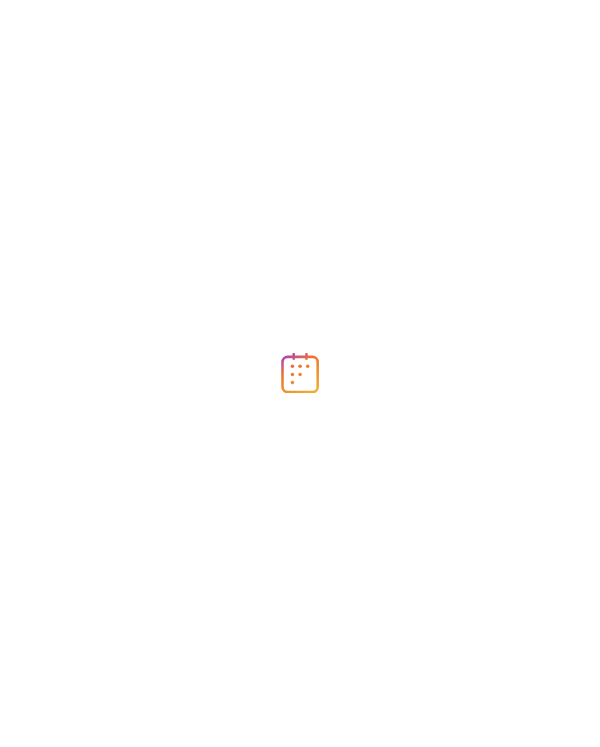 scroll, scrollTop: 0, scrollLeft: 0, axis: both 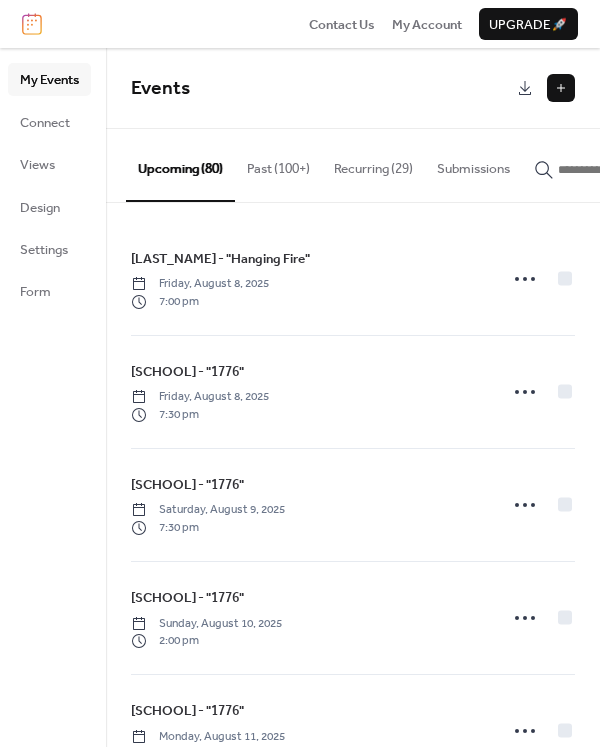 click at bounding box center [561, 88] 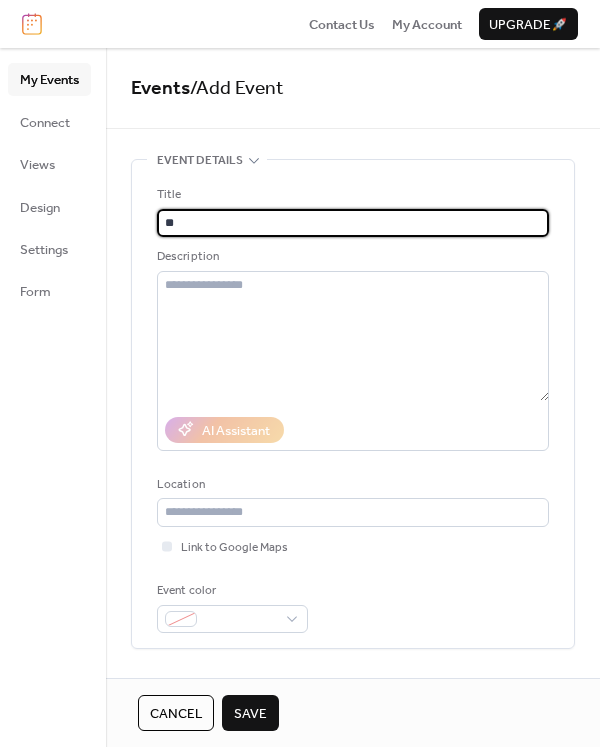 type on "*" 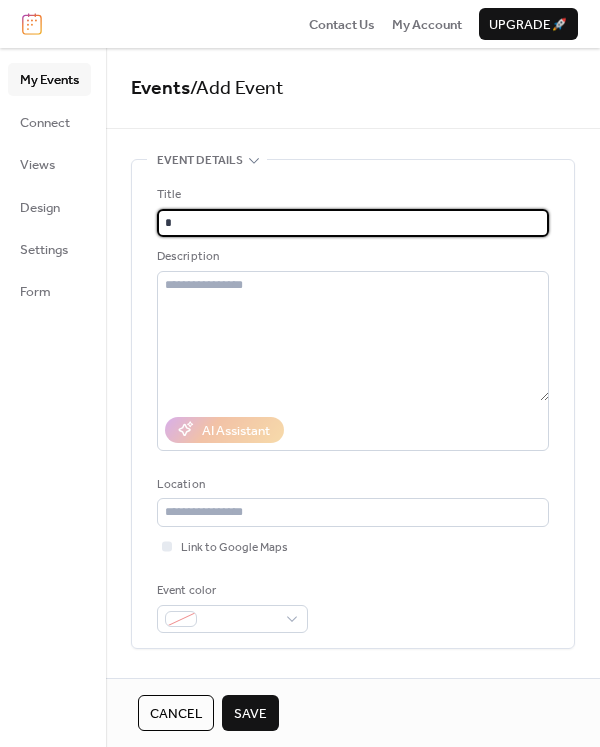 type 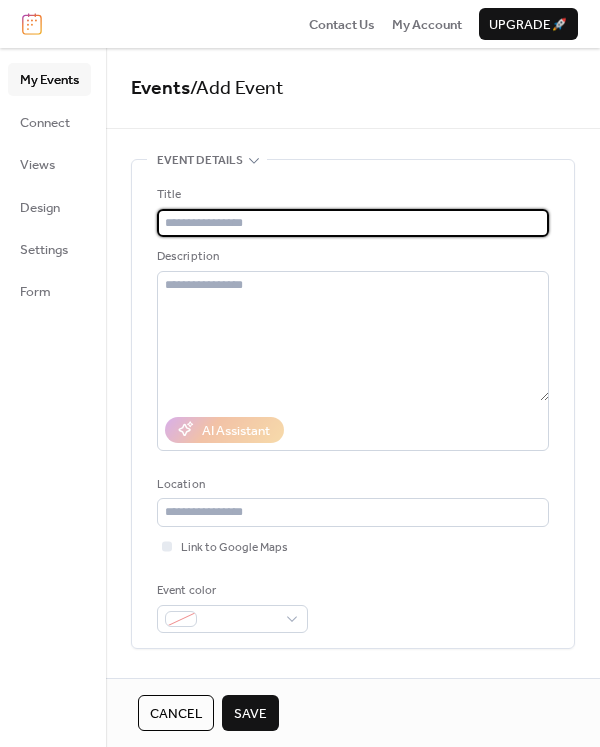 click on "Cancel" at bounding box center [176, 714] 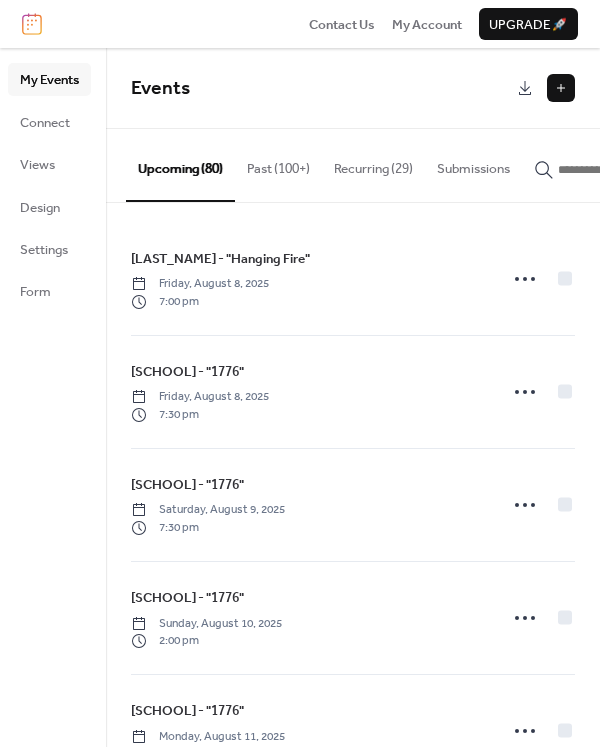 click at bounding box center (618, 170) 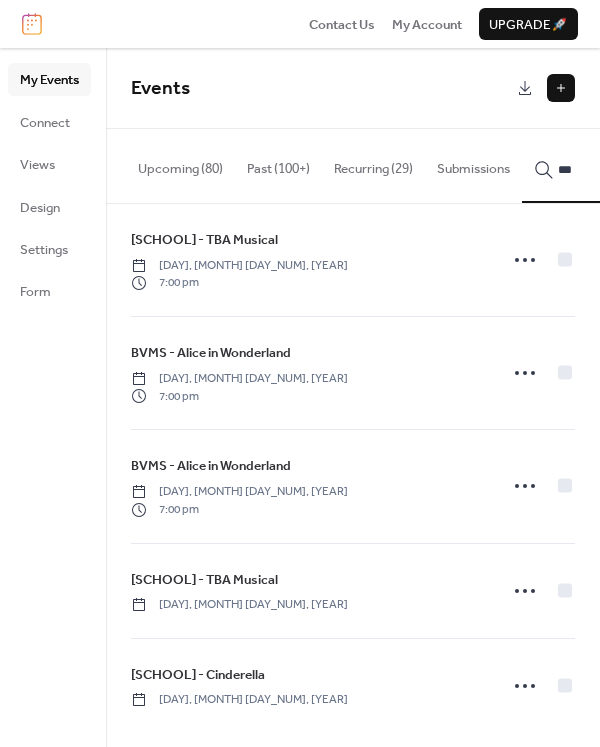 scroll, scrollTop: 357, scrollLeft: 0, axis: vertical 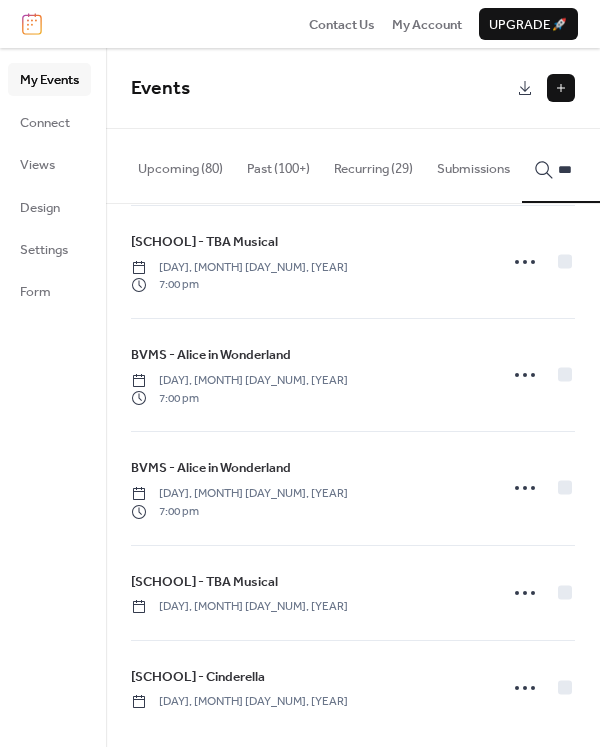 type on "***" 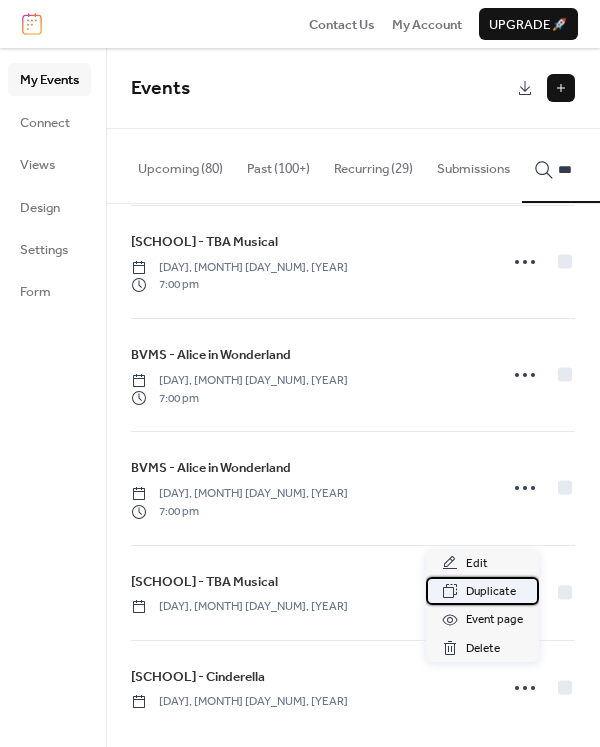 click on "Duplicate" at bounding box center [491, 592] 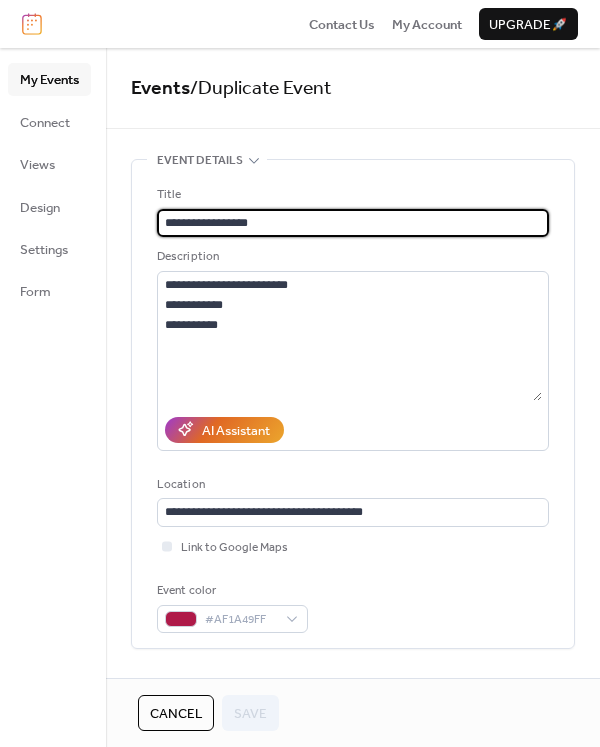 click on "**********" at bounding box center [353, 223] 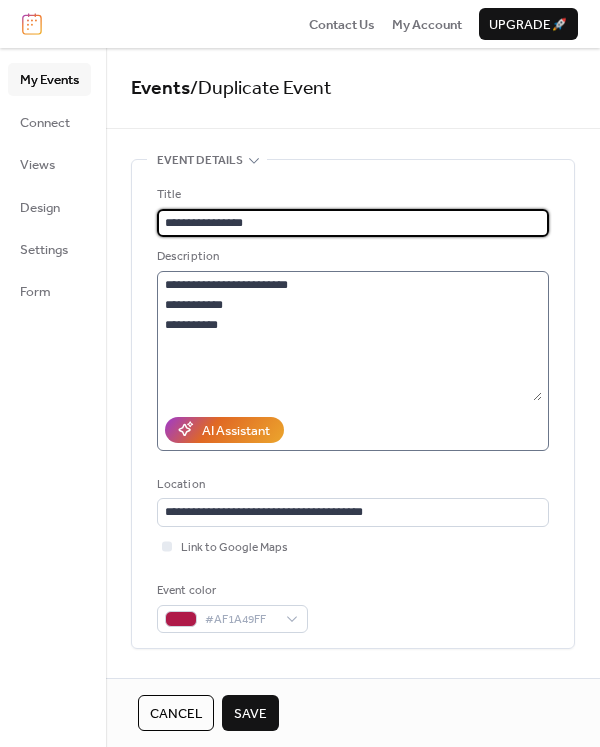 type on "**********" 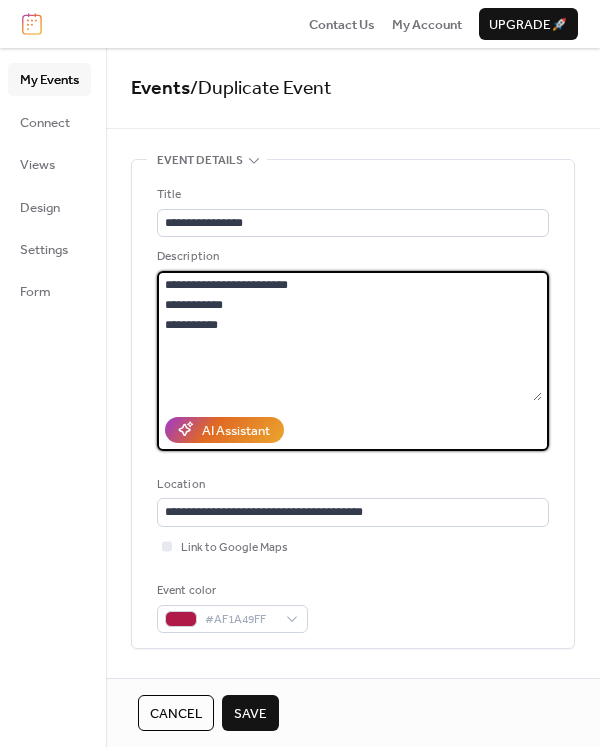 drag, startPoint x: 235, startPoint y: 310, endPoint x: 47, endPoint y: 316, distance: 188.09572 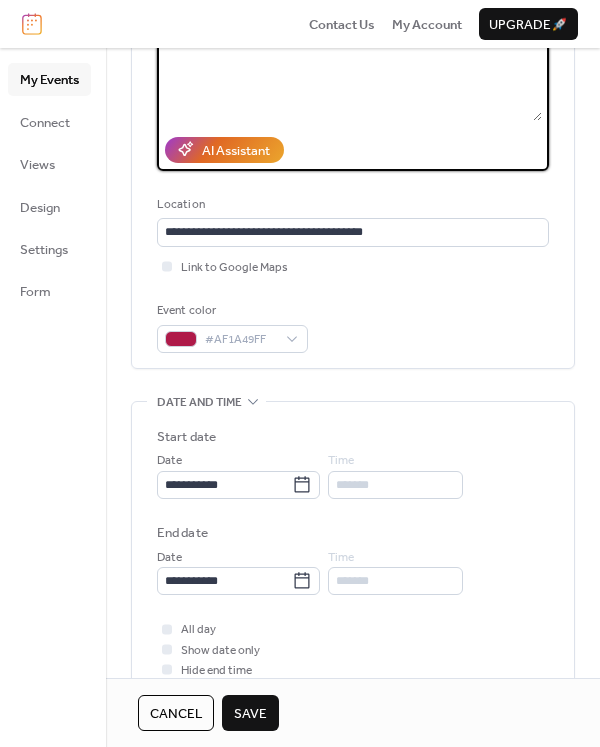 scroll, scrollTop: 277, scrollLeft: 0, axis: vertical 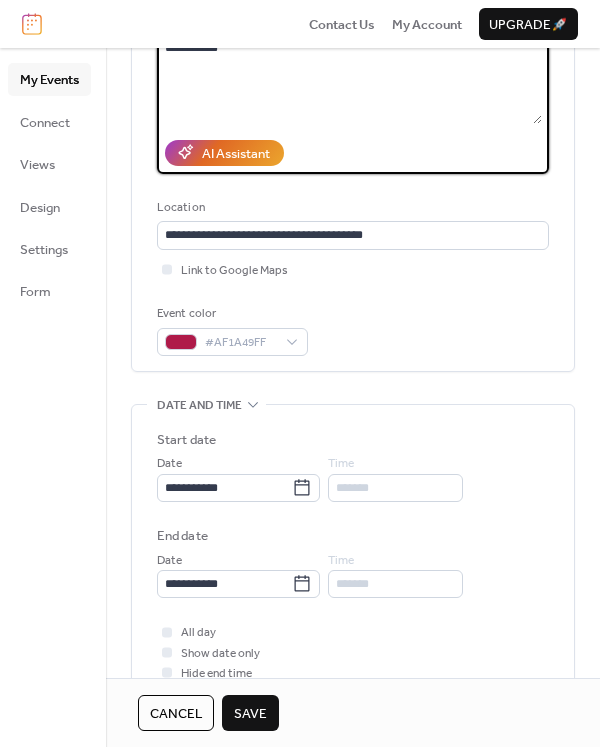 type on "**********" 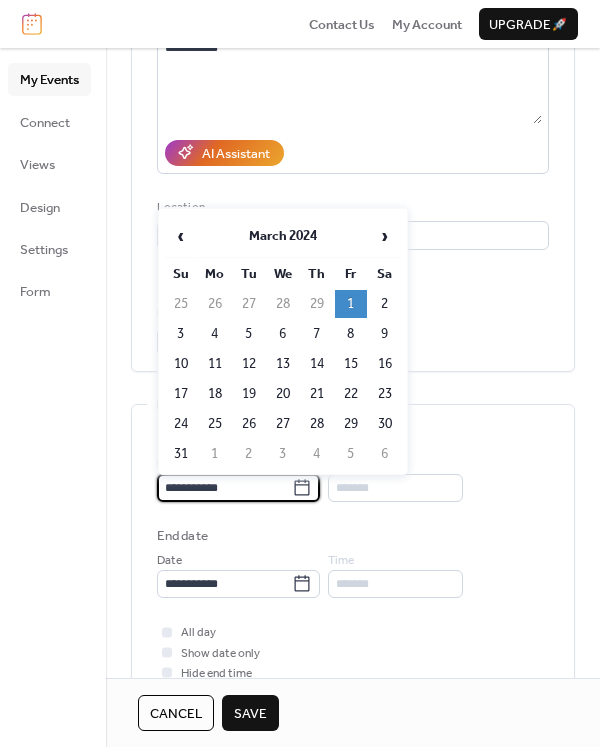 click on "**********" at bounding box center [224, 488] 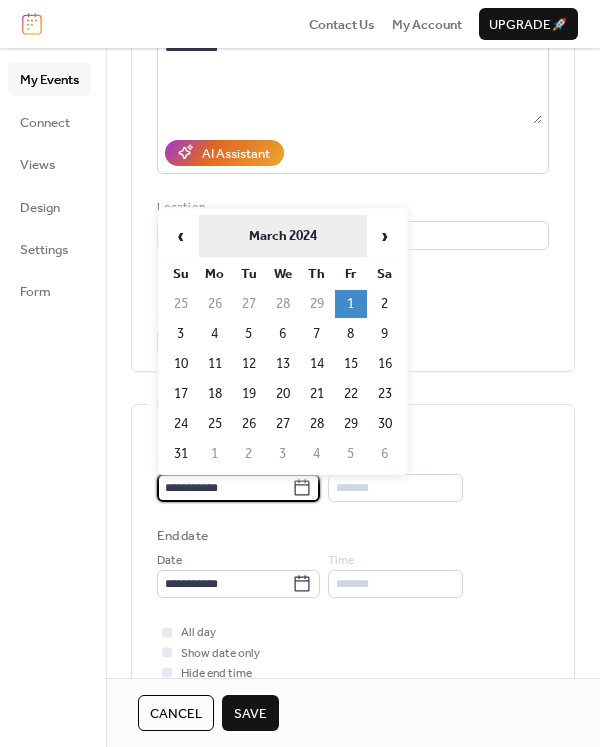 click on "March 2024" at bounding box center (283, 236) 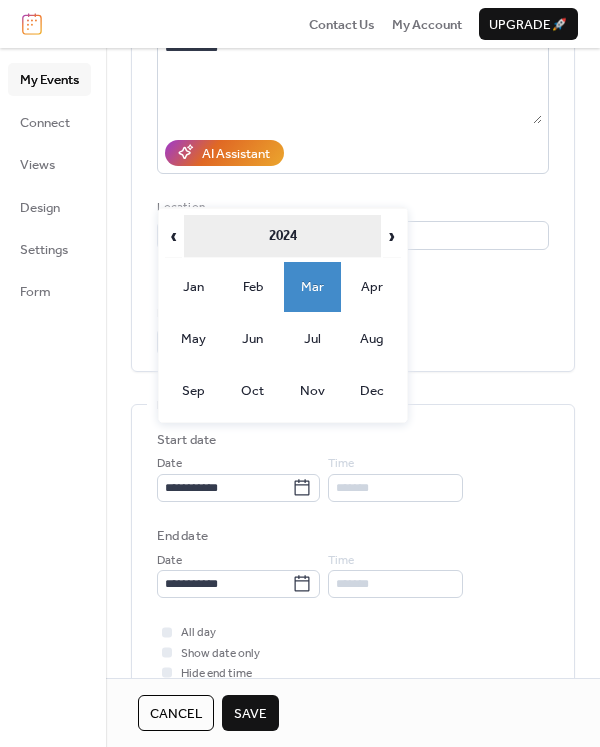 click on "2024" at bounding box center (282, 236) 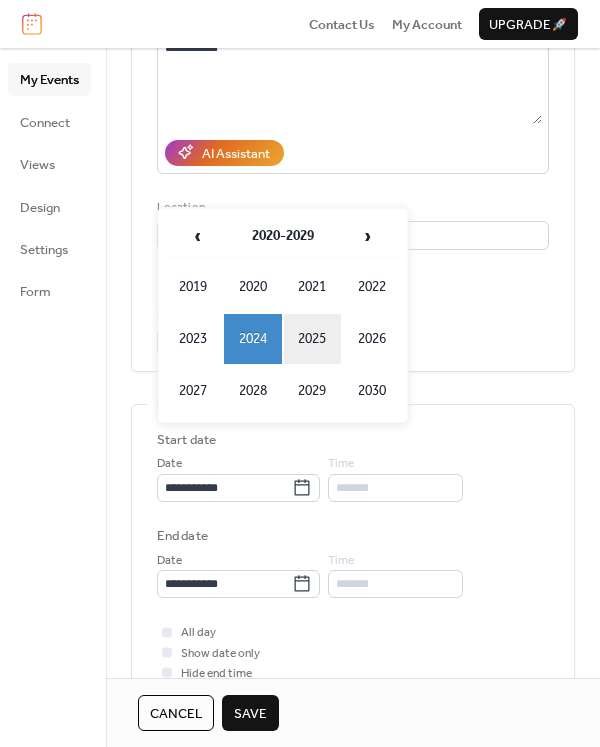 click on "2025" at bounding box center [313, 339] 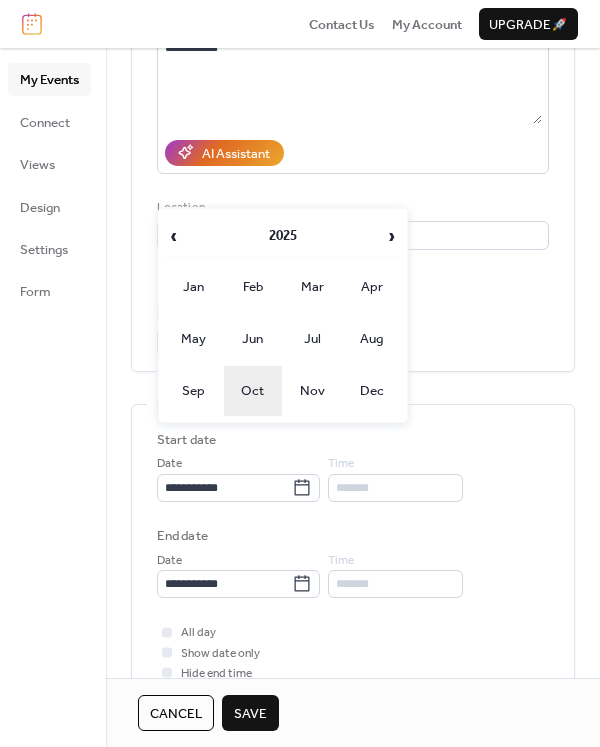 click on "Oct" at bounding box center (253, 391) 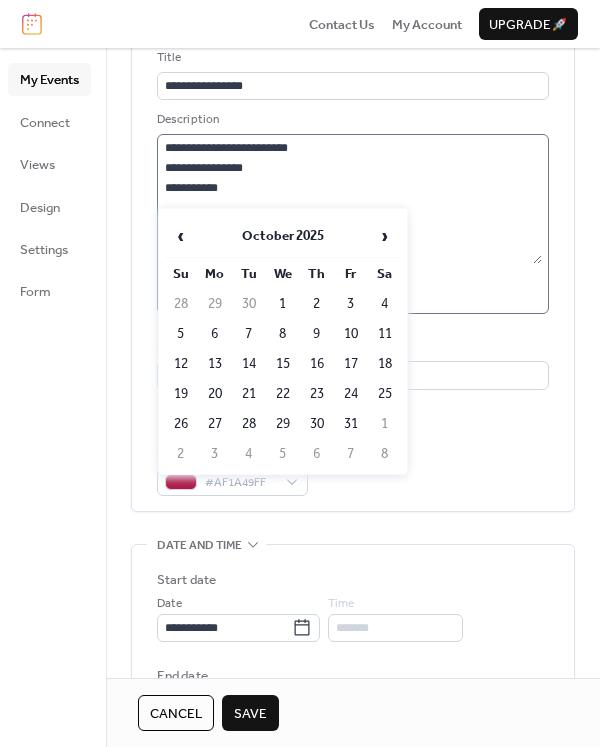 scroll, scrollTop: 141, scrollLeft: 0, axis: vertical 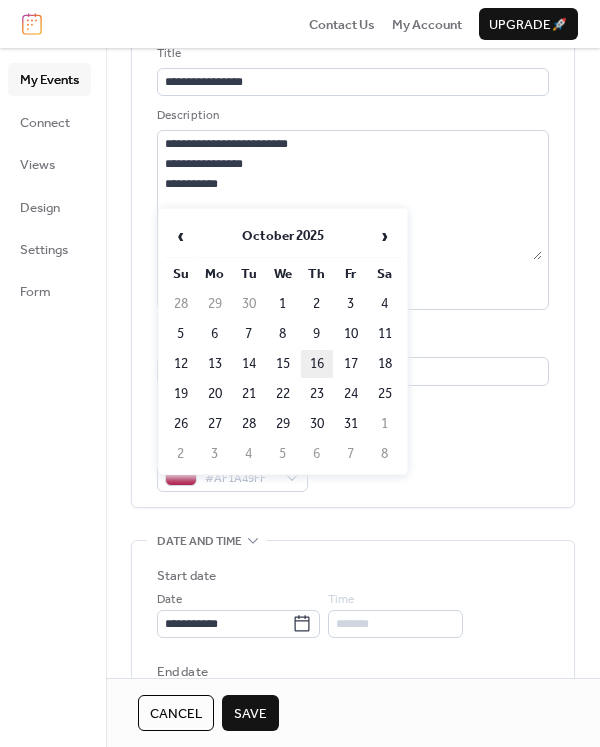 click on "16" at bounding box center (317, 364) 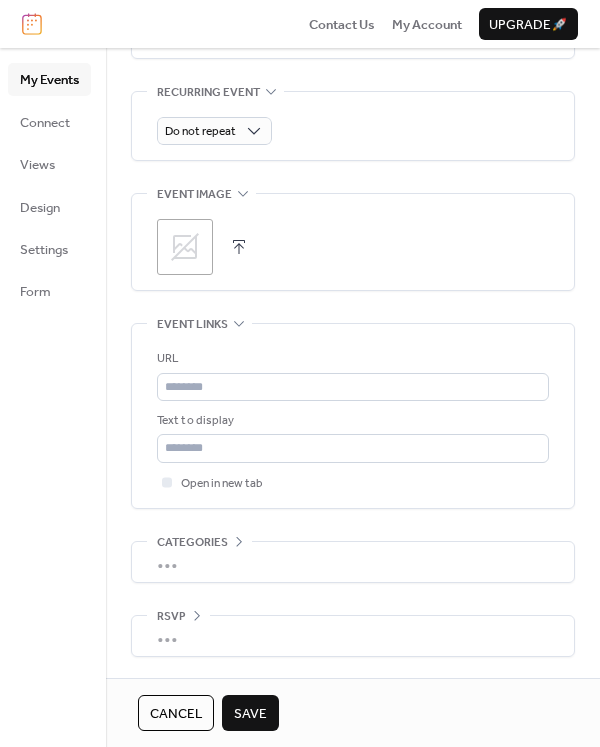 scroll, scrollTop: 925, scrollLeft: 0, axis: vertical 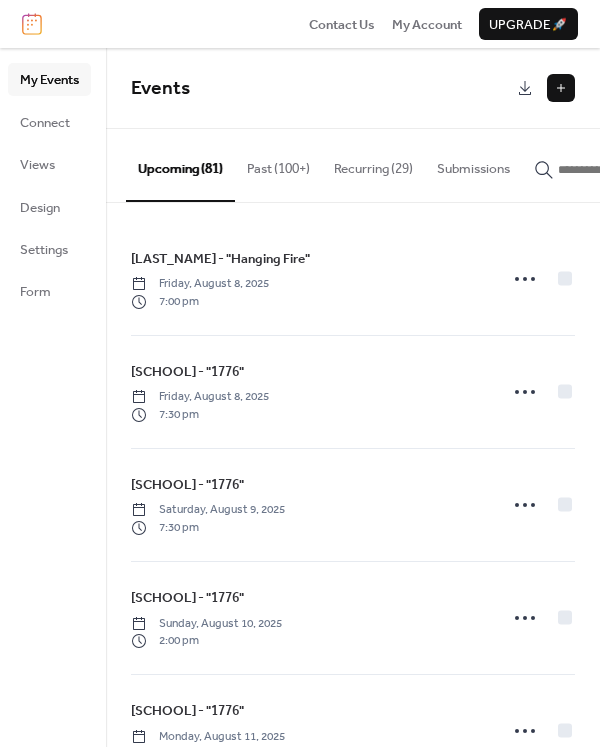 click at bounding box center [618, 170] 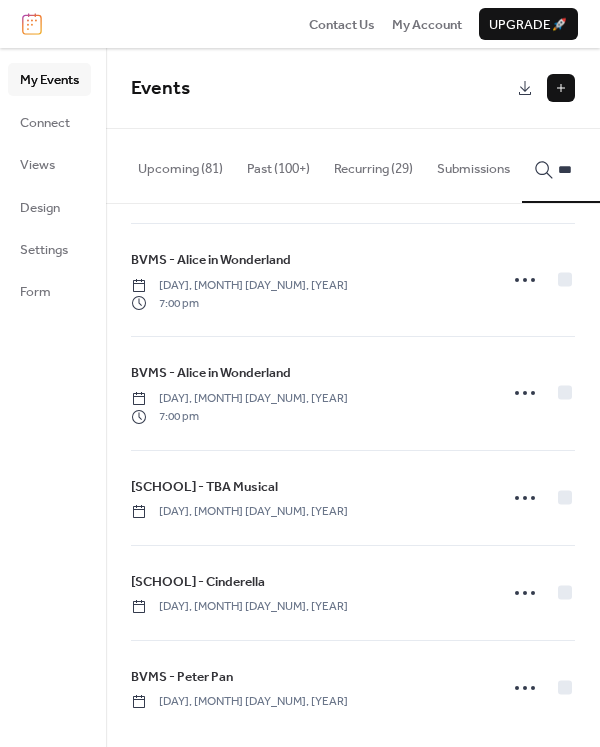 scroll, scrollTop: 451, scrollLeft: 0, axis: vertical 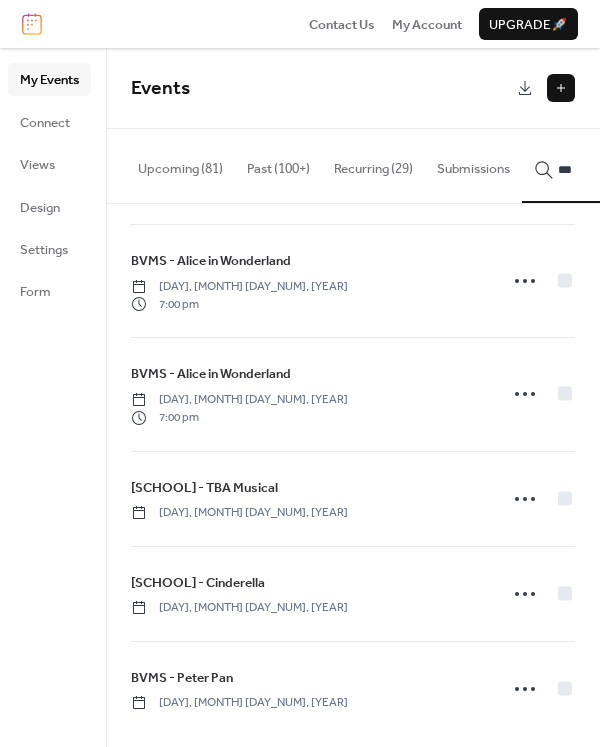 type on "***" 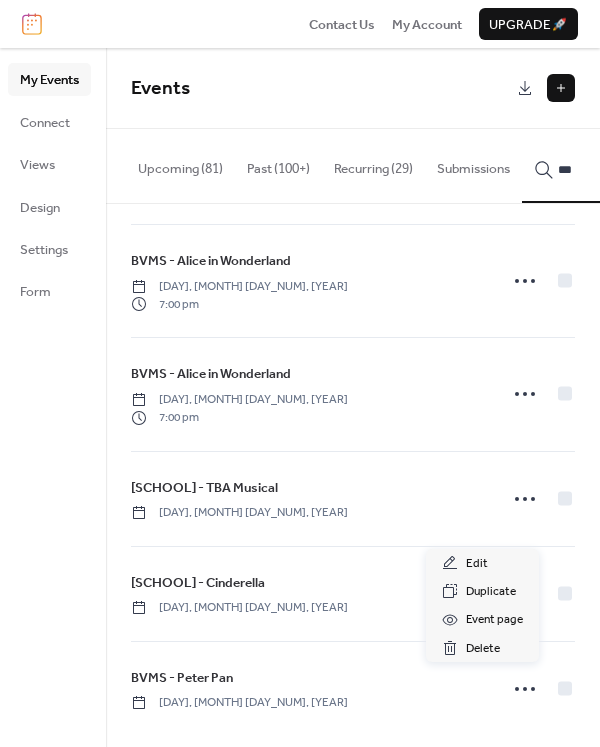 click 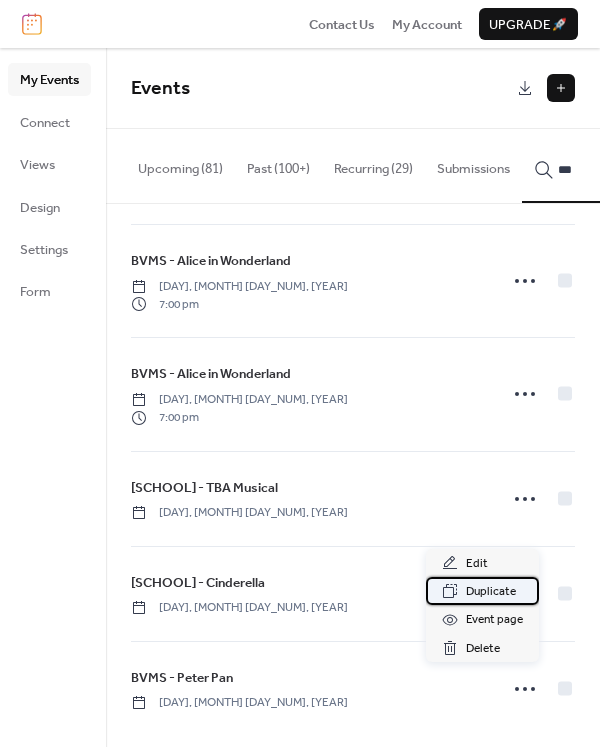 click on "Duplicate" at bounding box center [491, 592] 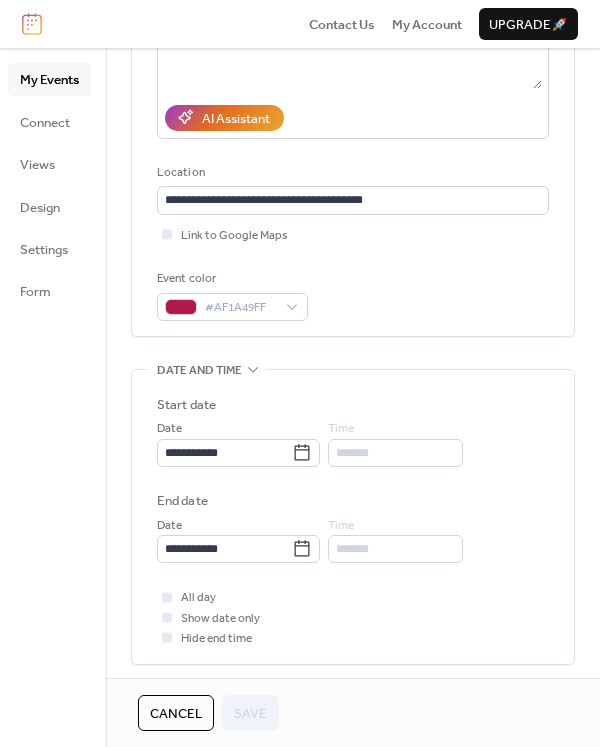 scroll, scrollTop: 339, scrollLeft: 0, axis: vertical 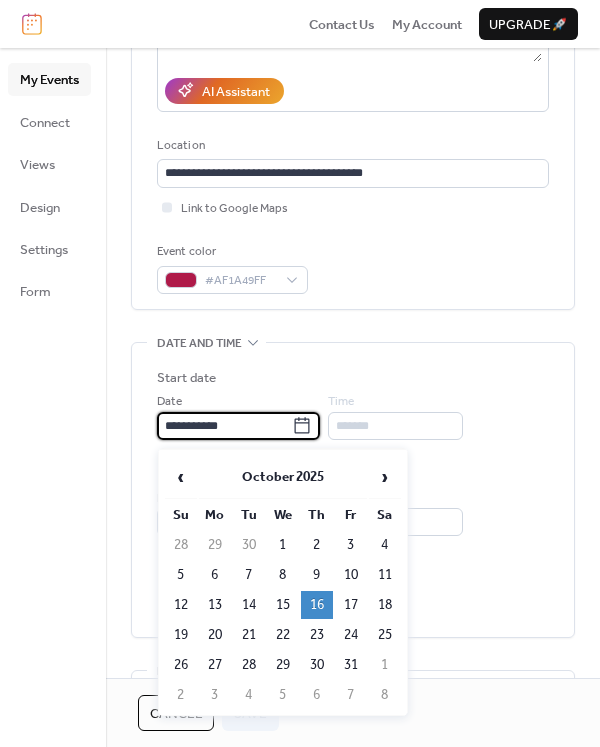 click on "**********" at bounding box center (224, 426) 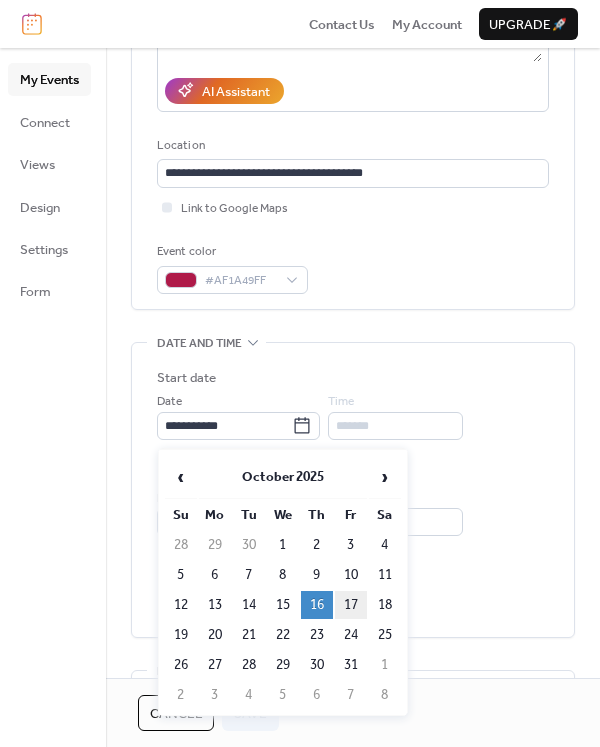 click on "17" at bounding box center (351, 605) 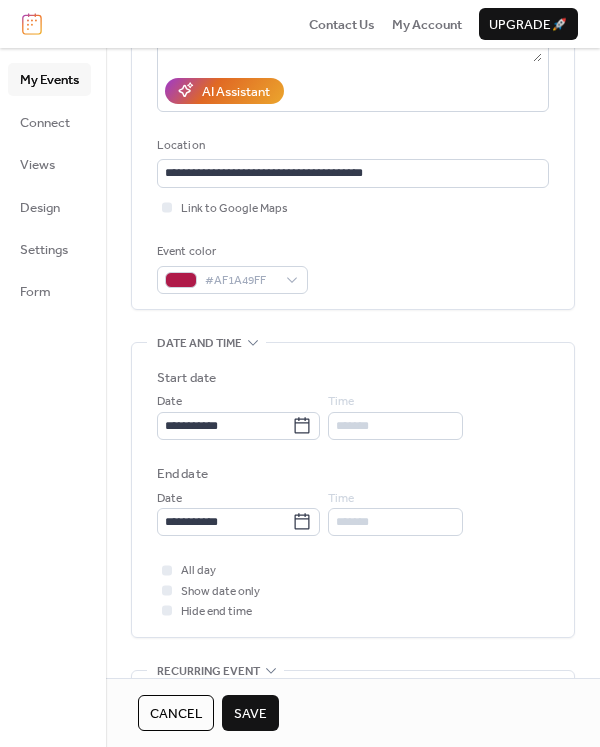 click on "Save" at bounding box center [250, 714] 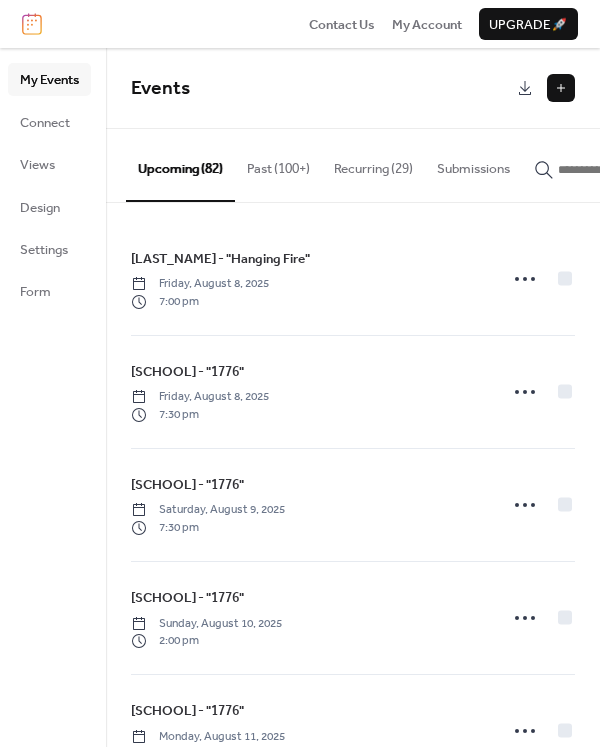 click at bounding box center (618, 170) 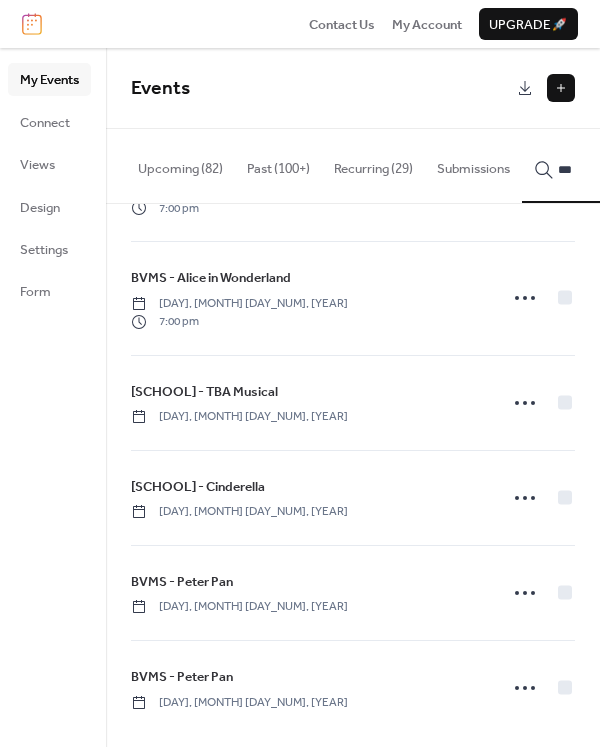 scroll, scrollTop: 545, scrollLeft: 0, axis: vertical 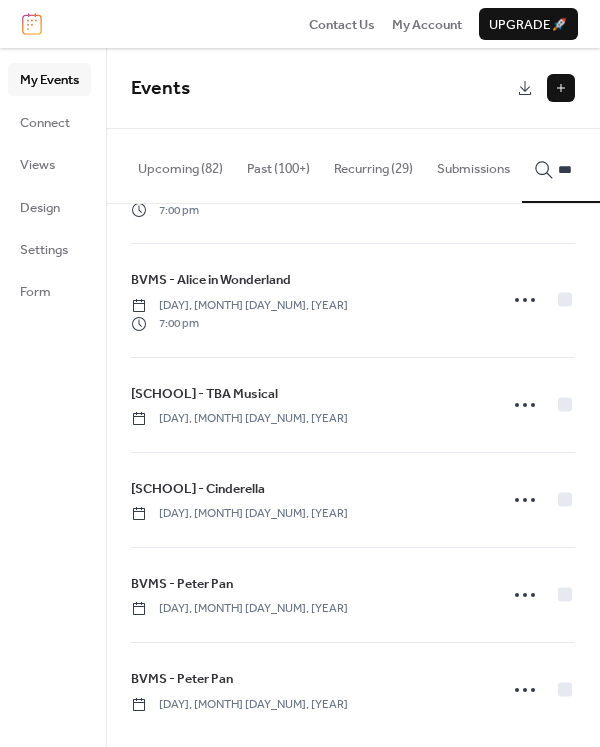 type on "***" 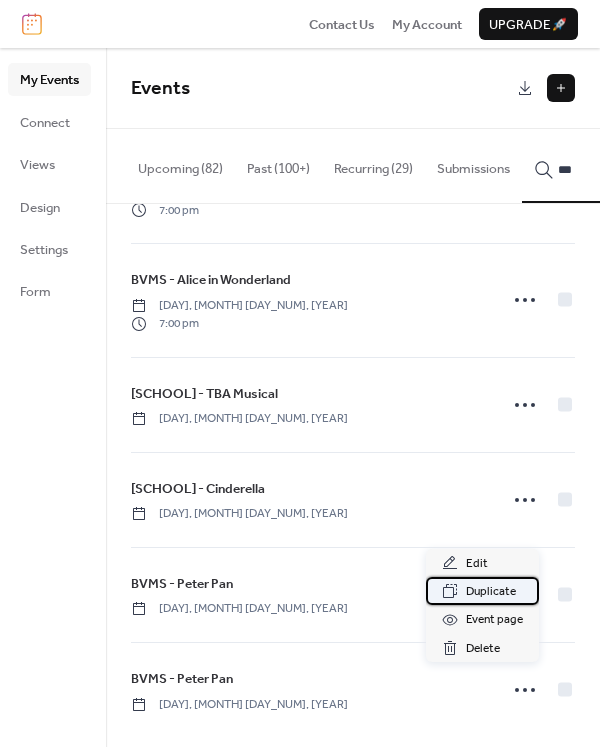 click on "Duplicate" at bounding box center (491, 592) 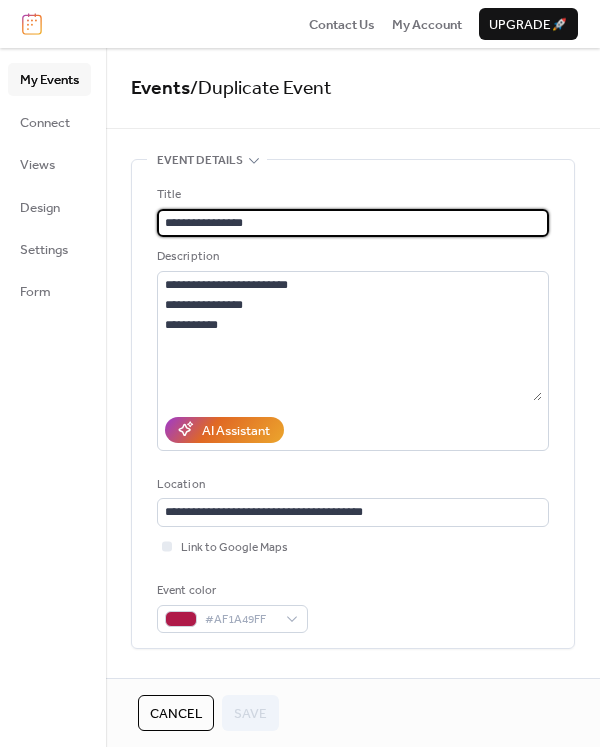 drag, startPoint x: 284, startPoint y: 226, endPoint x: 212, endPoint y: 227, distance: 72.00694 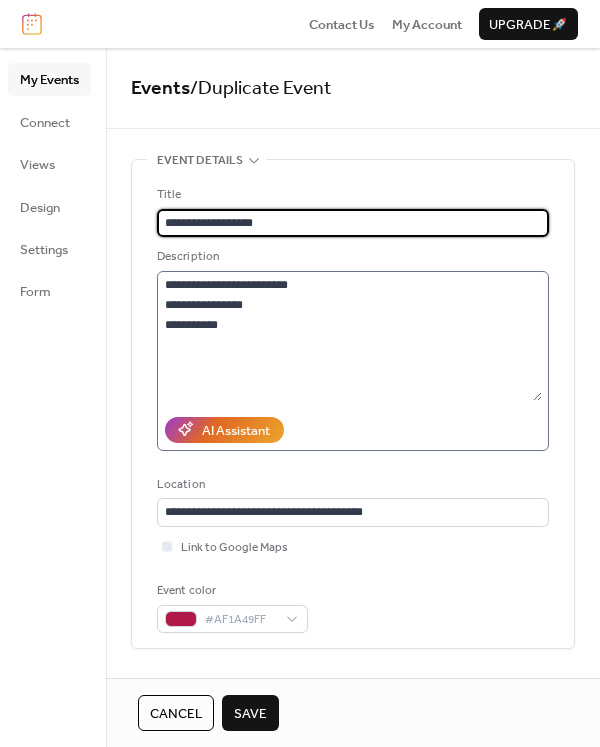 type on "**********" 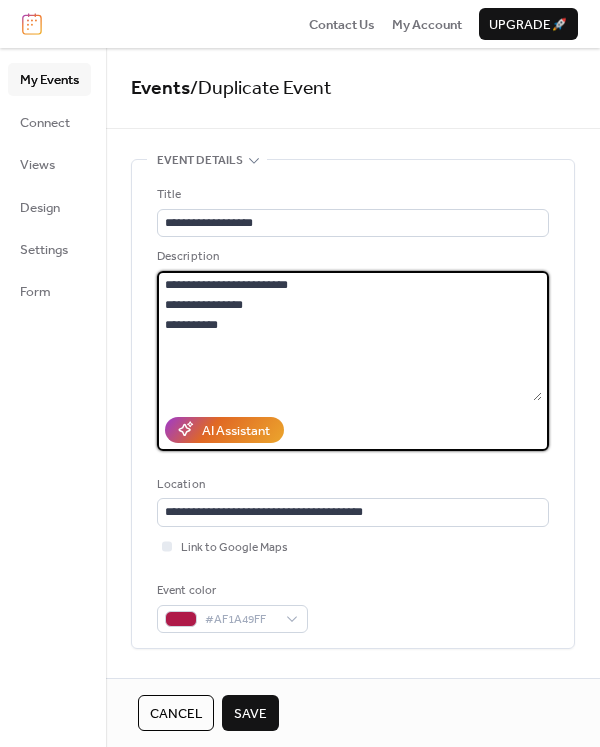 drag, startPoint x: 265, startPoint y: 300, endPoint x: 102, endPoint y: 299, distance: 163.00307 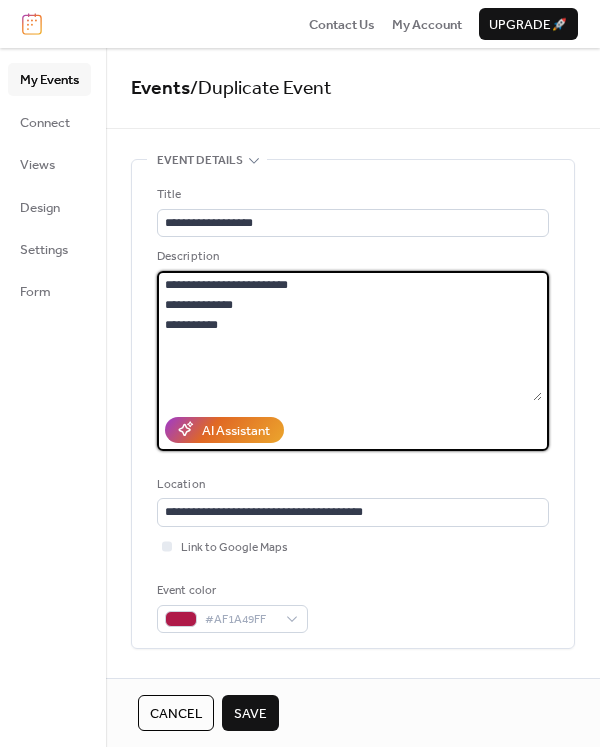 click on "**********" at bounding box center [349, 336] 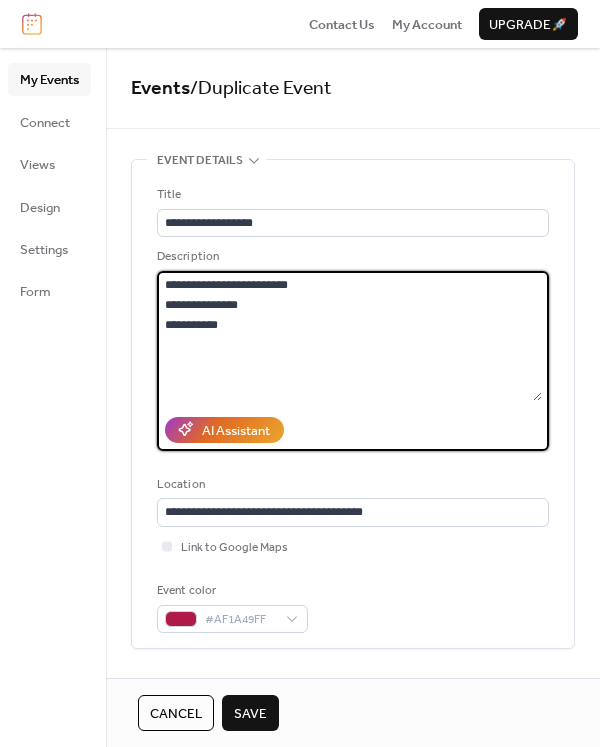 drag, startPoint x: 178, startPoint y: 305, endPoint x: 136, endPoint y: 305, distance: 42 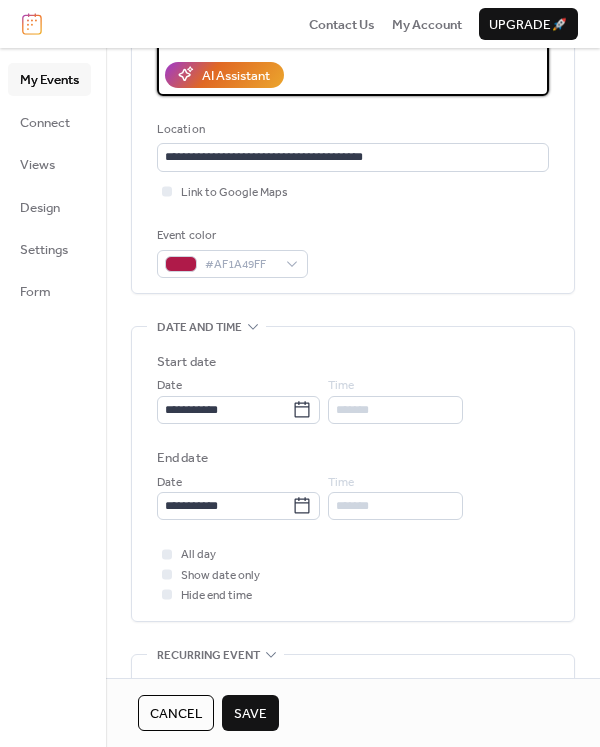 scroll, scrollTop: 353, scrollLeft: 0, axis: vertical 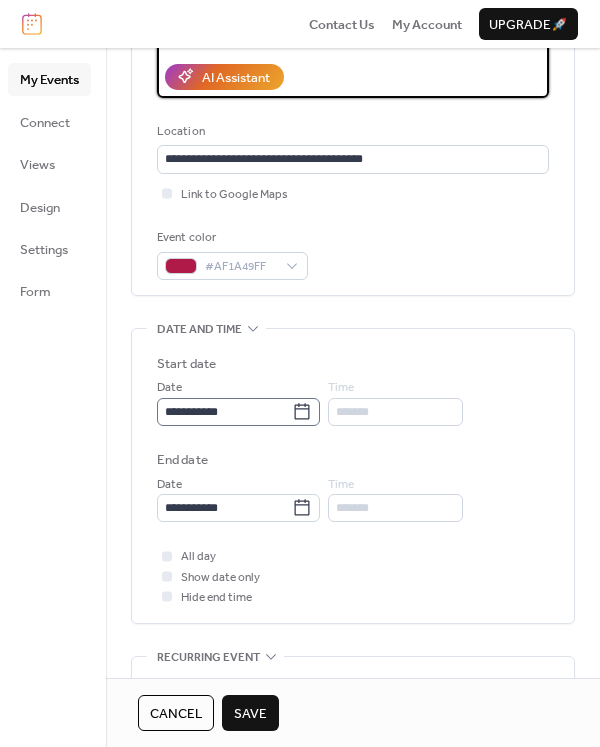 type on "**********" 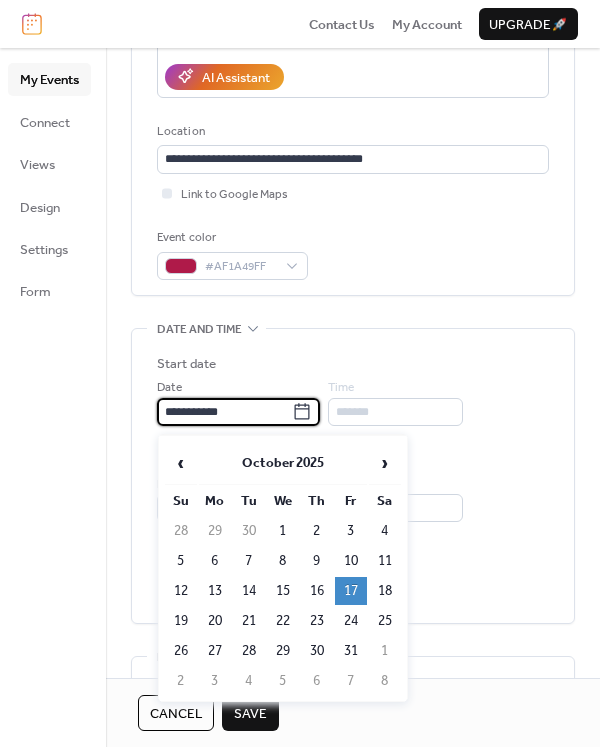 click on "**********" at bounding box center [224, 412] 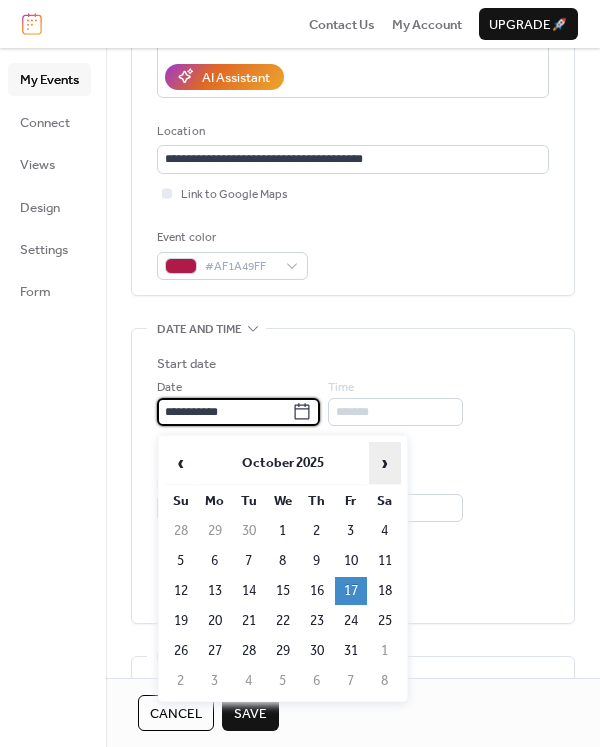 click on "›" at bounding box center [385, 463] 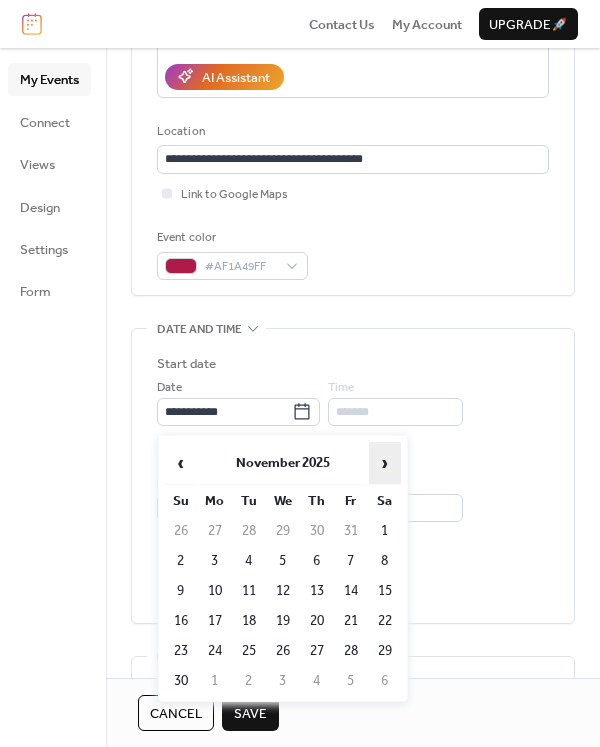 click on "›" at bounding box center [385, 463] 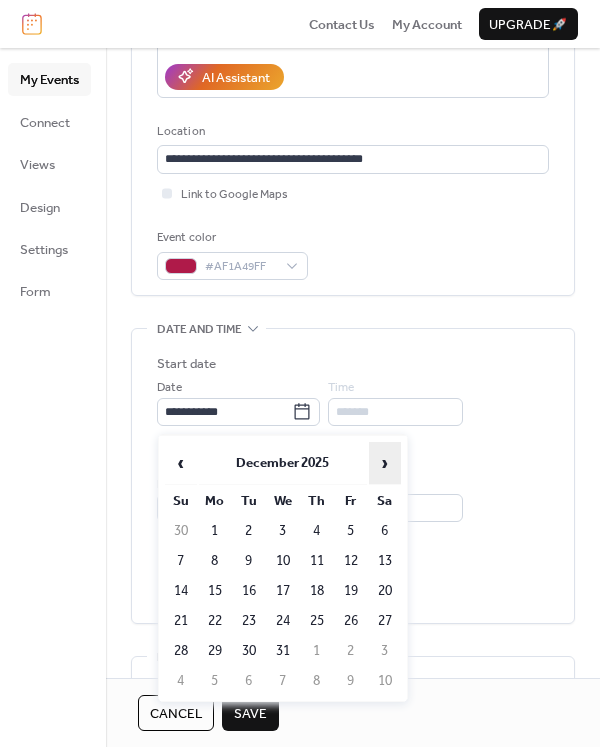 click on "›" at bounding box center [385, 463] 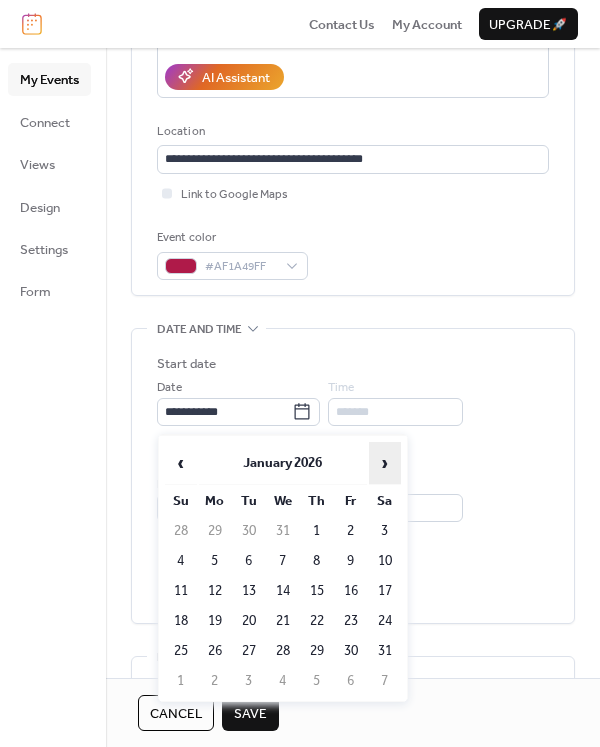 click on "›" at bounding box center [385, 463] 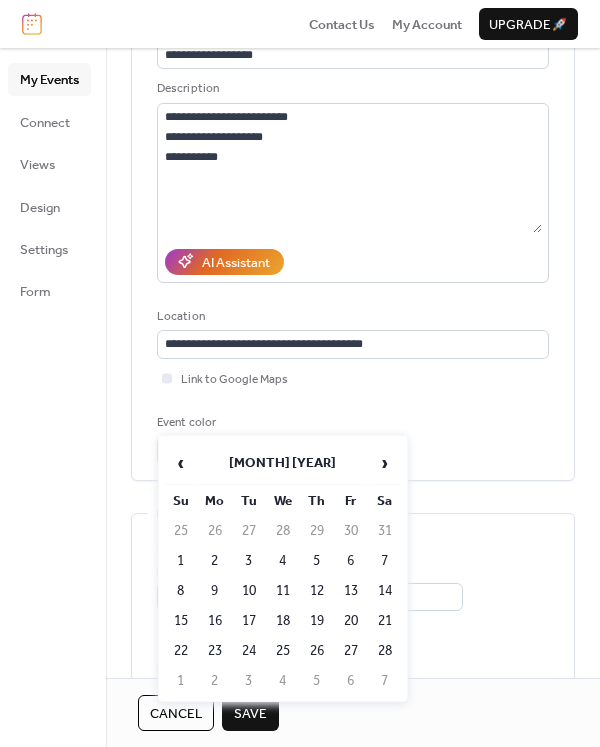 scroll, scrollTop: 172, scrollLeft: 0, axis: vertical 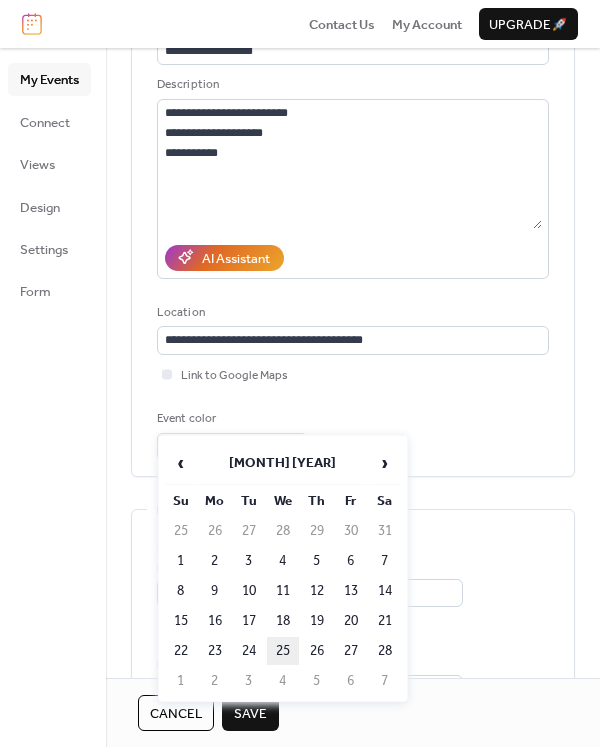 click on "25" at bounding box center (283, 651) 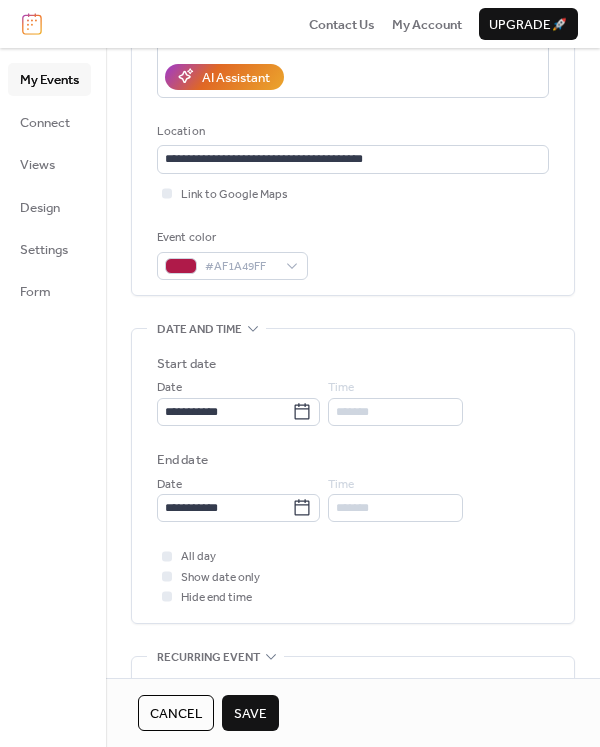 scroll, scrollTop: 356, scrollLeft: 0, axis: vertical 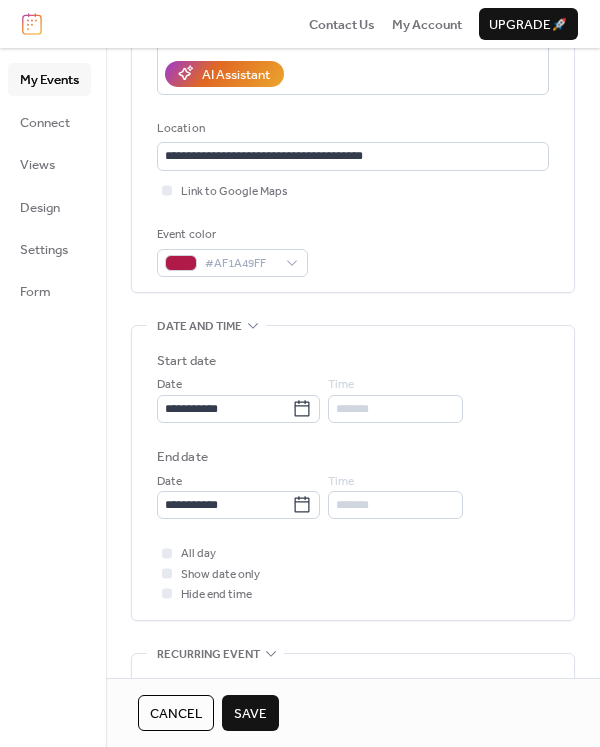 click on "Save" at bounding box center [250, 713] 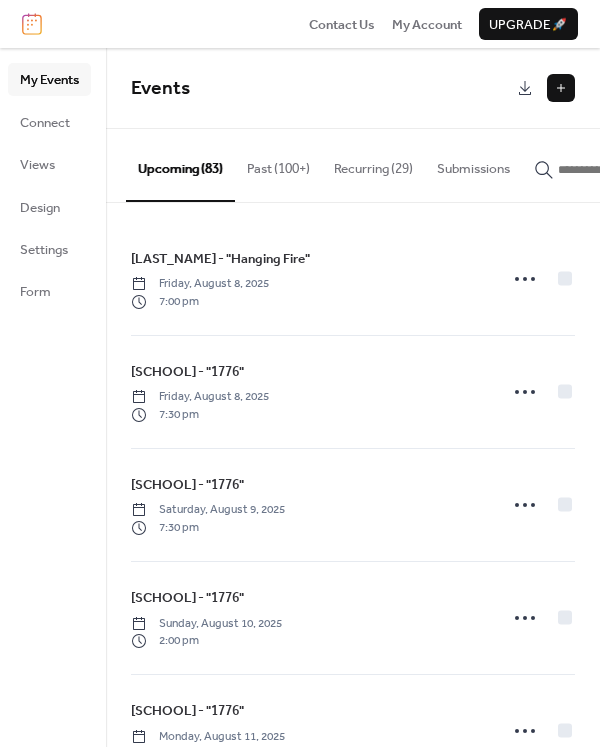 click at bounding box center (618, 170) 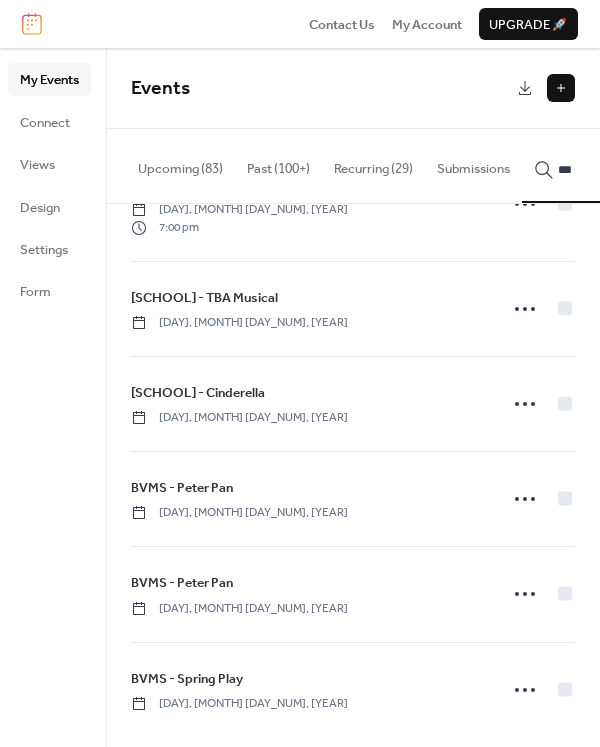 scroll, scrollTop: 639, scrollLeft: 0, axis: vertical 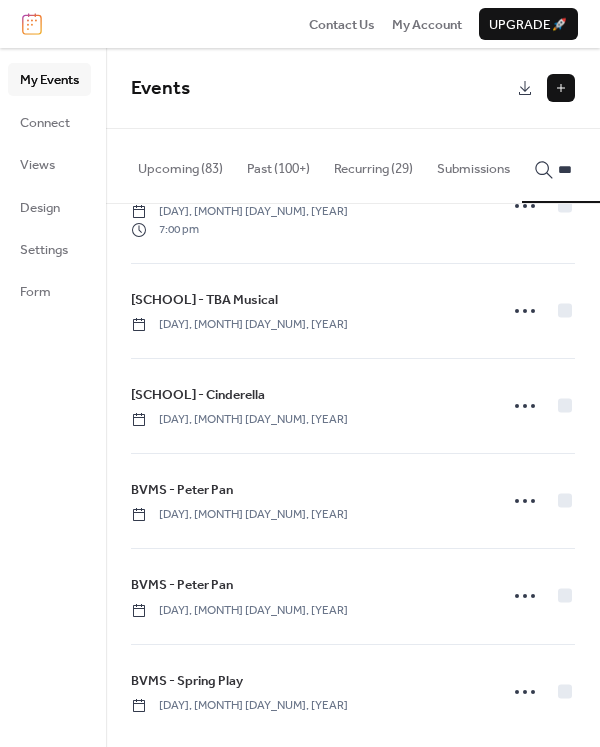 type on "***" 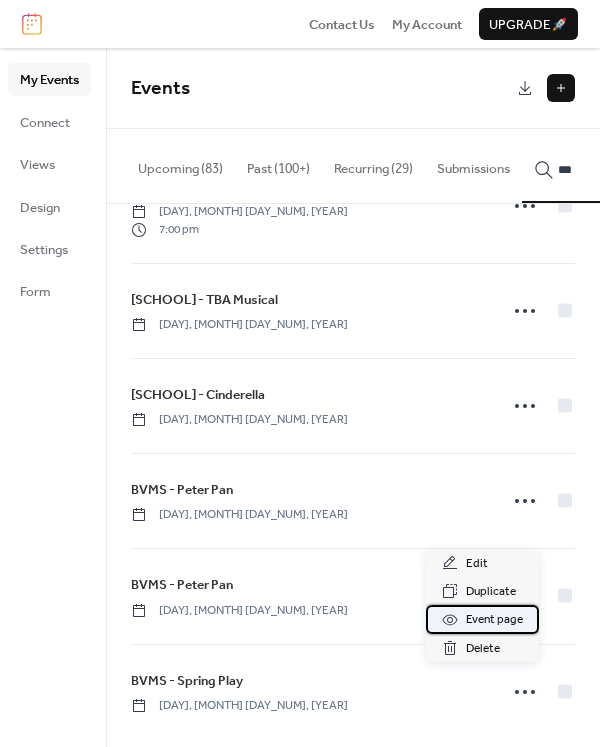 click on "Event page" at bounding box center (482, 619) 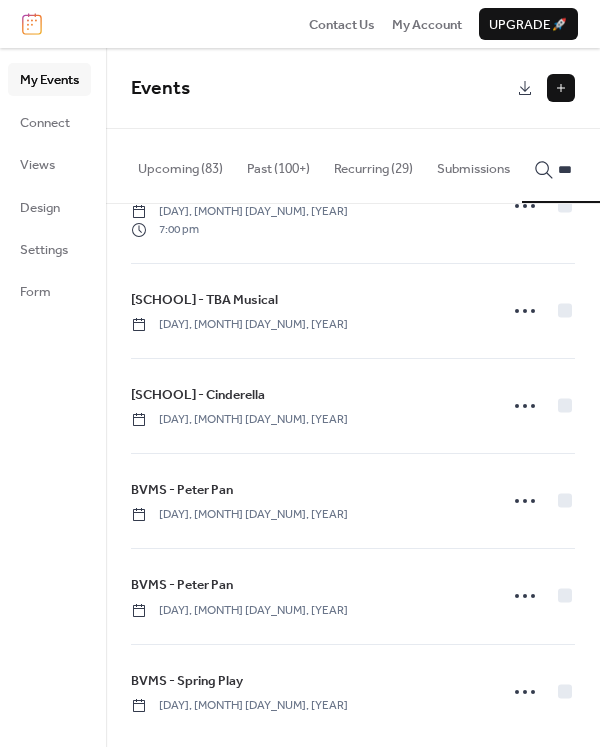 click 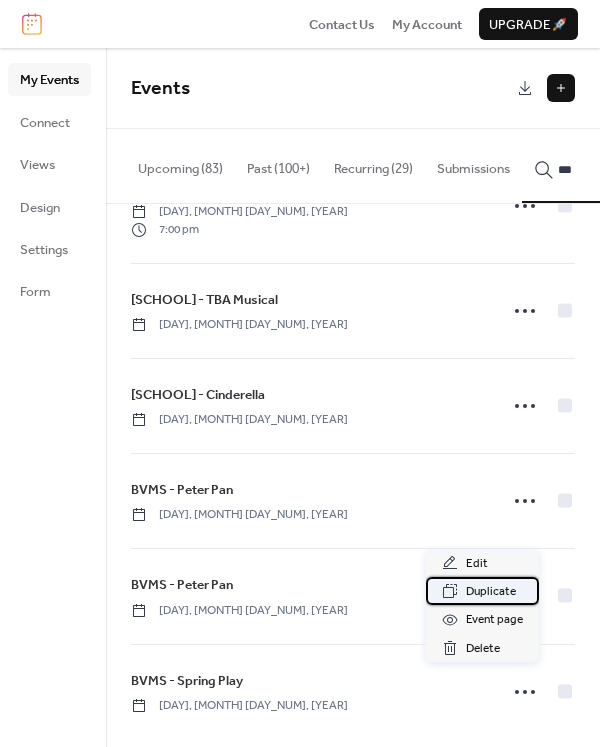 click on "Duplicate" at bounding box center (482, 591) 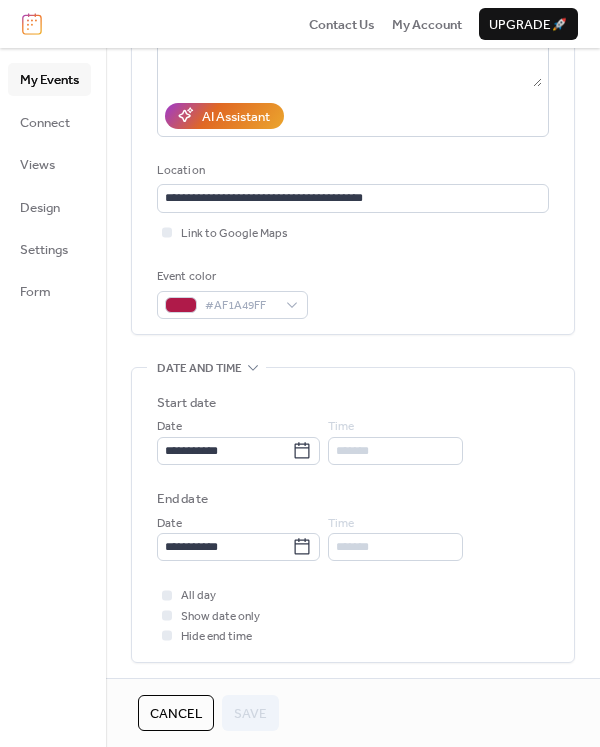 scroll, scrollTop: 337, scrollLeft: 0, axis: vertical 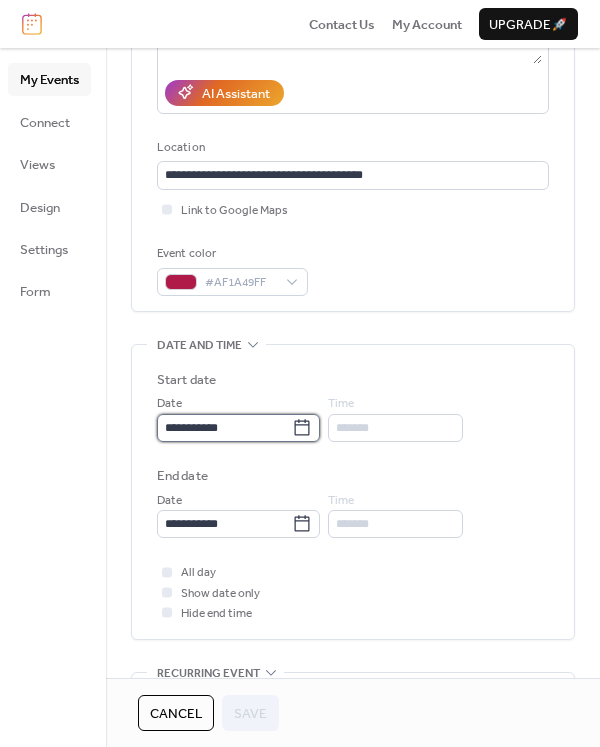 click on "**********" at bounding box center (224, 428) 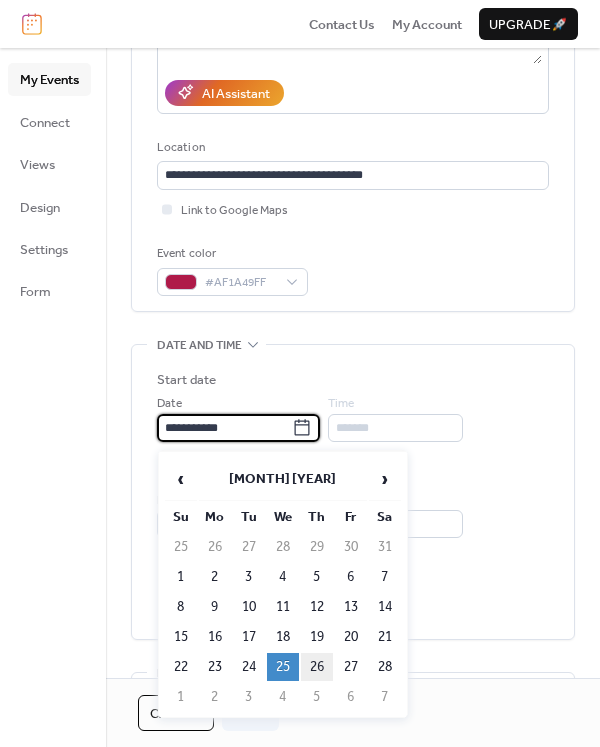 click on "26" at bounding box center [317, 667] 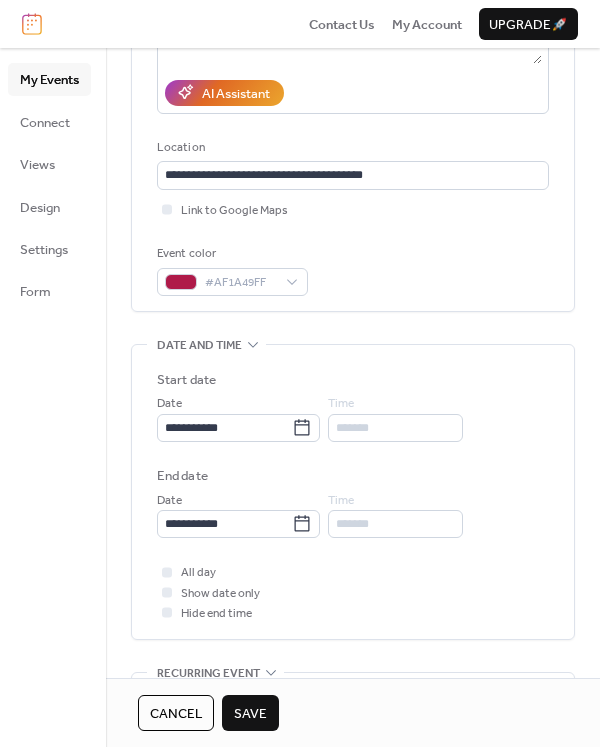 scroll, scrollTop: 395, scrollLeft: 0, axis: vertical 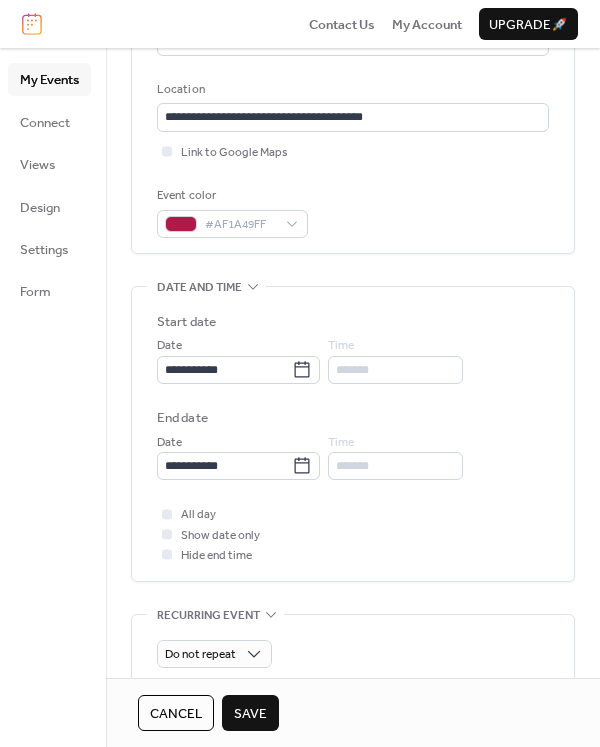 click on "Save" at bounding box center (250, 714) 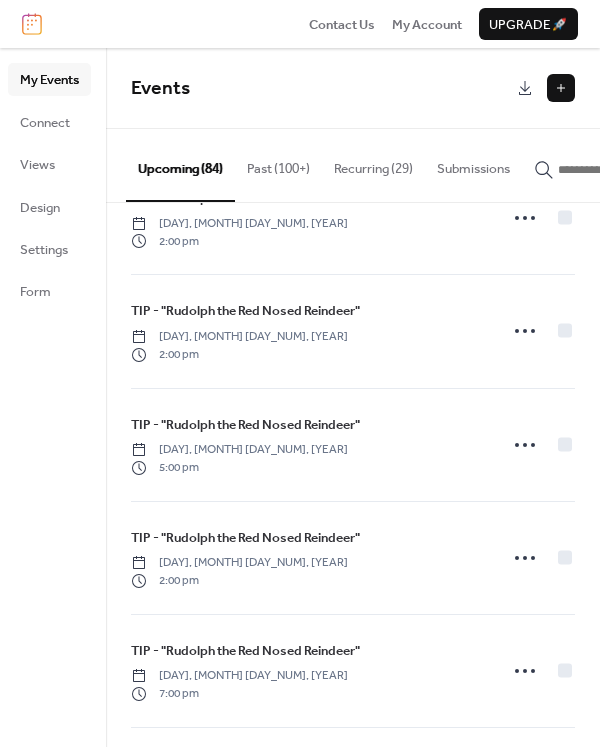 click at bounding box center (606, 164) 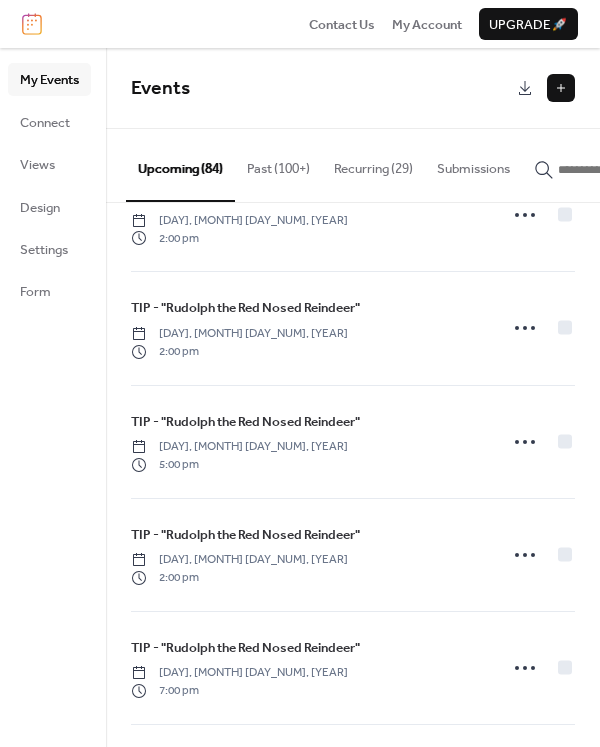 click at bounding box center (618, 170) 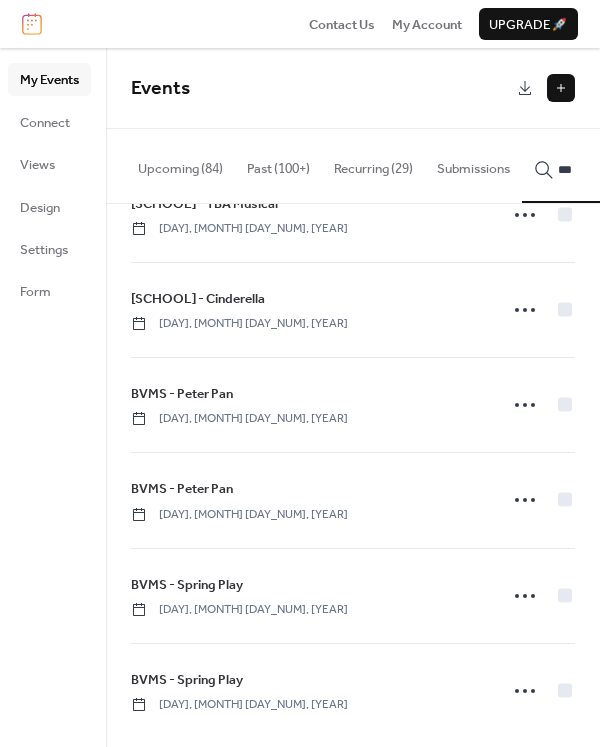 scroll, scrollTop: 733, scrollLeft: 0, axis: vertical 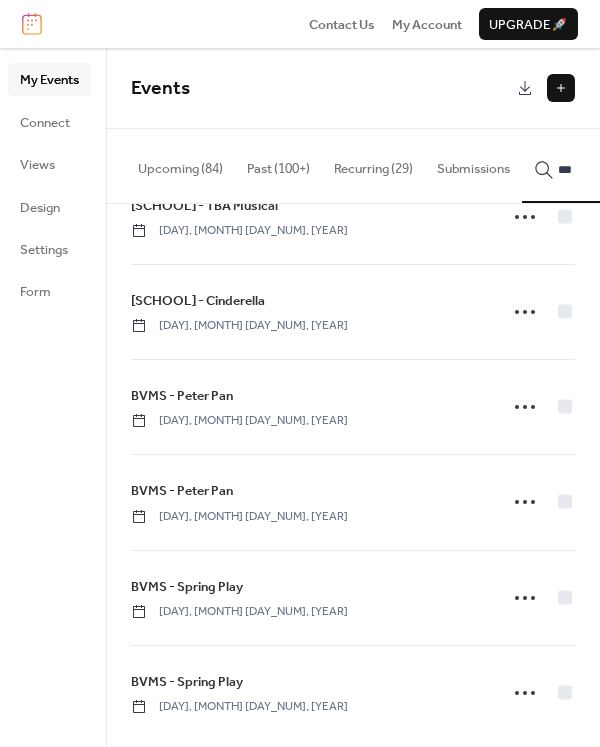 type on "***" 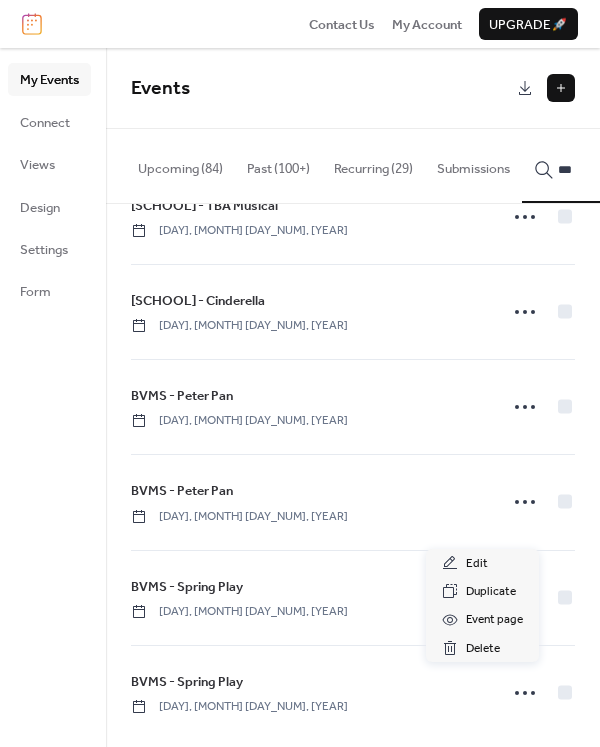 click 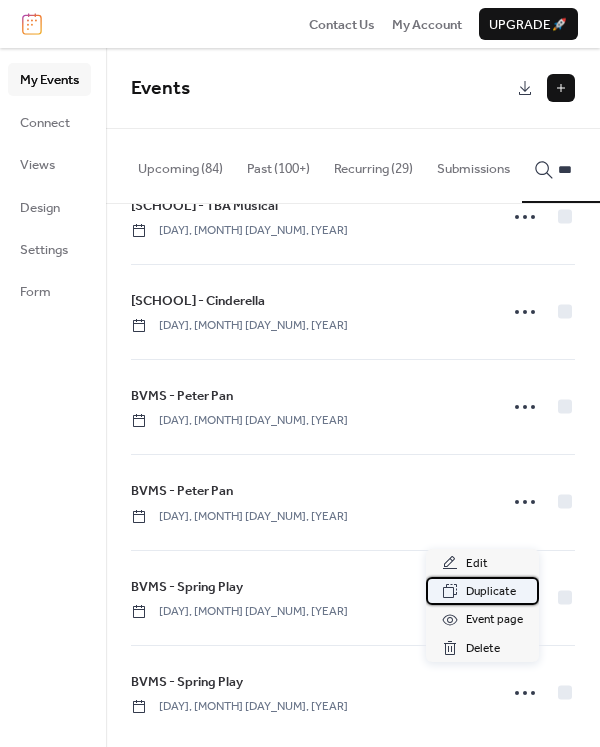 click on "Duplicate" at bounding box center [491, 592] 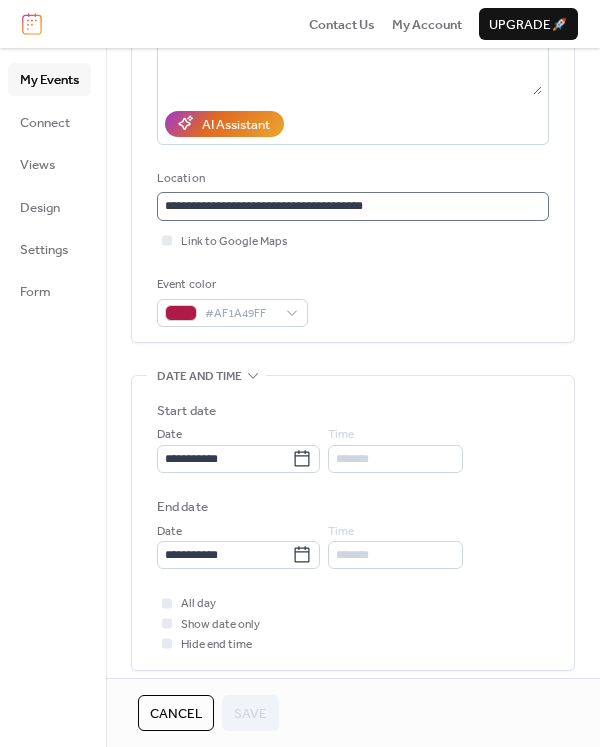 scroll, scrollTop: 336, scrollLeft: 0, axis: vertical 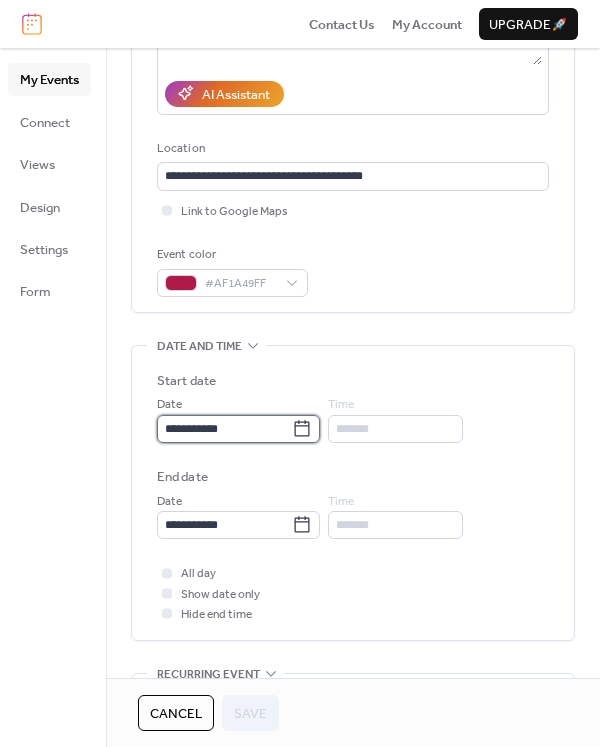 click on "**********" at bounding box center (224, 429) 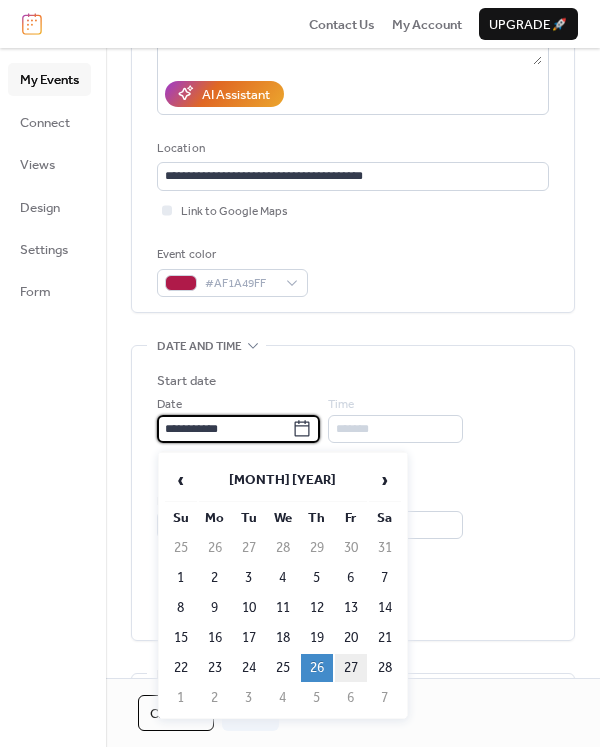 click on "27" at bounding box center (351, 668) 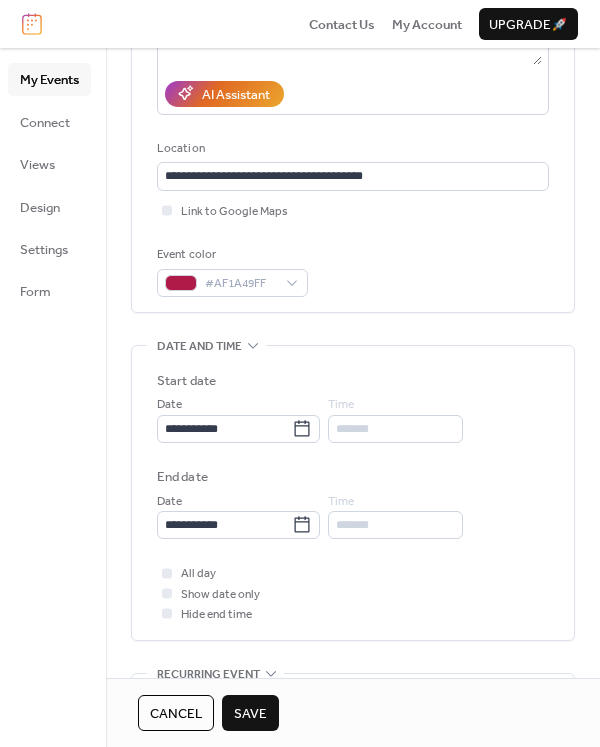 click on "Save" at bounding box center (250, 714) 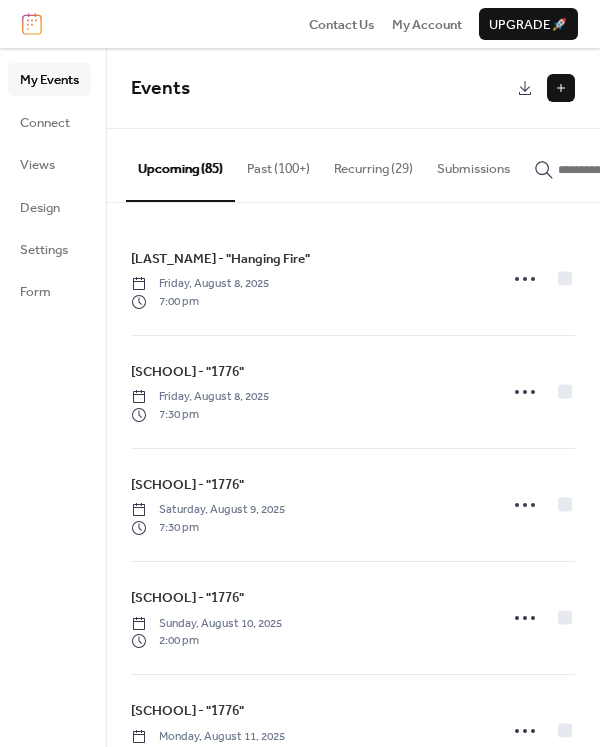 click at bounding box center [618, 170] 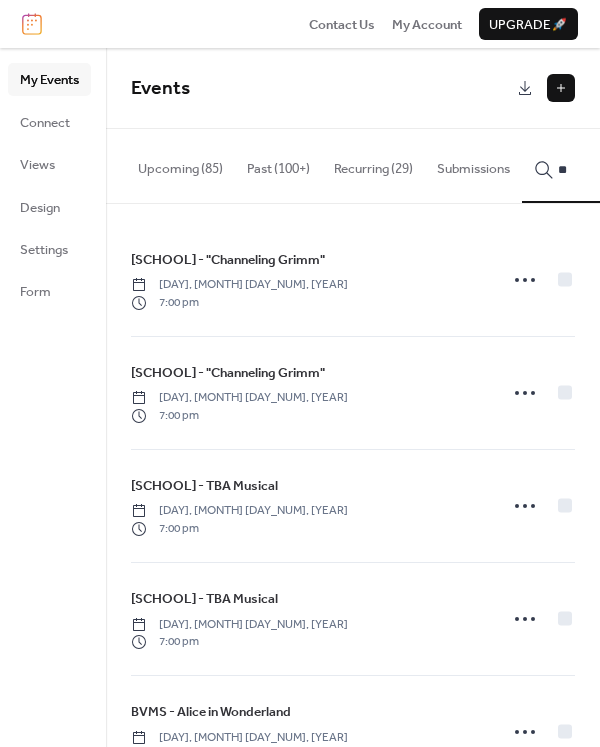 type on "***" 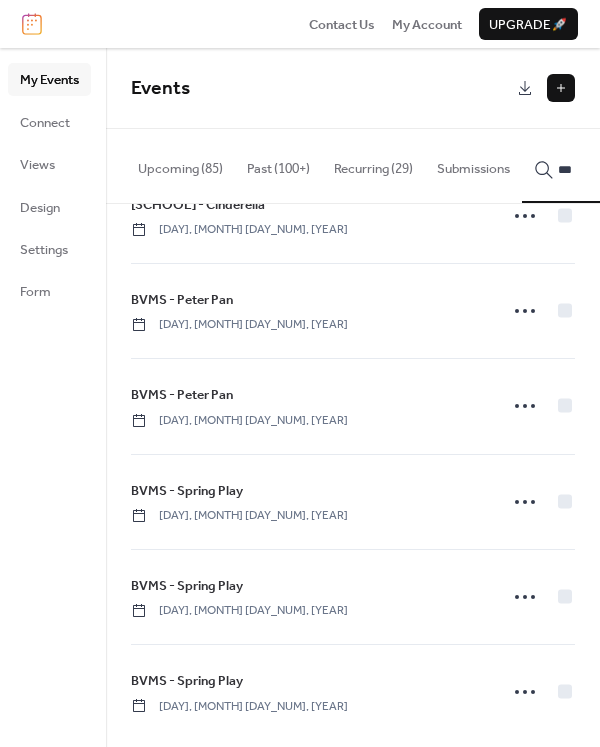 scroll, scrollTop: 827, scrollLeft: 0, axis: vertical 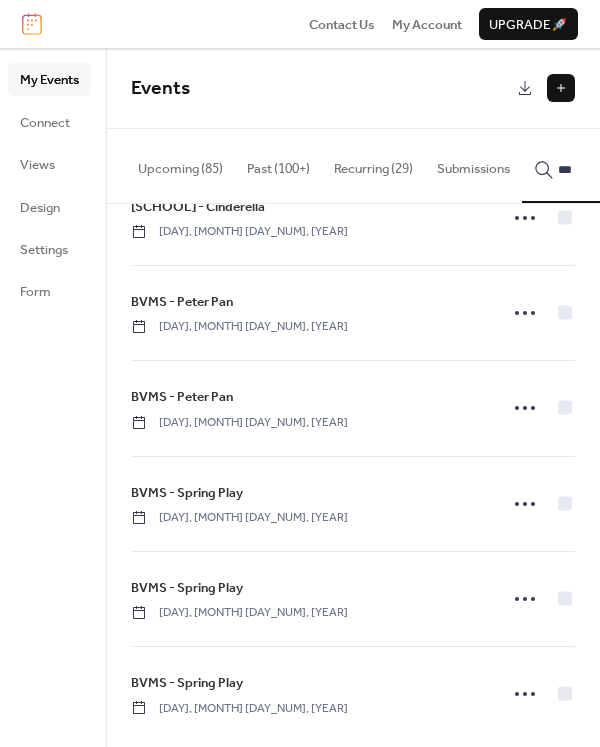 click 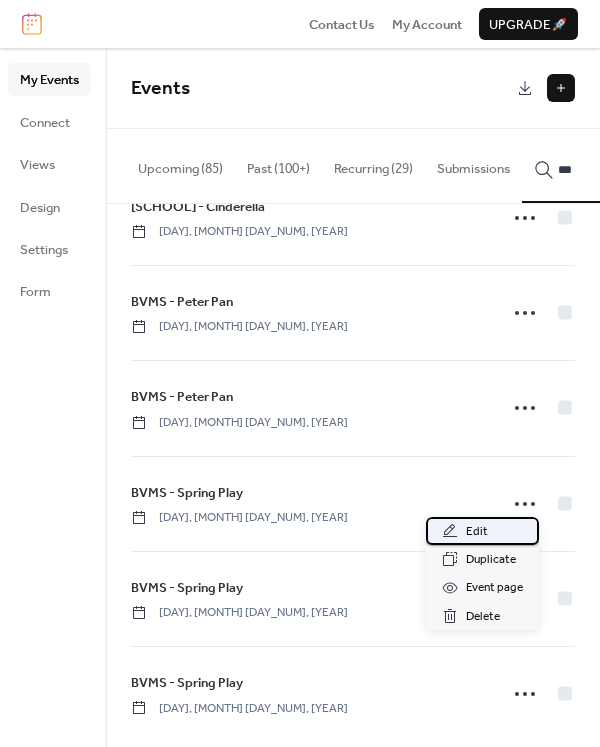 click on "Edit" at bounding box center (482, 531) 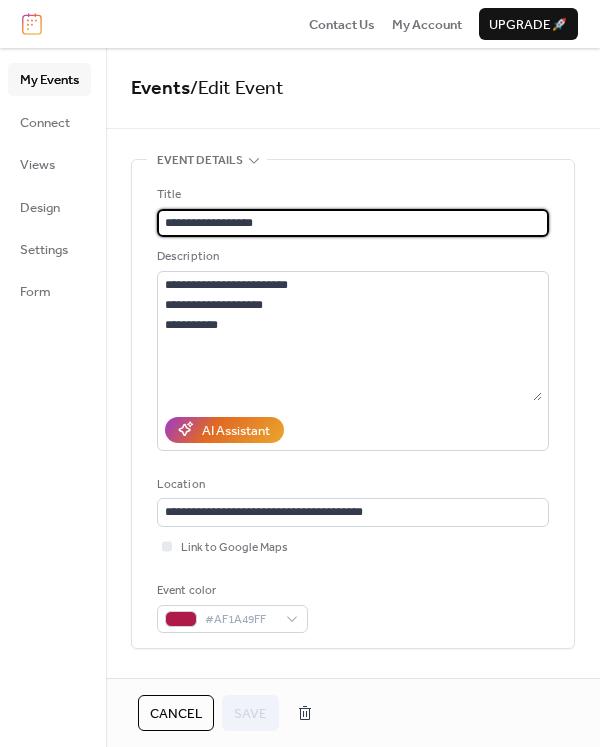 click on "**********" at bounding box center (353, 223) 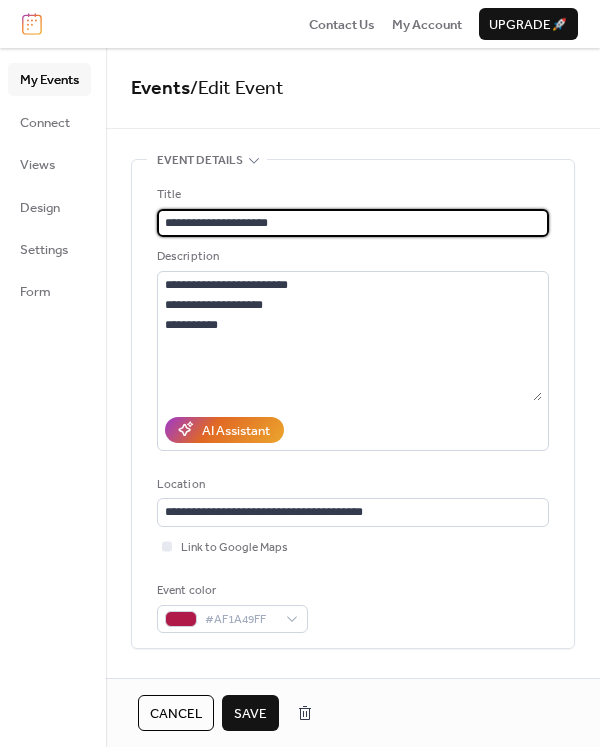 type on "**********" 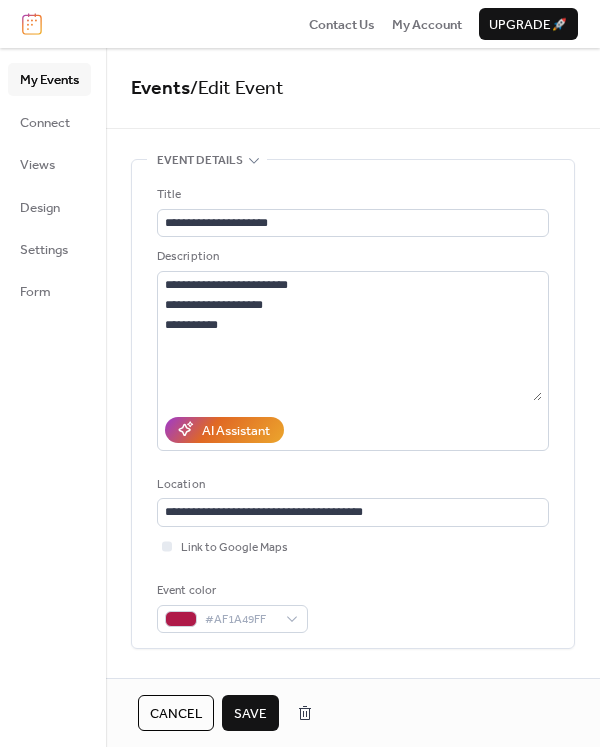 click on "Cancel Save" at bounding box center [353, 712] 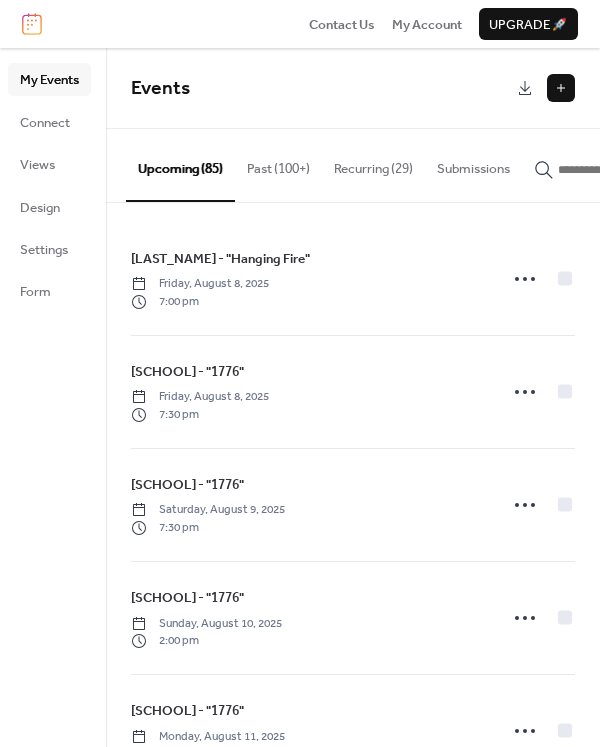 click 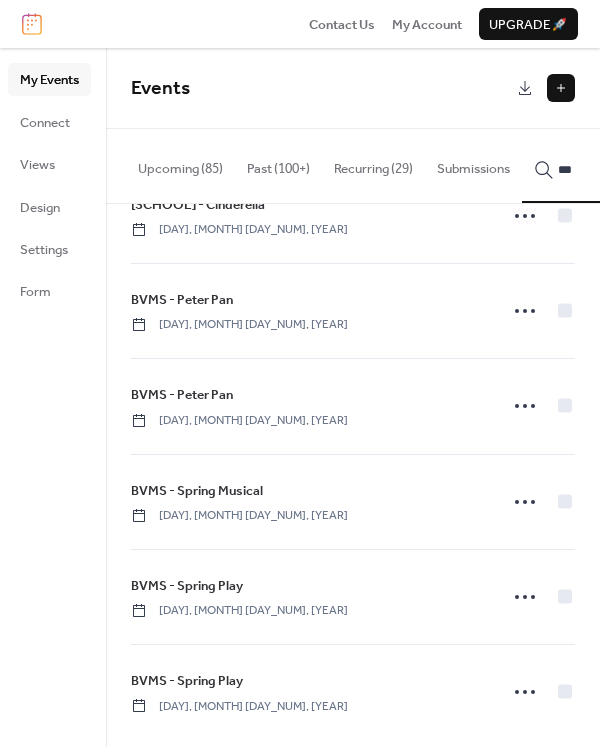 scroll, scrollTop: 827, scrollLeft: 0, axis: vertical 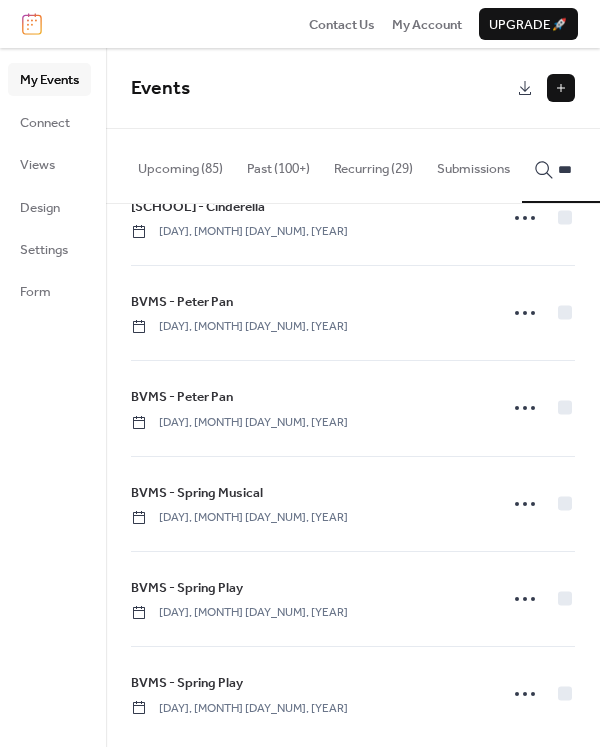 type on "***" 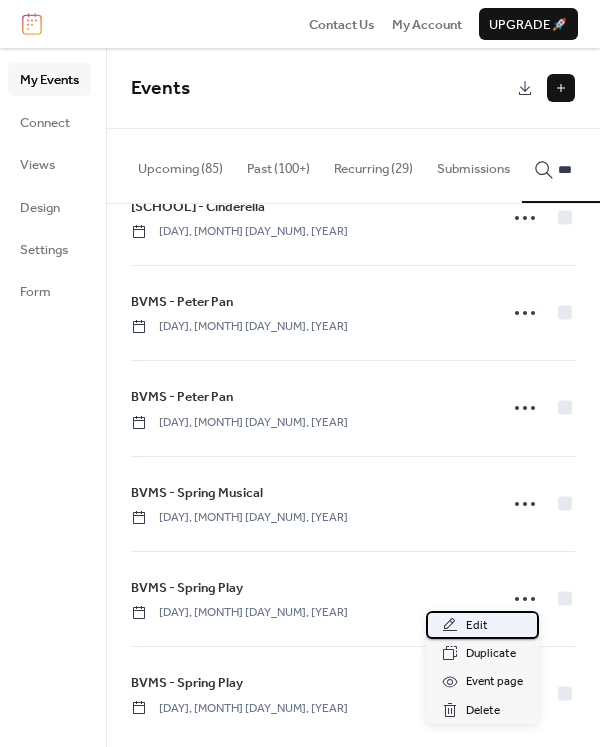 click on "Edit" at bounding box center (482, 625) 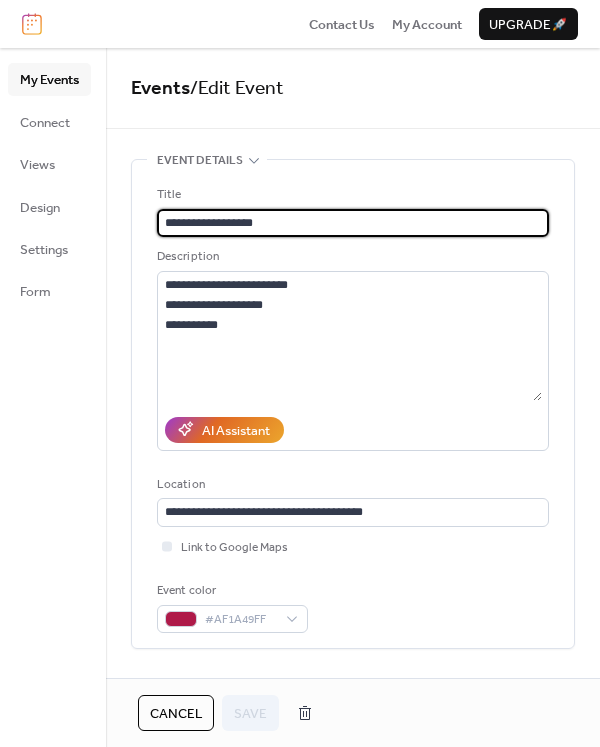 click on "**********" at bounding box center [353, 223] 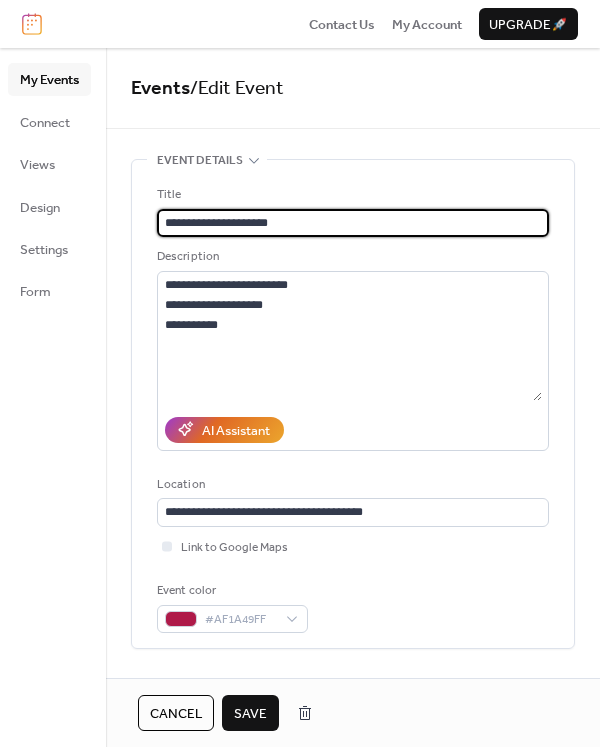 type on "**********" 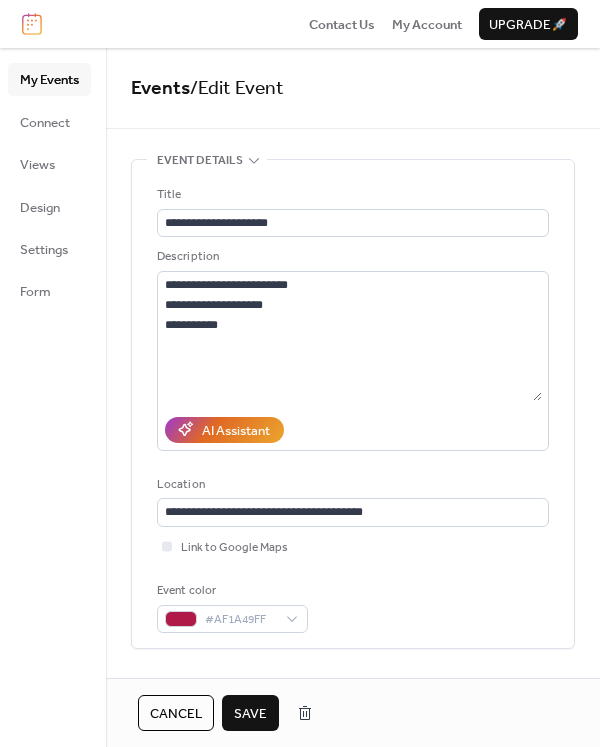 click on "Save" at bounding box center [250, 714] 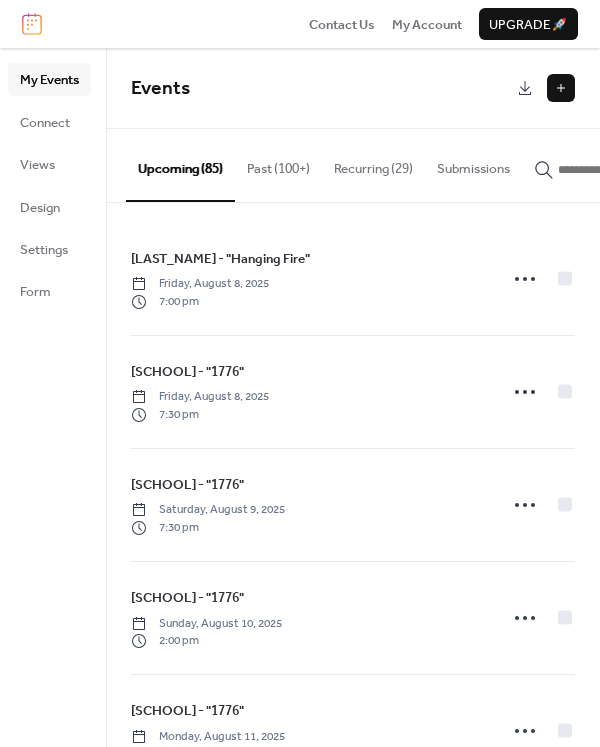 click at bounding box center (618, 170) 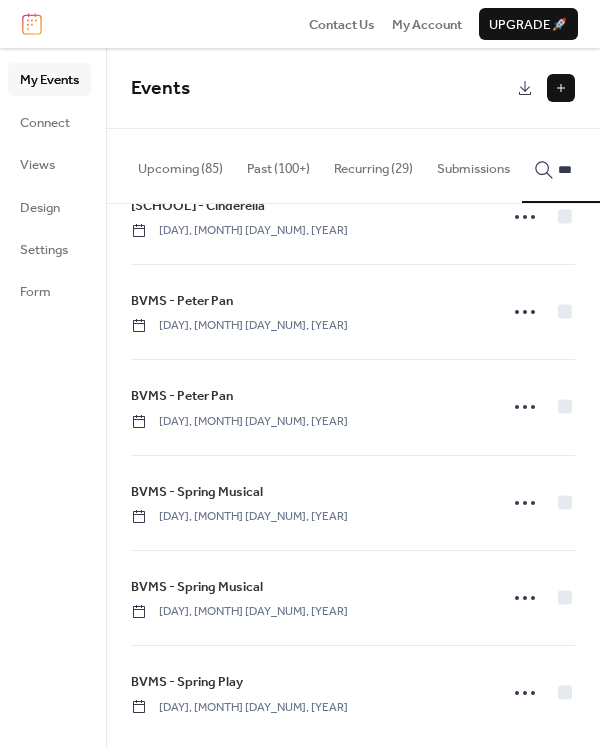 scroll, scrollTop: 827, scrollLeft: 0, axis: vertical 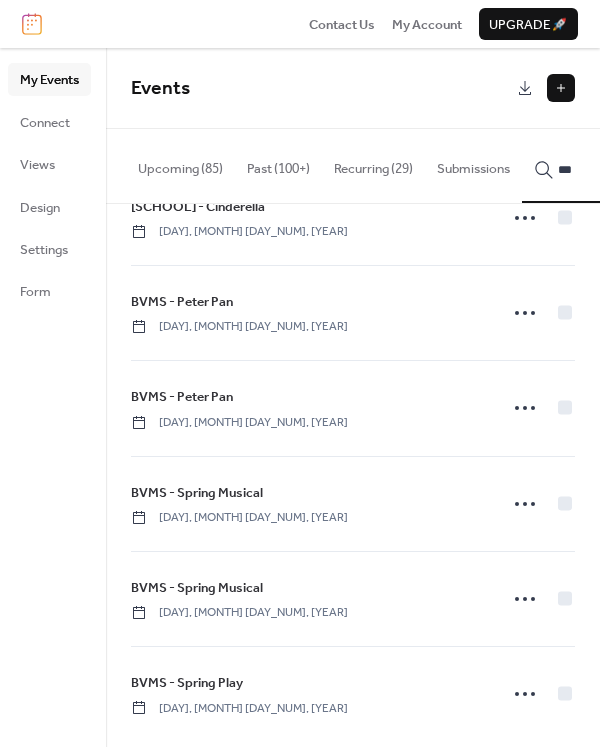type on "***" 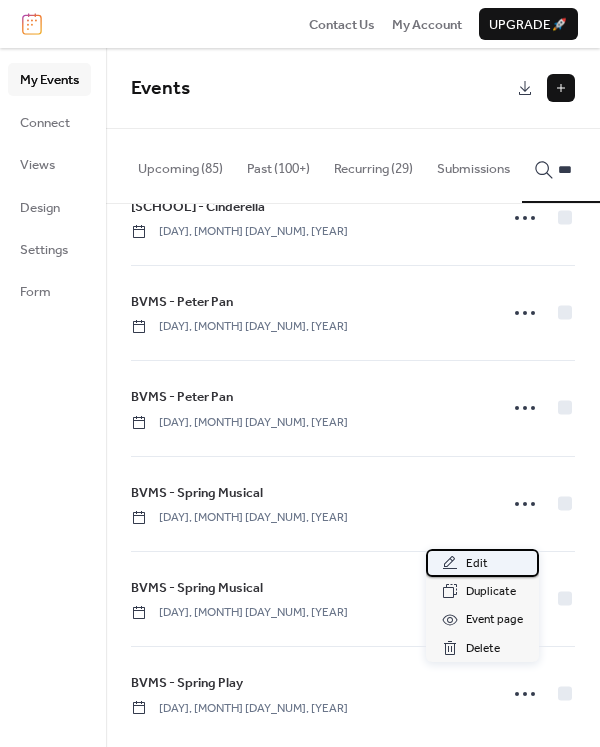 click on "Edit" at bounding box center [482, 563] 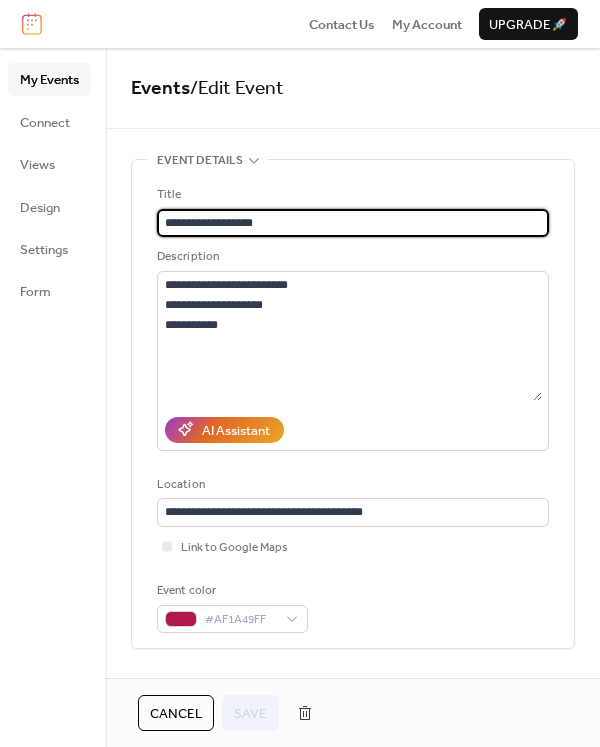 click on "**********" at bounding box center (353, 223) 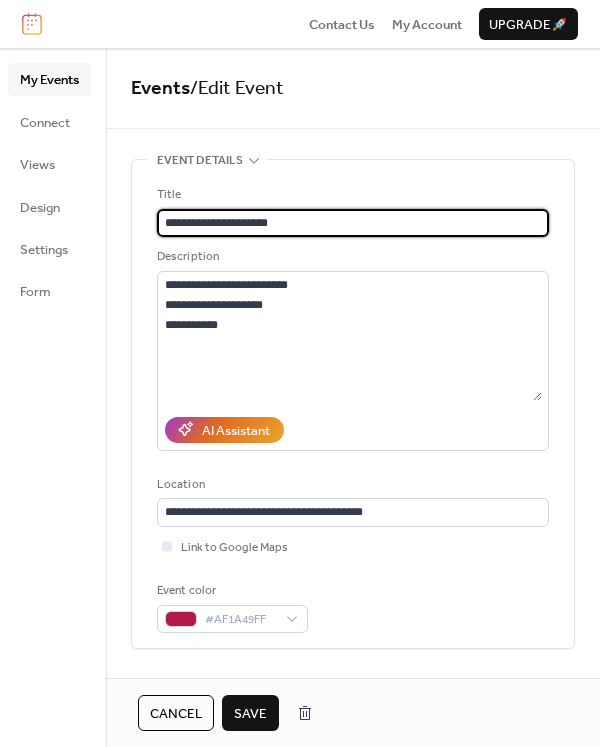 type on "**********" 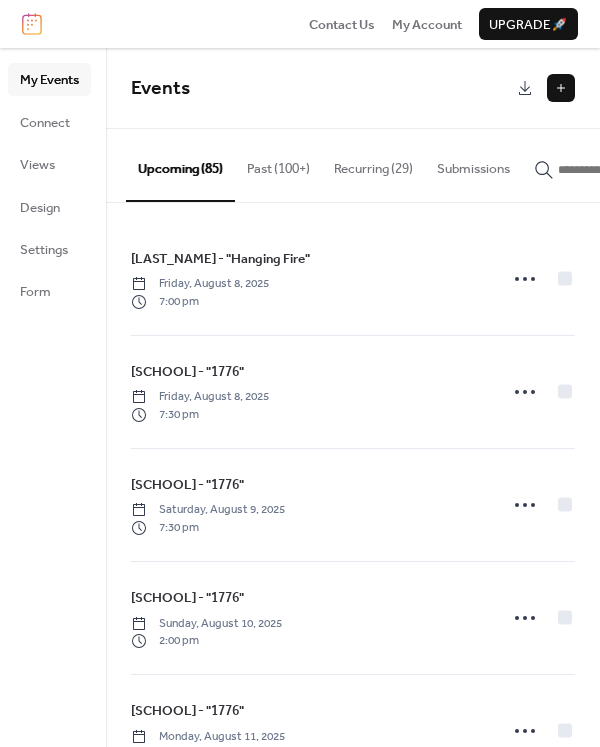 click at bounding box center (618, 170) 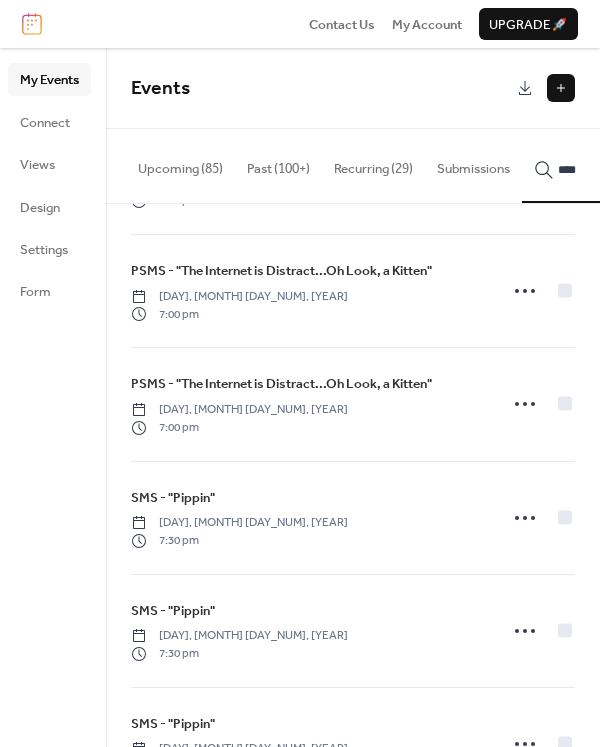 scroll, scrollTop: 445, scrollLeft: 0, axis: vertical 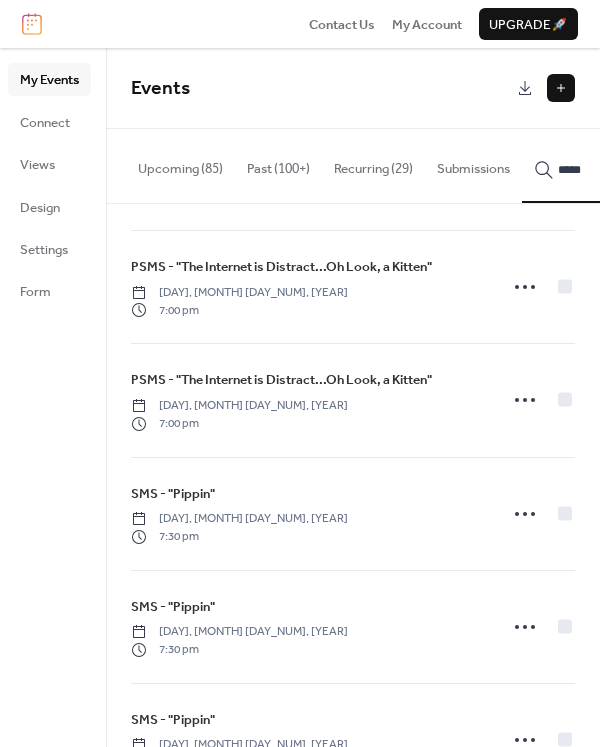 click on "****" at bounding box center [606, 165] 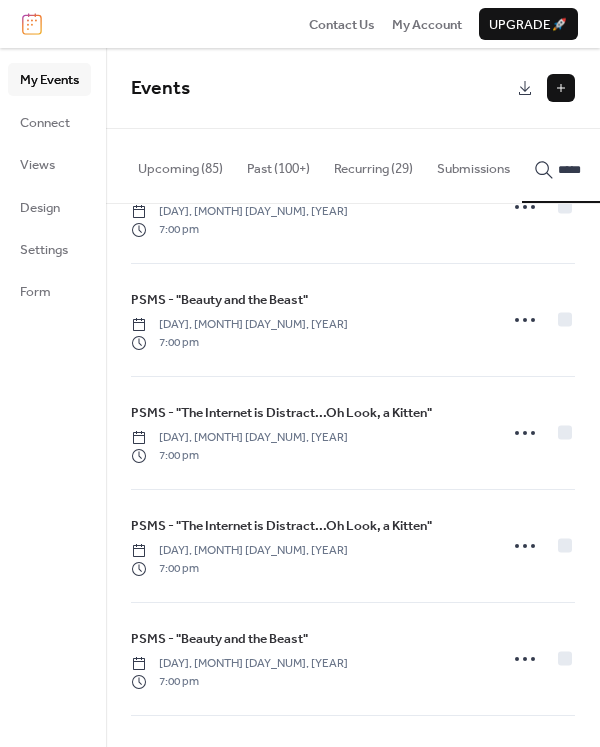 scroll, scrollTop: 5275, scrollLeft: 0, axis: vertical 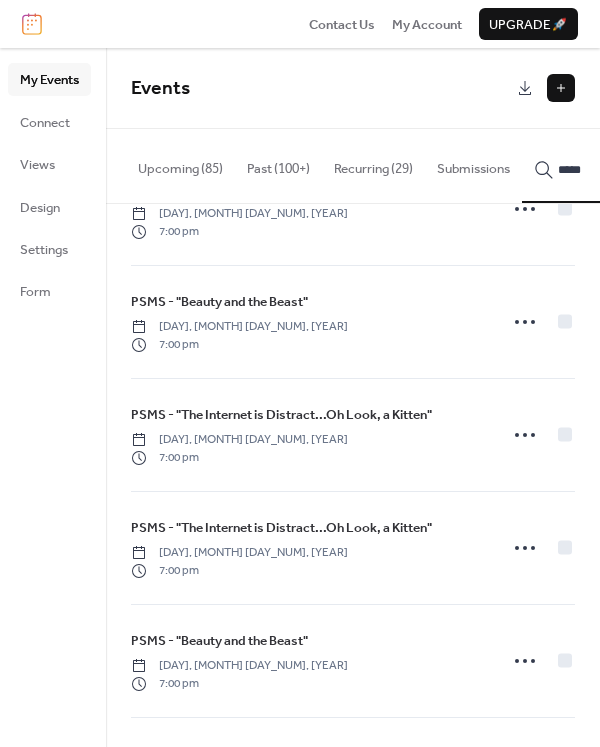 type on "****" 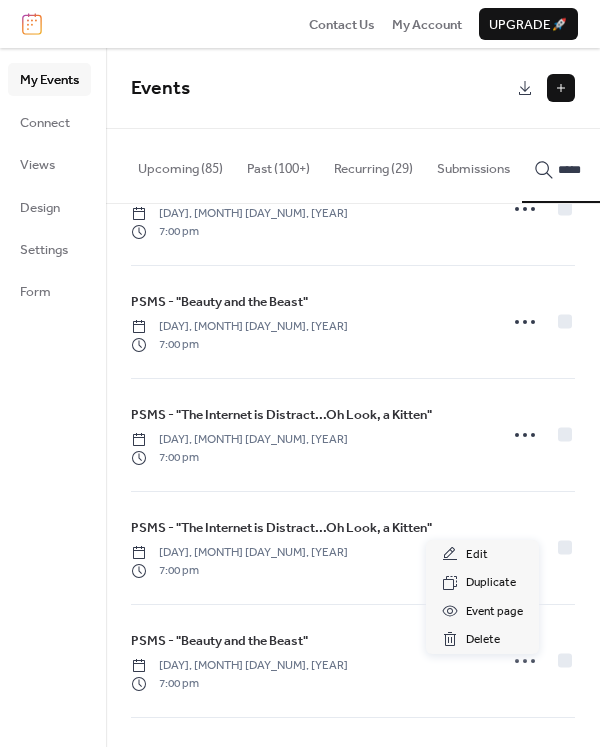 click 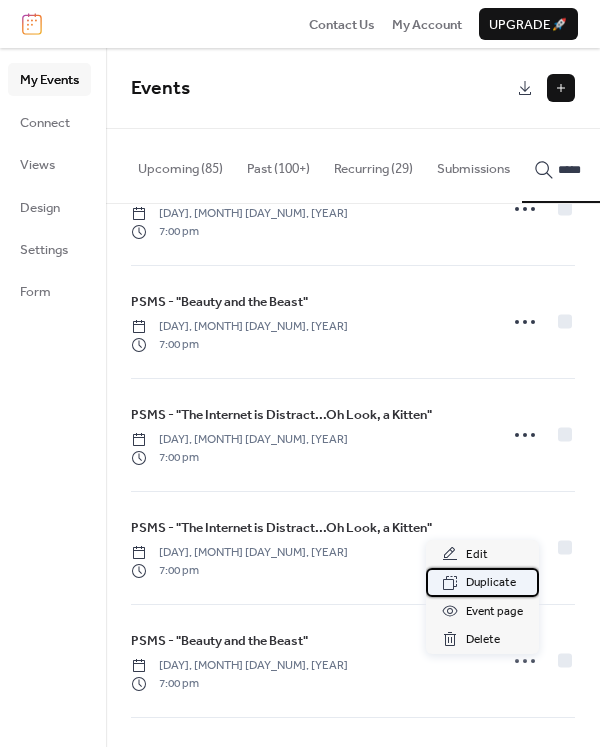 click on "Duplicate" at bounding box center (491, 583) 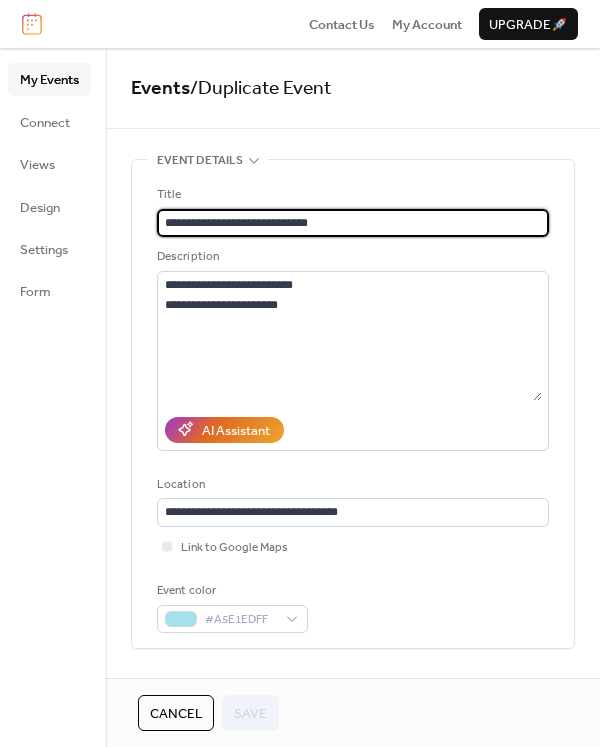 drag, startPoint x: 352, startPoint y: 219, endPoint x: 211, endPoint y: 223, distance: 141.05673 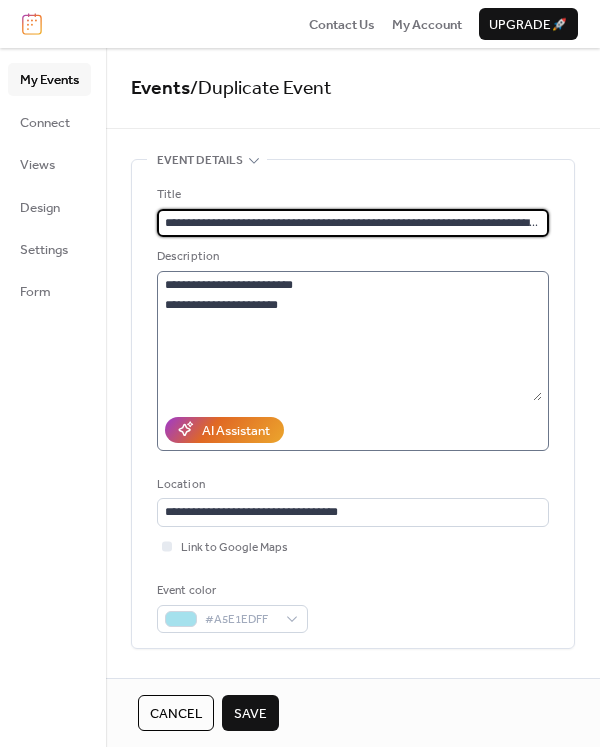 type on "**********" 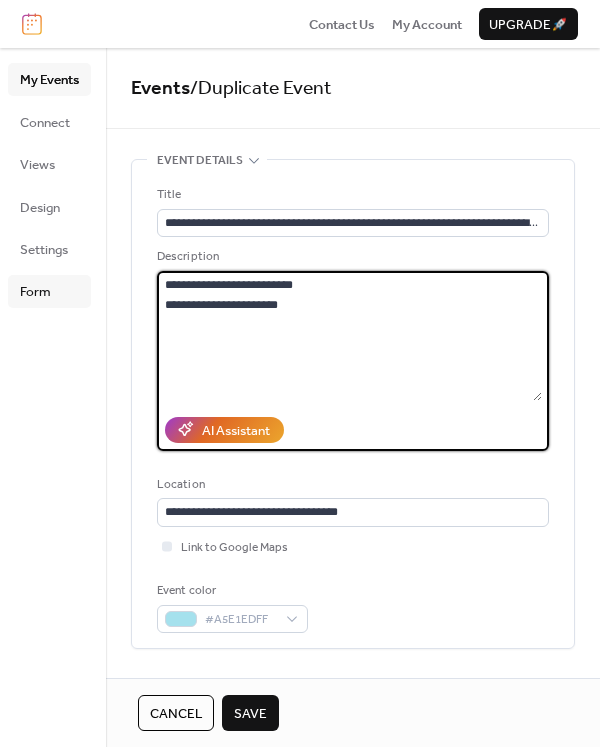 drag, startPoint x: 305, startPoint y: 304, endPoint x: 58, endPoint y: 303, distance: 247.00203 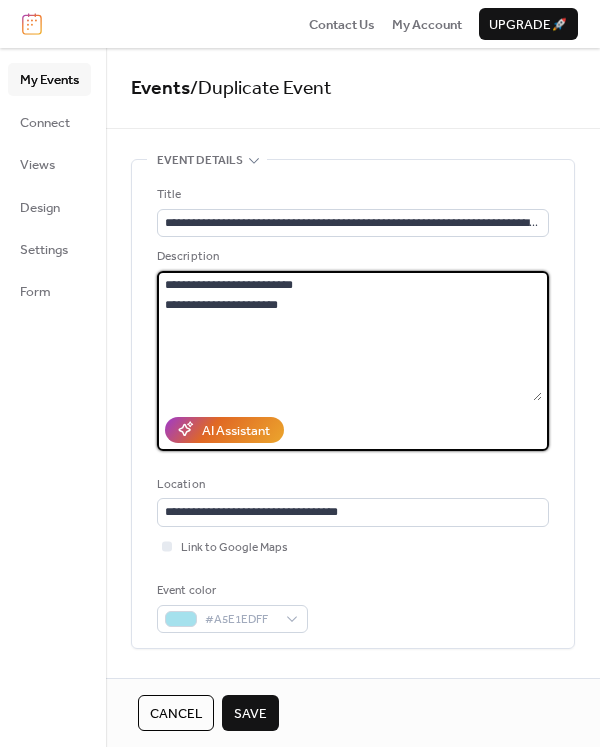 click on "**********" at bounding box center (349, 336) 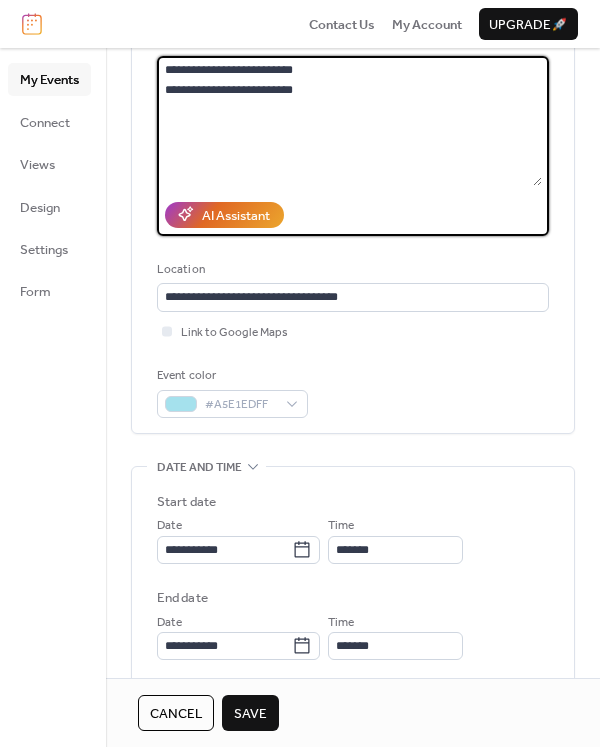 scroll, scrollTop: 202, scrollLeft: 0, axis: vertical 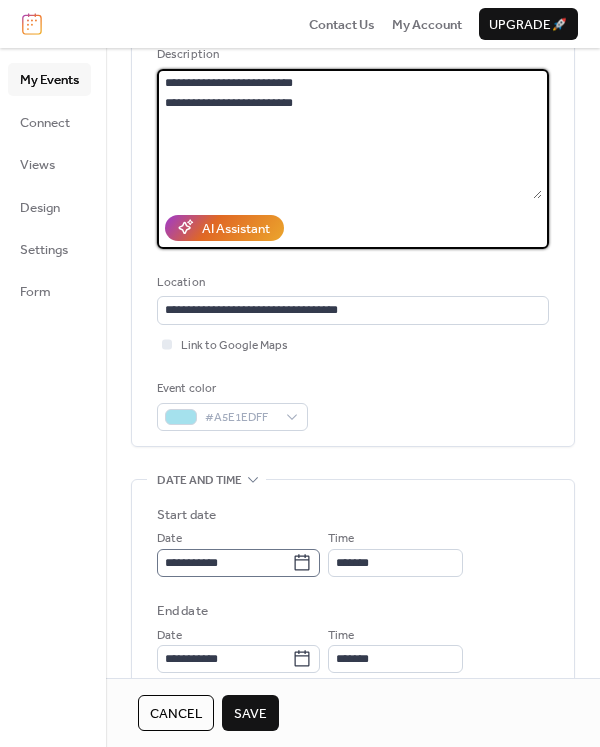 type on "**********" 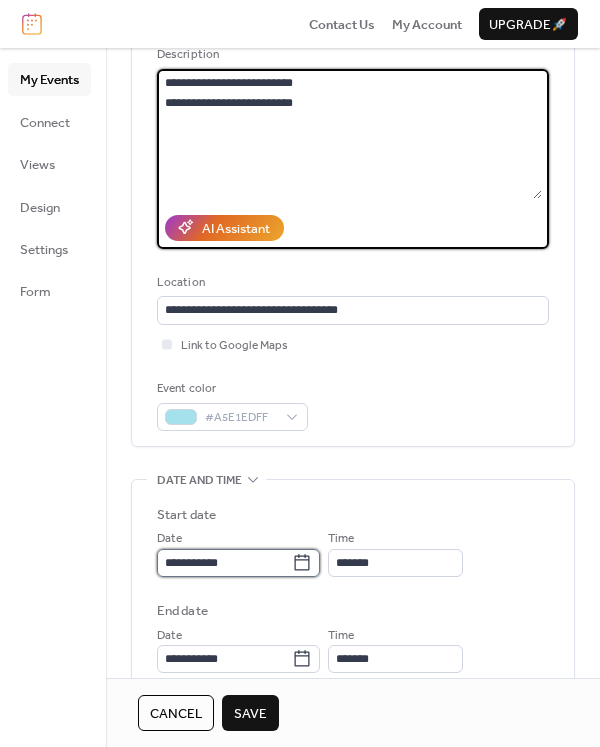 click on "**********" at bounding box center (224, 563) 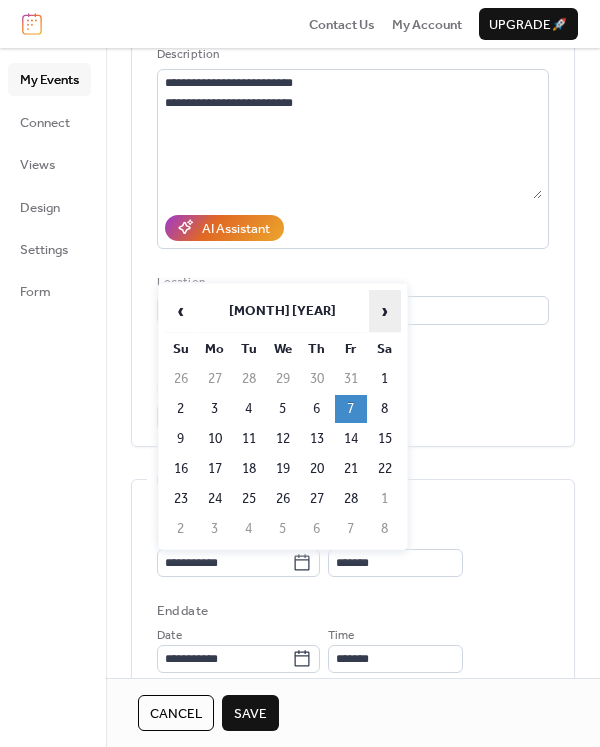 click on "›" at bounding box center [385, 311] 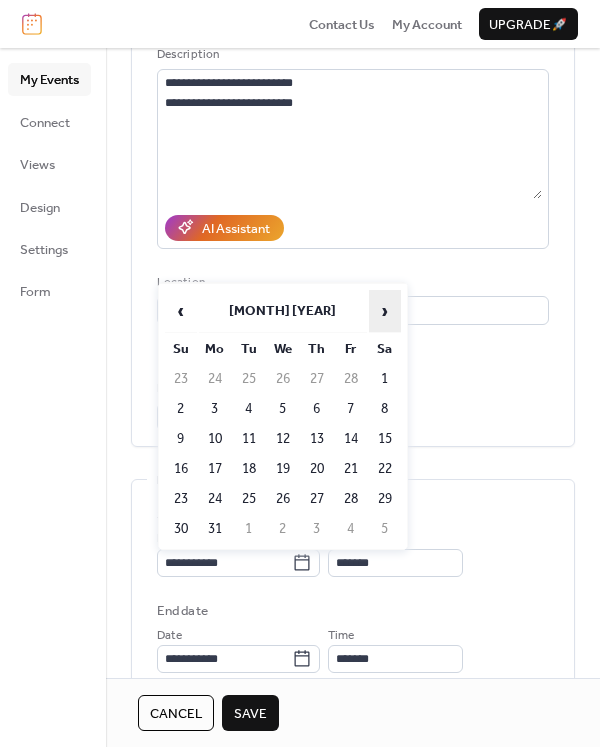 click on "›" at bounding box center (385, 311) 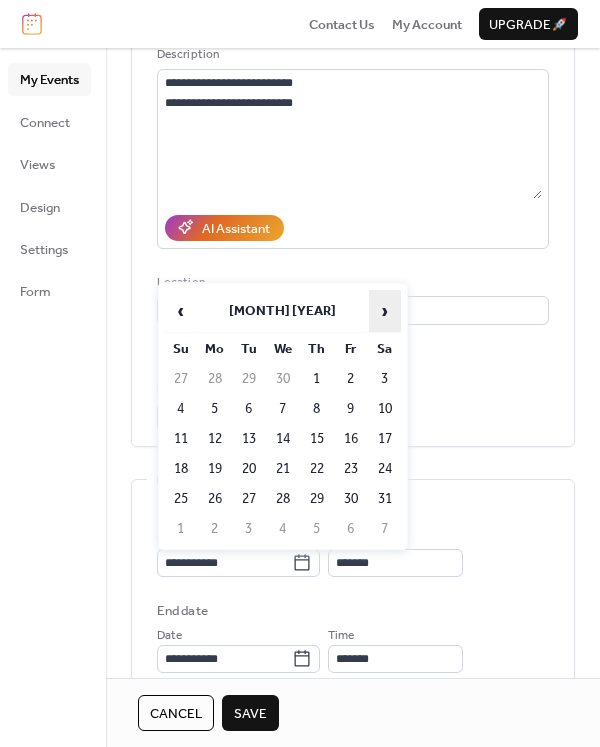 click on "›" at bounding box center [385, 311] 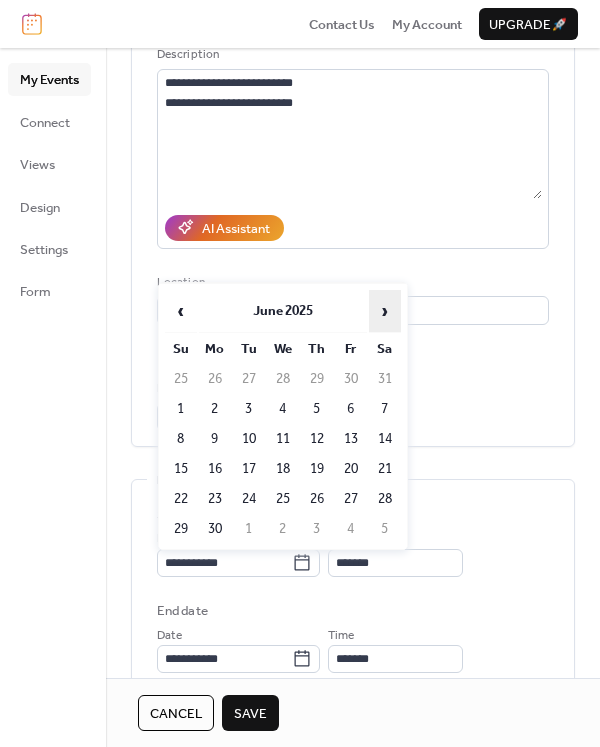 click on "›" at bounding box center (385, 311) 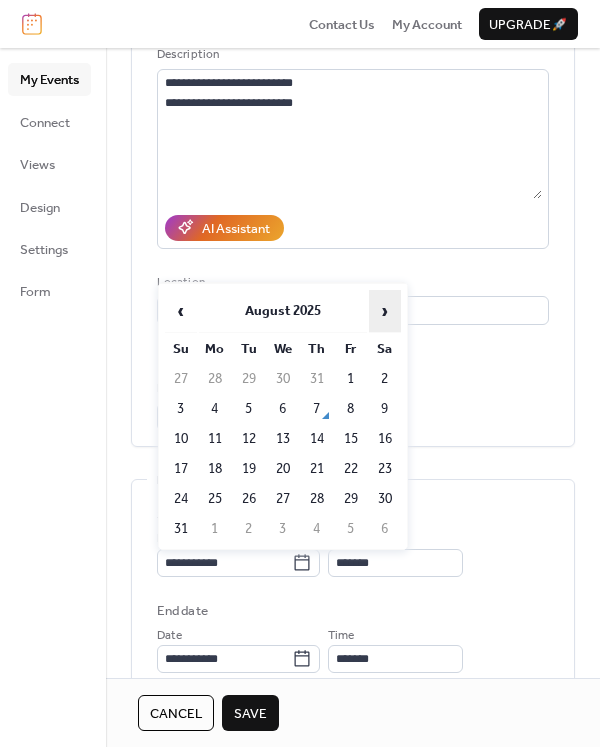click on "›" at bounding box center (385, 311) 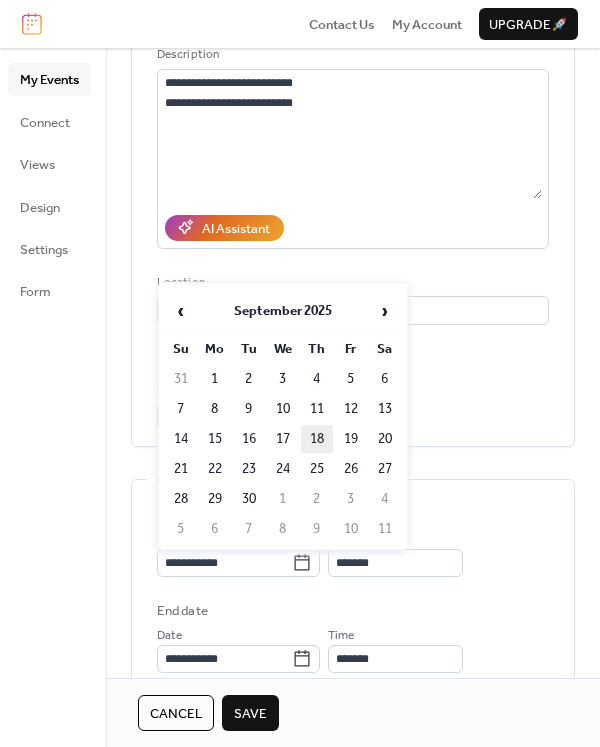 click on "18" at bounding box center (317, 439) 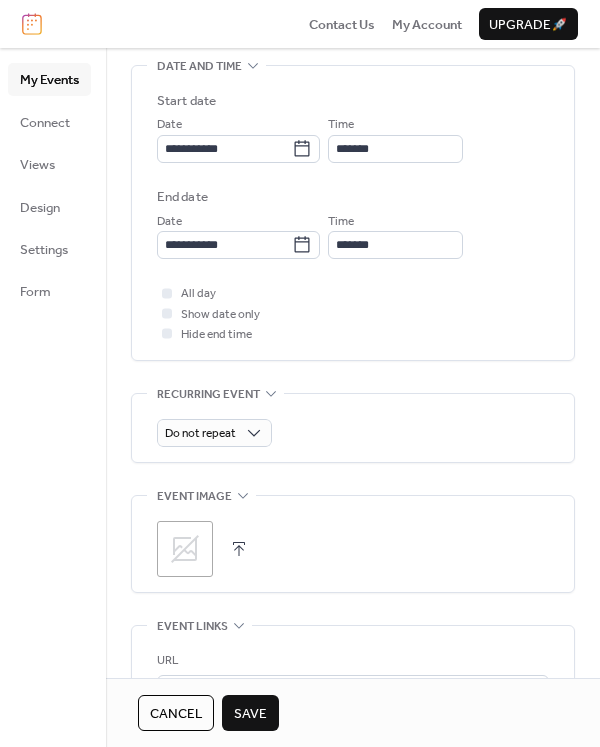scroll, scrollTop: 655, scrollLeft: 0, axis: vertical 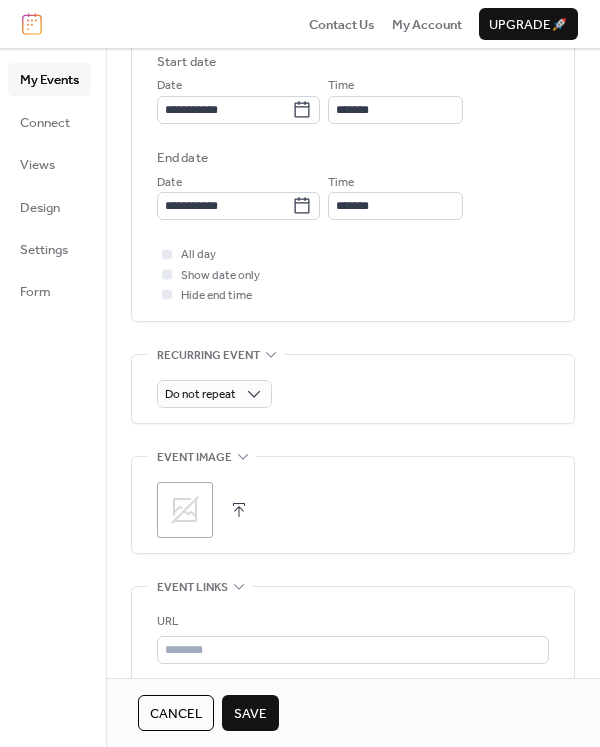 click on "Save" at bounding box center (250, 714) 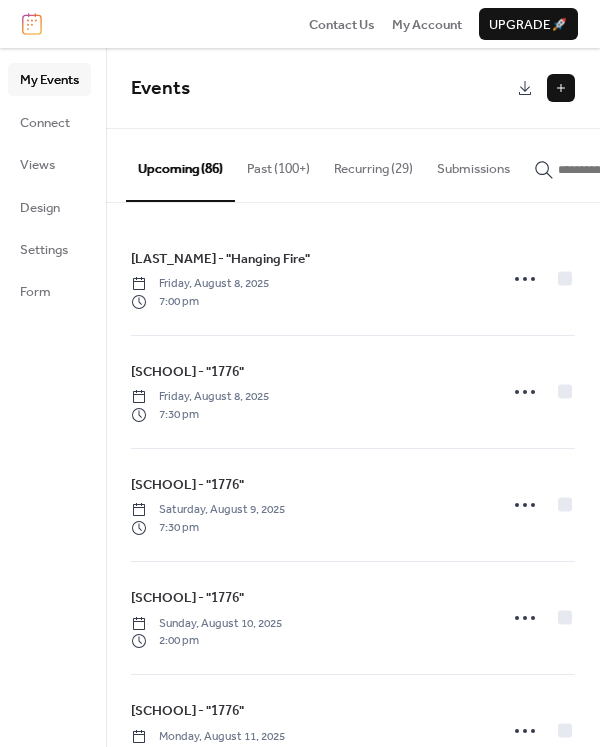 click at bounding box center [618, 170] 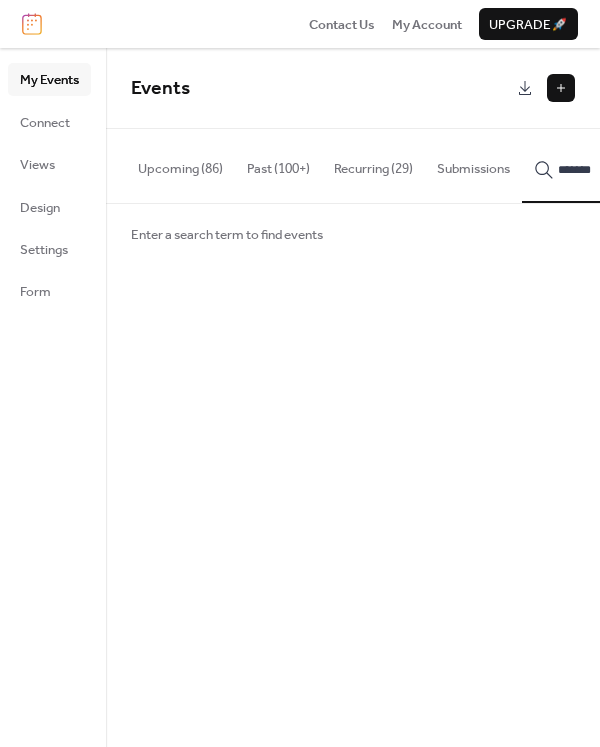 scroll, scrollTop: 0, scrollLeft: 118, axis: horizontal 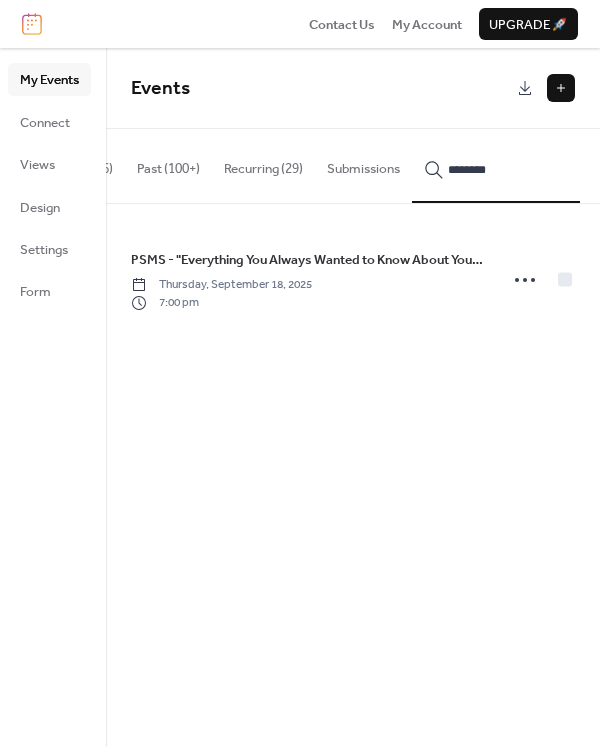 type on "********" 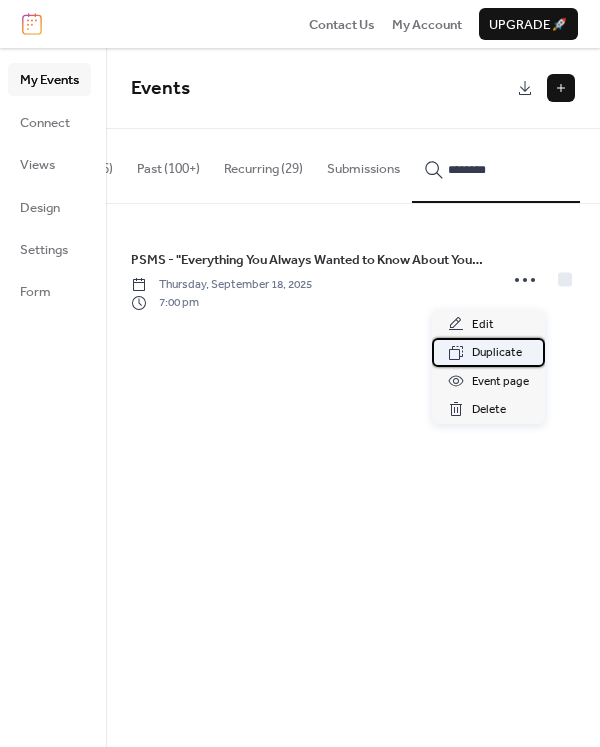 click on "Duplicate" at bounding box center [497, 353] 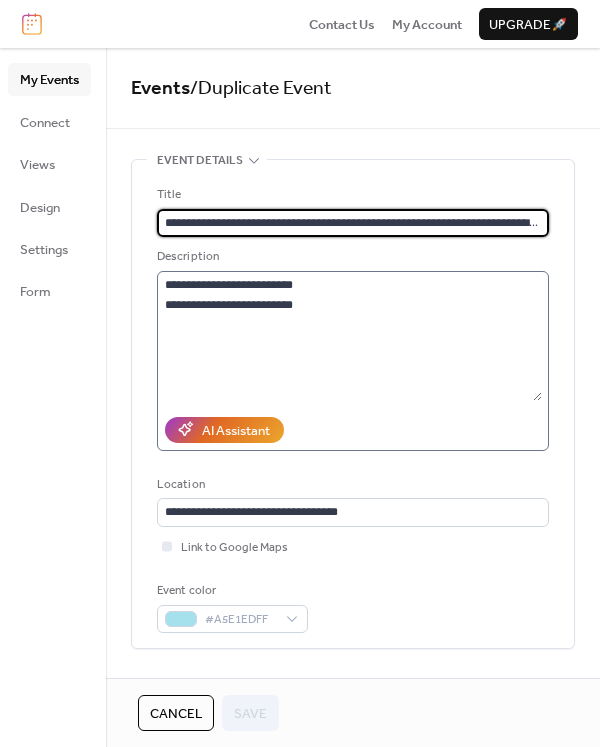 scroll, scrollTop: 0, scrollLeft: 113, axis: horizontal 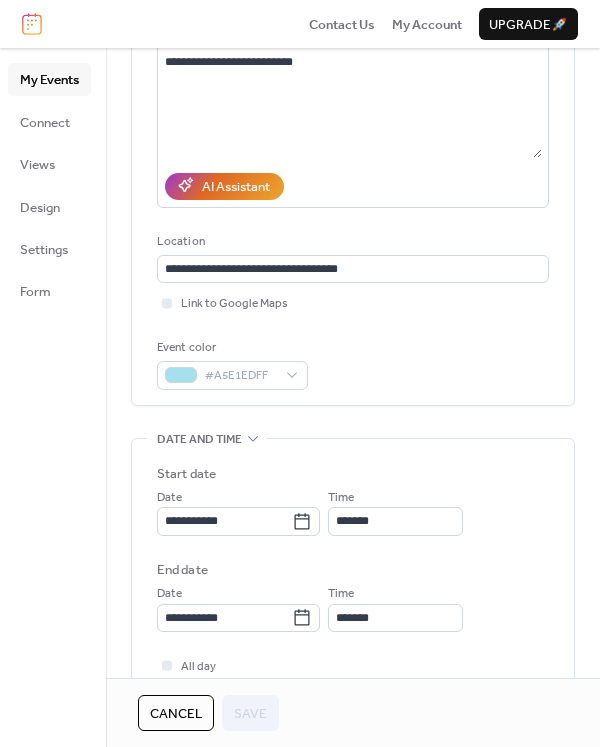 click on "**********" at bounding box center [353, 548] 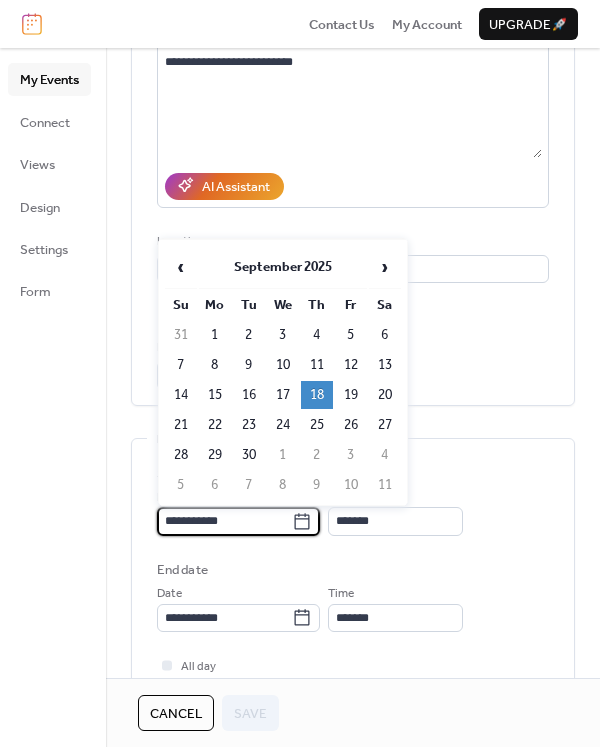 click on "**********" at bounding box center (224, 521) 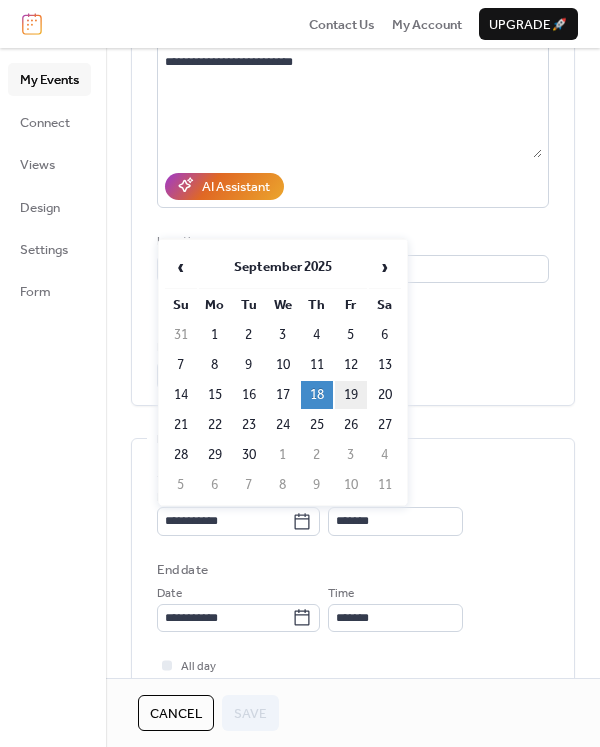 click on "19" at bounding box center (351, 395) 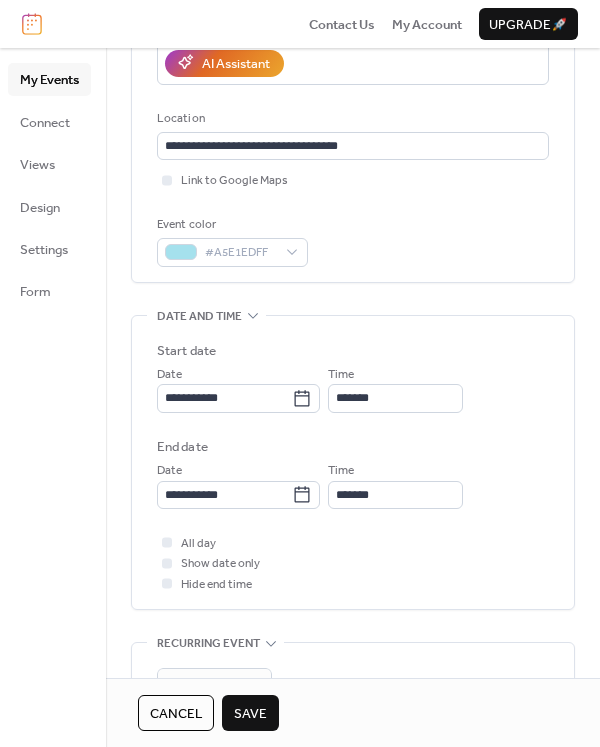scroll, scrollTop: 376, scrollLeft: 0, axis: vertical 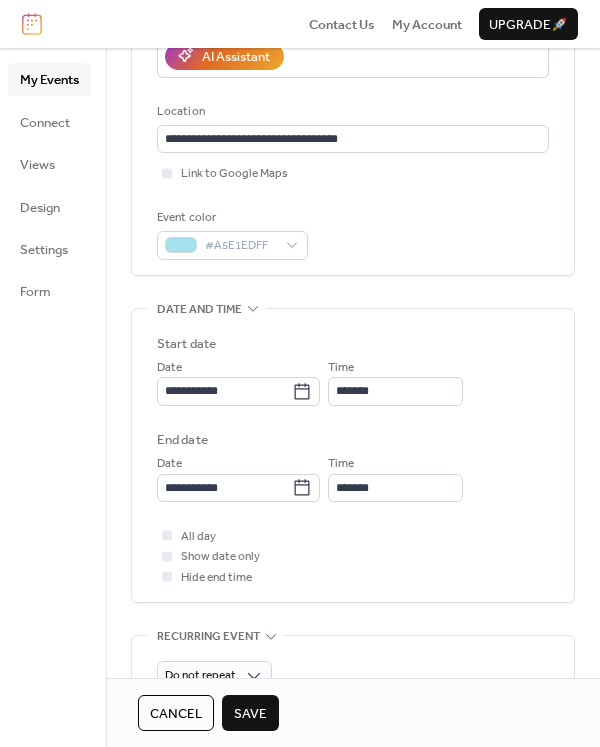 click on "Save" at bounding box center (250, 714) 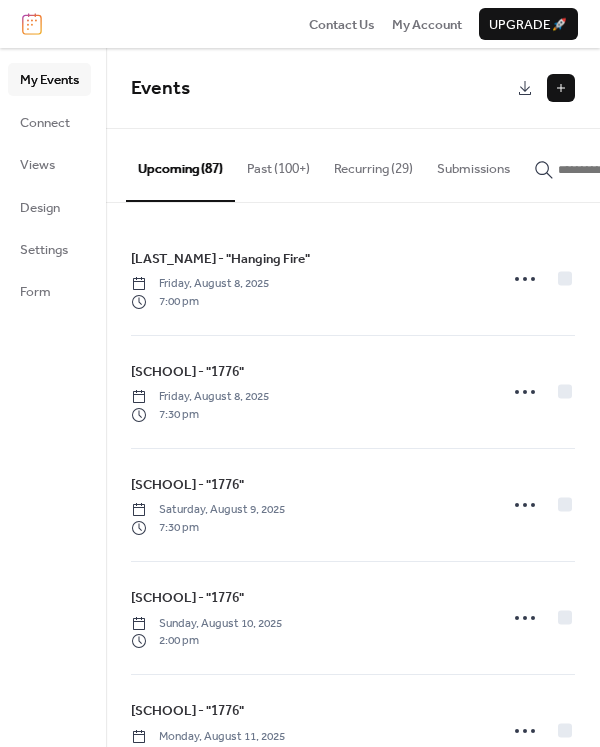 click at bounding box center (606, 169) 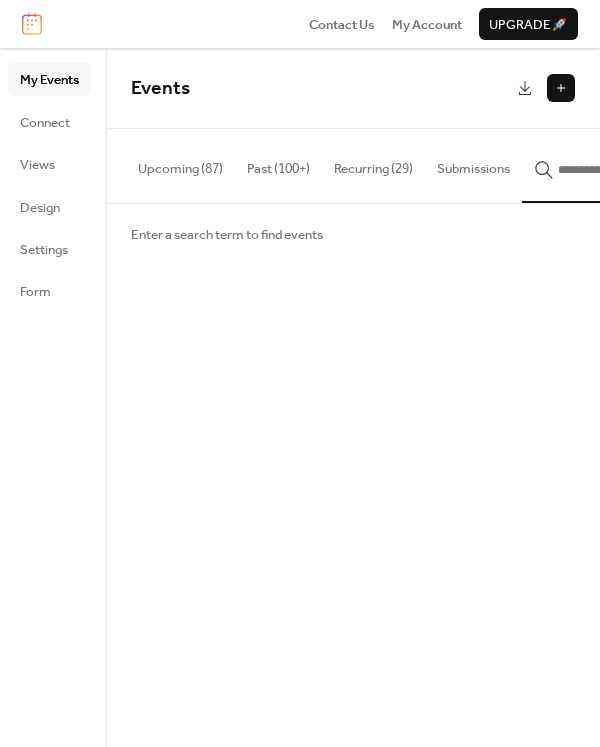 click at bounding box center [618, 170] 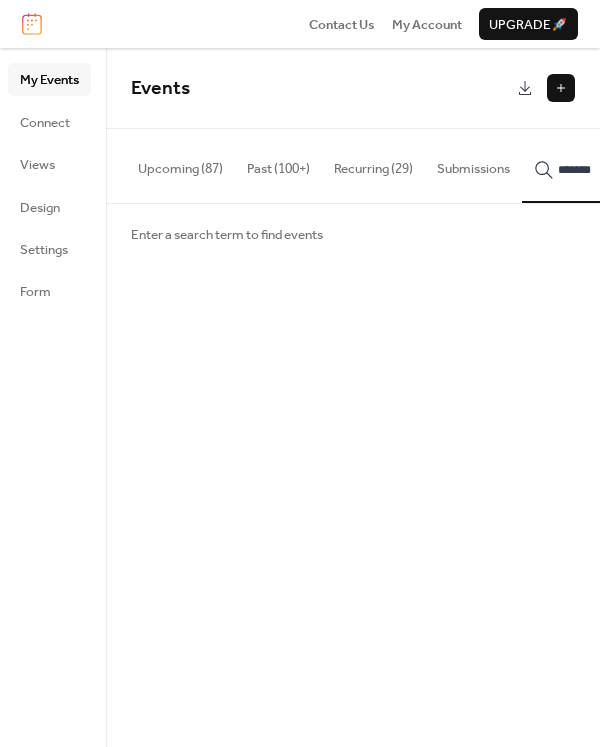 scroll, scrollTop: 0, scrollLeft: 118, axis: horizontal 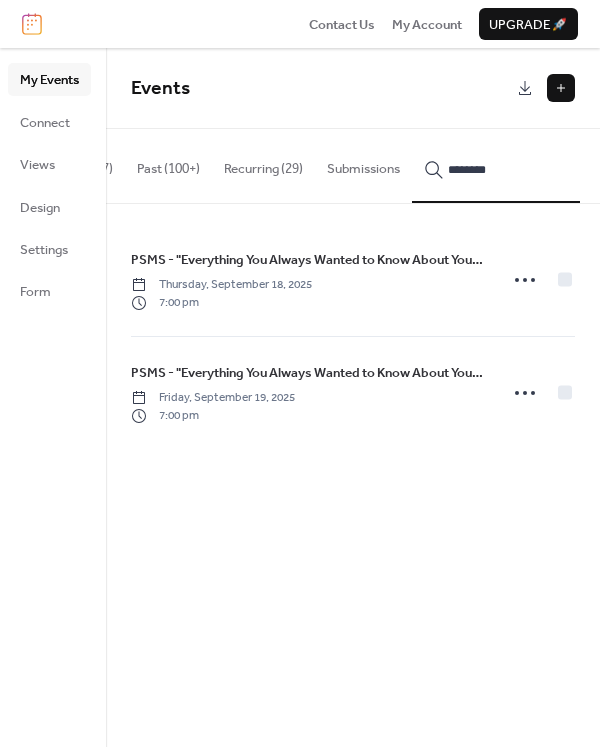 type on "********" 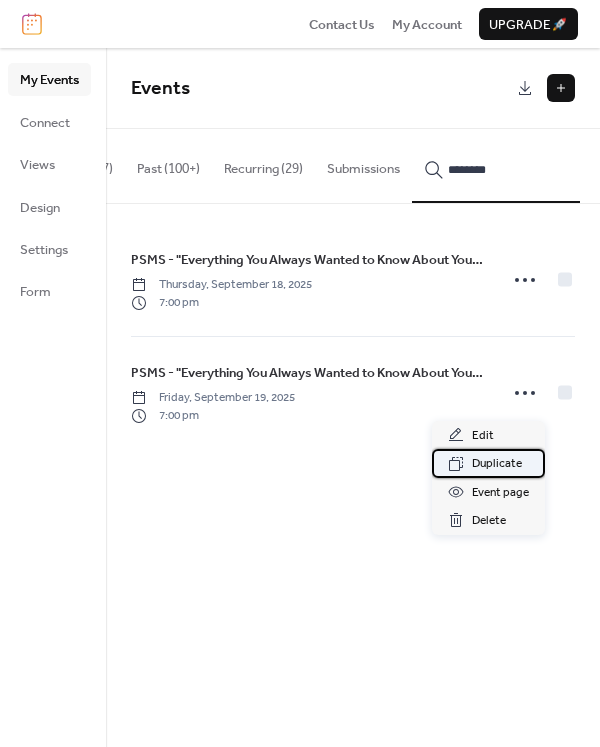 click on "Duplicate" at bounding box center (497, 464) 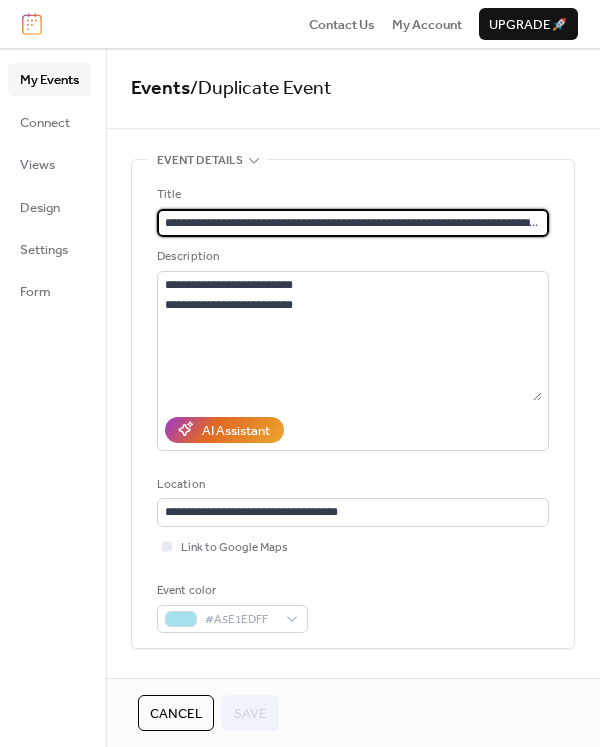 scroll, scrollTop: 0, scrollLeft: 113, axis: horizontal 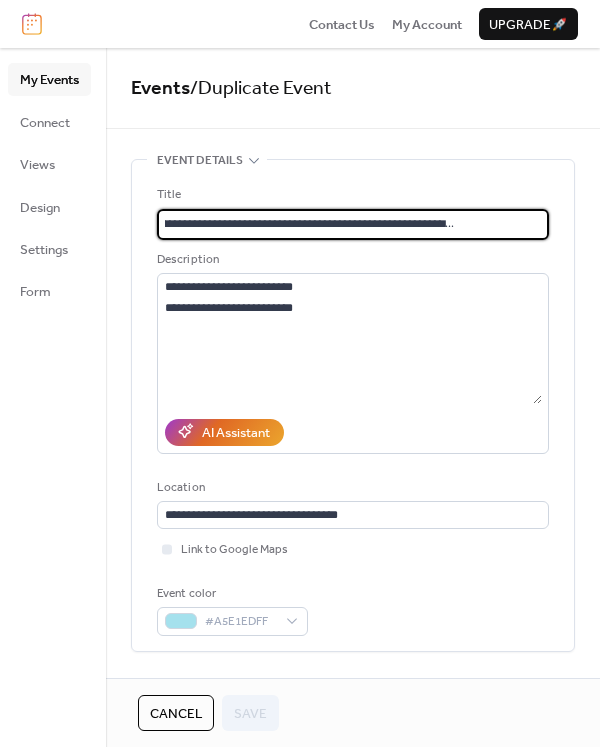 drag, startPoint x: 528, startPoint y: 223, endPoint x: 209, endPoint y: 226, distance: 319.0141 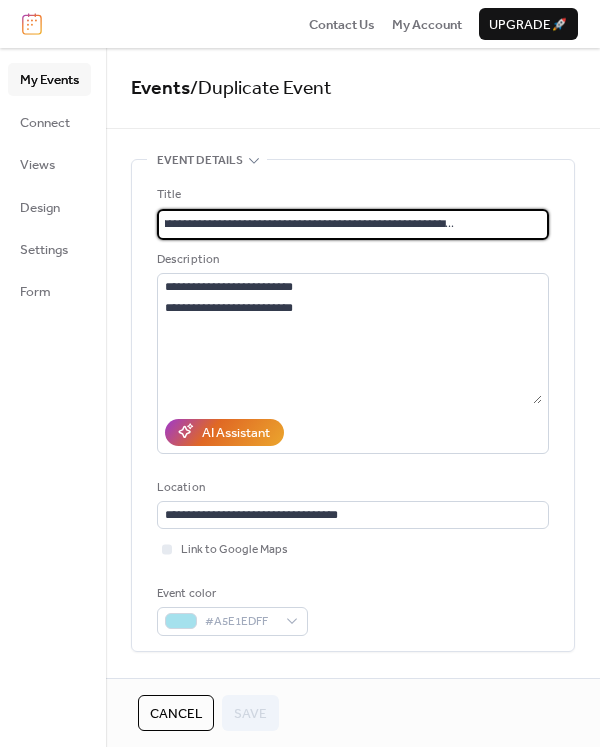 click on "**********" at bounding box center (349, 224) 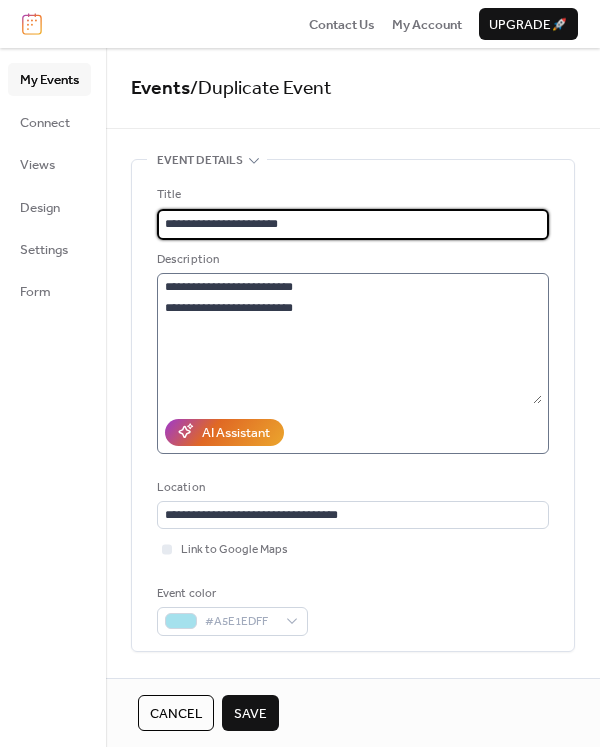 type on "**********" 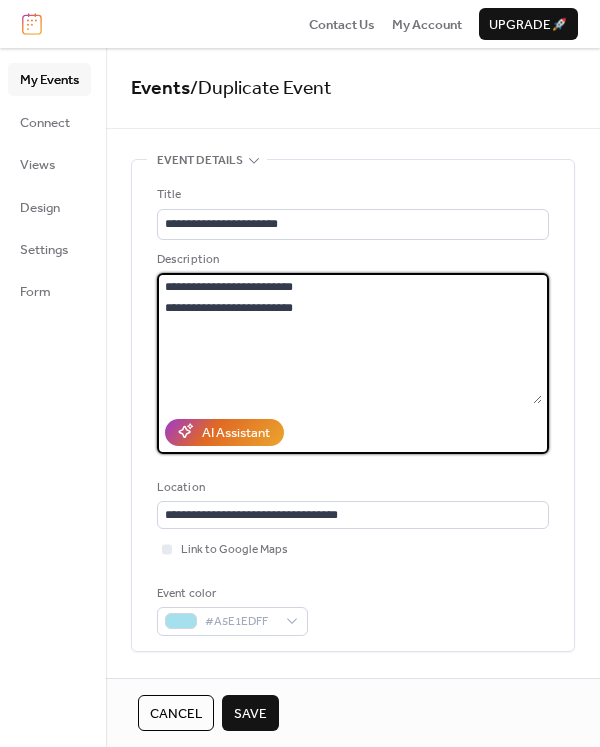 drag, startPoint x: 260, startPoint y: 310, endPoint x: 113, endPoint y: 310, distance: 147 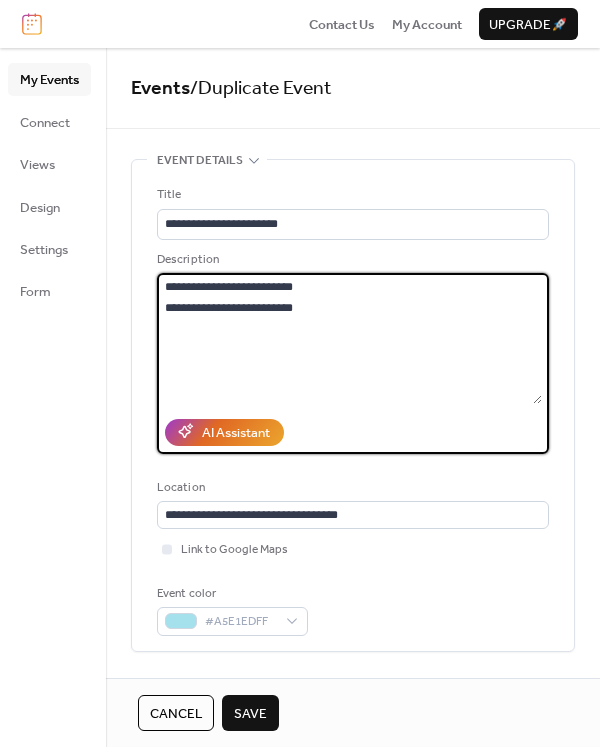 click on "**********" at bounding box center (353, 878) 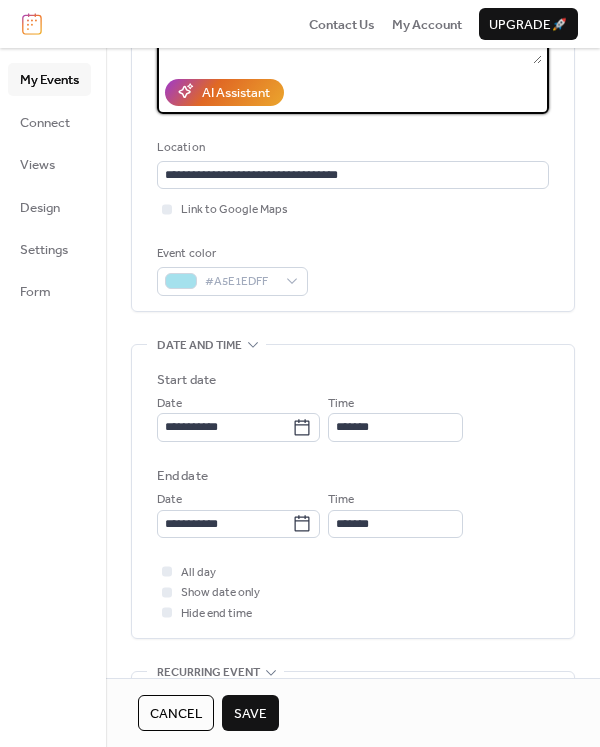 scroll, scrollTop: 352, scrollLeft: 0, axis: vertical 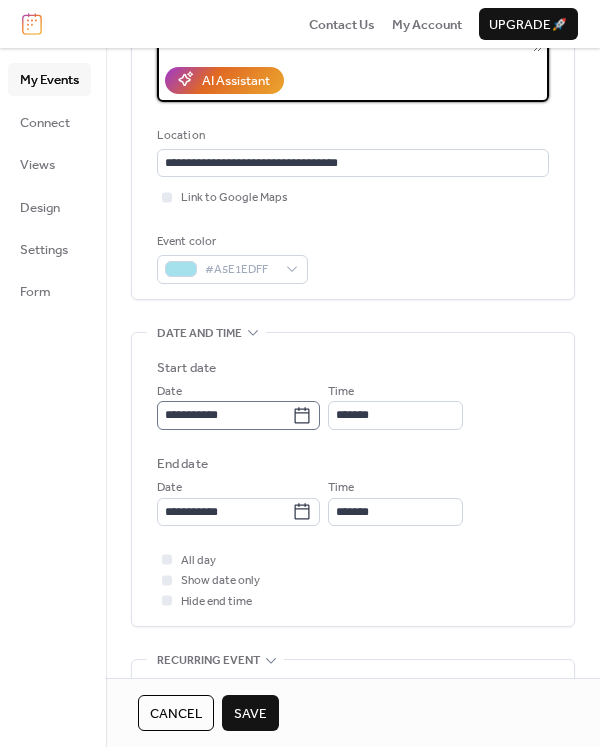 type on "**********" 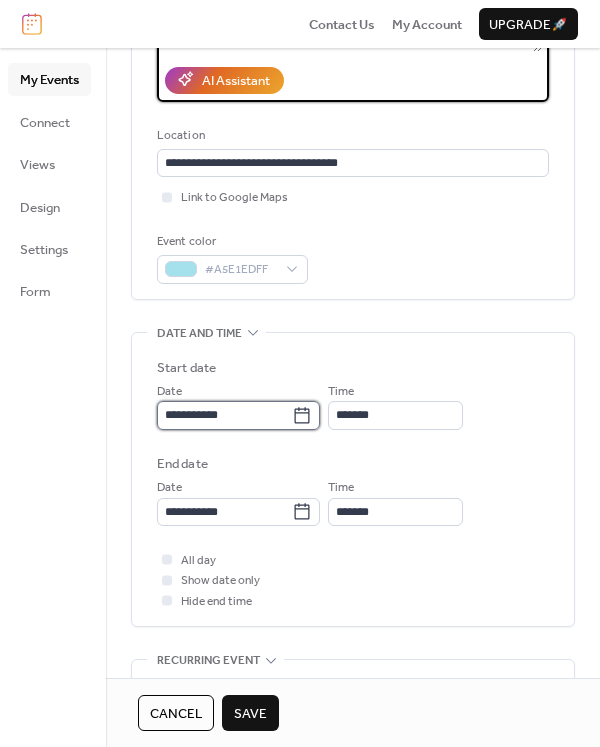 click on "**********" at bounding box center [224, 415] 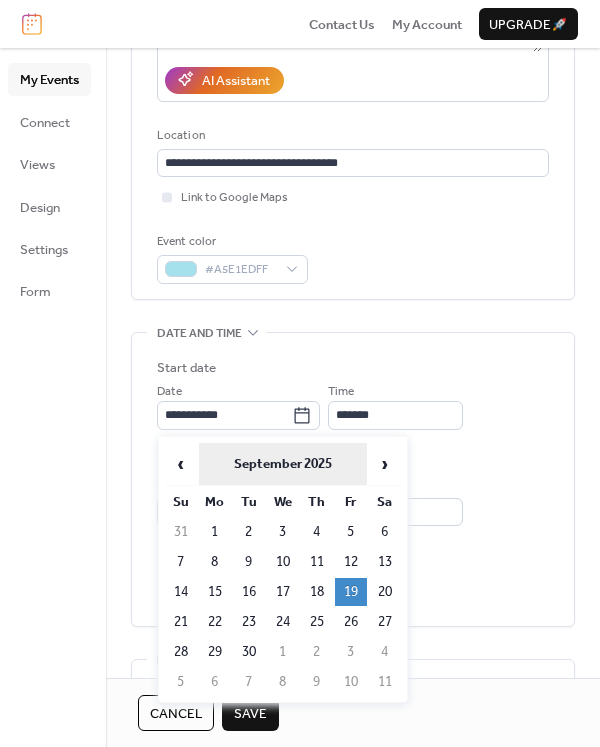 click on "September 2025" at bounding box center (283, 464) 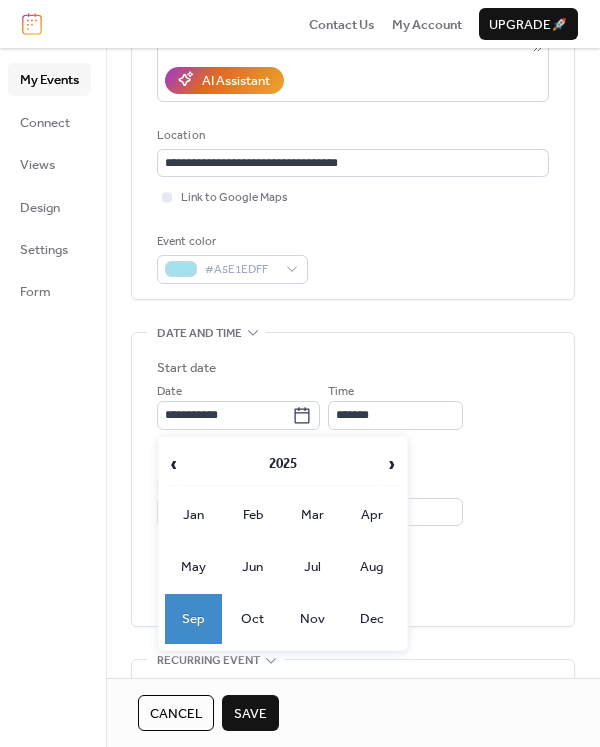 click on "‹ [YEAR] ›" at bounding box center [283, 464] 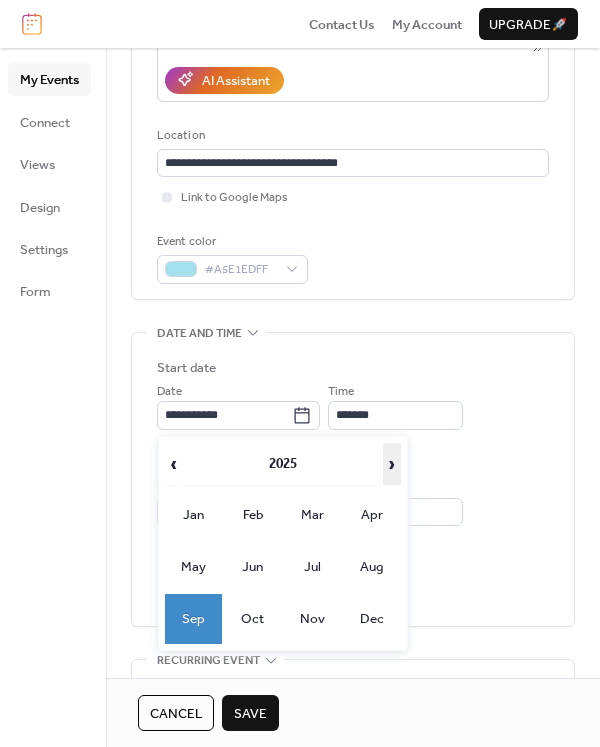 click on "›" at bounding box center [392, 464] 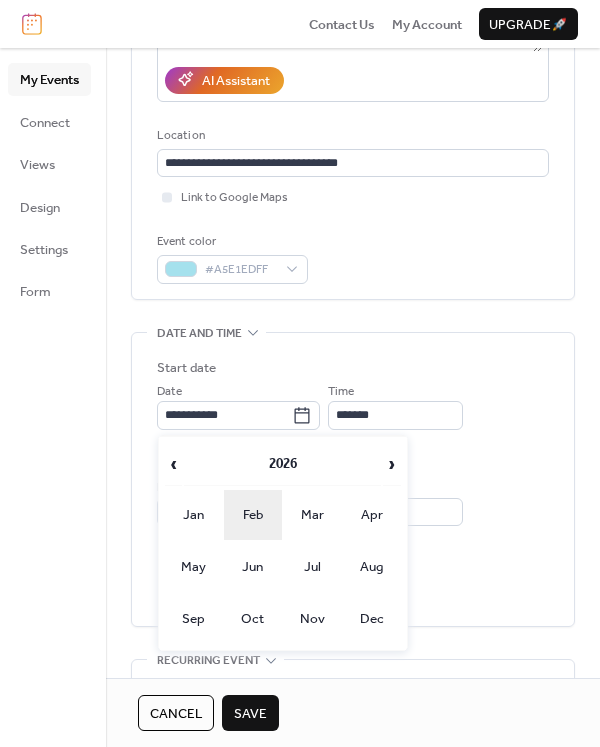 click on "Feb" at bounding box center [253, 515] 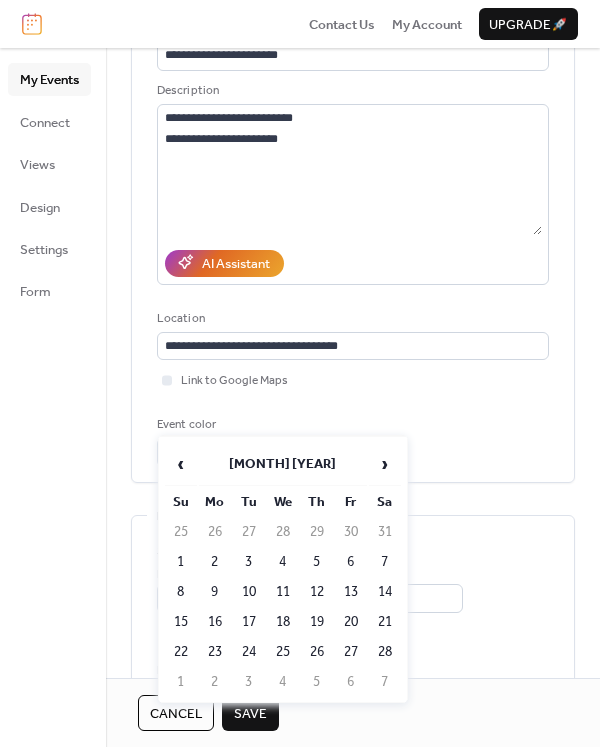 scroll, scrollTop: 171, scrollLeft: 0, axis: vertical 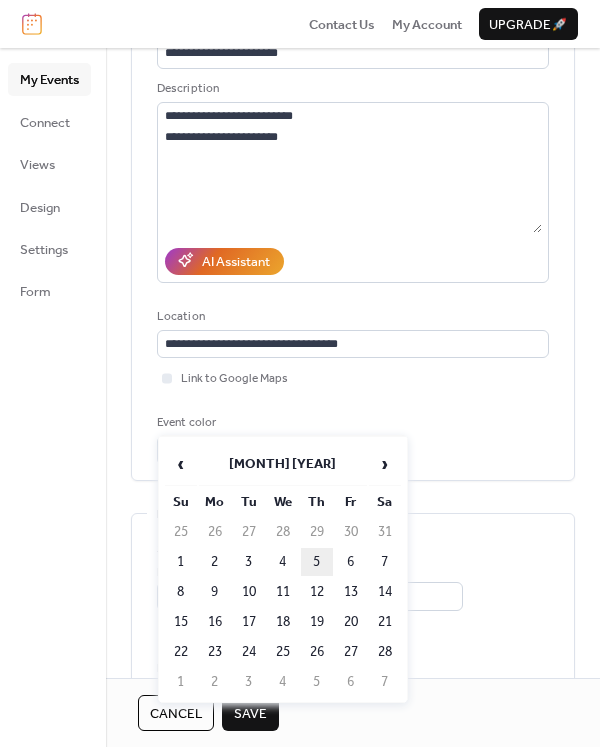 click on "5" at bounding box center (317, 562) 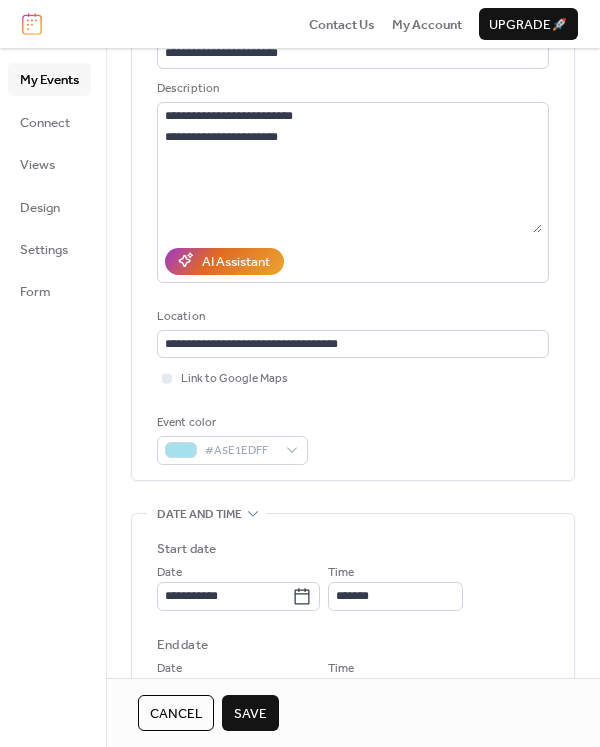 click on "Save" at bounding box center [250, 714] 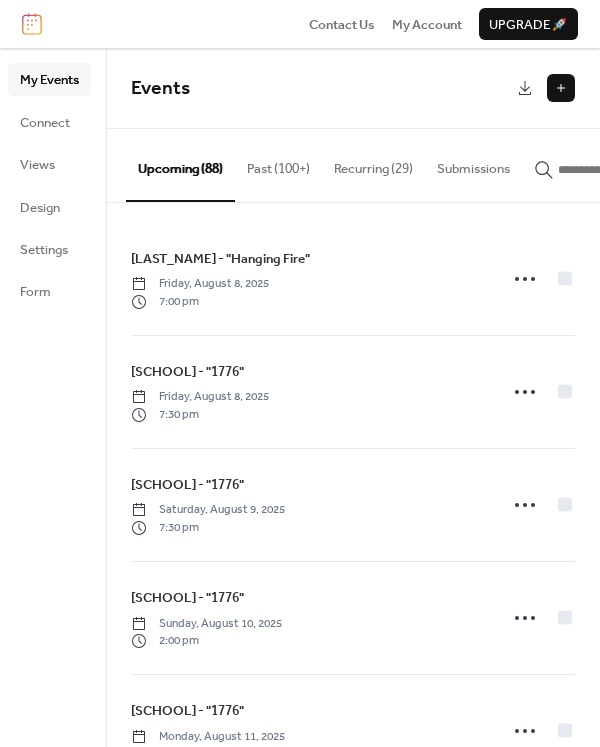 click at bounding box center (618, 170) 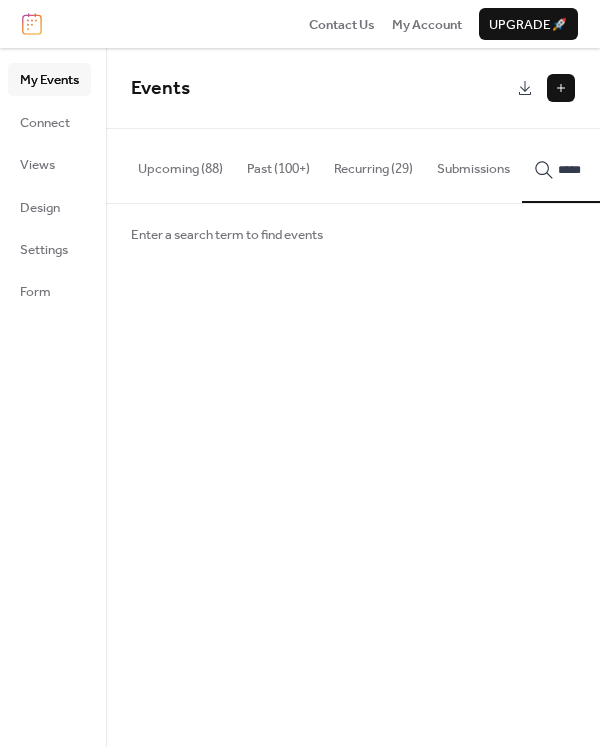 scroll, scrollTop: 0, scrollLeft: 2, axis: horizontal 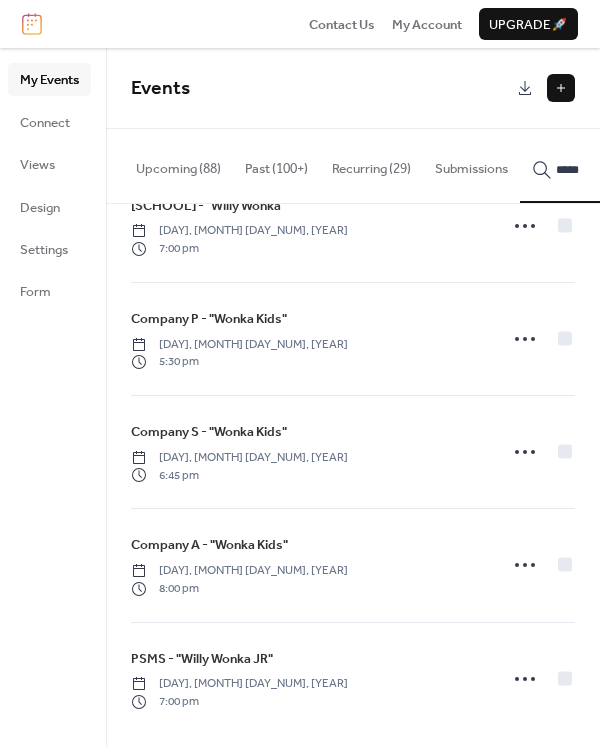 type on "*****" 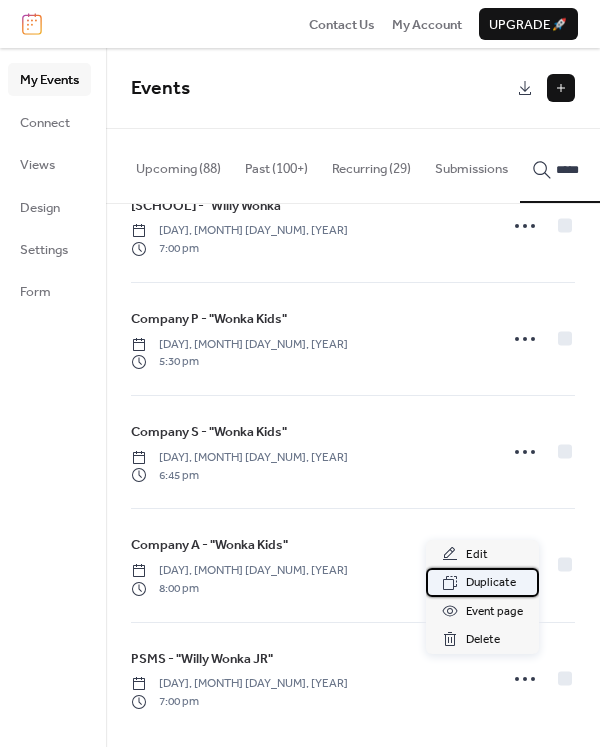 click on "Duplicate" at bounding box center (491, 583) 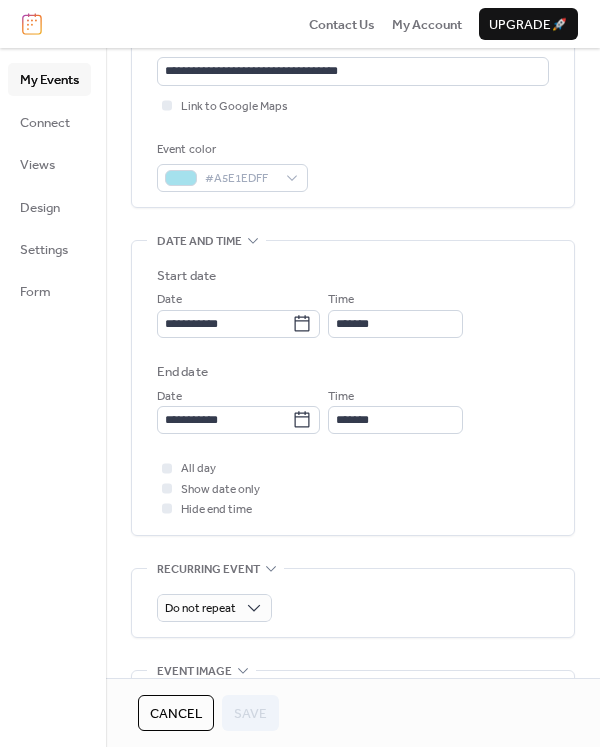 scroll, scrollTop: 450, scrollLeft: 0, axis: vertical 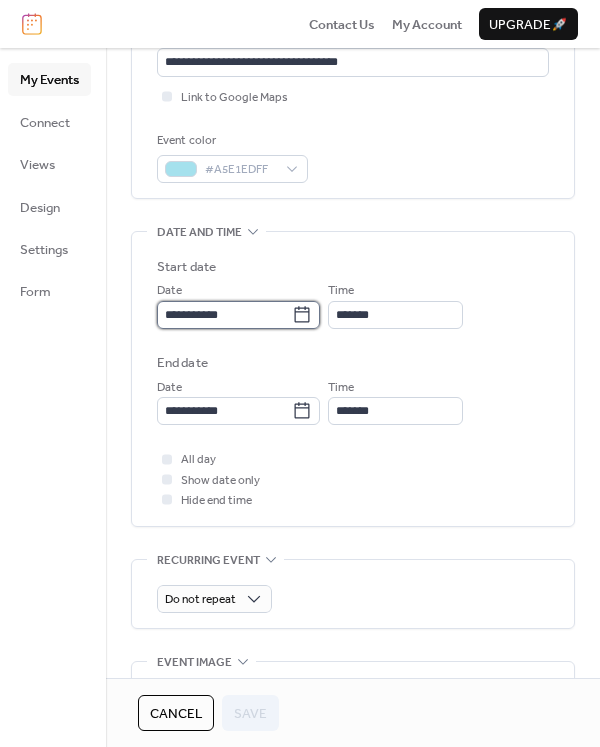 click on "**********" at bounding box center (224, 315) 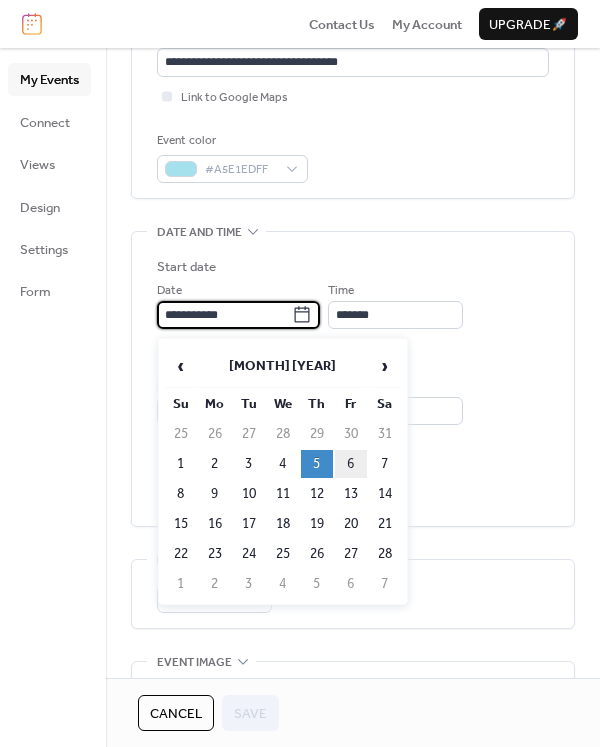 click on "6" at bounding box center (351, 464) 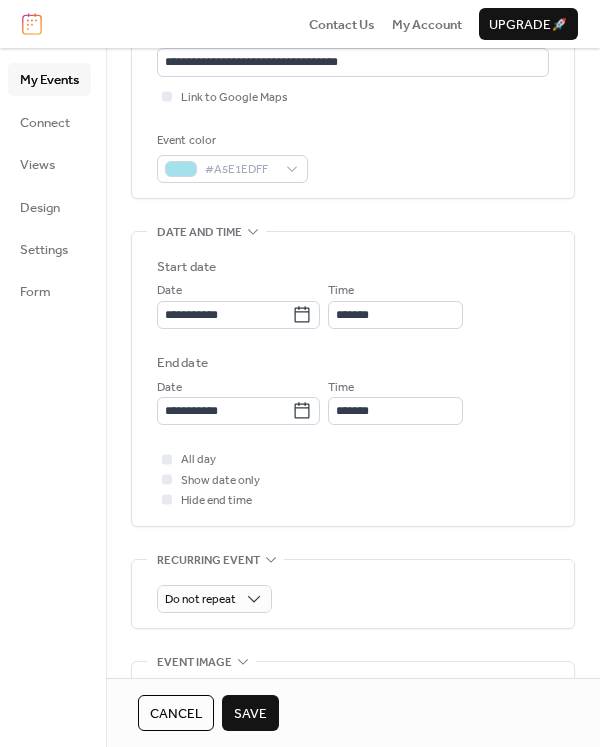 click on "Save" at bounding box center (250, 714) 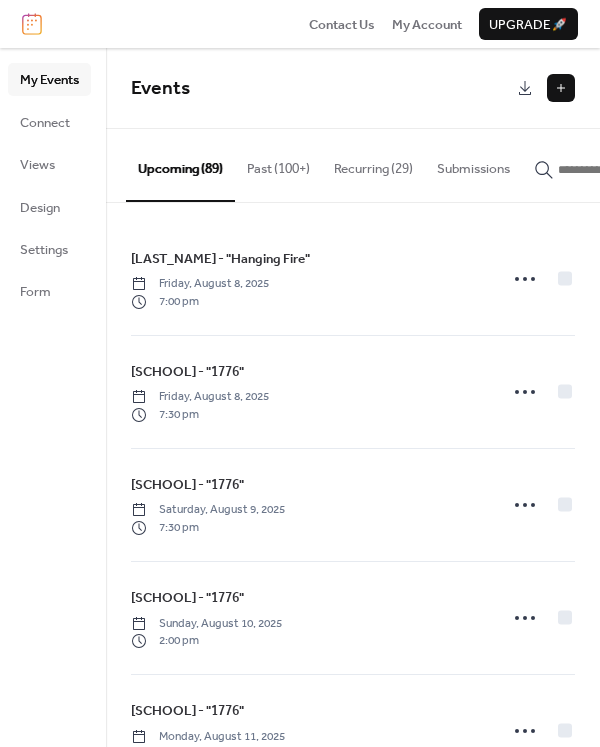 click at bounding box center [618, 170] 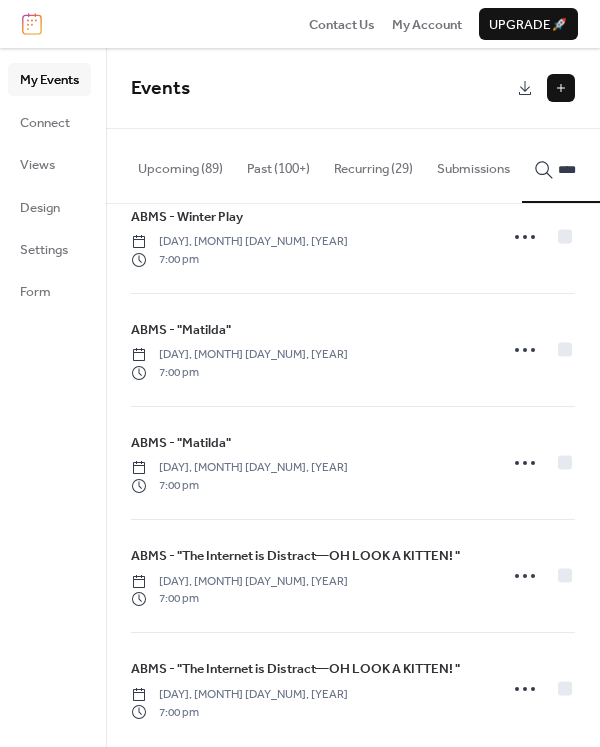 scroll, scrollTop: 946, scrollLeft: 0, axis: vertical 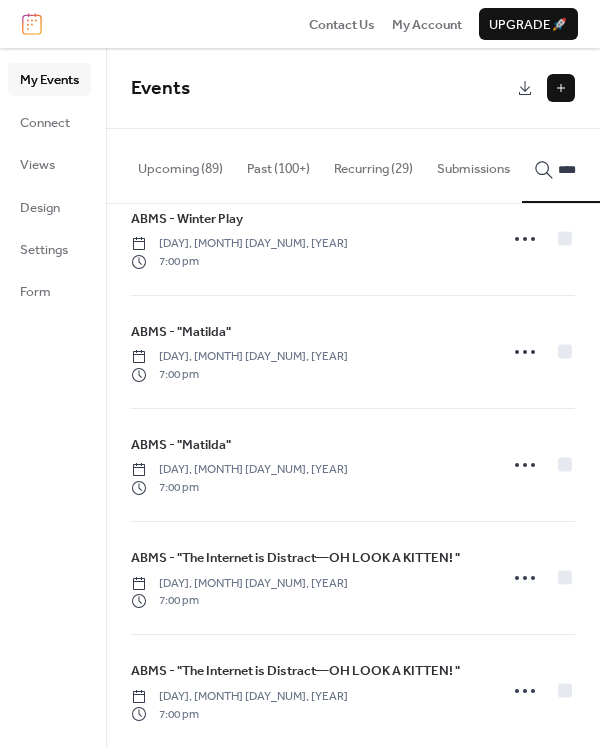 type on "****" 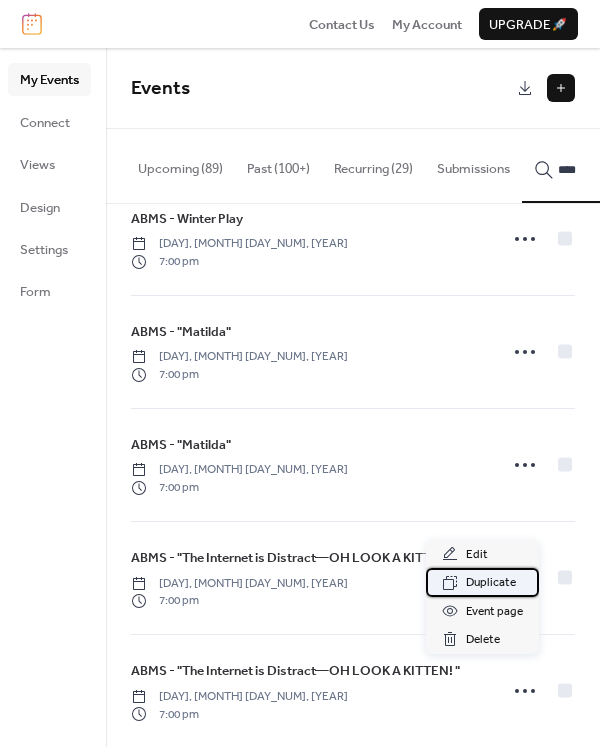 click on "Duplicate" at bounding box center [491, 583] 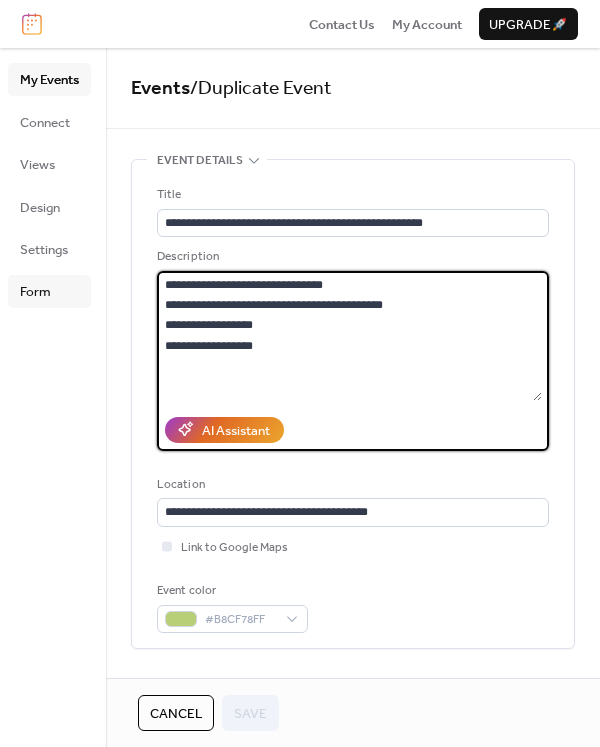 drag, startPoint x: 413, startPoint y: 304, endPoint x: 62, endPoint y: 303, distance: 351.00143 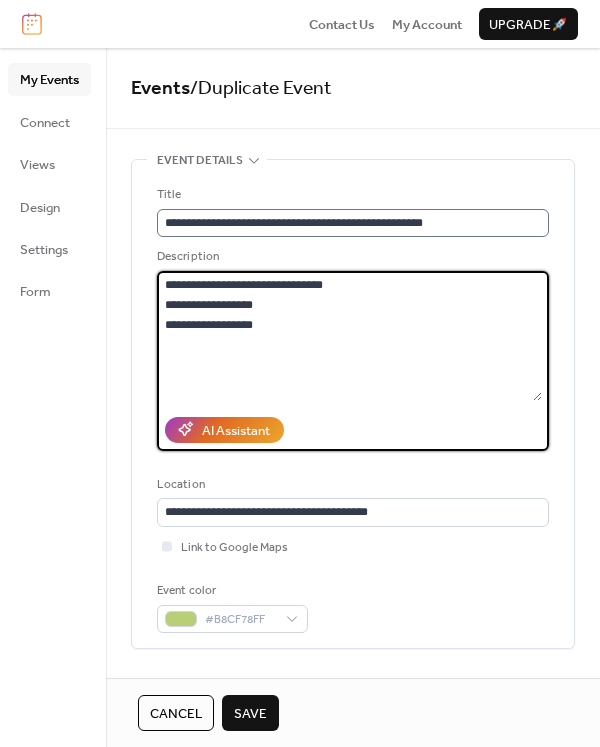type on "**********" 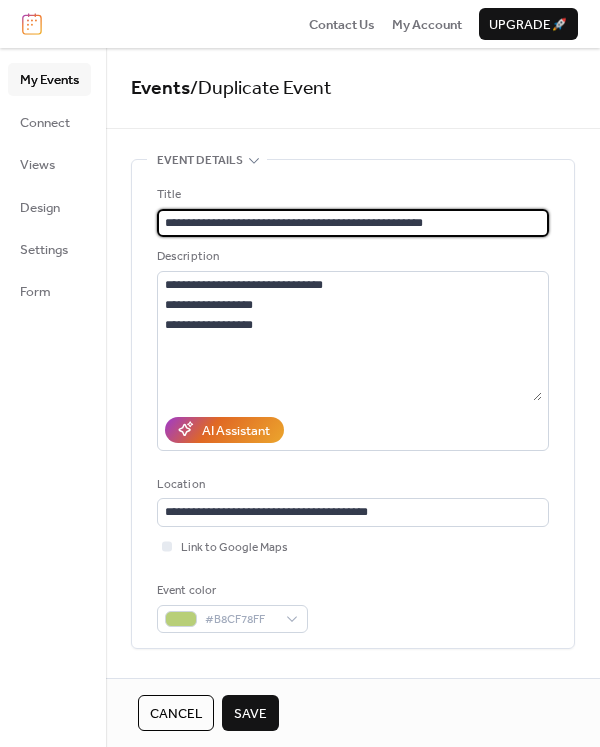 drag, startPoint x: 450, startPoint y: 227, endPoint x: 211, endPoint y: 225, distance: 239.00836 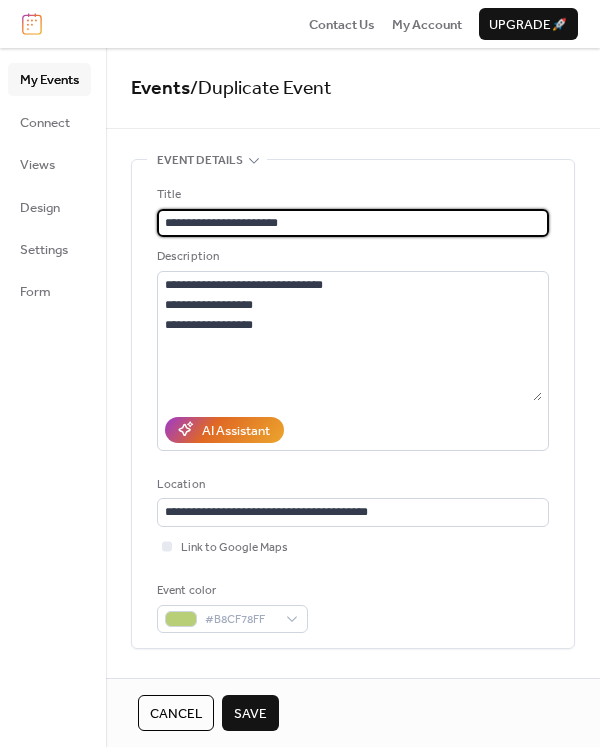 drag, startPoint x: 292, startPoint y: 224, endPoint x: 211, endPoint y: 224, distance: 81 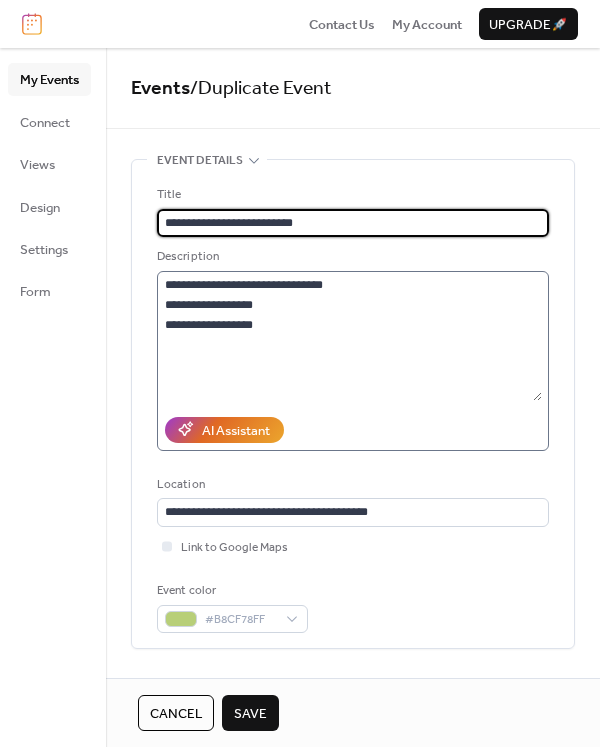 type on "**********" 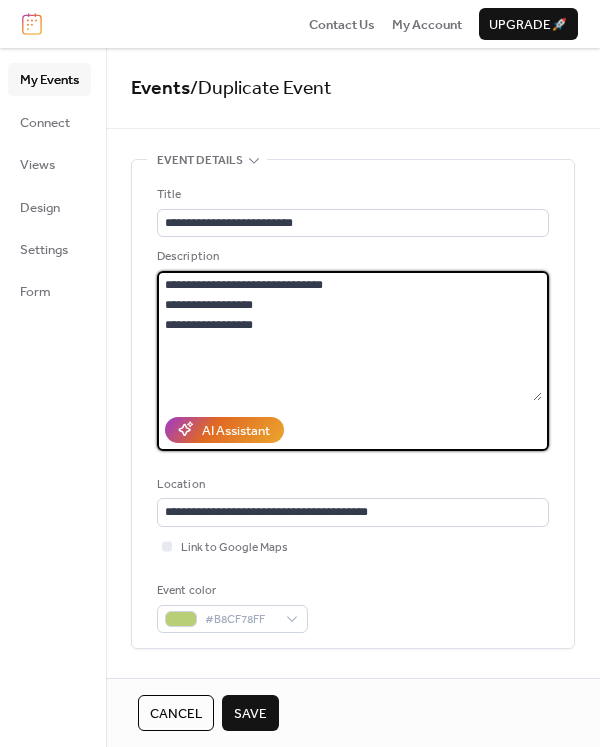 drag, startPoint x: 272, startPoint y: 321, endPoint x: 155, endPoint y: 306, distance: 117.95762 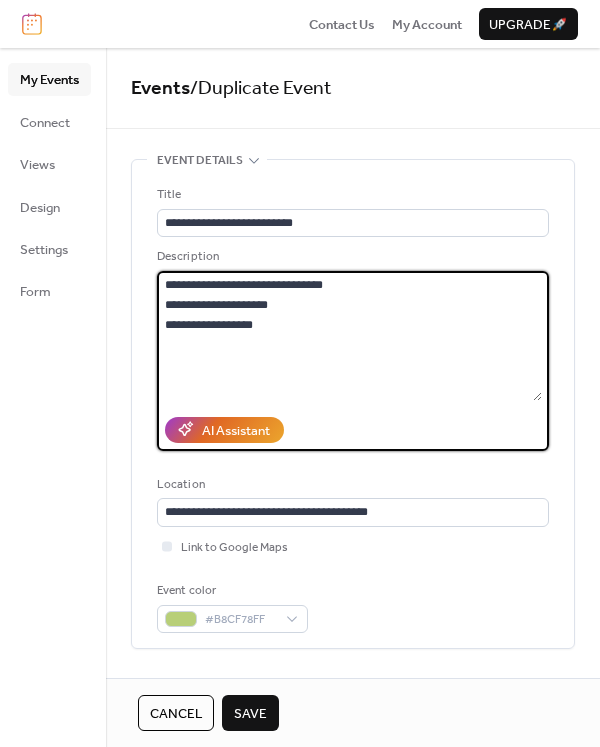 drag, startPoint x: 285, startPoint y: 334, endPoint x: 123, endPoint y: 334, distance: 162 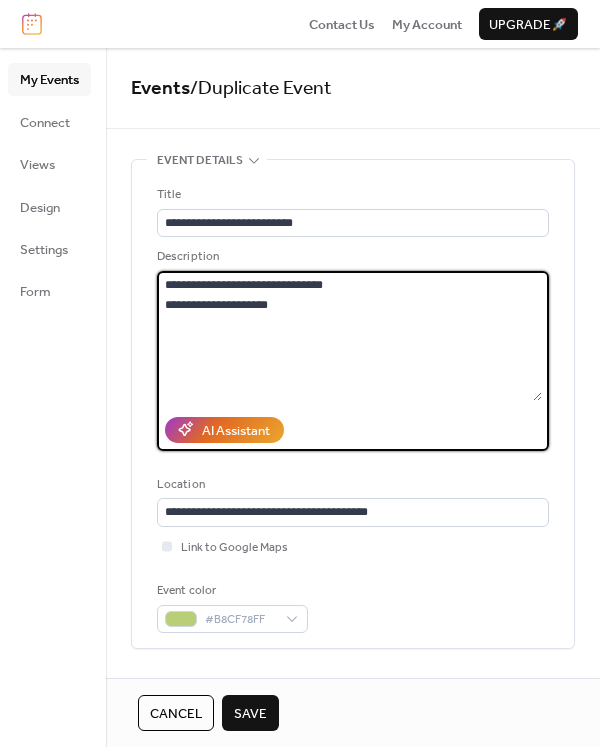 click on "**********" at bounding box center (349, 336) 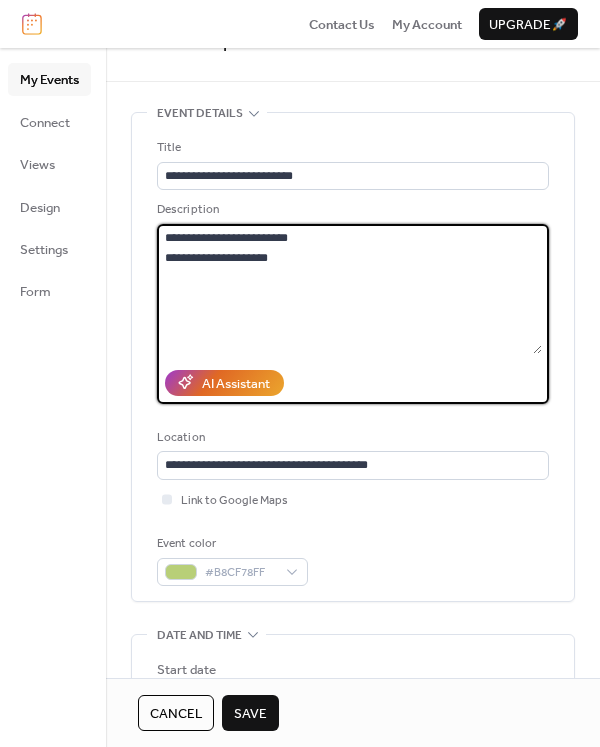 scroll, scrollTop: 185, scrollLeft: 0, axis: vertical 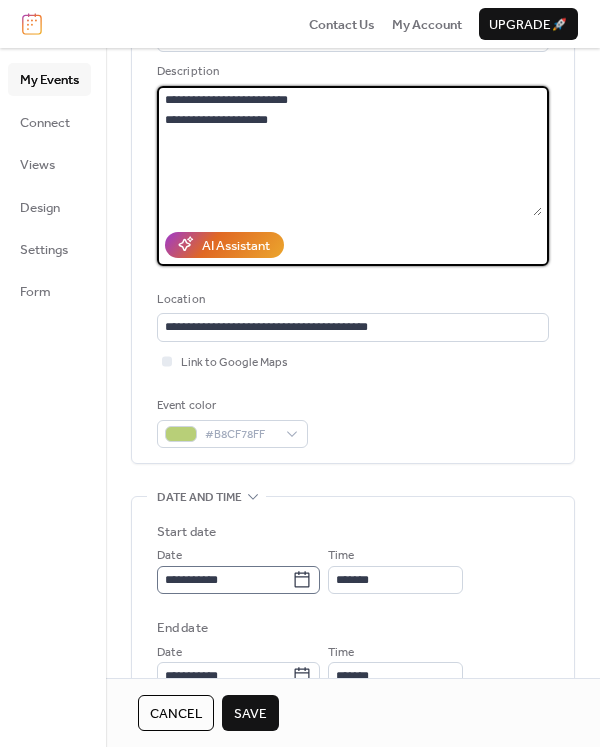 type on "**********" 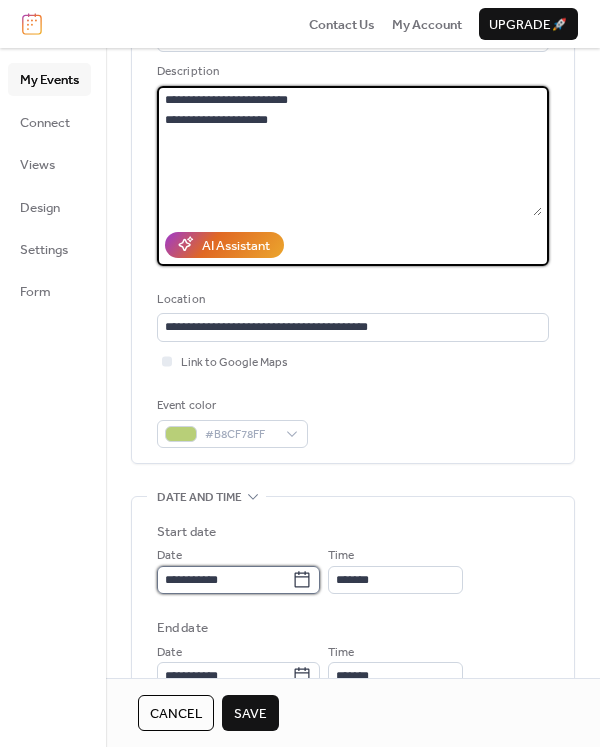 click on "**********" at bounding box center [224, 580] 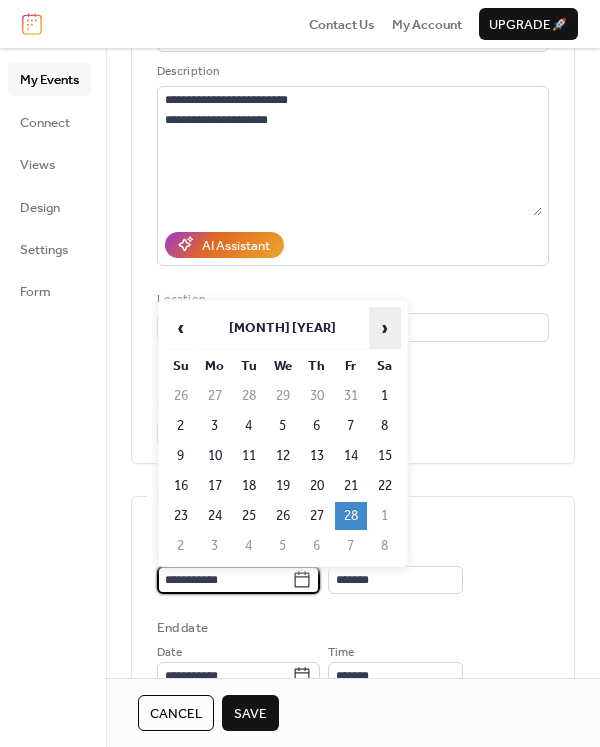 click on "›" at bounding box center [385, 328] 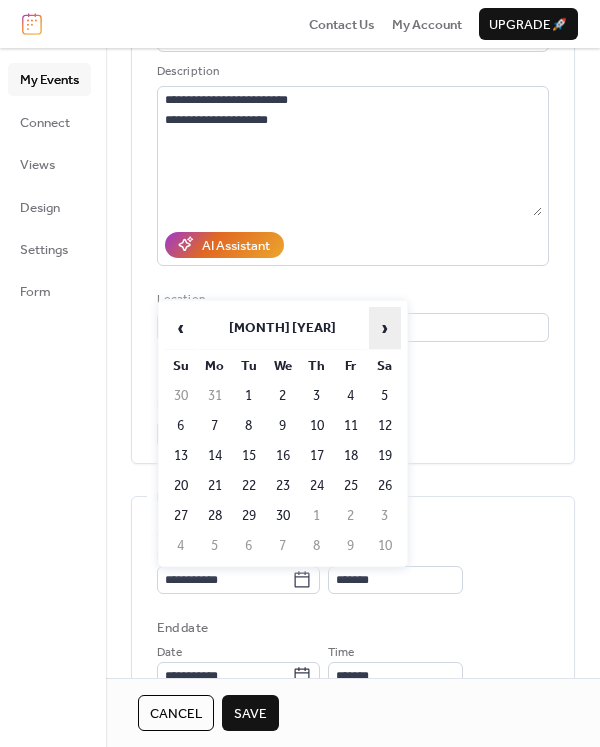 click on "›" at bounding box center (385, 328) 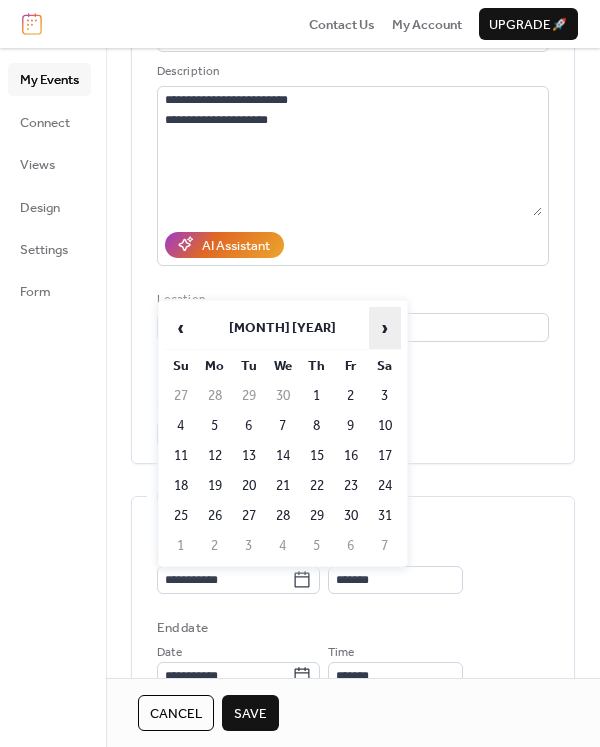 click on "›" at bounding box center (385, 328) 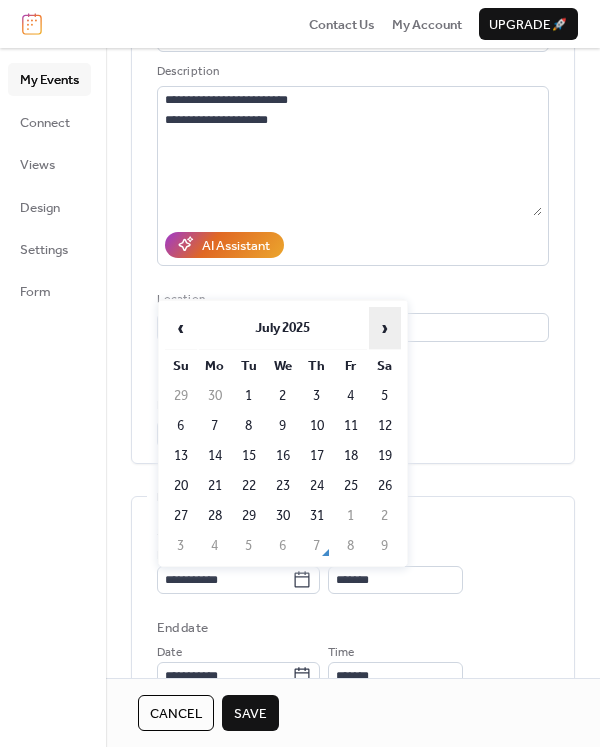 click on "›" at bounding box center (385, 328) 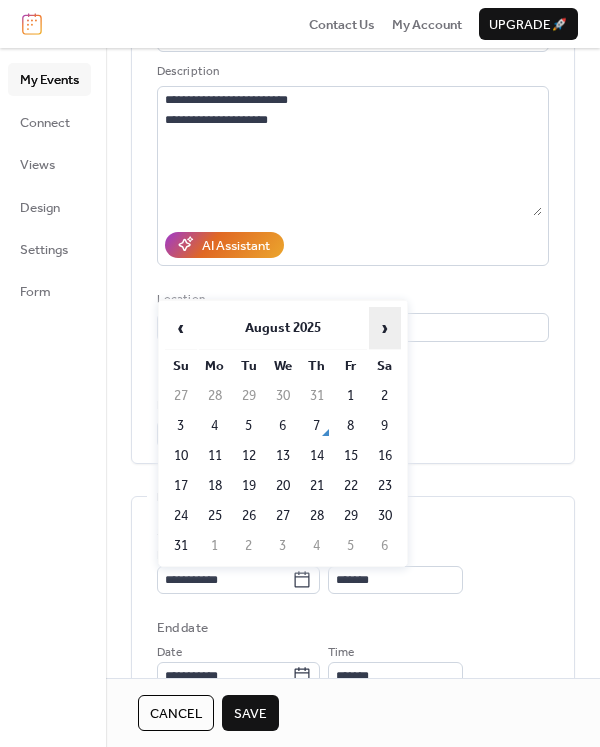 click on "›" at bounding box center [385, 328] 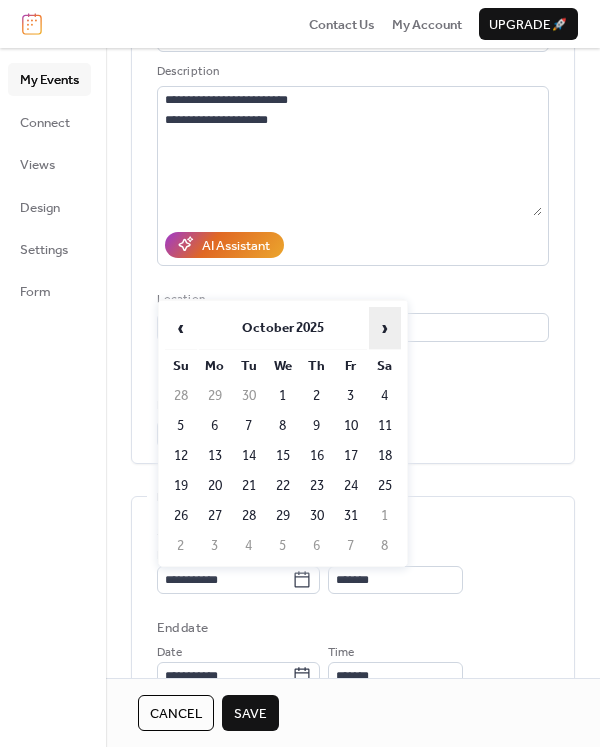 click on "›" at bounding box center (385, 328) 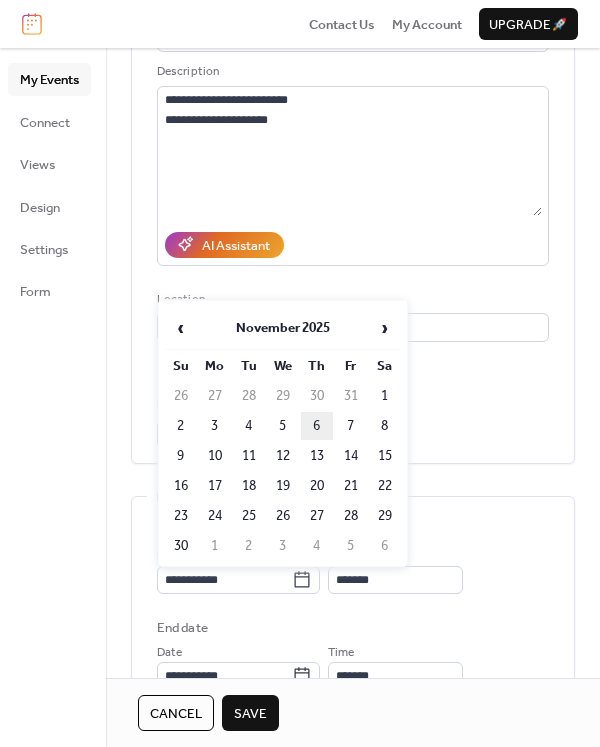 click on "6" at bounding box center [317, 426] 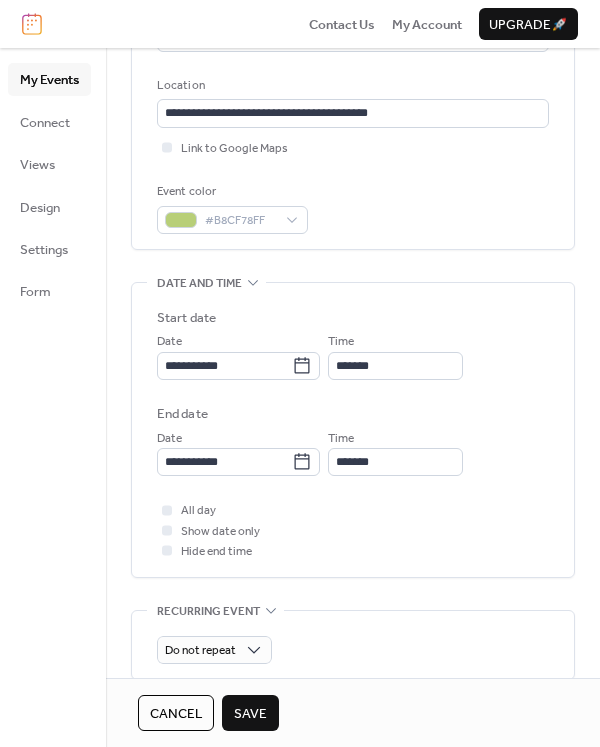 scroll, scrollTop: 411, scrollLeft: 0, axis: vertical 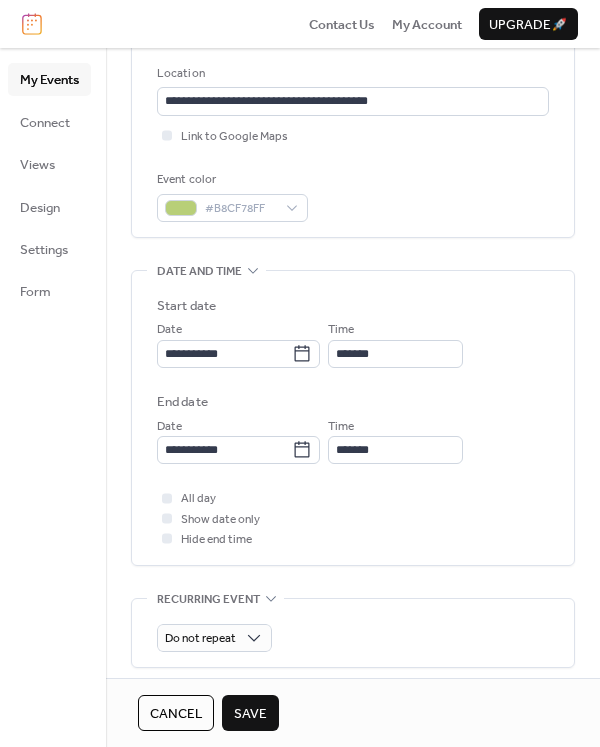 click on "Save" at bounding box center [250, 714] 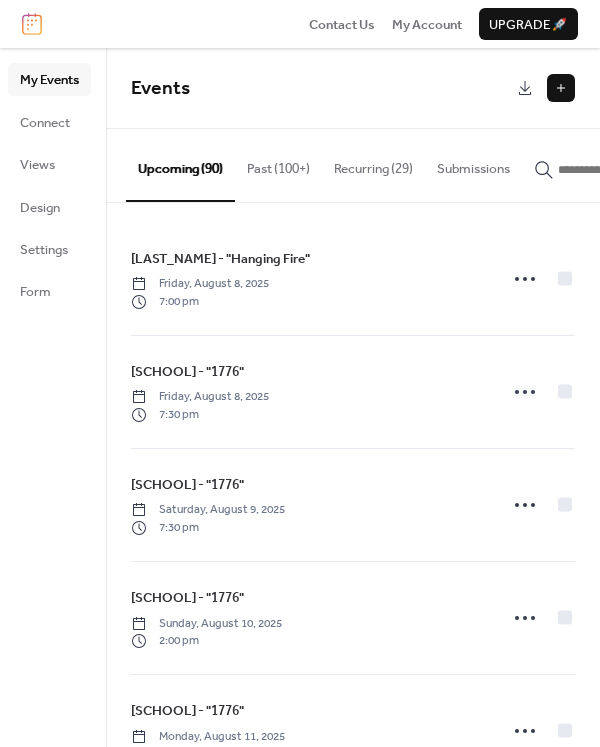 click at bounding box center [618, 170] 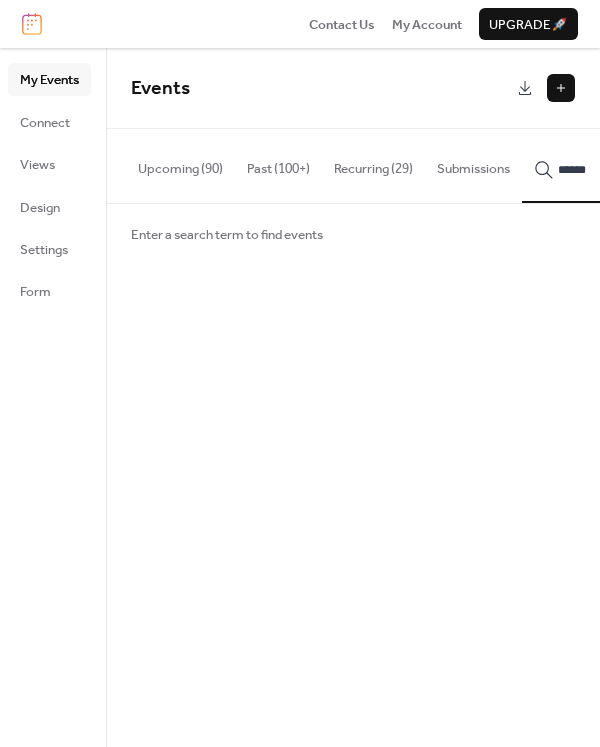 scroll, scrollTop: 0, scrollLeft: 118, axis: horizontal 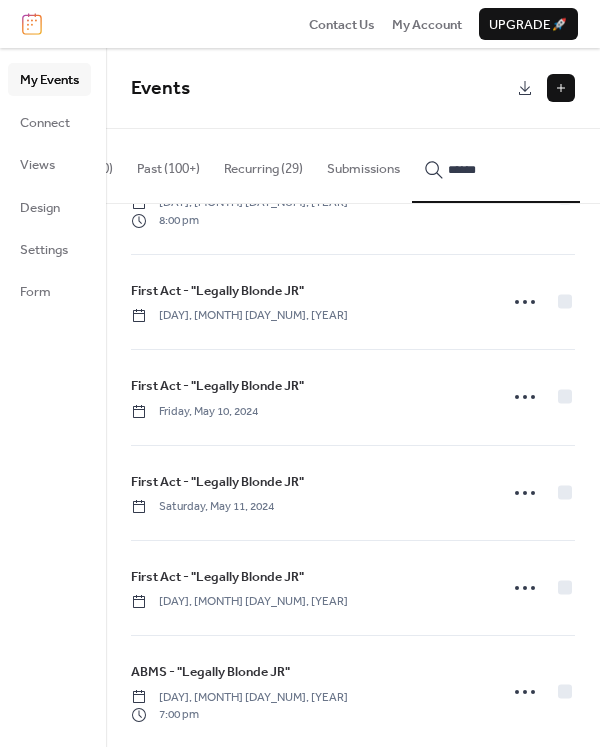 type on "******" 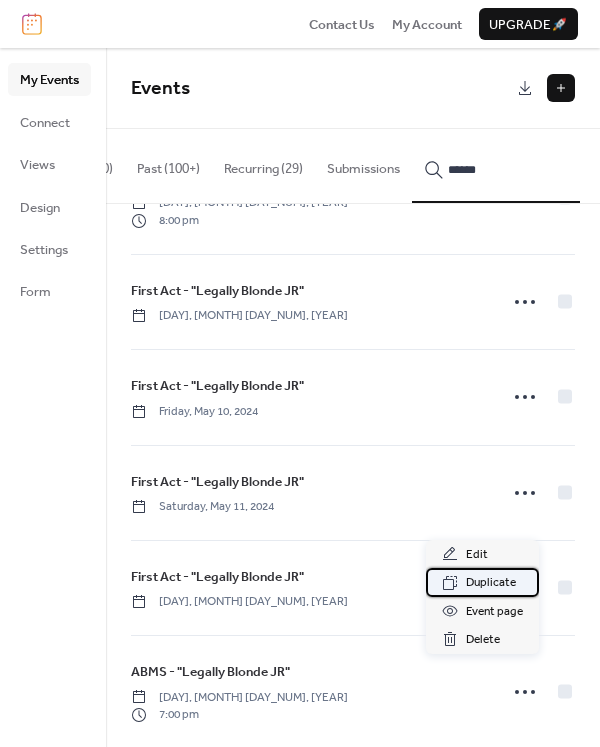 click on "Duplicate" at bounding box center [491, 583] 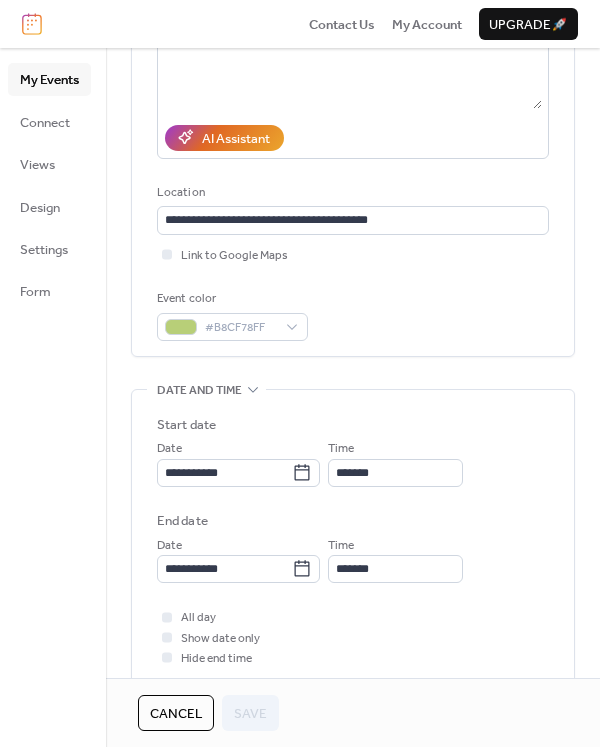 scroll, scrollTop: 314, scrollLeft: 0, axis: vertical 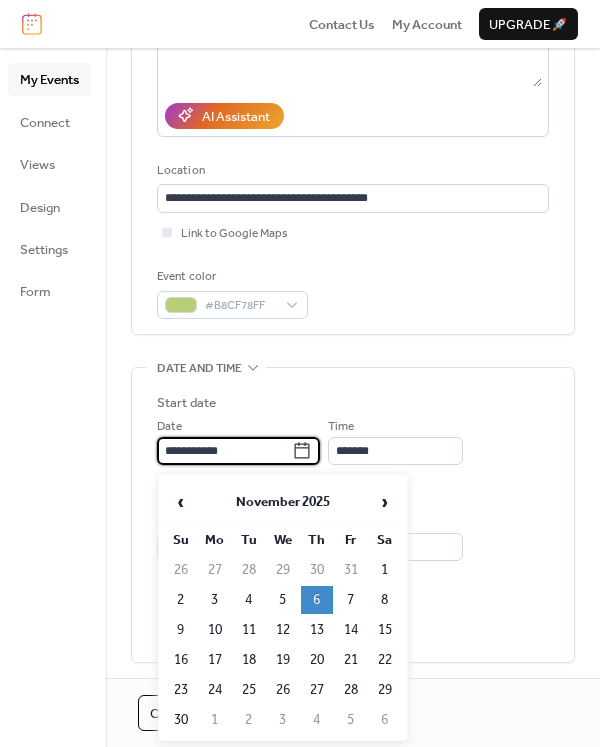 click on "**********" at bounding box center (224, 451) 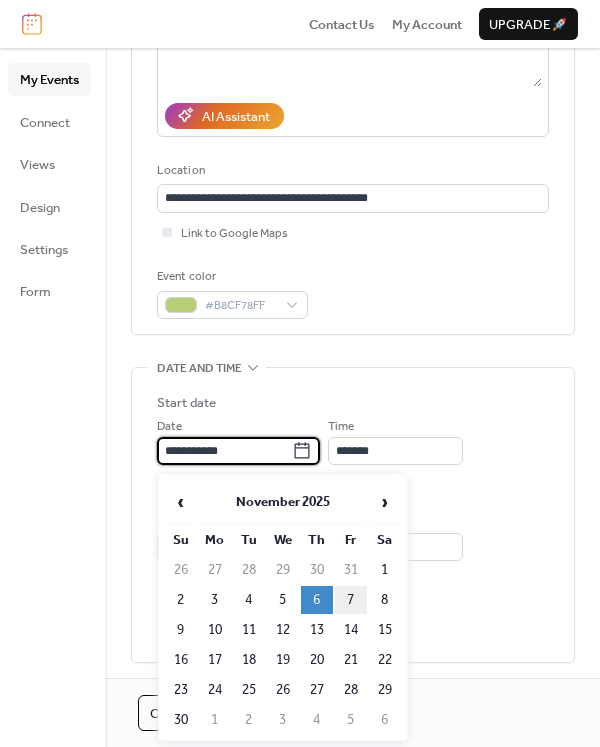 click on "7" at bounding box center (351, 600) 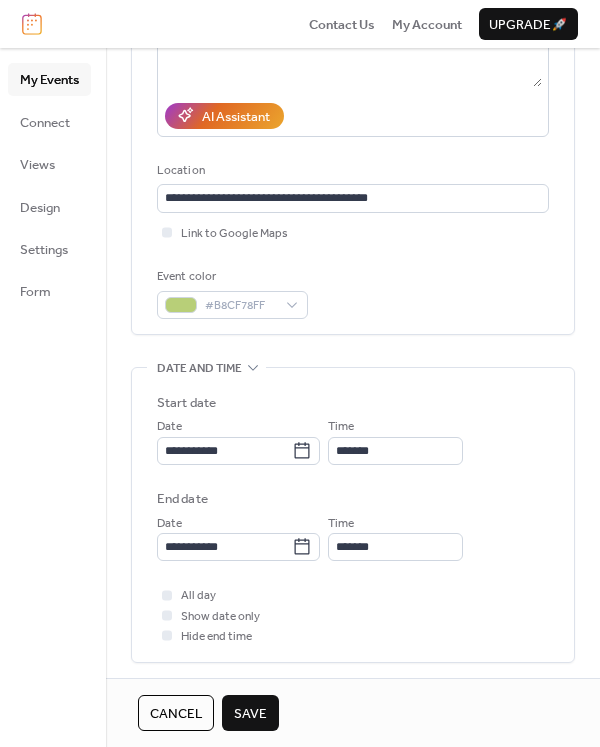 type on "**********" 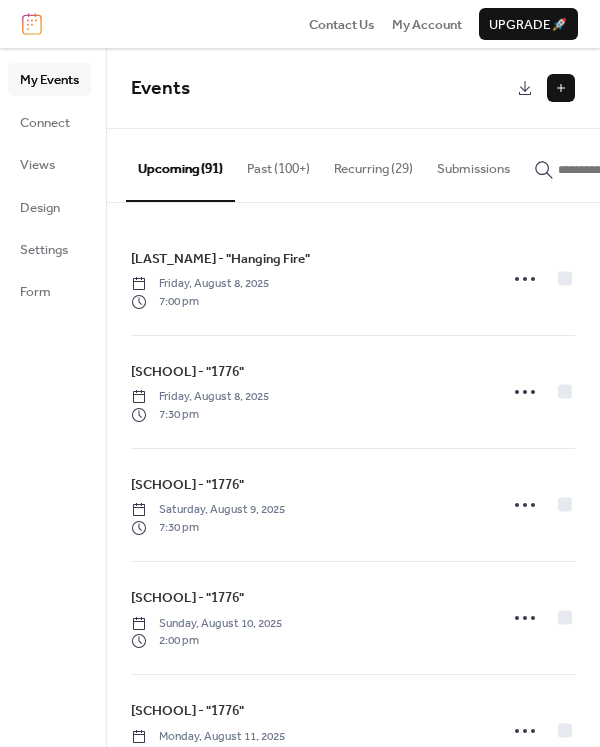click at bounding box center [618, 170] 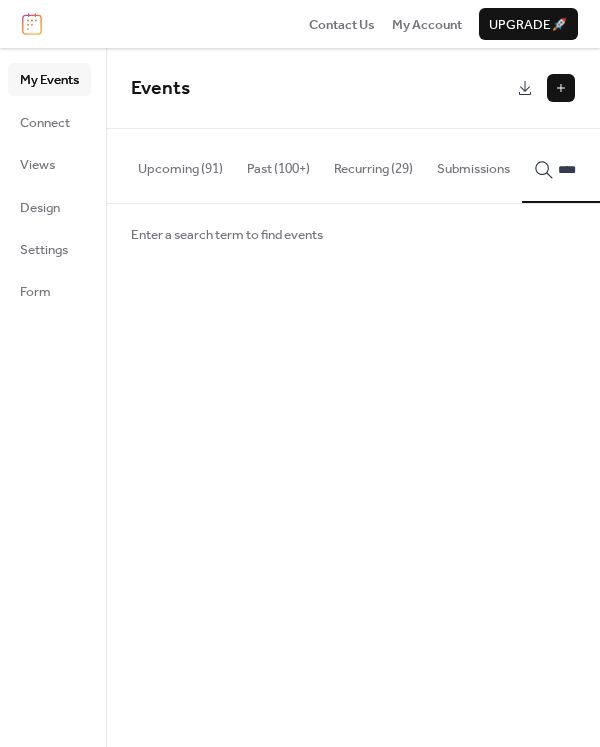 click on "***" at bounding box center [606, 165] 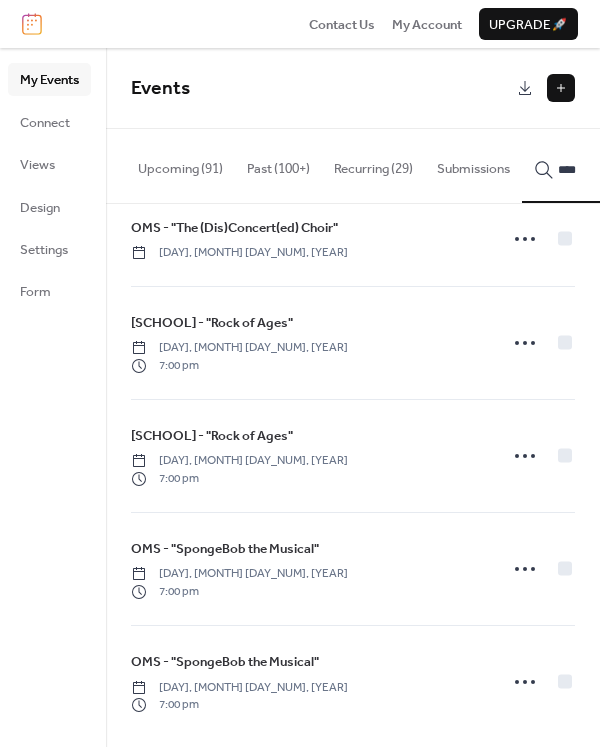 scroll, scrollTop: 579, scrollLeft: 0, axis: vertical 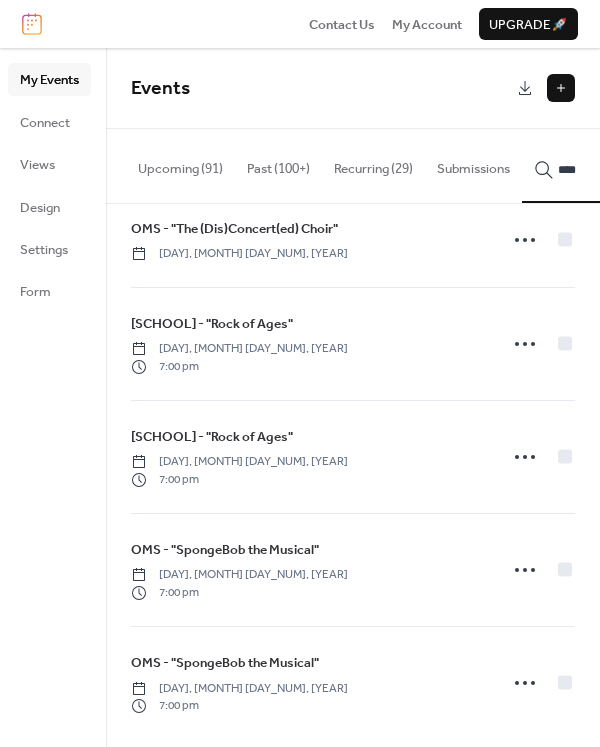 type on "***" 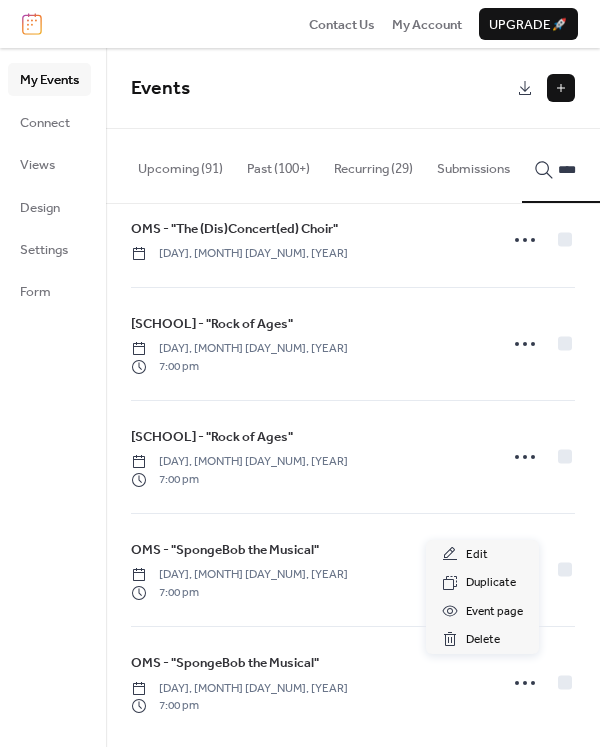 click 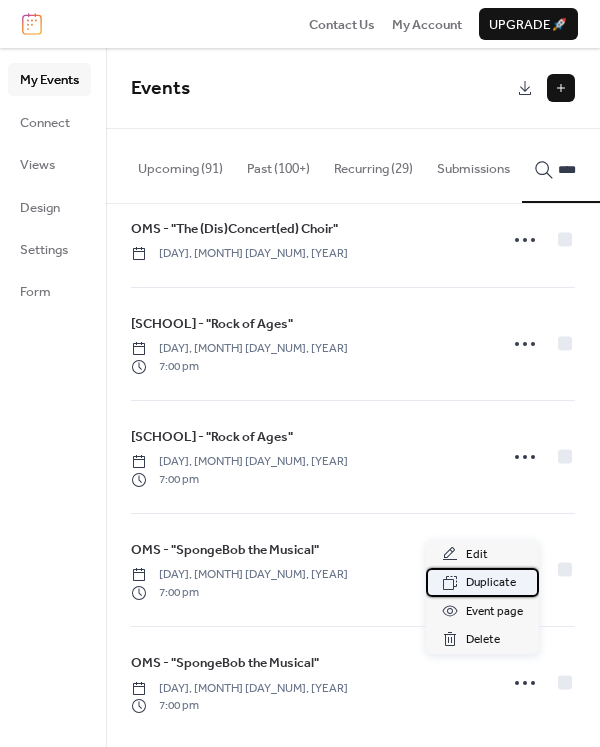 click on "Duplicate" at bounding box center [491, 583] 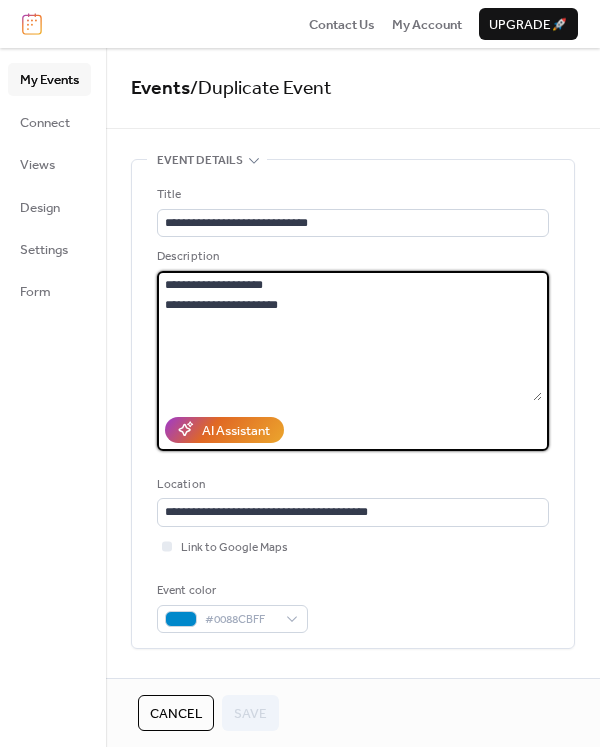 drag, startPoint x: 235, startPoint y: 311, endPoint x: 120, endPoint y: 311, distance: 115 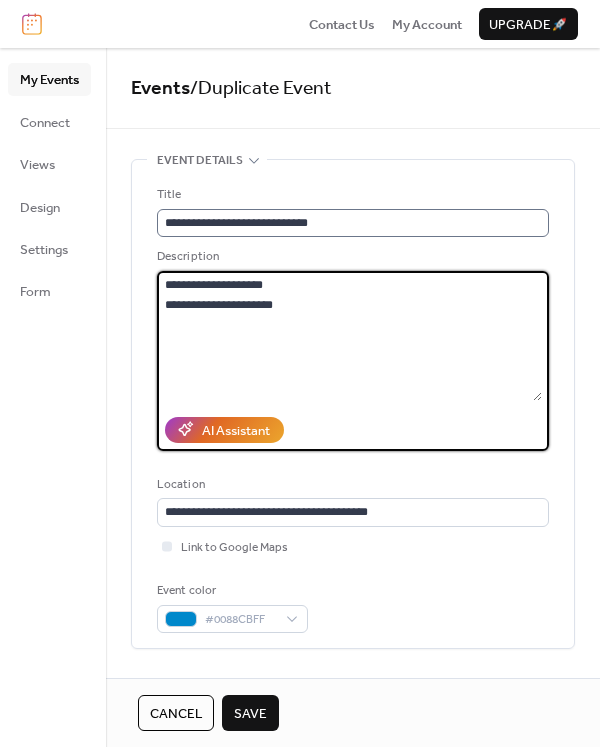 type on "**********" 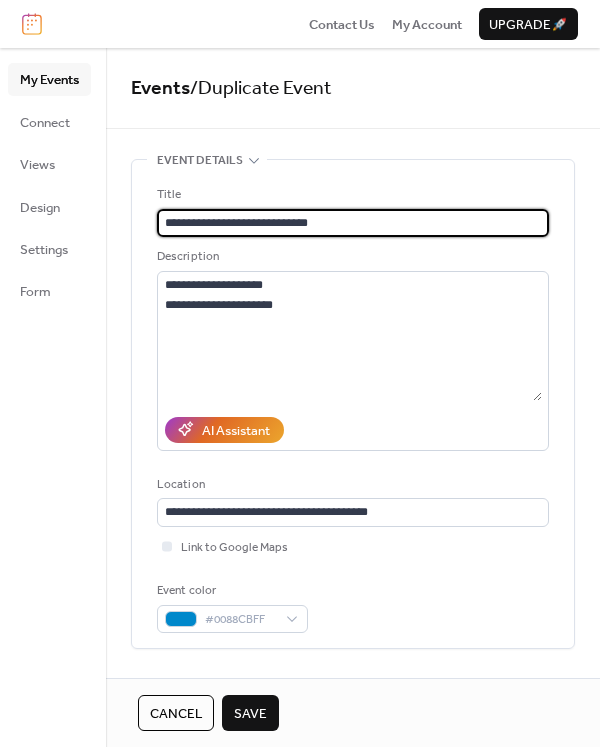 drag, startPoint x: 326, startPoint y: 228, endPoint x: 206, endPoint y: 229, distance: 120.004166 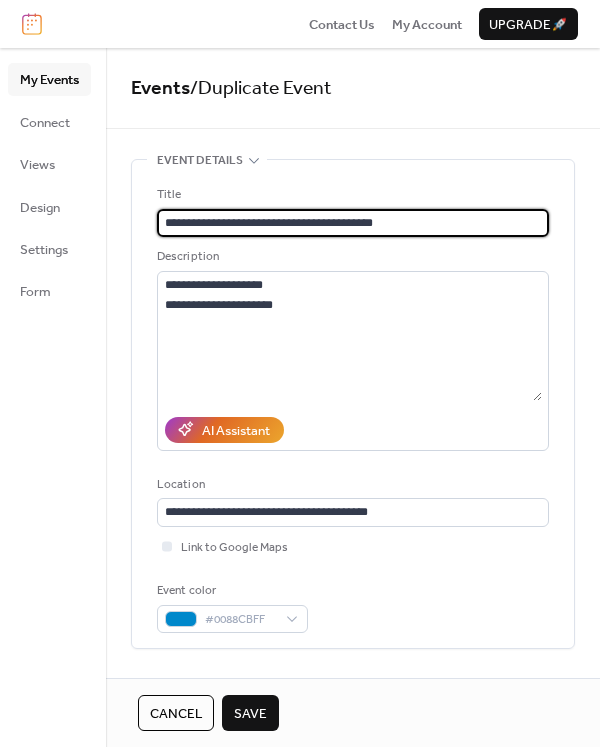 drag, startPoint x: 255, startPoint y: 222, endPoint x: 205, endPoint y: 222, distance: 50 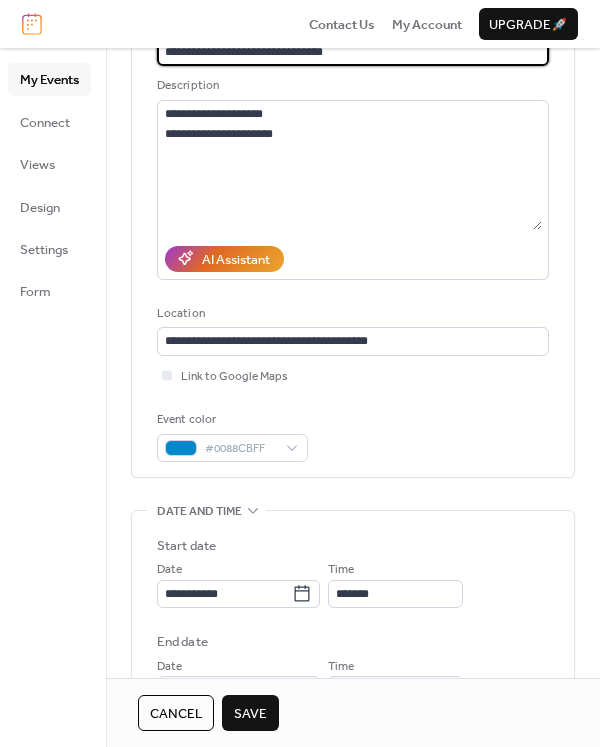 scroll, scrollTop: 184, scrollLeft: 0, axis: vertical 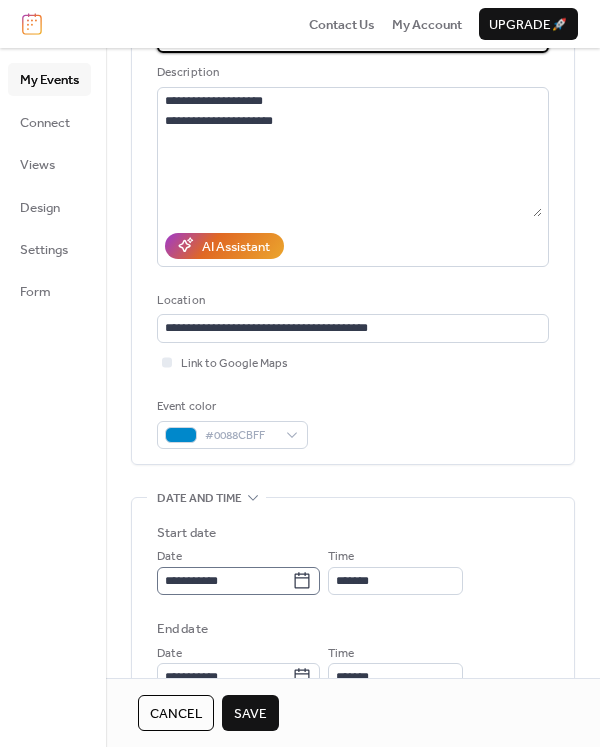 type on "**********" 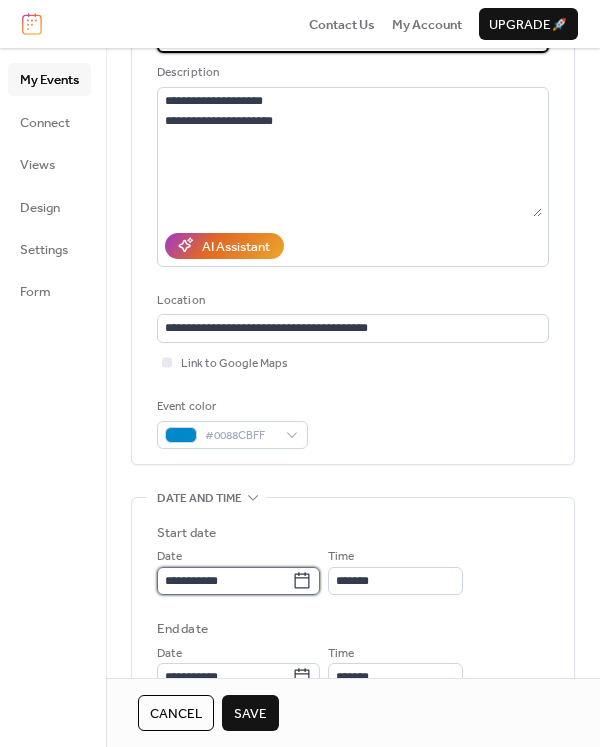 click on "**********" at bounding box center [224, 581] 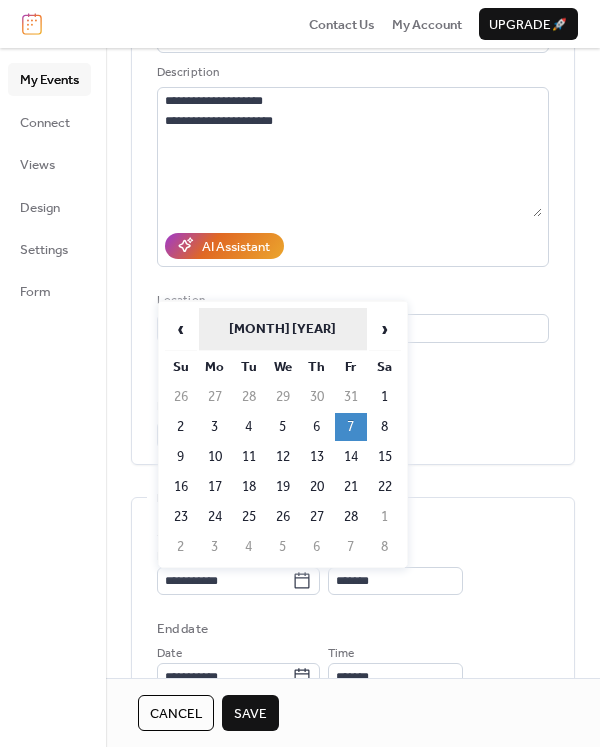 click on "[MONTH] [YEAR]" at bounding box center (283, 329) 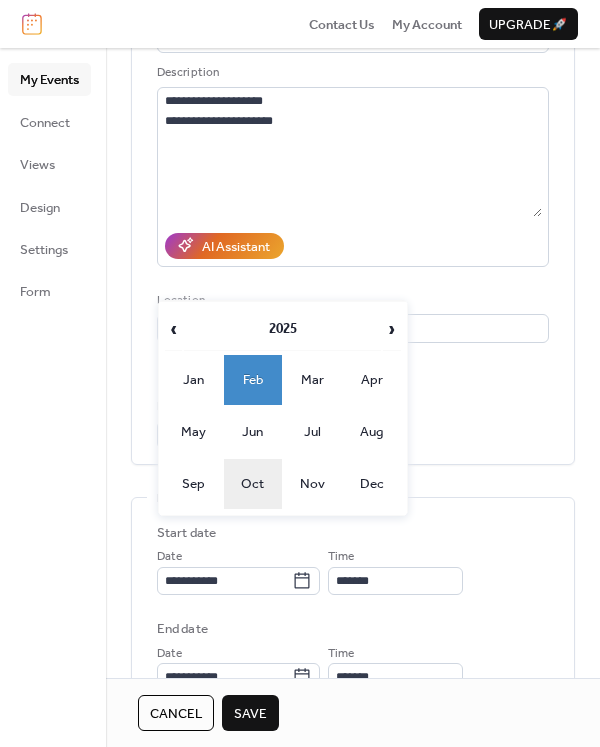 click on "Oct" at bounding box center (253, 484) 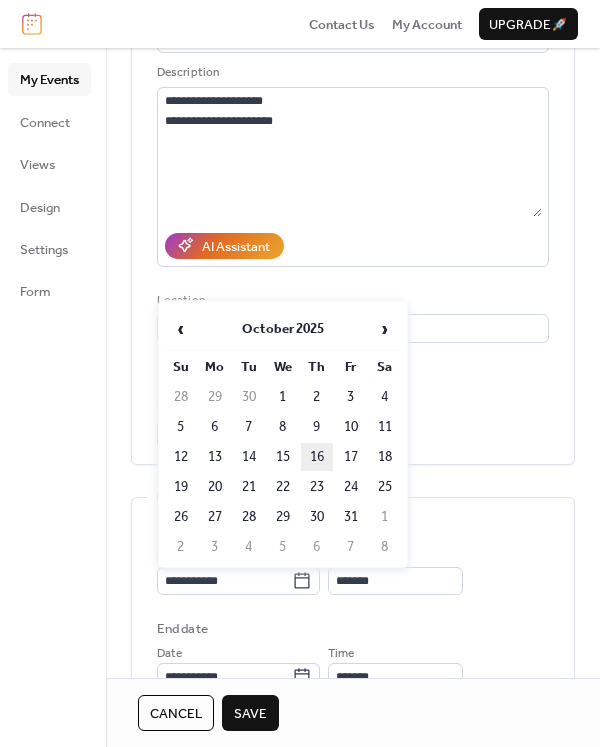 click on "16" at bounding box center (317, 457) 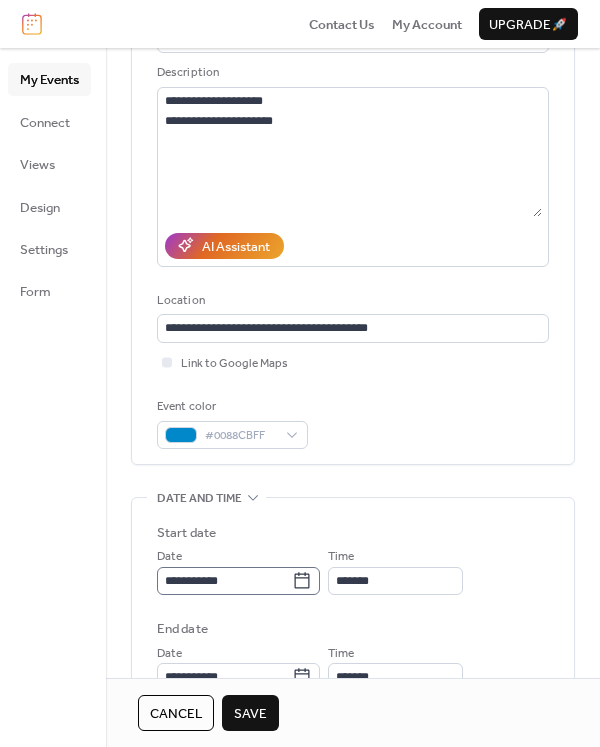 scroll, scrollTop: 278, scrollLeft: 0, axis: vertical 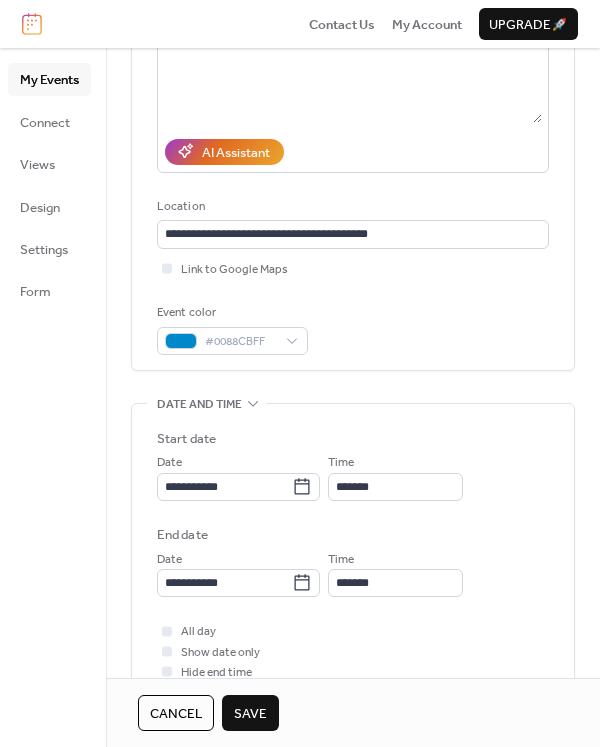 click on "Save" at bounding box center (250, 714) 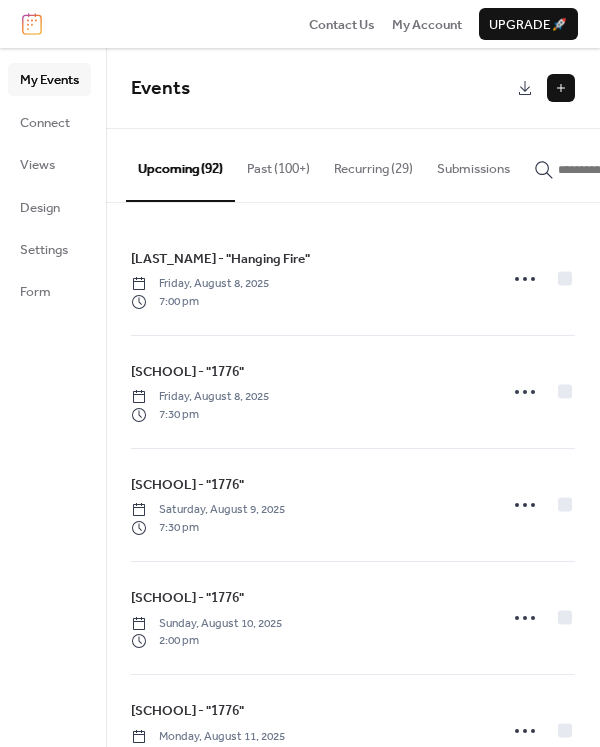 click at bounding box center [618, 170] 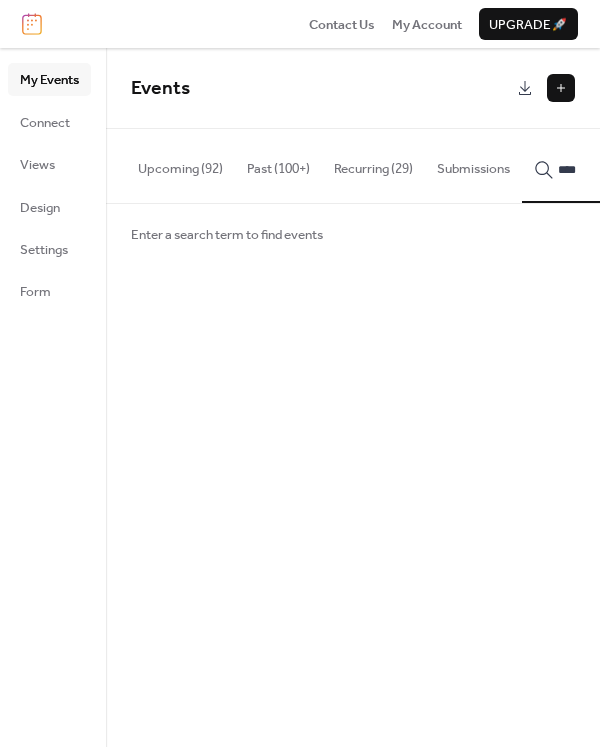 click on "***" at bounding box center [606, 165] 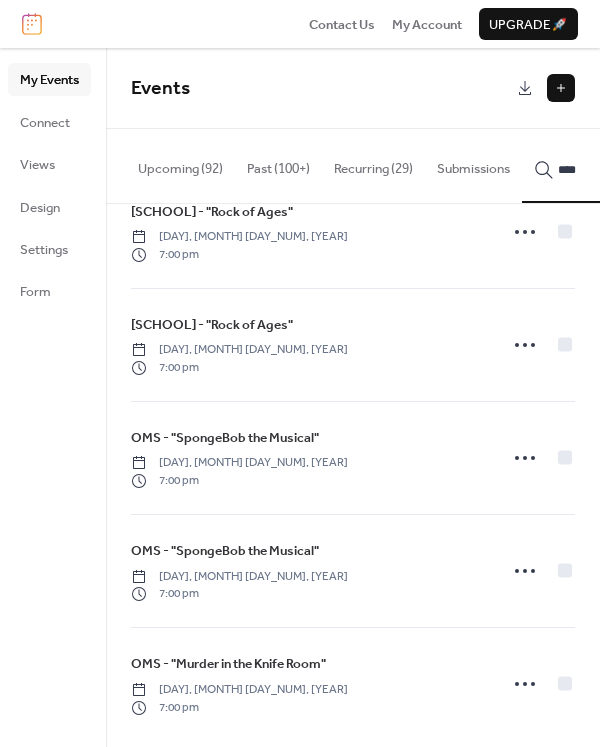 scroll, scrollTop: 690, scrollLeft: 0, axis: vertical 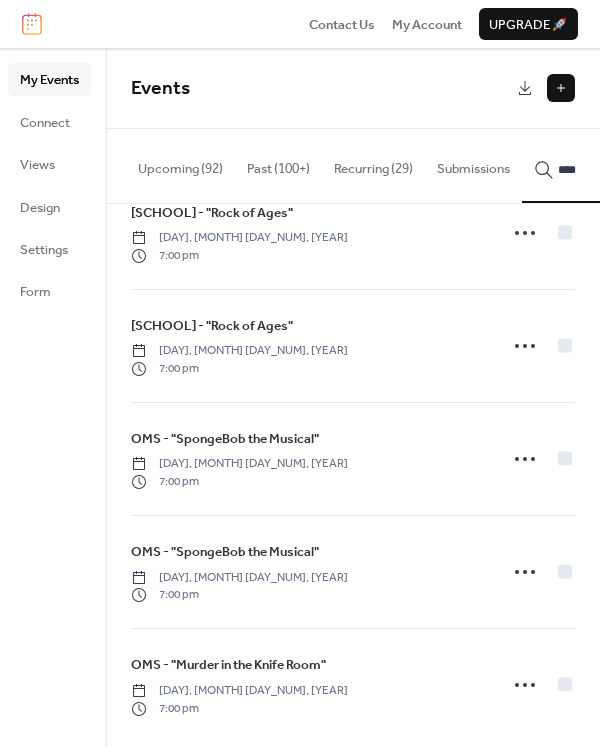 type on "***" 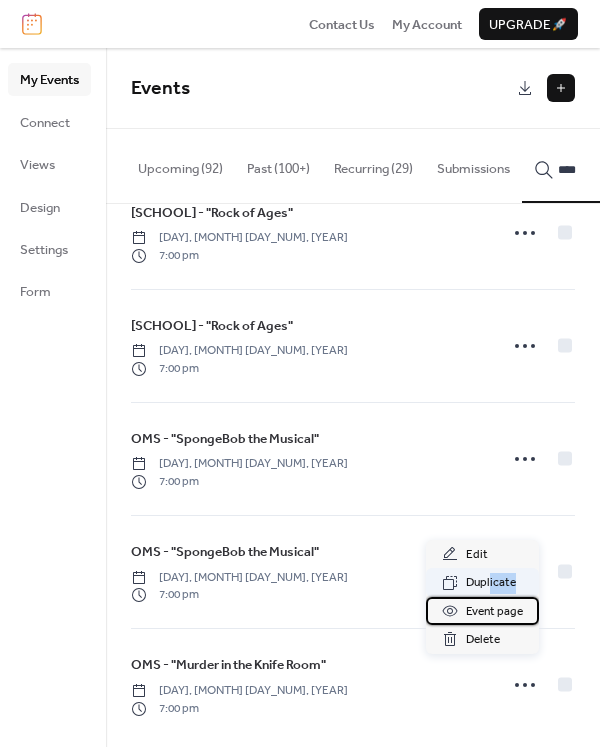 drag, startPoint x: 496, startPoint y: 596, endPoint x: 490, endPoint y: 581, distance: 16.155495 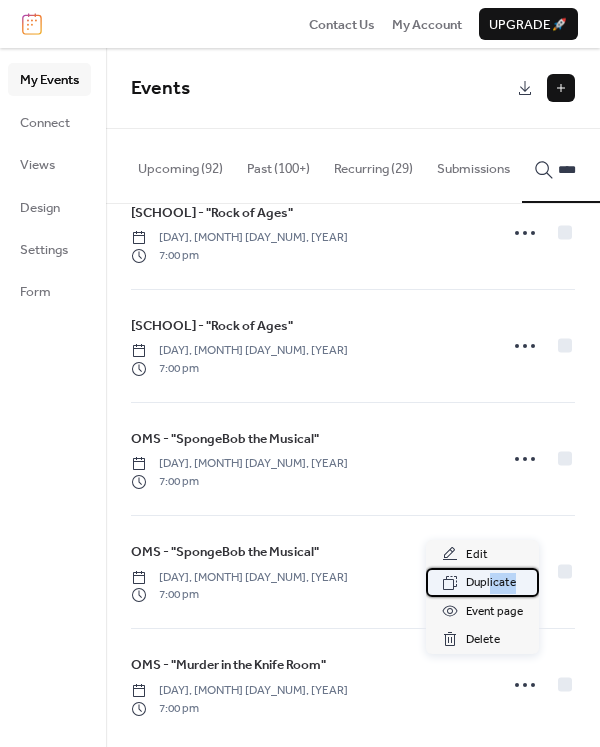 click on "Duplicate" at bounding box center (491, 583) 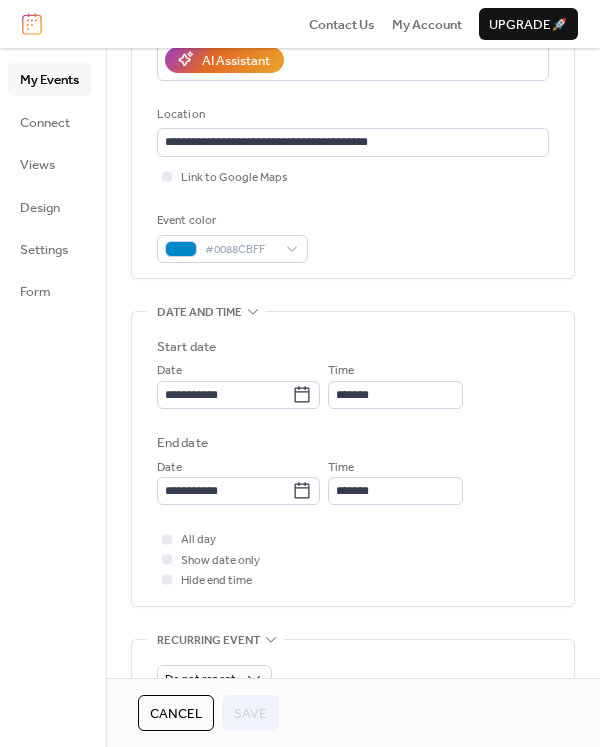 scroll, scrollTop: 390, scrollLeft: 0, axis: vertical 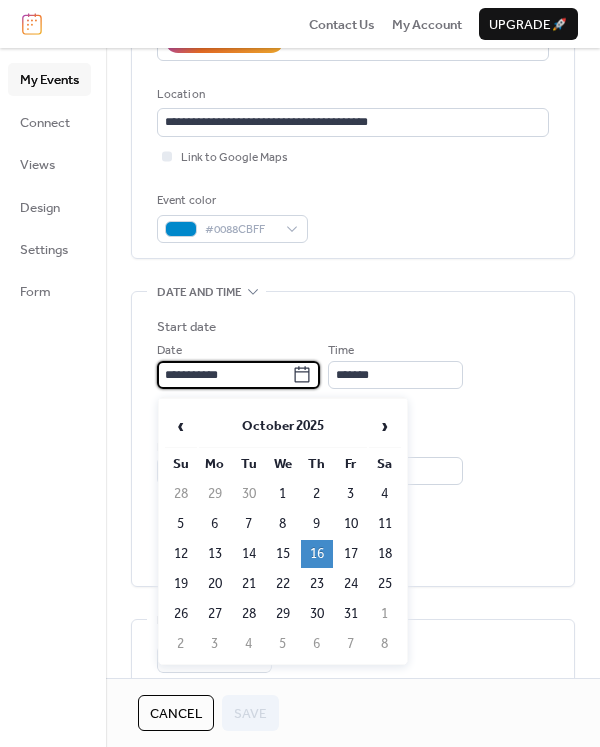 click on "**********" at bounding box center [224, 375] 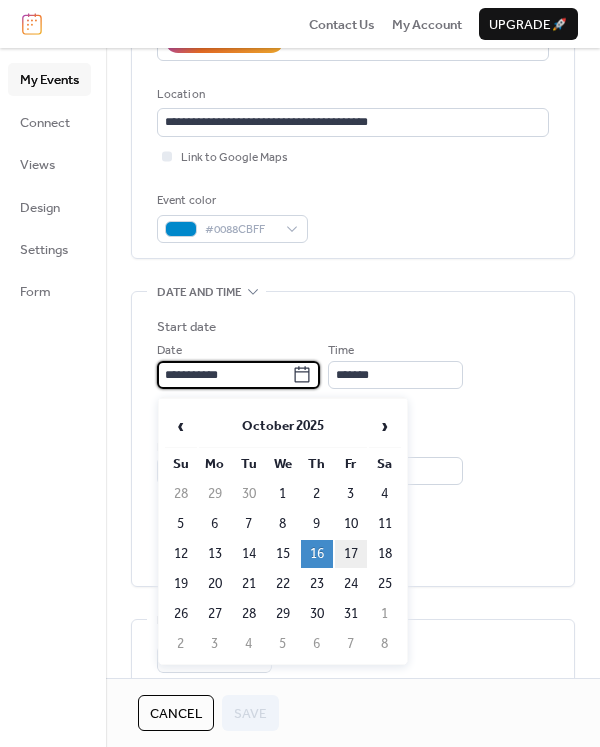 click on "17" at bounding box center [351, 554] 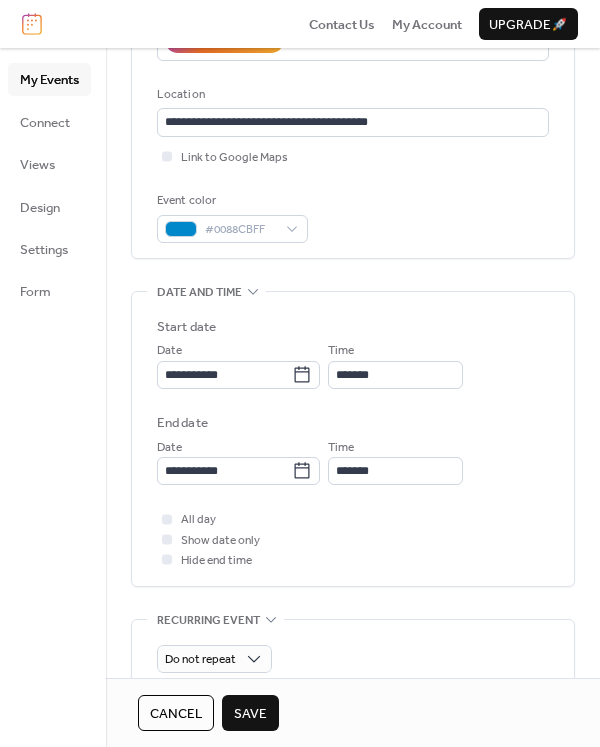 click on "Save" at bounding box center [250, 714] 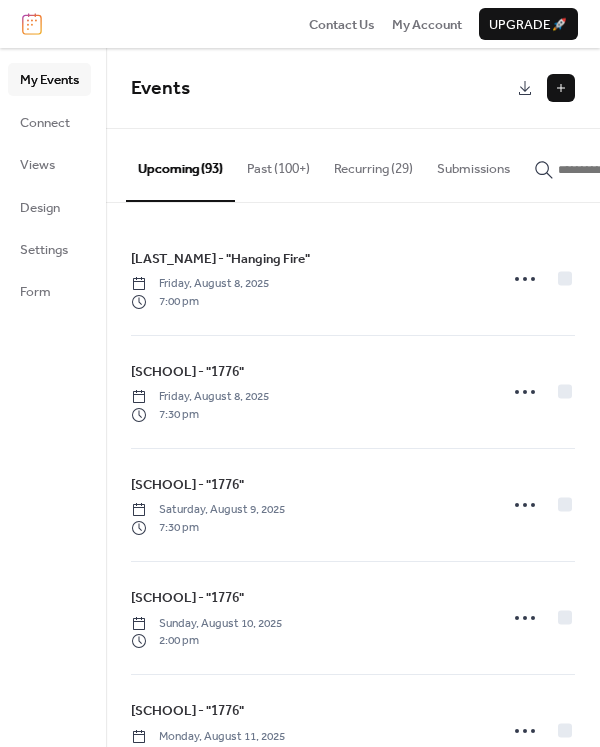 click at bounding box center [618, 170] 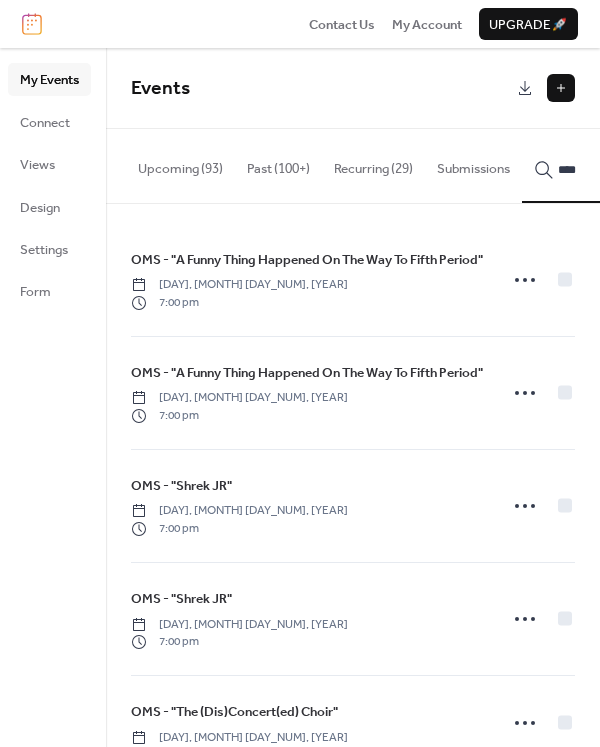 click on "***" at bounding box center (606, 165) 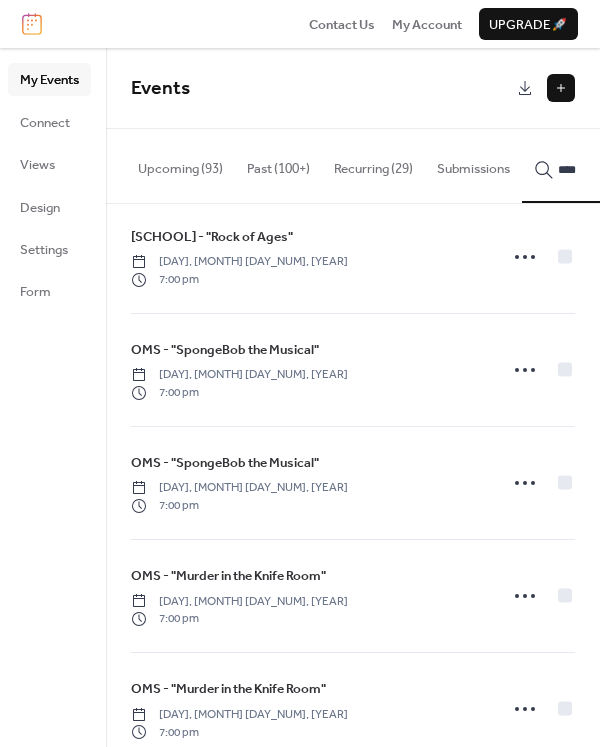 scroll, scrollTop: 2099, scrollLeft: 0, axis: vertical 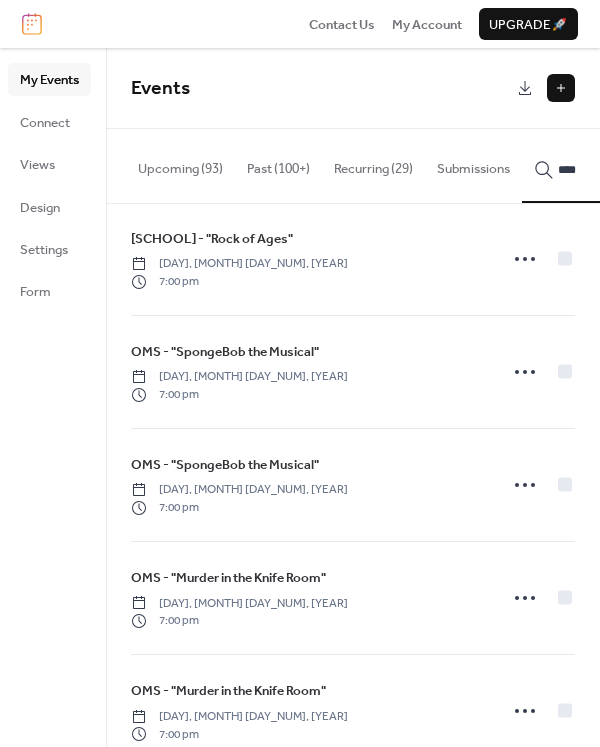 type on "***" 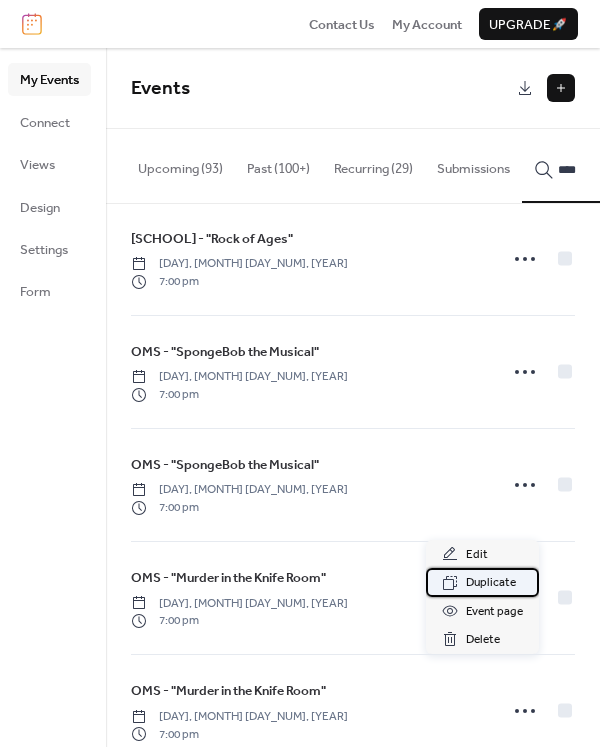 click on "Duplicate" at bounding box center (491, 583) 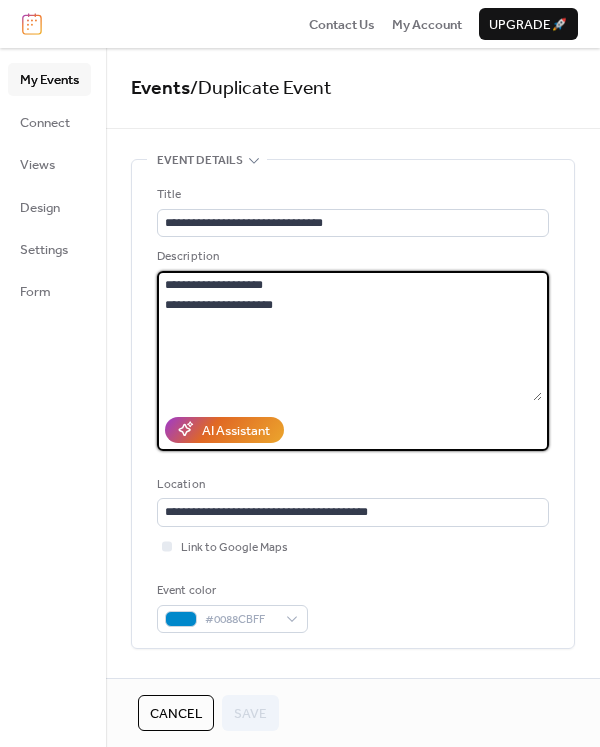 drag, startPoint x: 241, startPoint y: 304, endPoint x: 148, endPoint y: 304, distance: 93 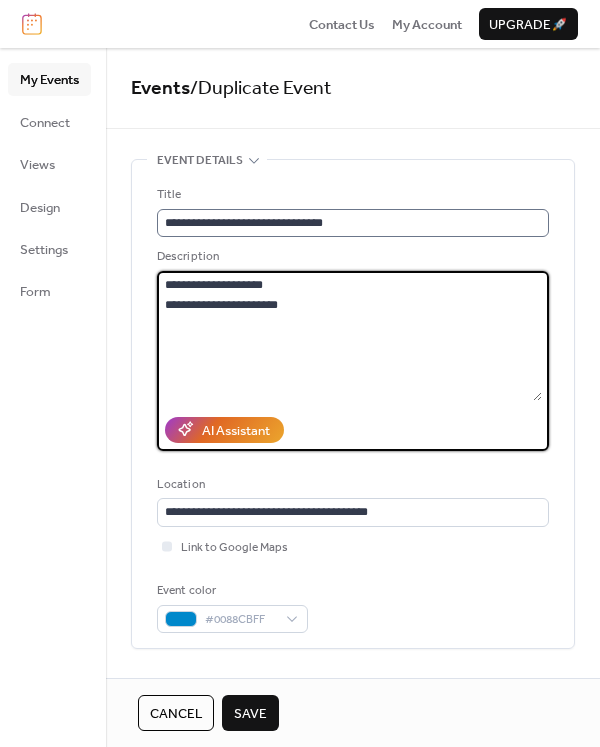 type on "**********" 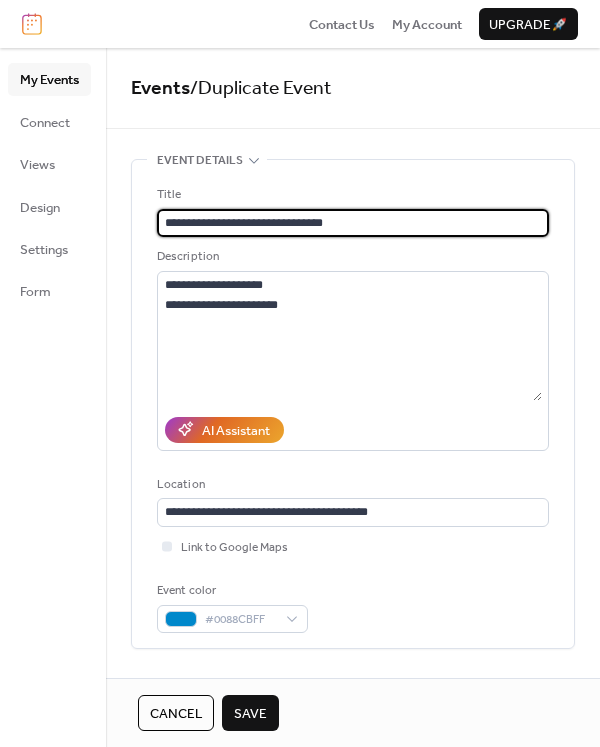 drag, startPoint x: 333, startPoint y: 221, endPoint x: 208, endPoint y: 226, distance: 125.09996 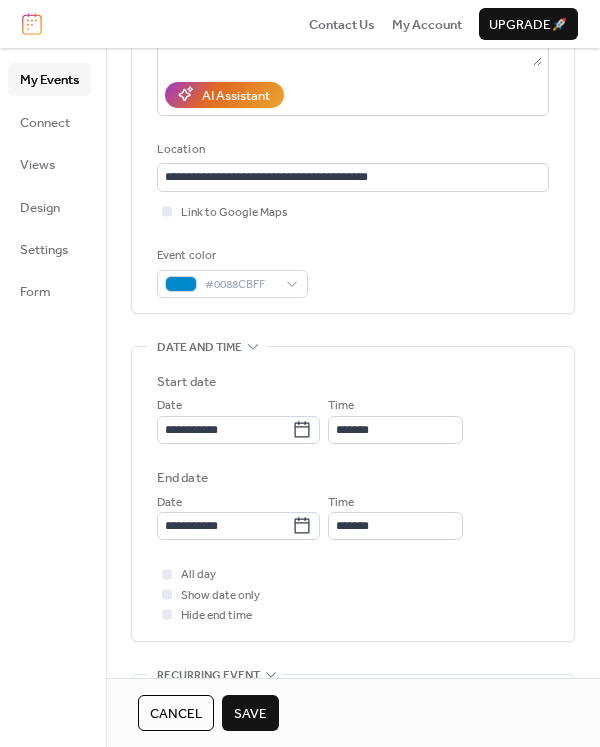 scroll, scrollTop: 339, scrollLeft: 0, axis: vertical 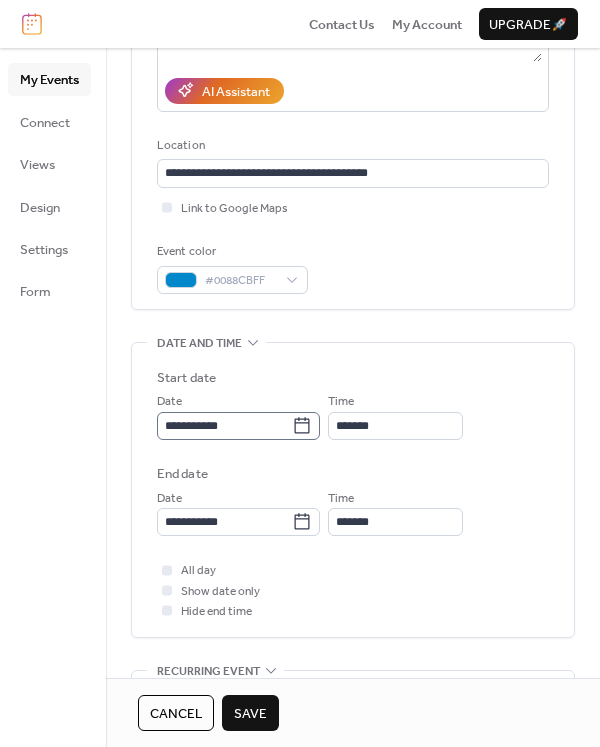 type on "**********" 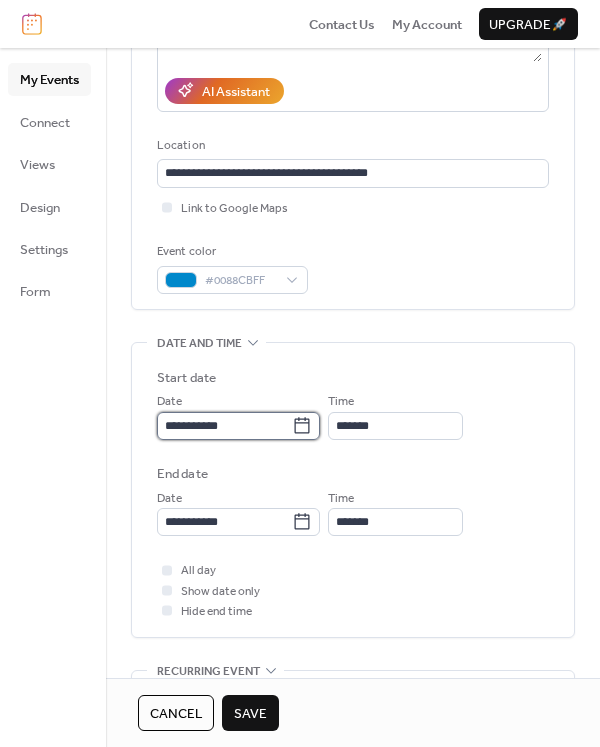 click on "**********" at bounding box center (224, 426) 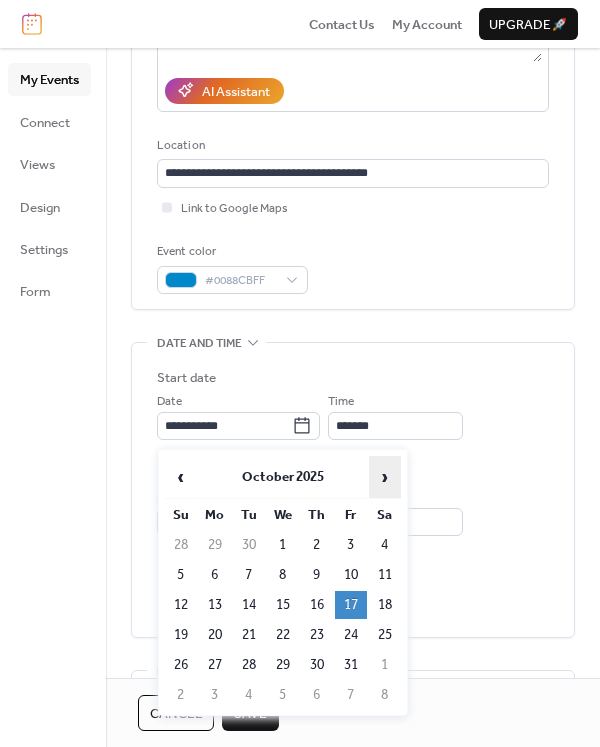 click on "›" at bounding box center (385, 477) 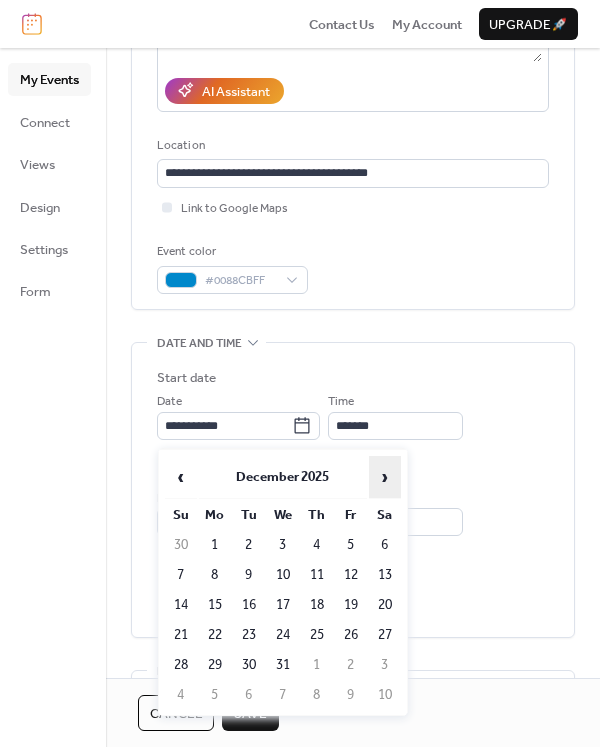 click on "›" at bounding box center [385, 477] 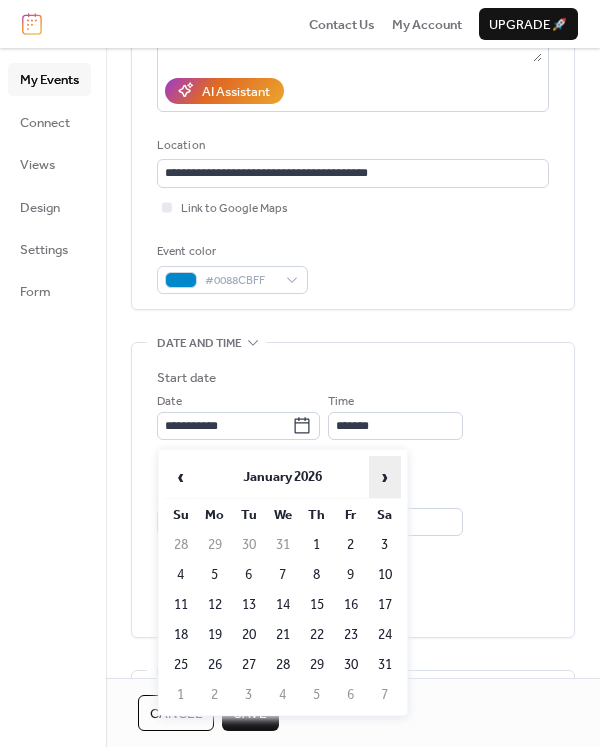click on "›" at bounding box center (385, 477) 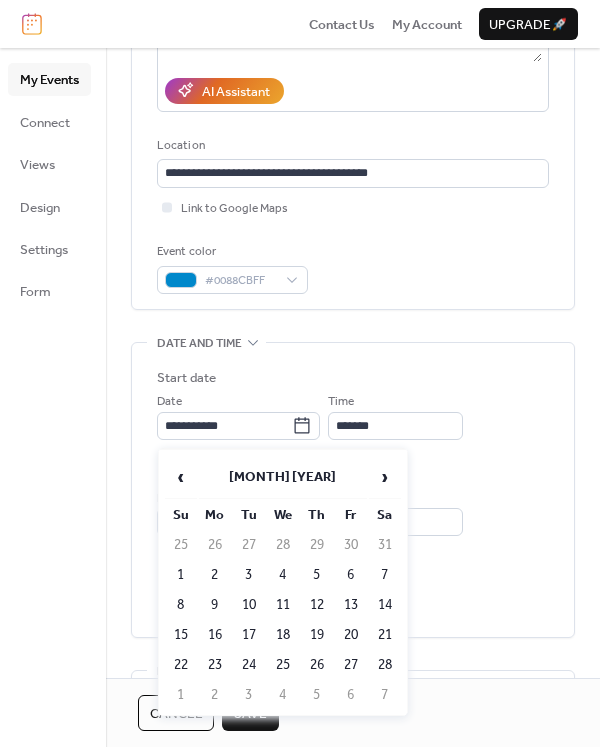 scroll, scrollTop: 148, scrollLeft: 0, axis: vertical 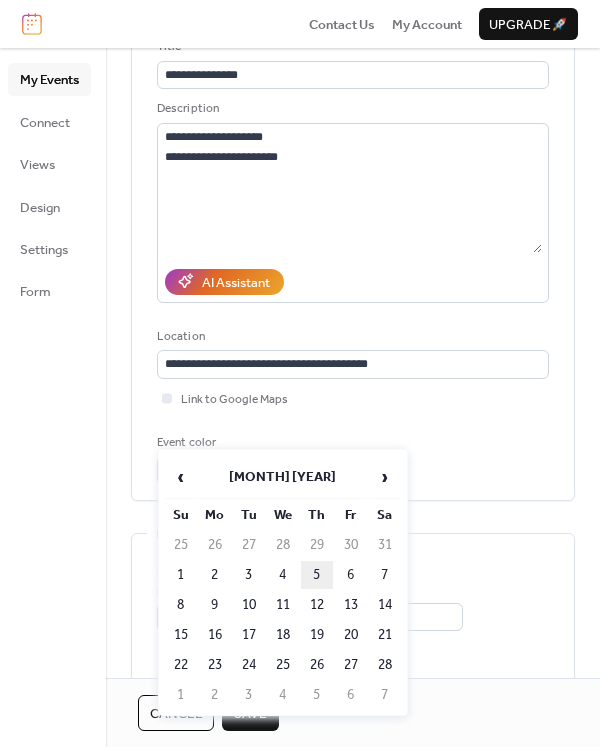 click on "5" at bounding box center [317, 575] 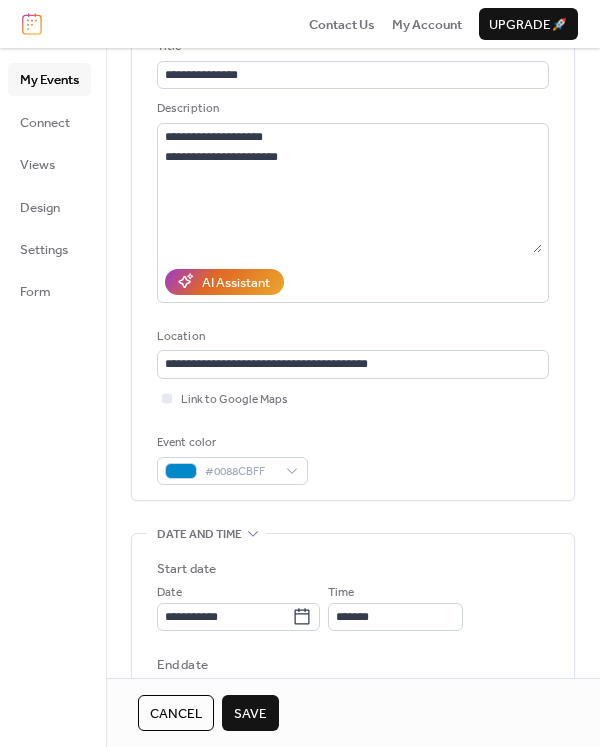 click on "Save" at bounding box center [250, 714] 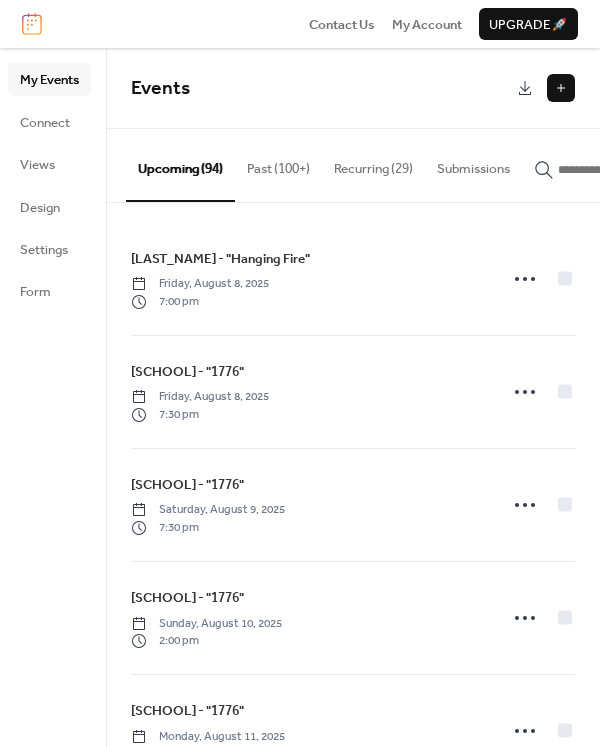 click at bounding box center [618, 170] 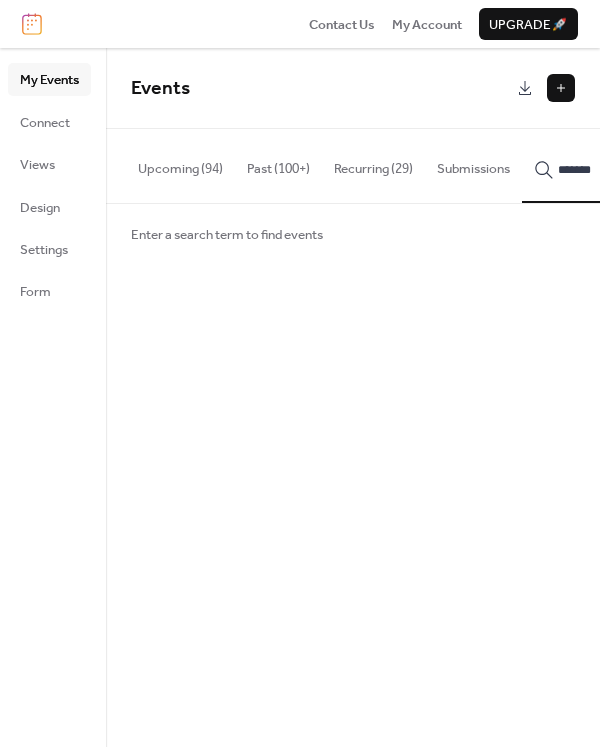 scroll, scrollTop: 0, scrollLeft: 118, axis: horizontal 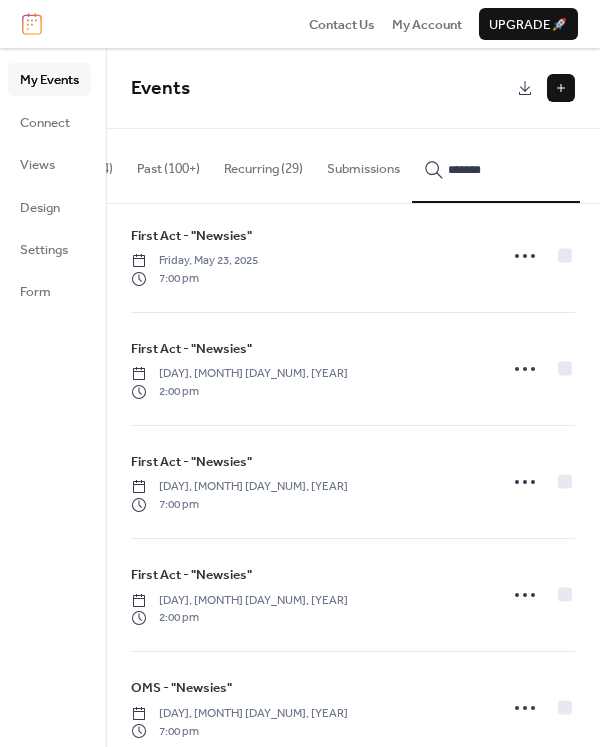 type on "*******" 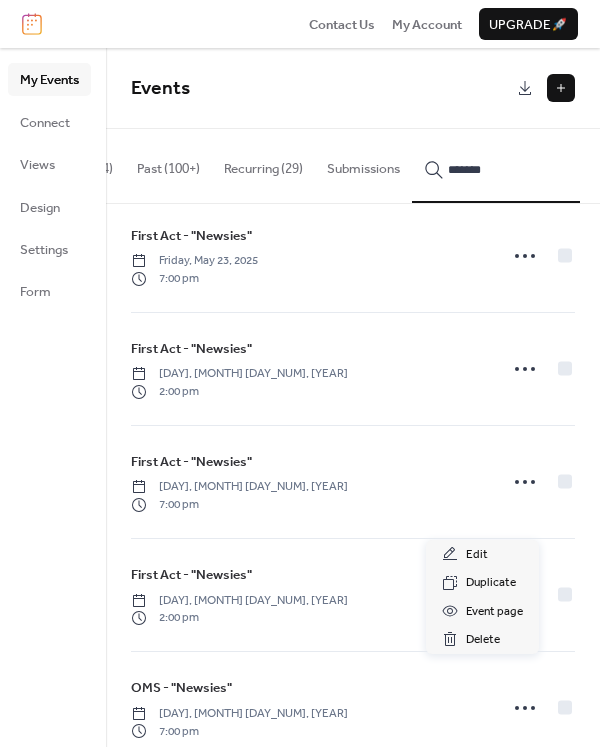 click 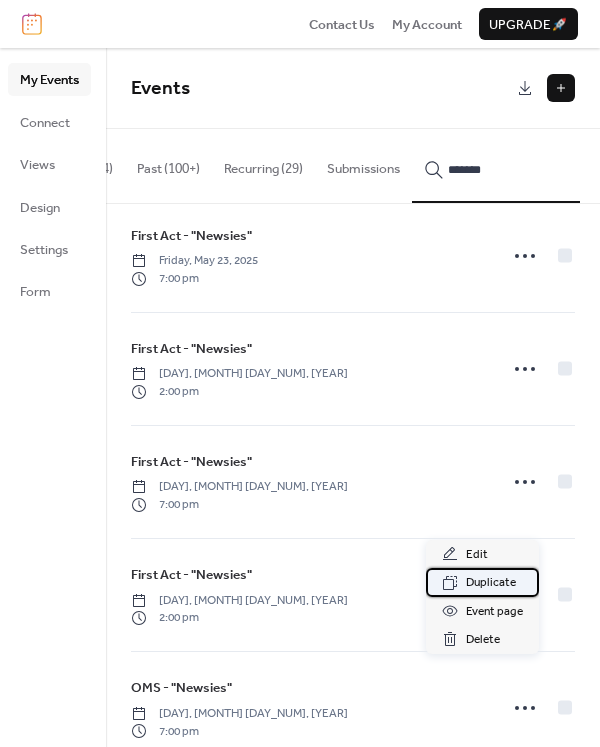 click on "Duplicate" at bounding box center [491, 583] 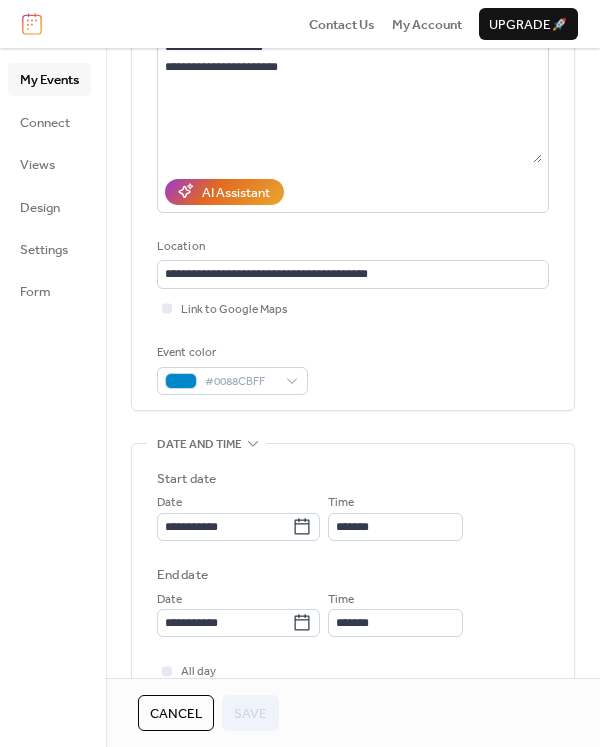 scroll, scrollTop: 252, scrollLeft: 0, axis: vertical 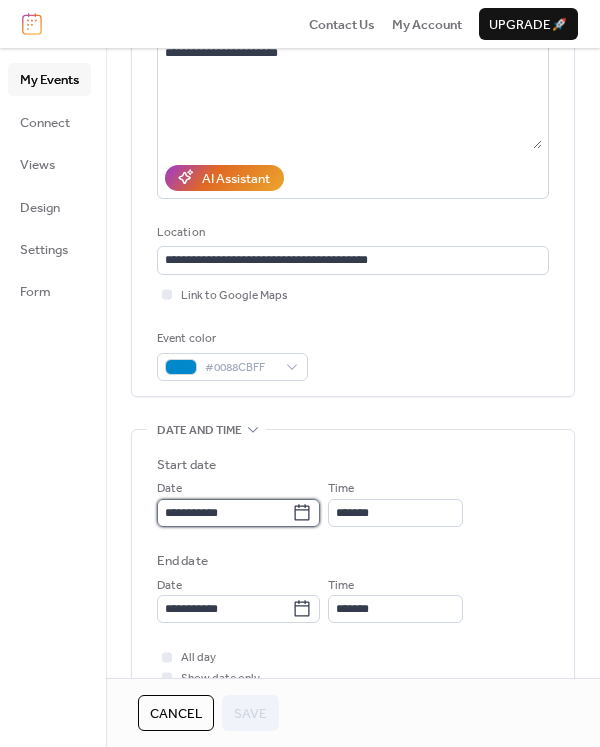 click on "**********" at bounding box center [224, 513] 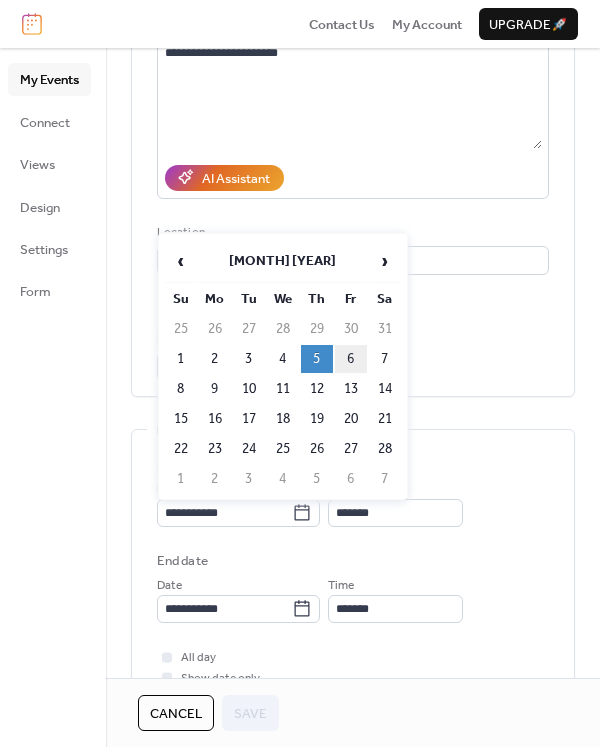 click on "6" at bounding box center [351, 359] 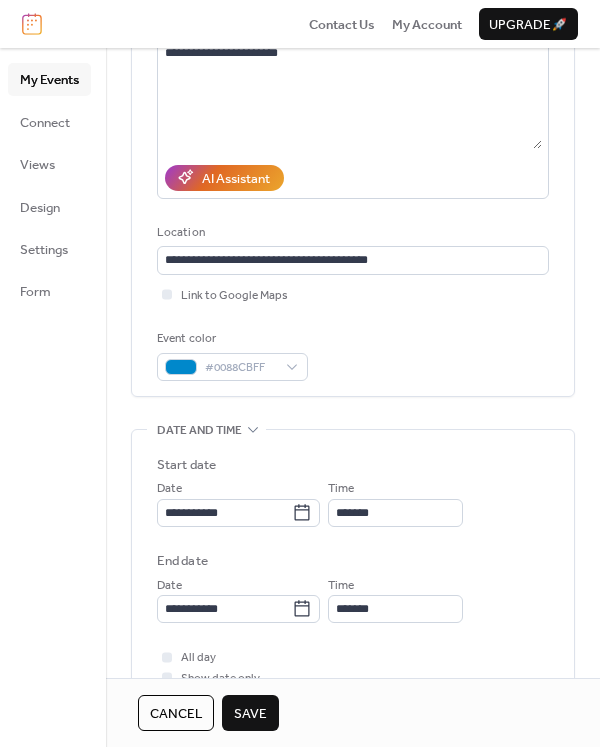 click on "Save" at bounding box center (250, 714) 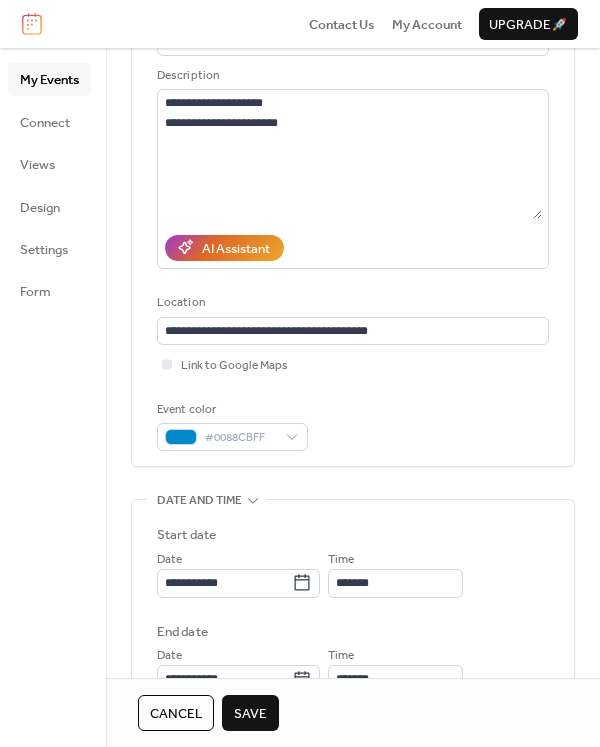 click on "Save" at bounding box center [250, 714] 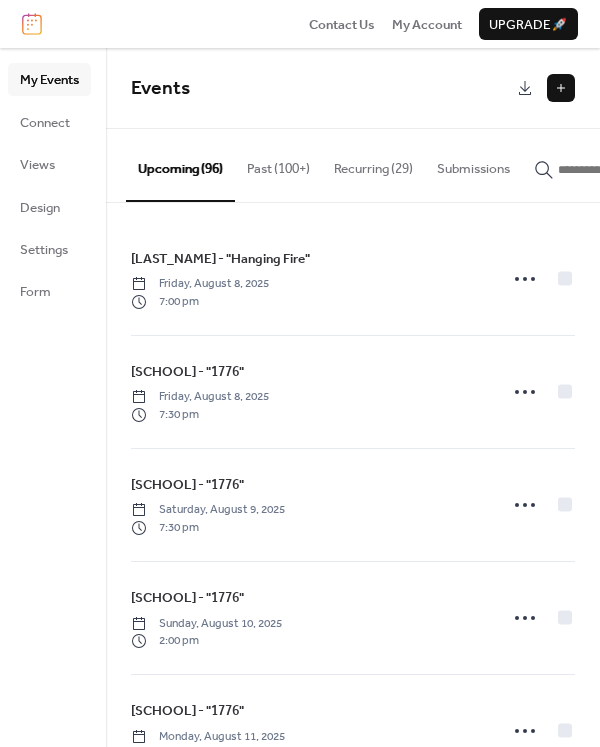 click at bounding box center [618, 170] 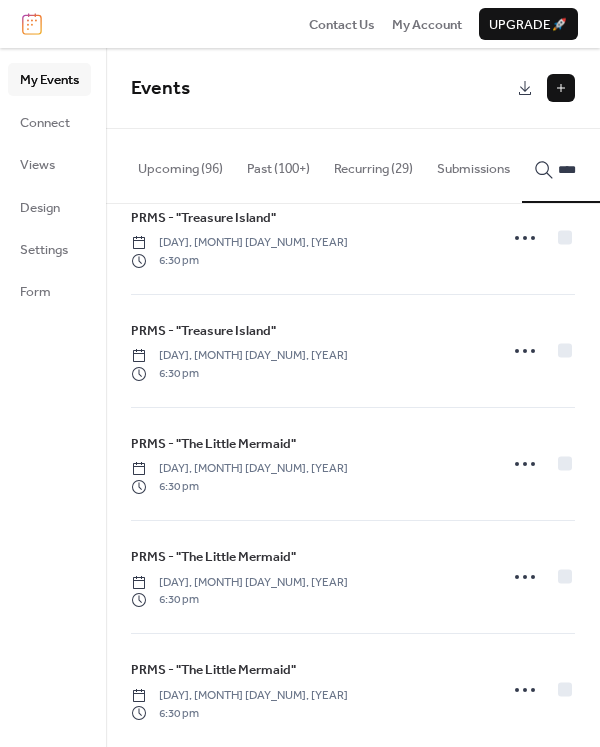 scroll, scrollTop: 946, scrollLeft: 0, axis: vertical 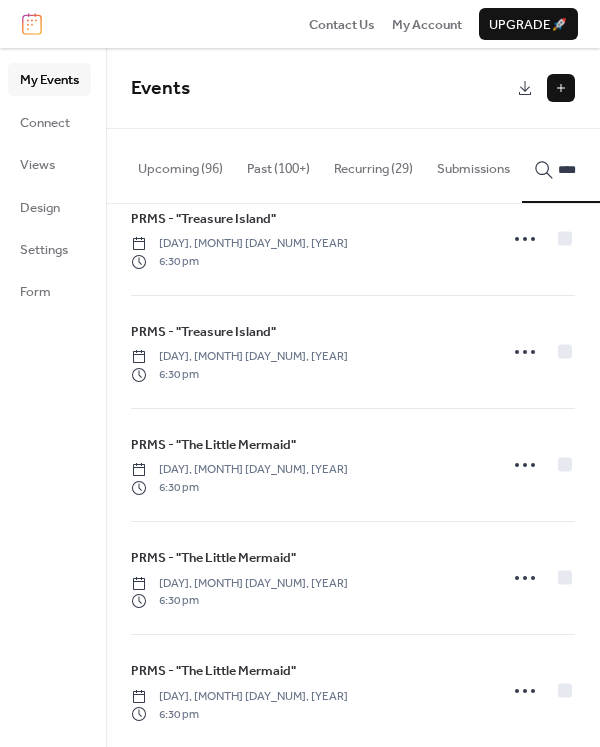 type on "****" 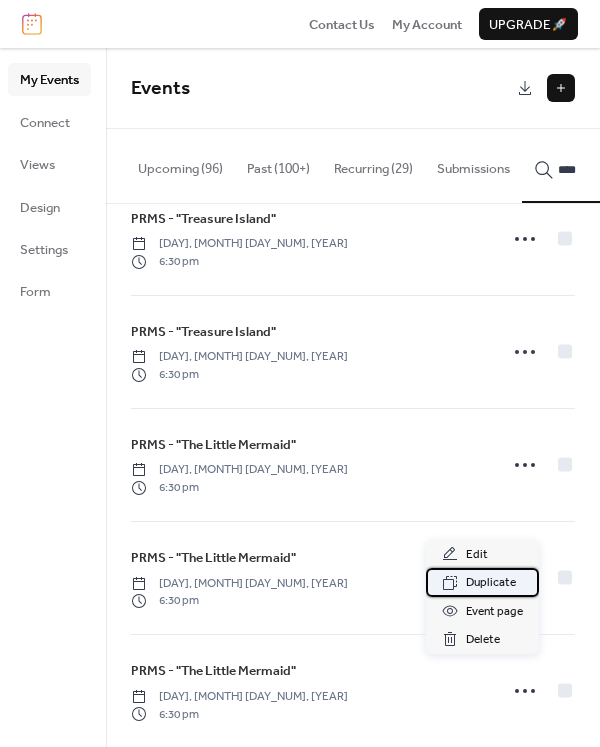 click on "Duplicate" at bounding box center [491, 583] 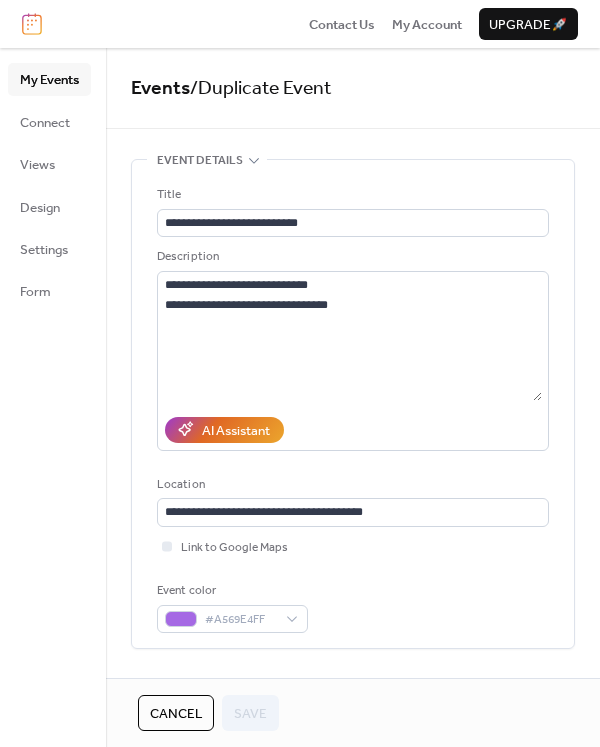 click on "Title" at bounding box center (351, 195) 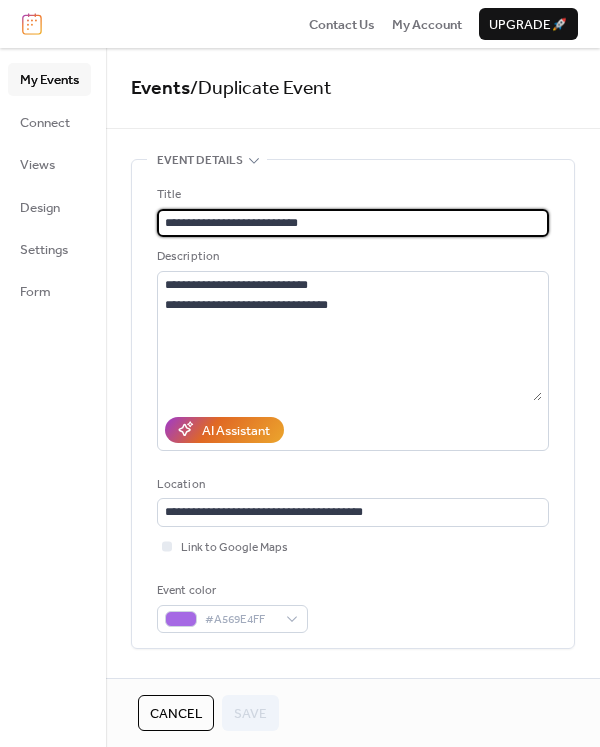 drag, startPoint x: 307, startPoint y: 226, endPoint x: 214, endPoint y: 224, distance: 93.0215 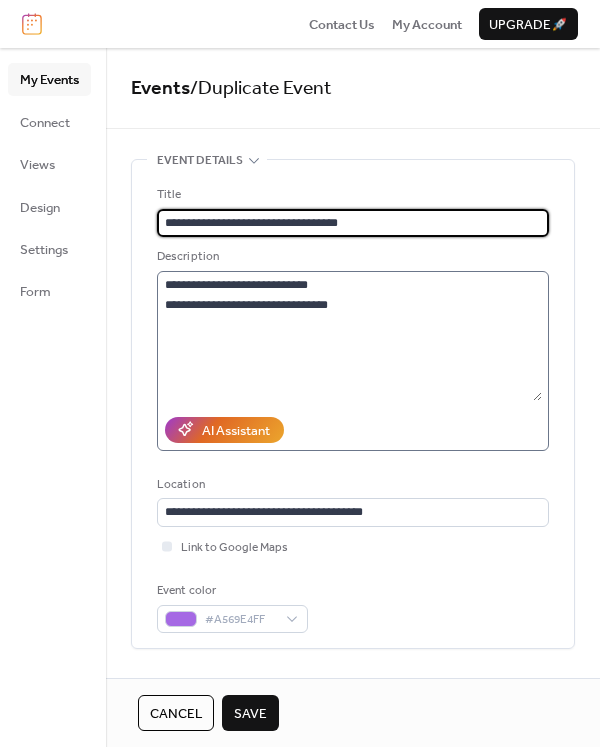 type on "**********" 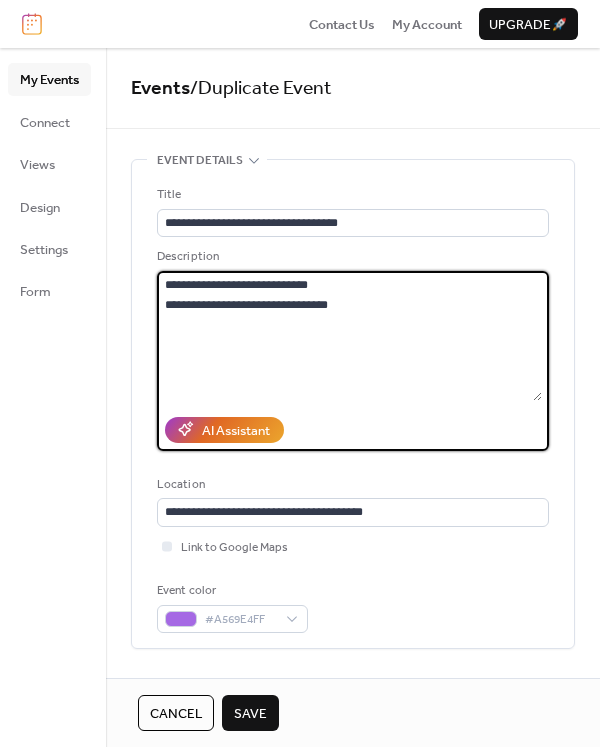 drag, startPoint x: 268, startPoint y: 312, endPoint x: 154, endPoint y: 311, distance: 114.00439 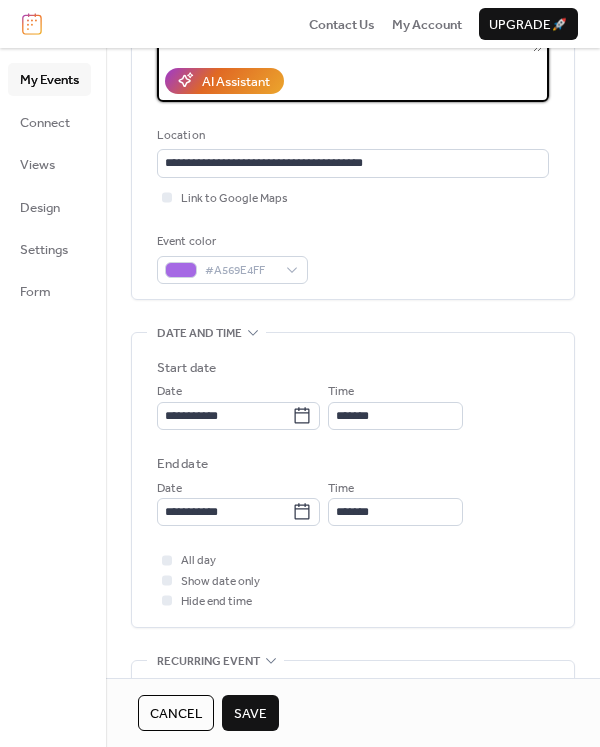 scroll, scrollTop: 347, scrollLeft: 0, axis: vertical 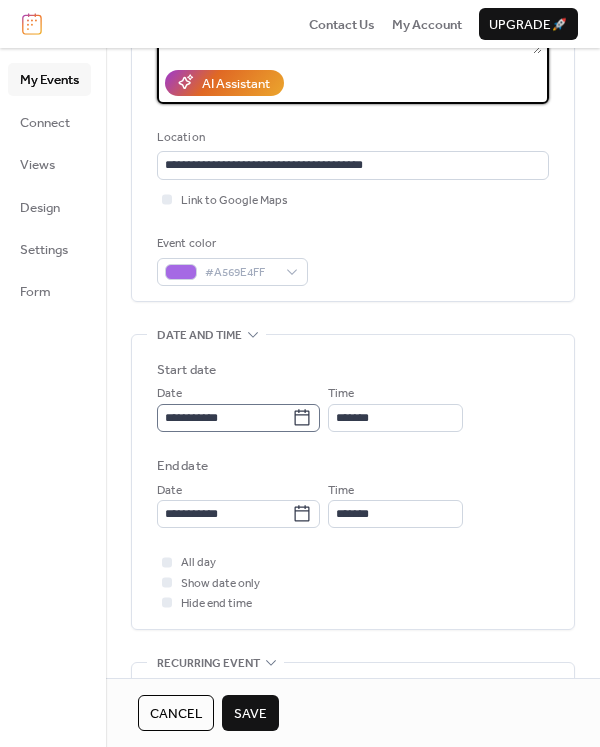 type on "**********" 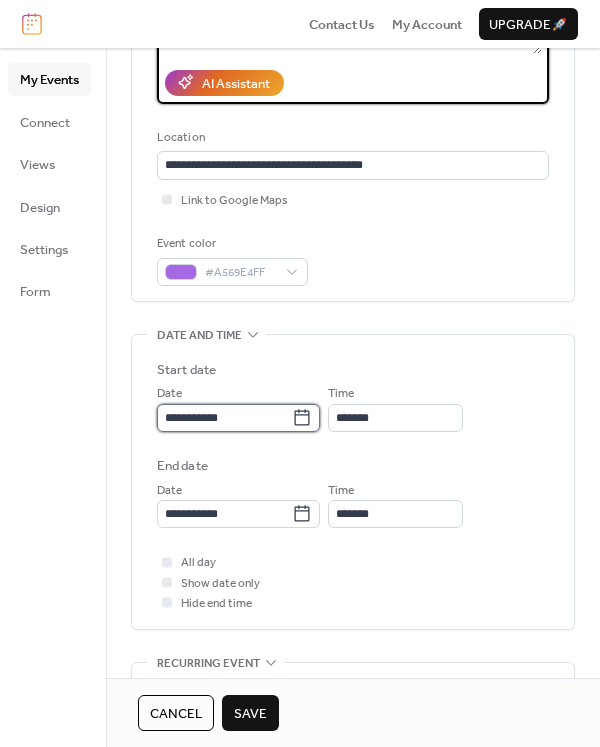 click on "**********" at bounding box center [224, 418] 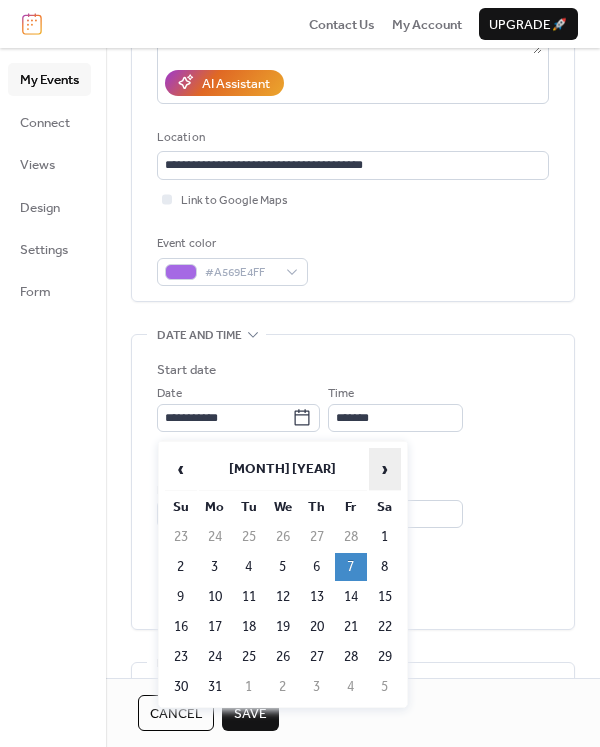 click on "›" at bounding box center (385, 469) 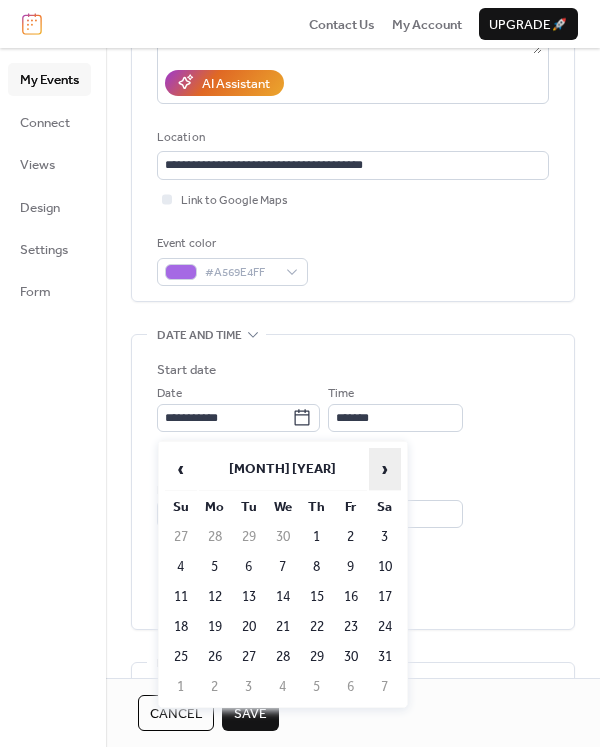 click on "›" at bounding box center (385, 469) 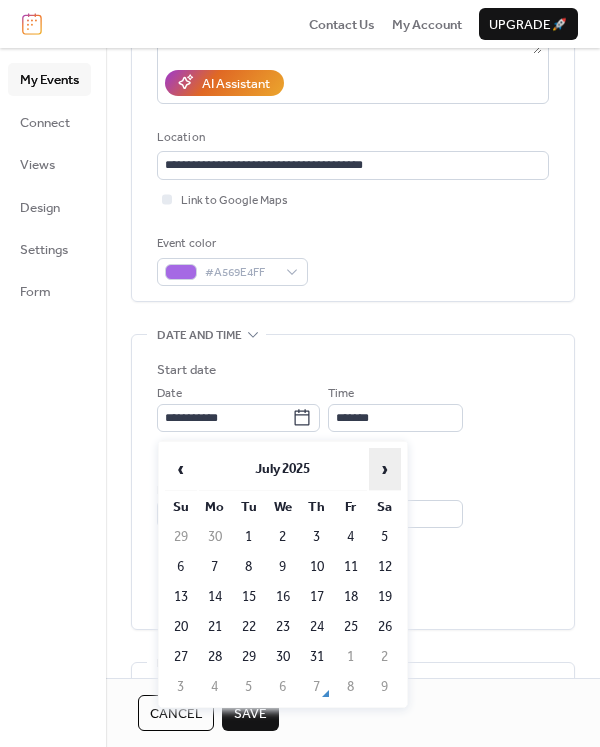 click on "›" at bounding box center (385, 469) 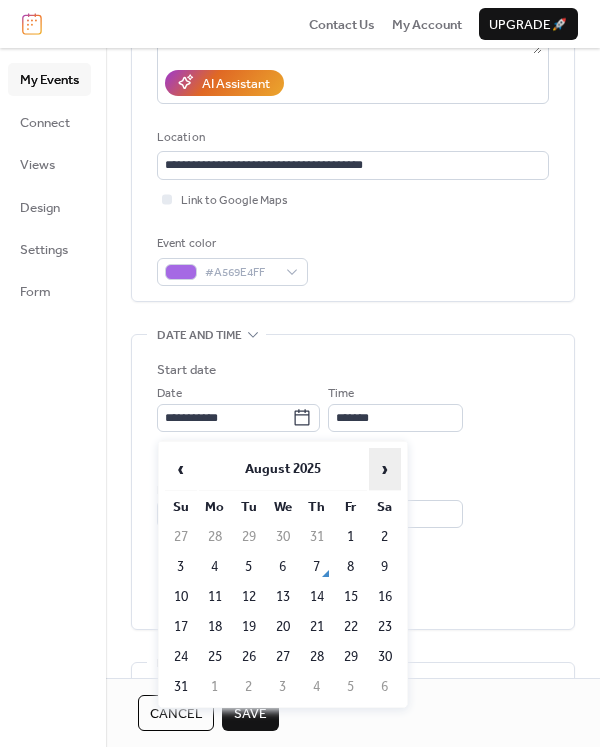 click on "›" at bounding box center [385, 469] 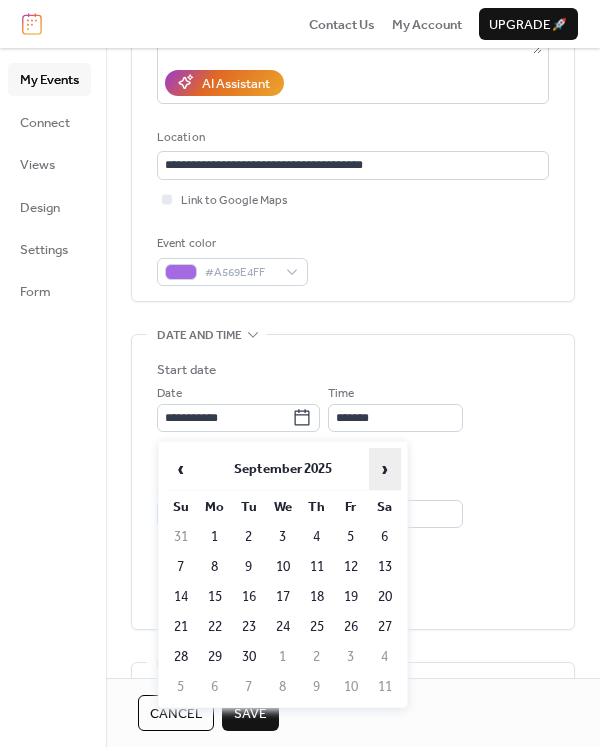 click on "›" at bounding box center [385, 469] 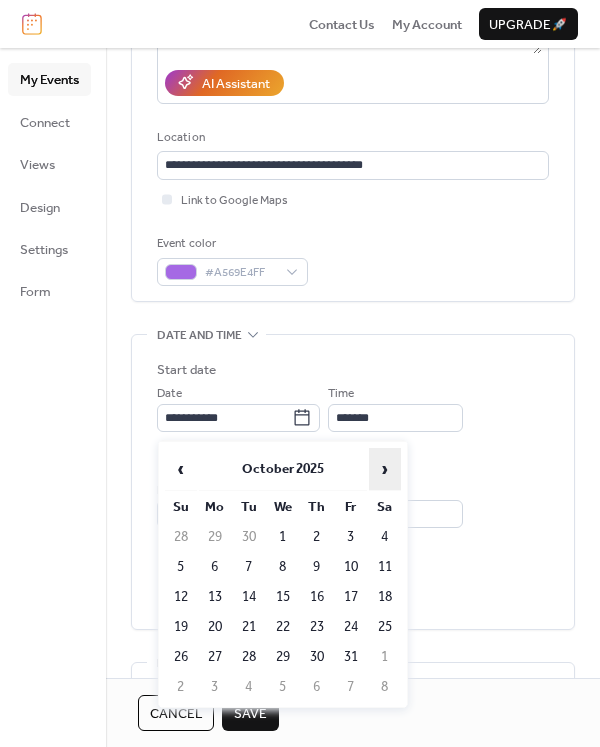 click on "›" at bounding box center [385, 469] 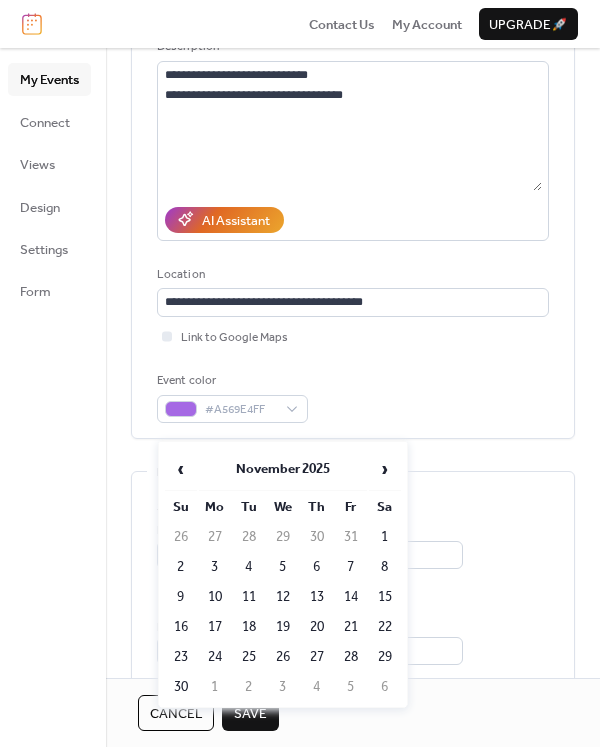 scroll, scrollTop: 172, scrollLeft: 0, axis: vertical 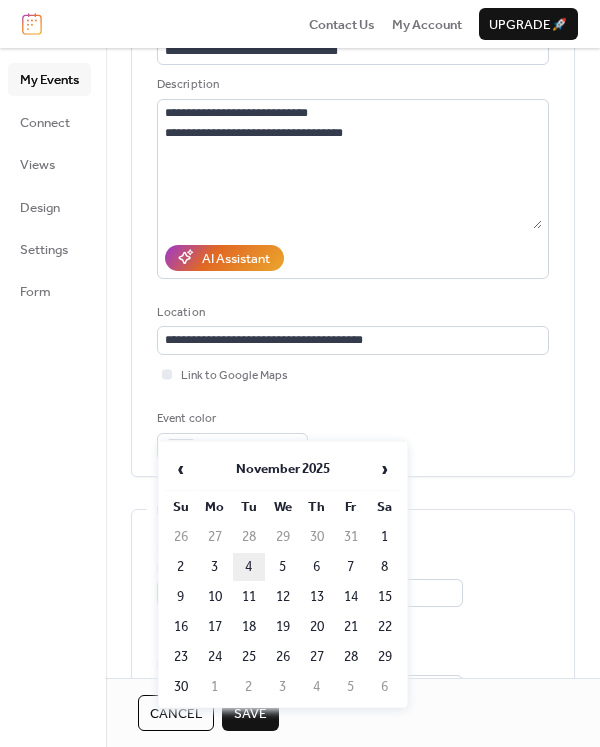 click on "4" at bounding box center (249, 567) 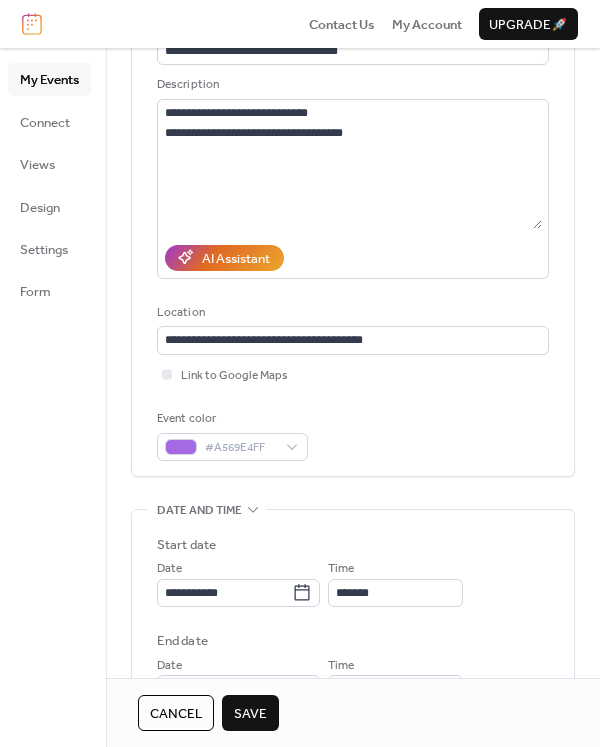 click on "Save" at bounding box center [250, 714] 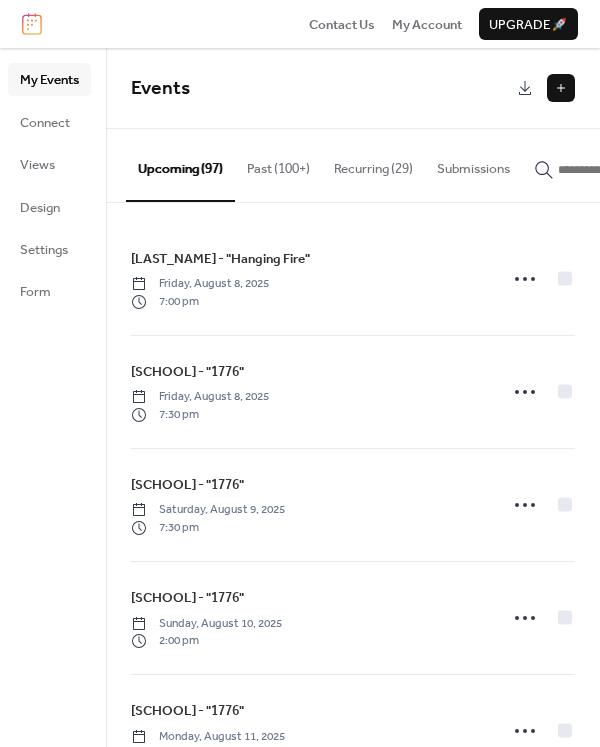 click at bounding box center (606, 164) 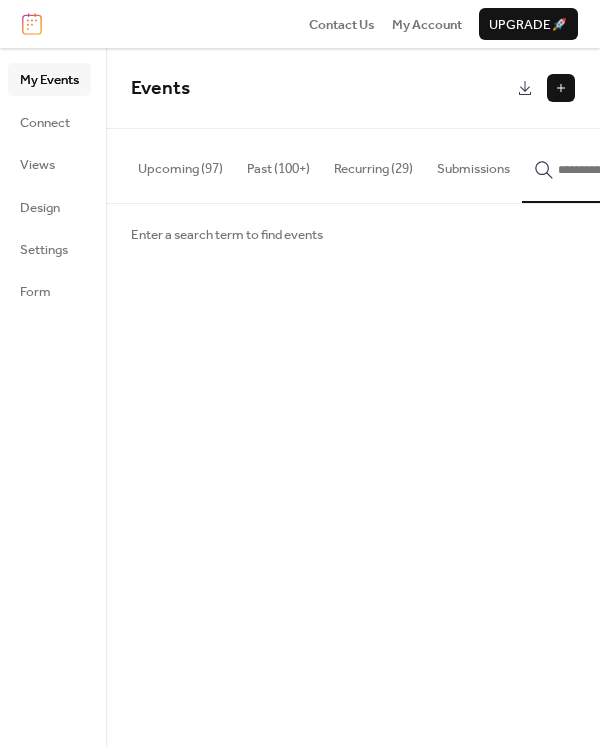click at bounding box center (618, 170) 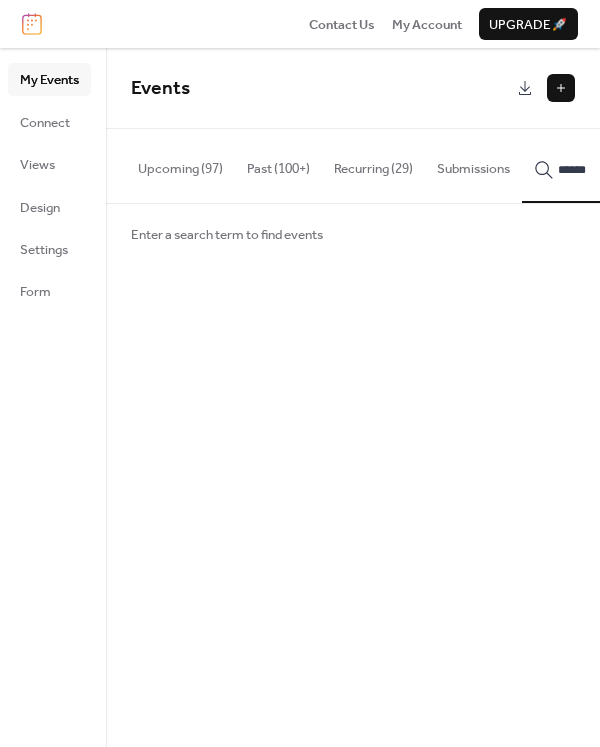 scroll, scrollTop: 0, scrollLeft: 1, axis: horizontal 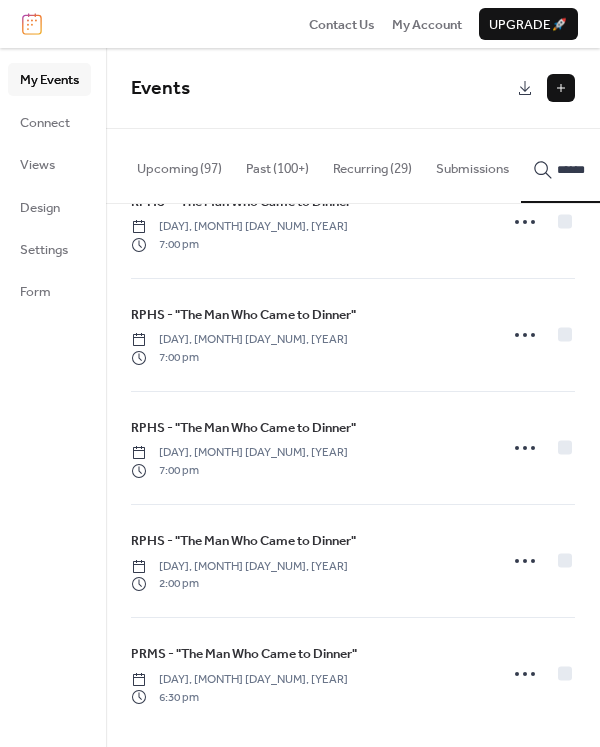 type on "******" 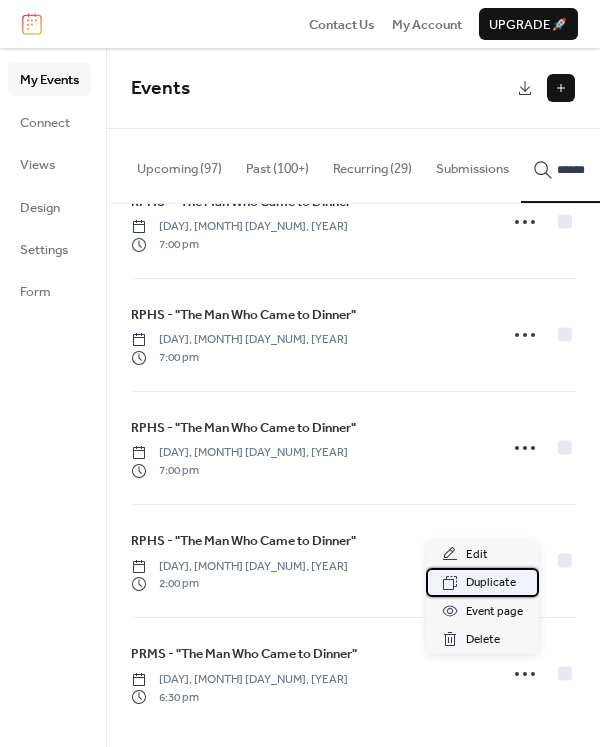 click on "Duplicate" at bounding box center [491, 583] 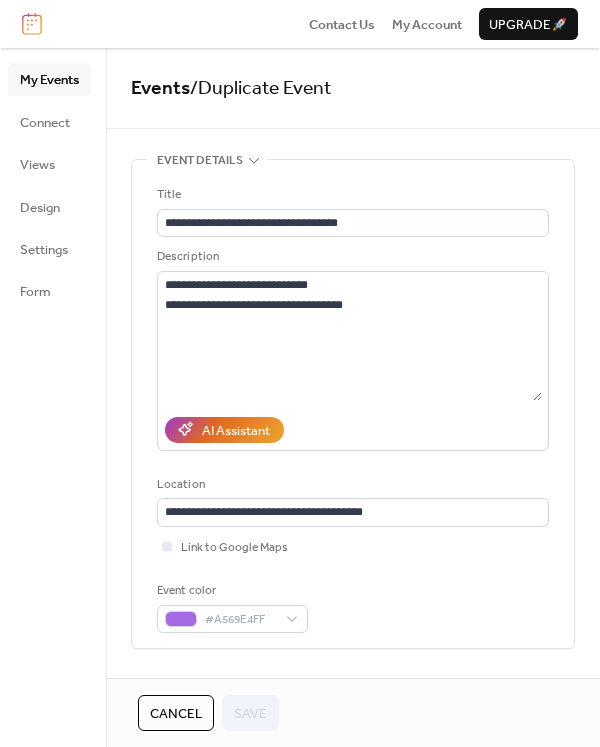 click on "Event color #A569E4FF" at bounding box center (353, 607) 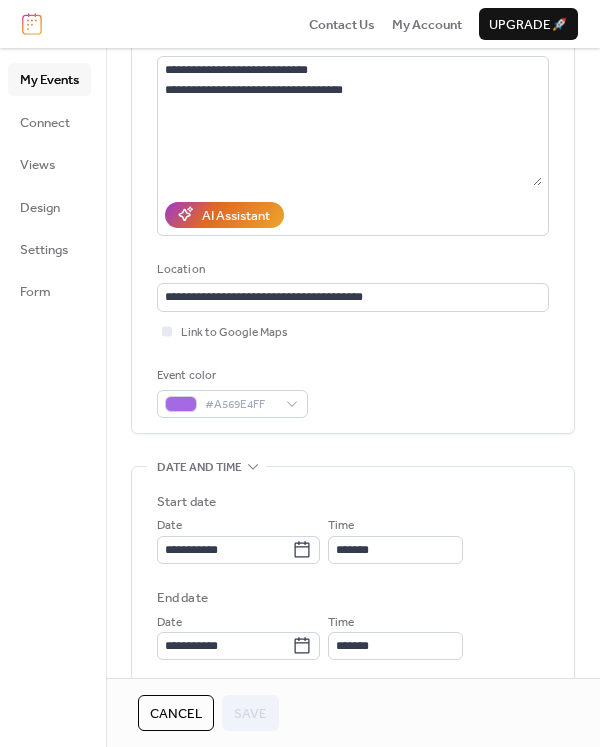 scroll, scrollTop: 246, scrollLeft: 0, axis: vertical 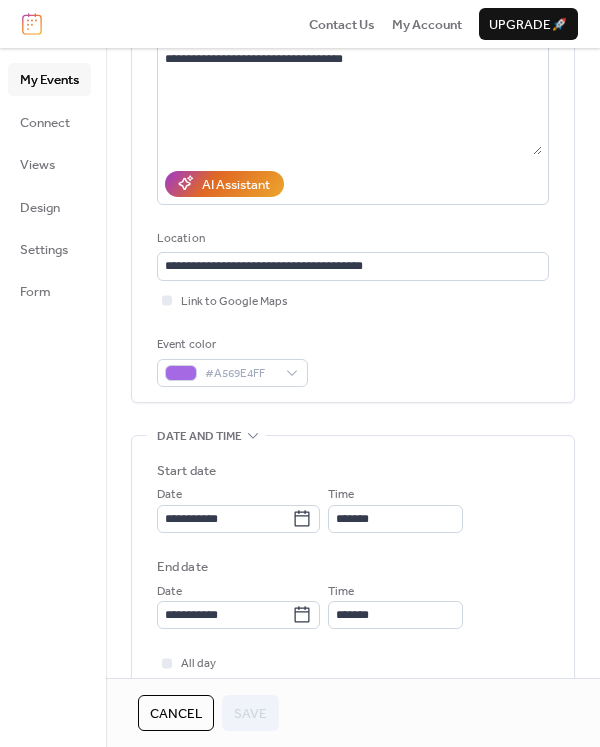 click on "**********" at bounding box center (353, 545) 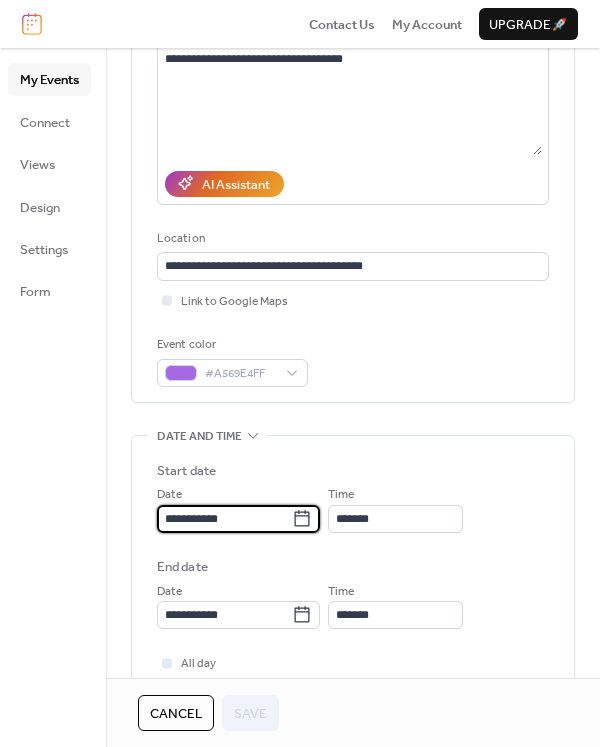 click on "**********" at bounding box center (224, 519) 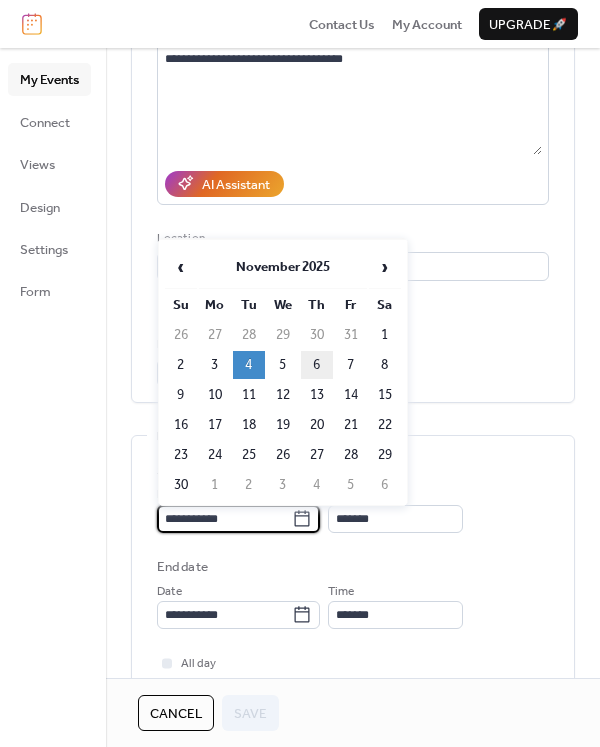 click on "6" at bounding box center (317, 365) 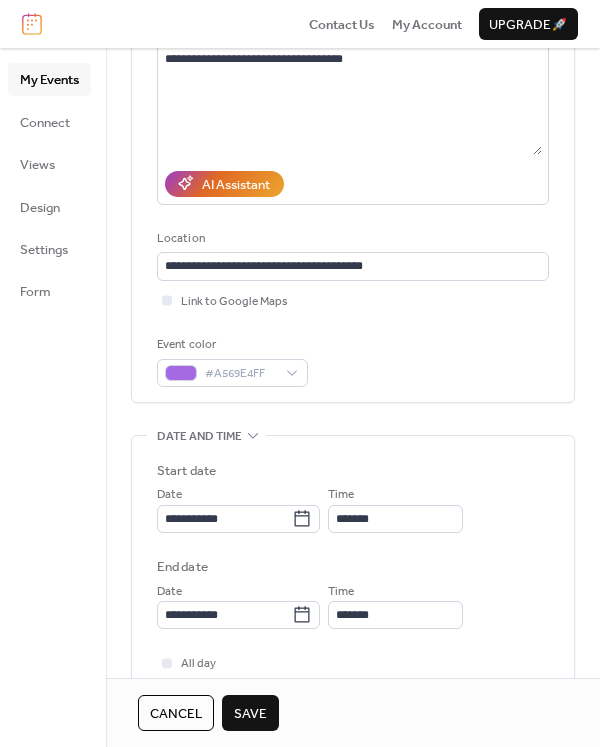 click on "Save" at bounding box center (250, 714) 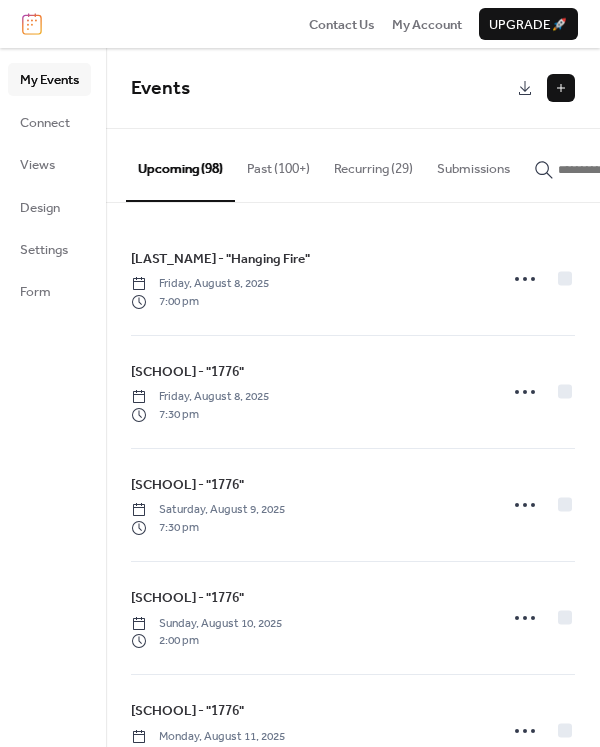 click at bounding box center (618, 170) 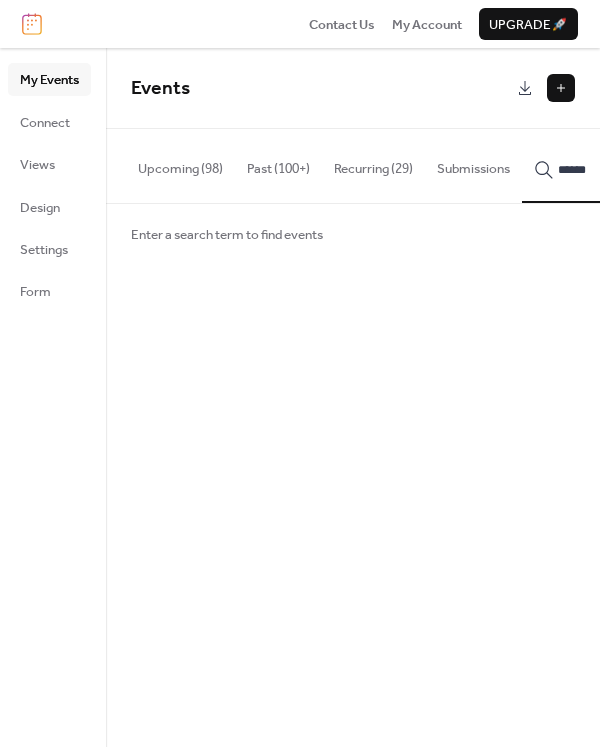 scroll, scrollTop: 0, scrollLeft: 1, axis: horizontal 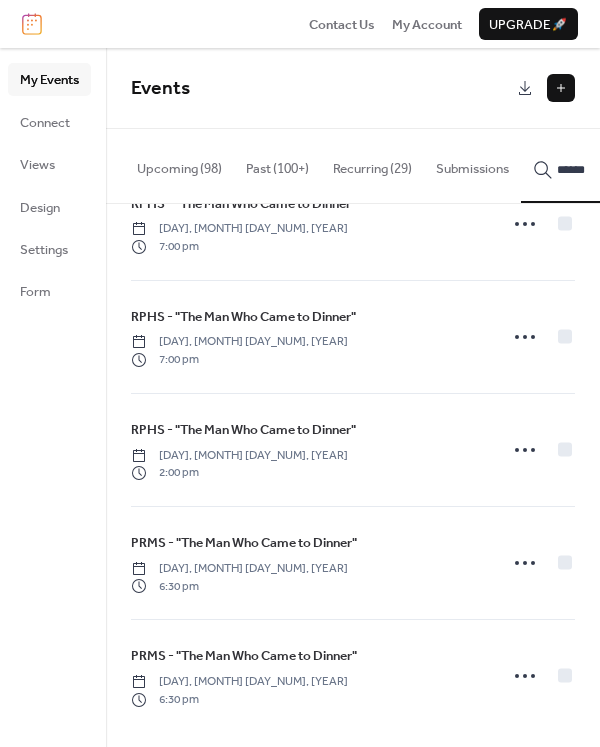 type on "******" 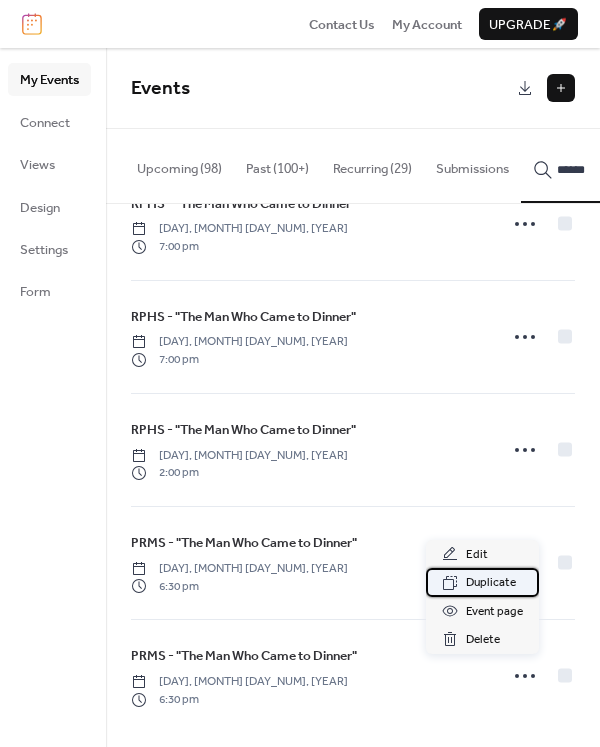 click on "Duplicate" at bounding box center (491, 583) 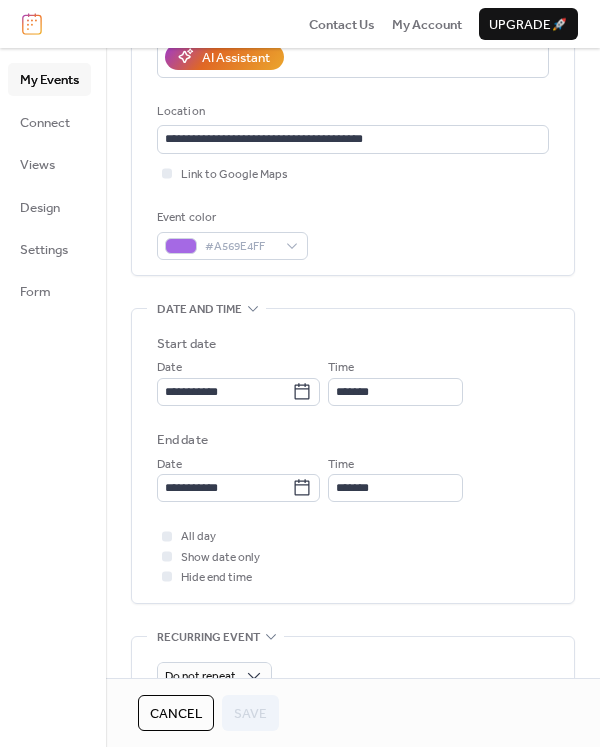 scroll, scrollTop: 387, scrollLeft: 0, axis: vertical 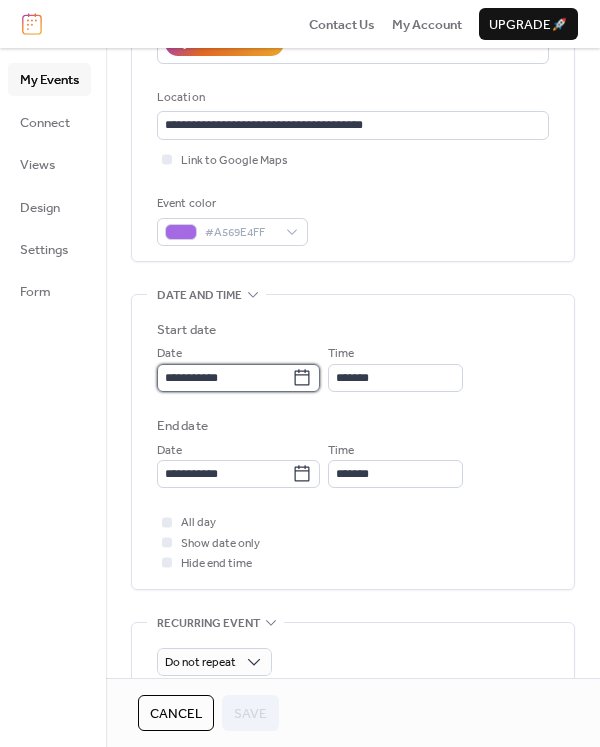 click on "**********" at bounding box center (224, 378) 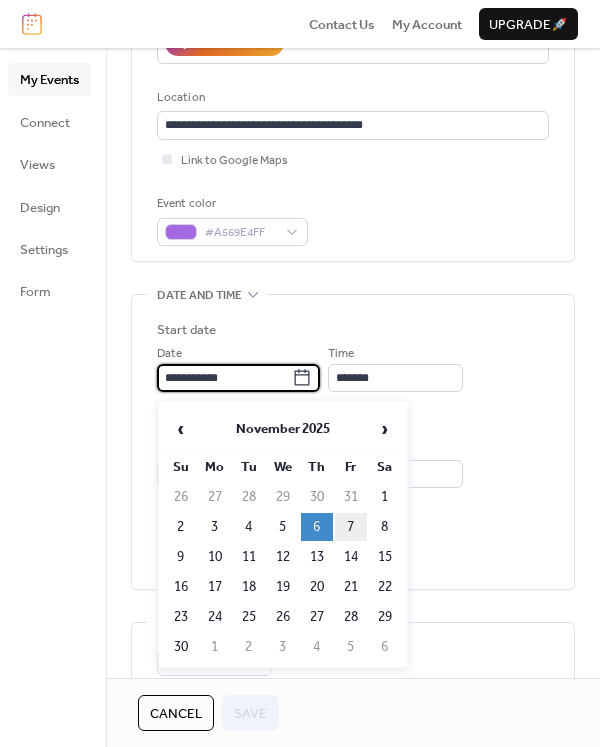 click on "7" at bounding box center [351, 527] 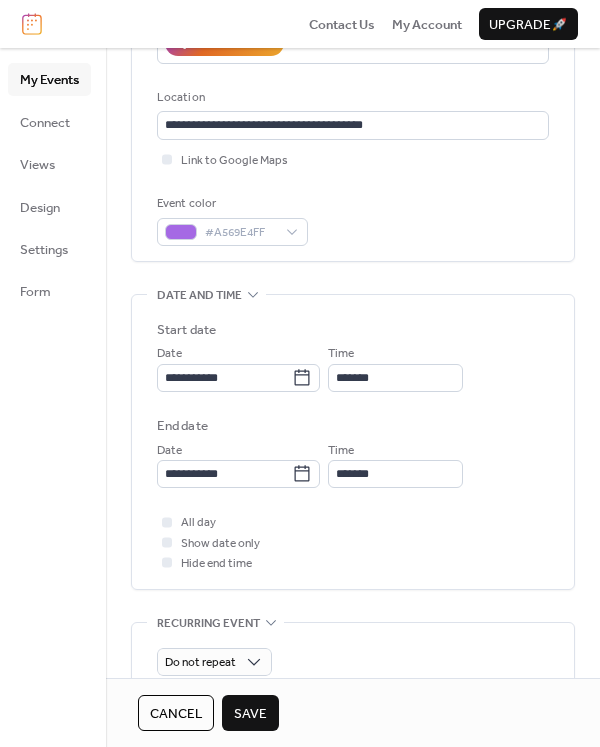 click on "Save" at bounding box center (250, 714) 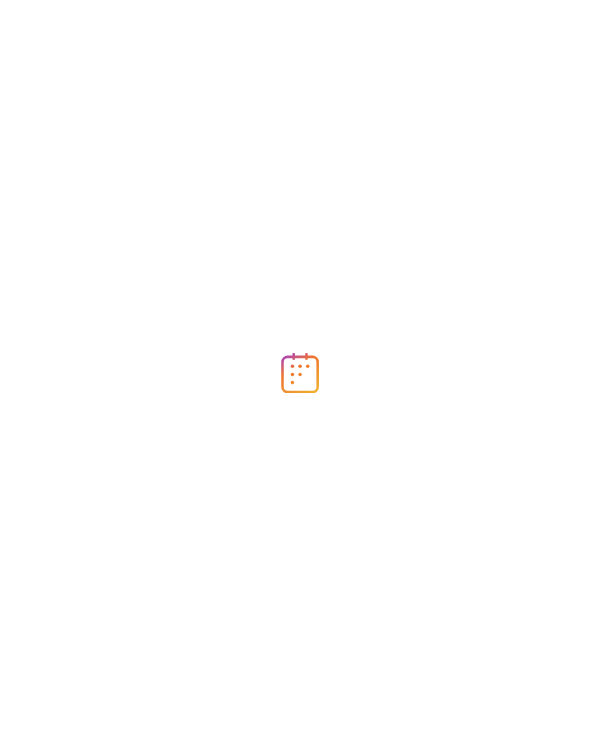 scroll, scrollTop: 0, scrollLeft: 0, axis: both 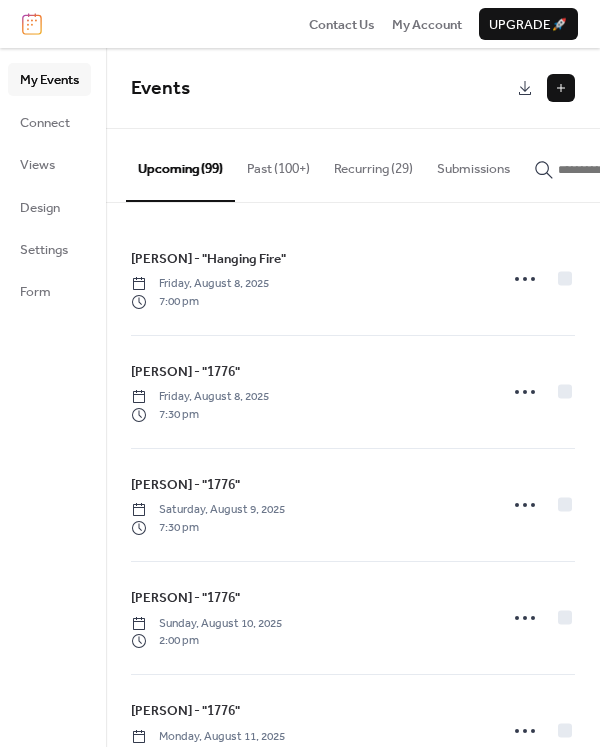 click at bounding box center (618, 170) 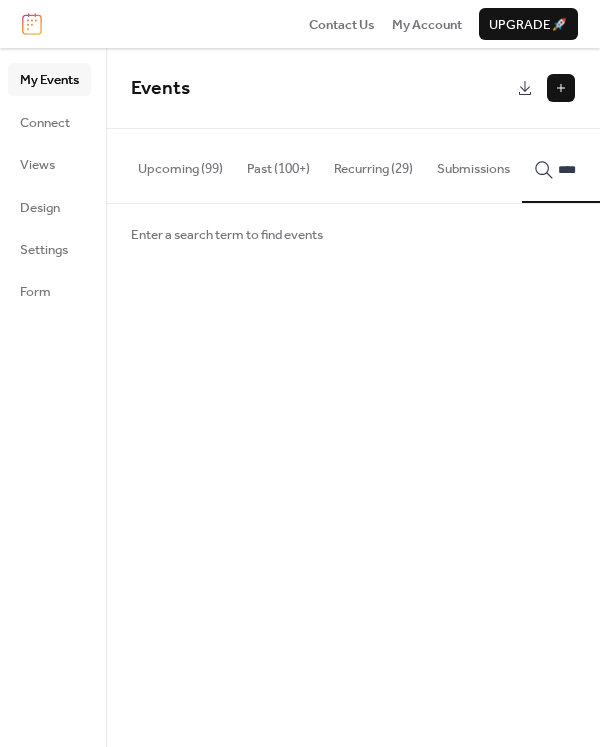 click on "***" at bounding box center (606, 165) 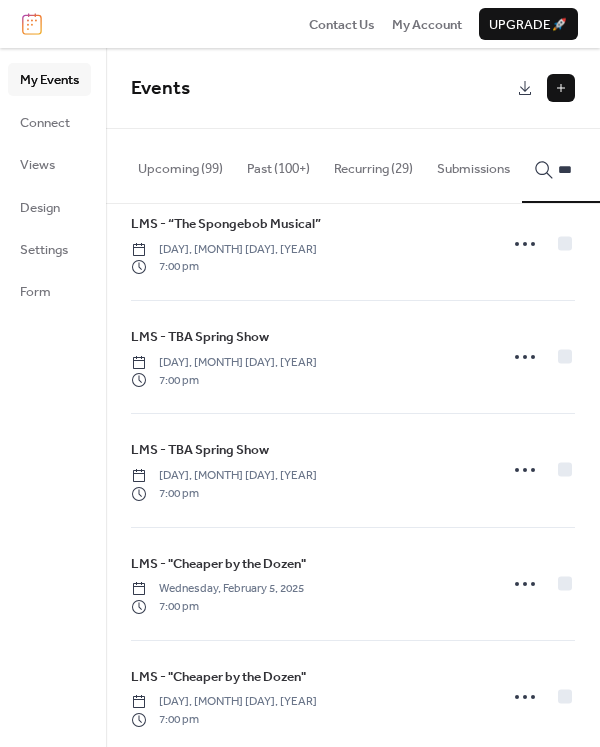 scroll, scrollTop: 1279, scrollLeft: 0, axis: vertical 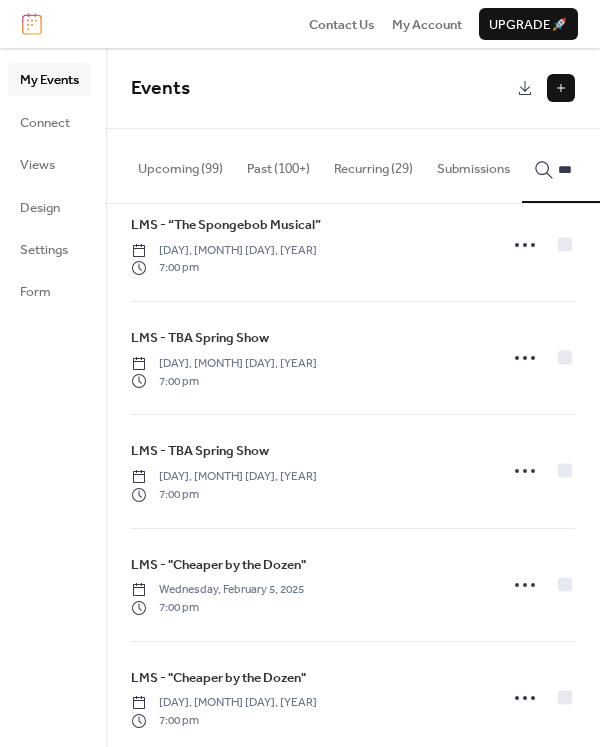 type on "***" 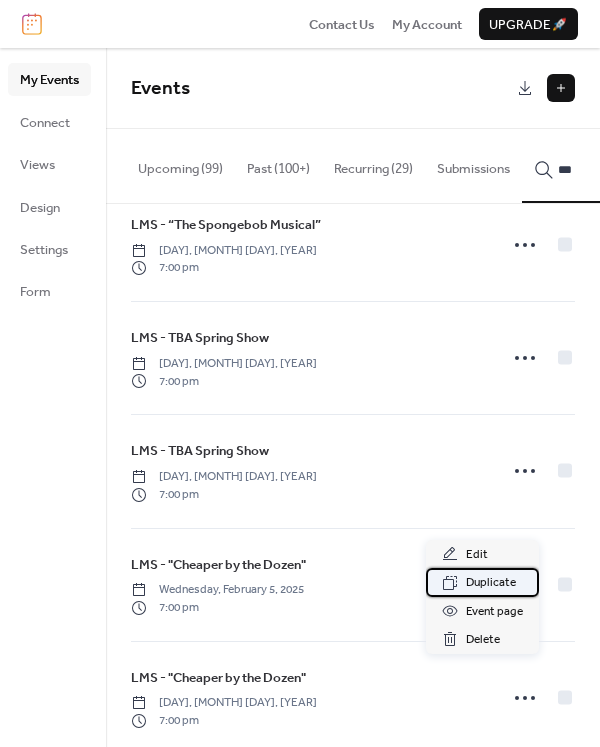 click on "Duplicate" at bounding box center (491, 583) 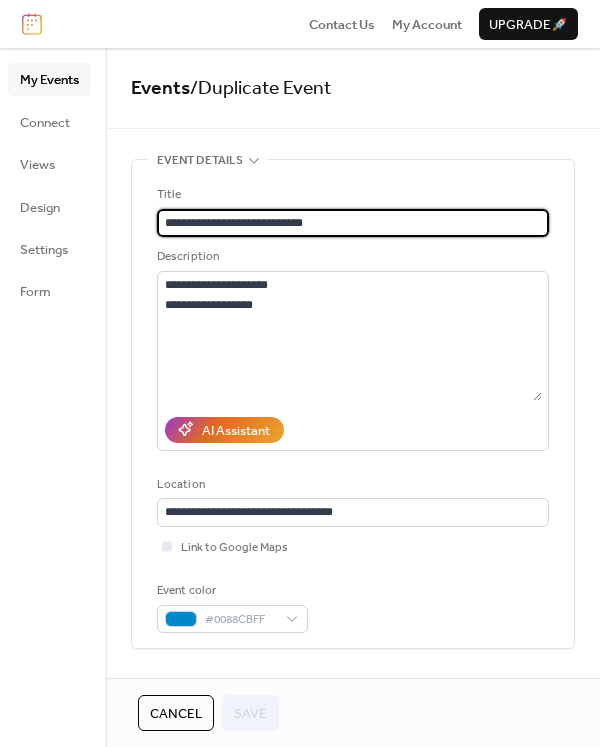 drag, startPoint x: 315, startPoint y: 227, endPoint x: 205, endPoint y: 228, distance: 110.00455 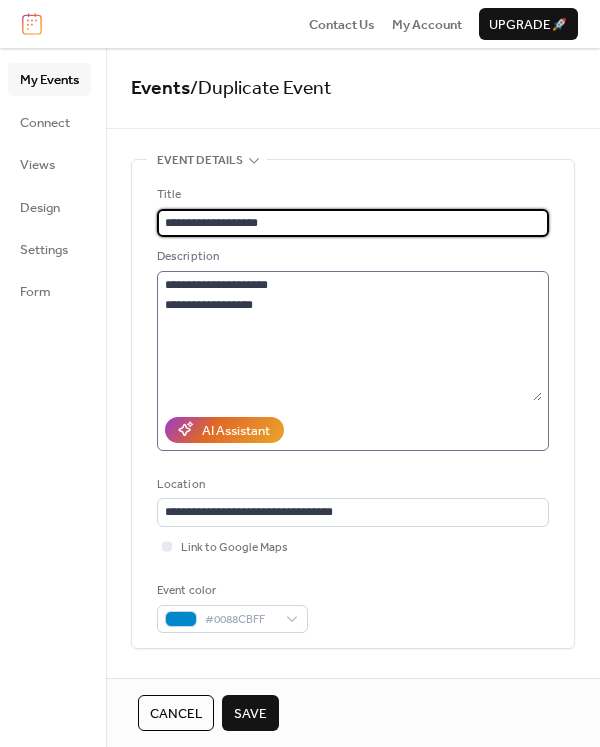 type on "**********" 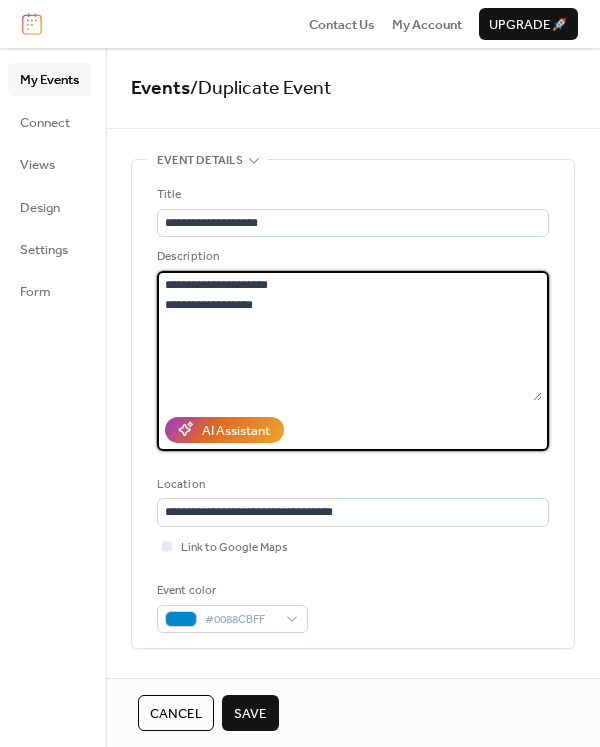 drag, startPoint x: 208, startPoint y: 308, endPoint x: 127, endPoint y: 308, distance: 81 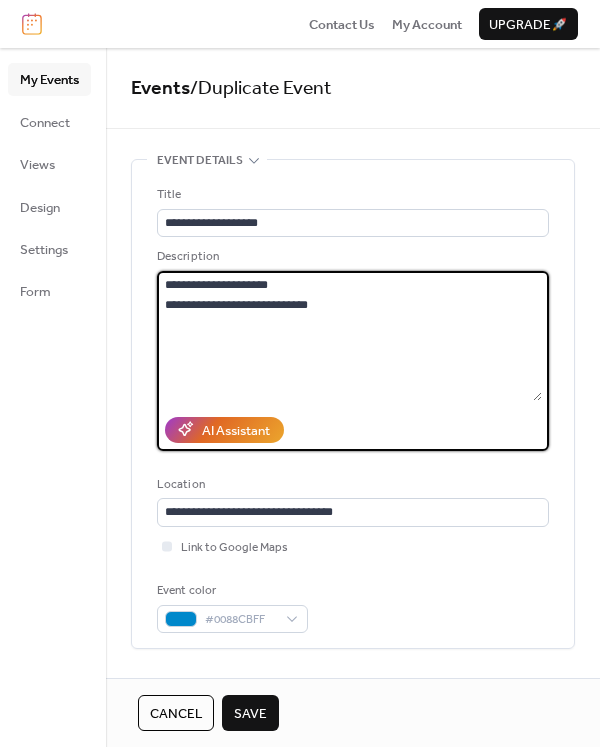 click on "**********" at bounding box center [349, 336] 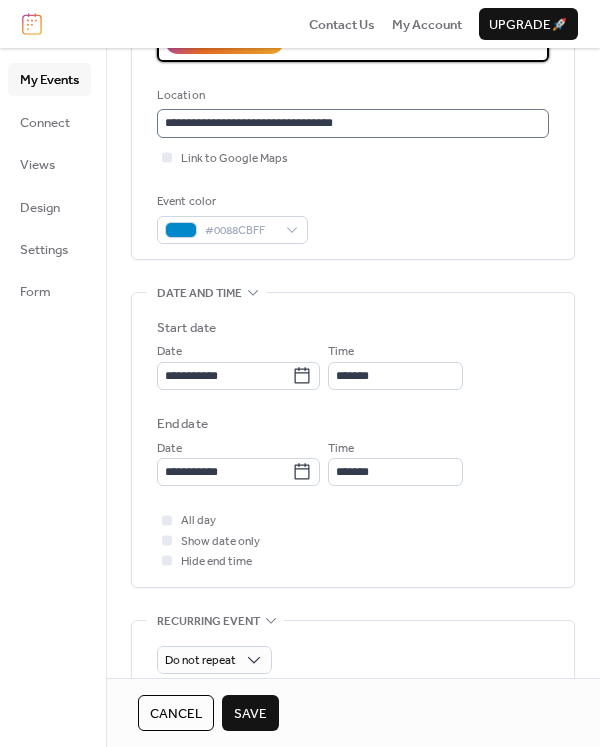 scroll, scrollTop: 415, scrollLeft: 0, axis: vertical 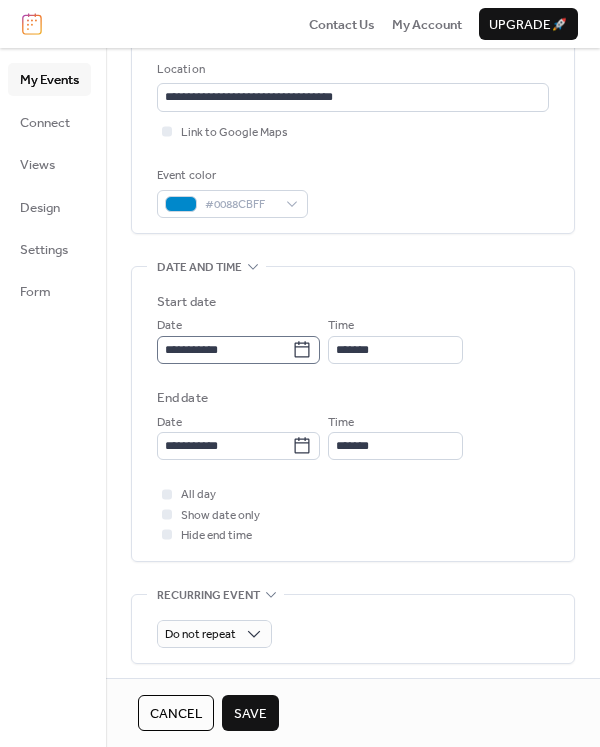 type on "**********" 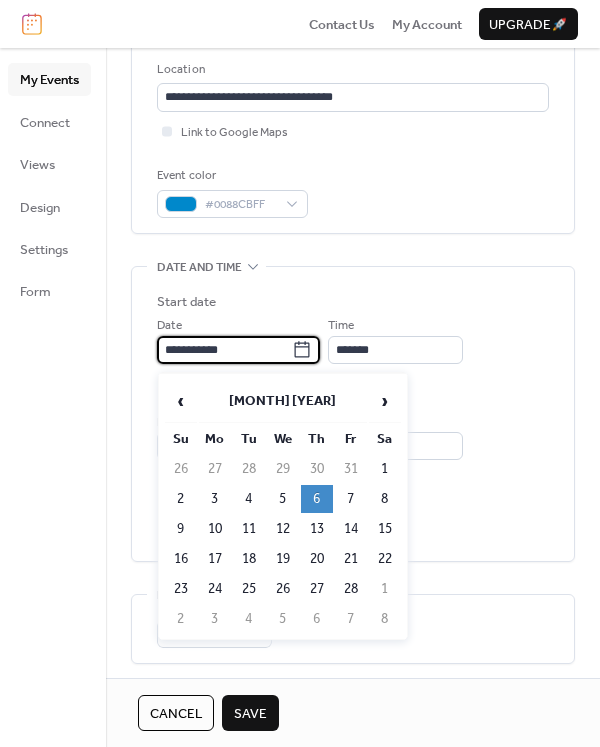 click on "**********" at bounding box center [224, 350] 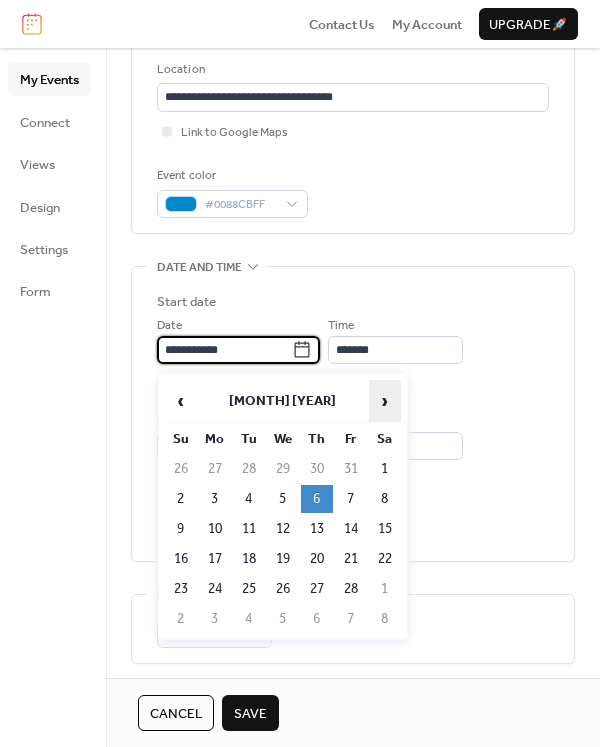 click on "›" at bounding box center (385, 401) 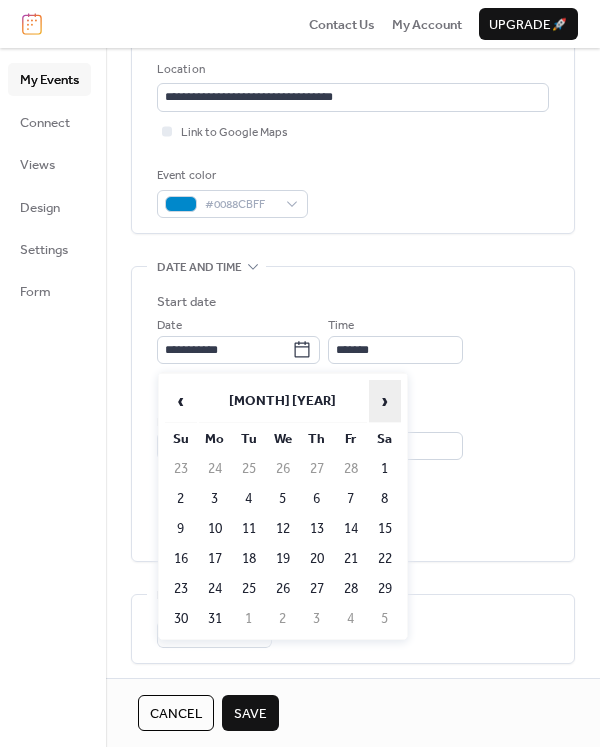 click on "›" at bounding box center (385, 401) 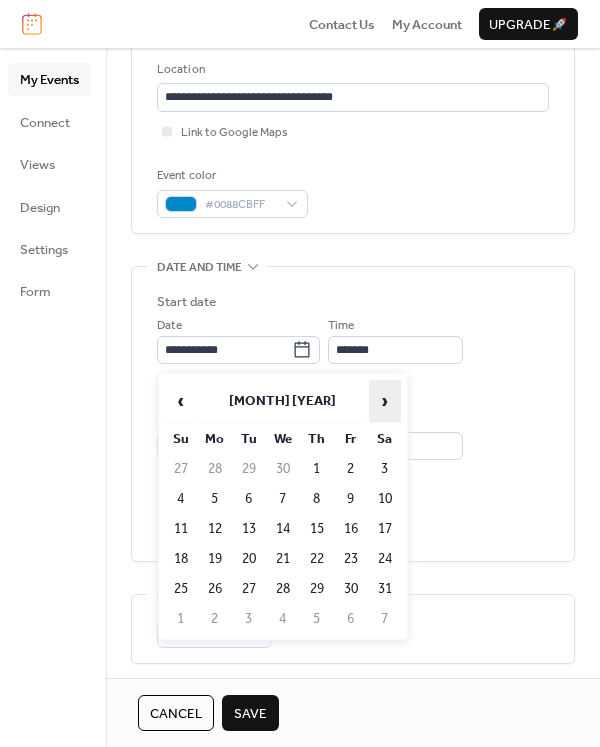 click on "›" at bounding box center [385, 401] 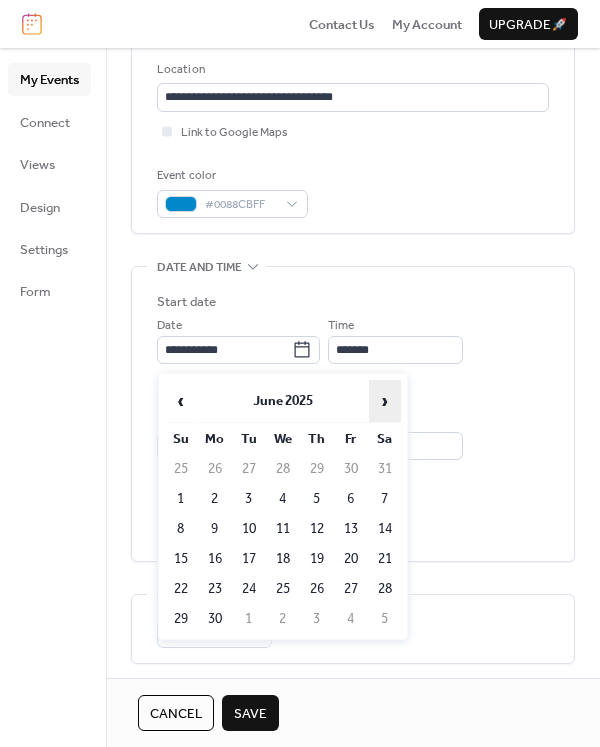 click on "›" at bounding box center (385, 401) 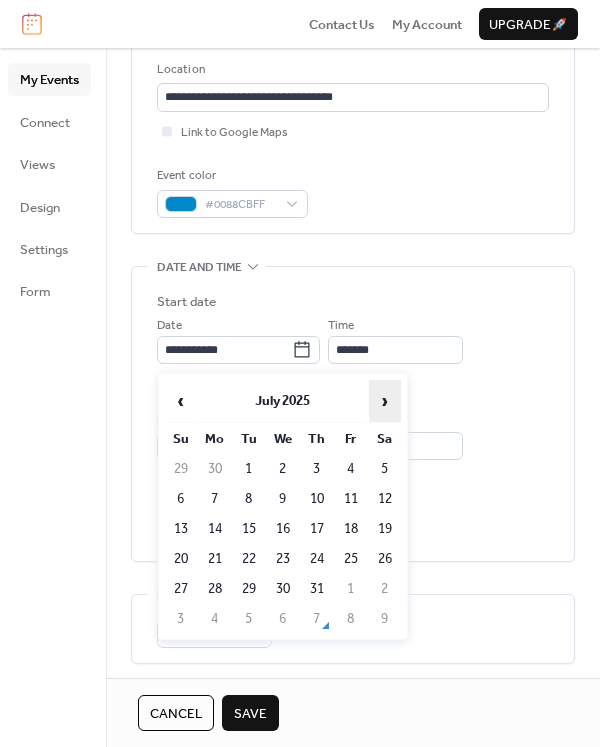 click on "›" at bounding box center (385, 401) 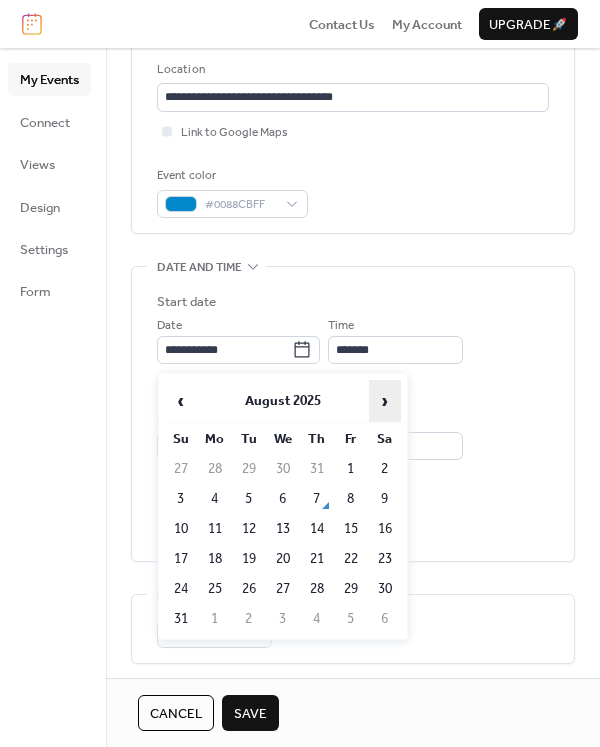click on "›" at bounding box center (385, 401) 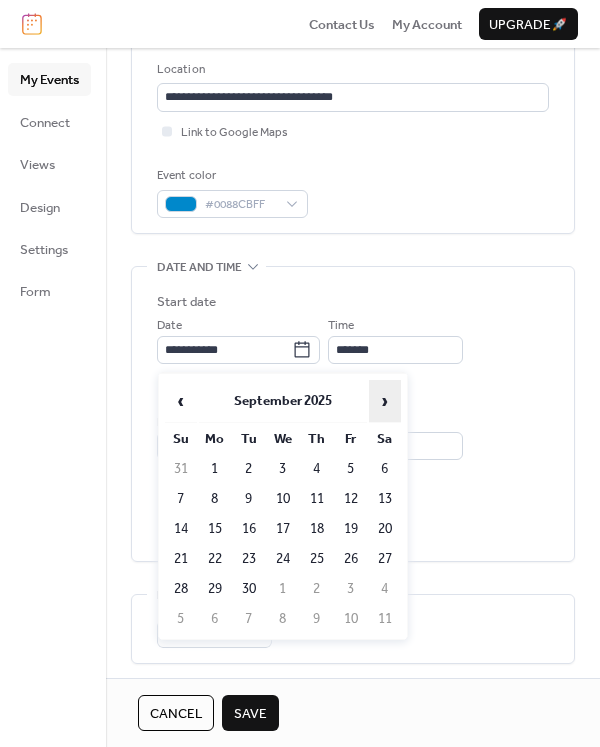 click on "›" at bounding box center (385, 401) 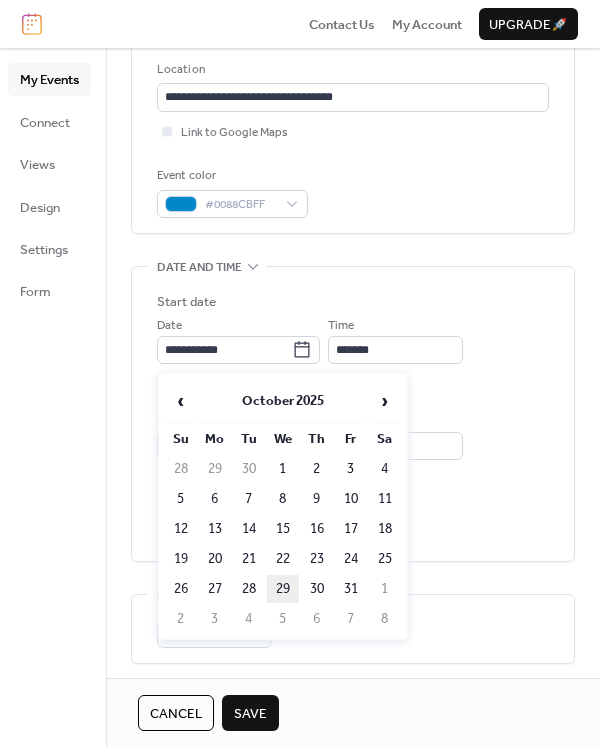 click on "29" at bounding box center [283, 589] 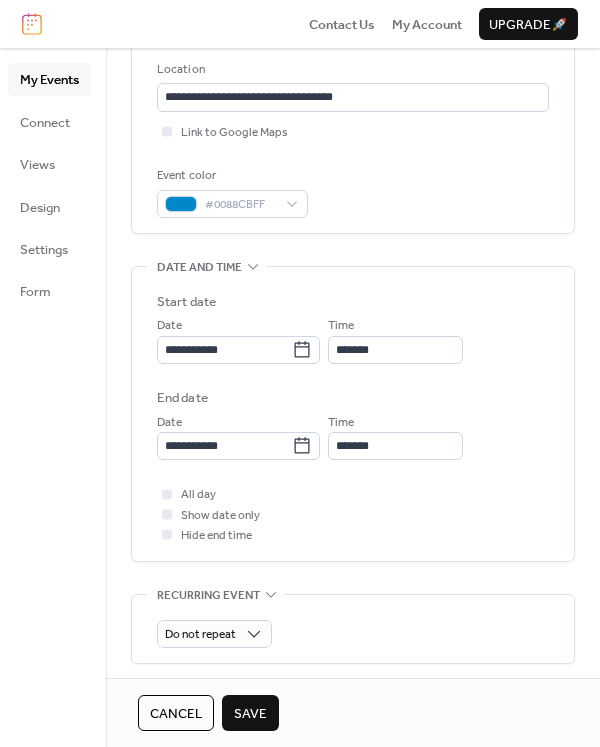 click on "Save" at bounding box center (250, 714) 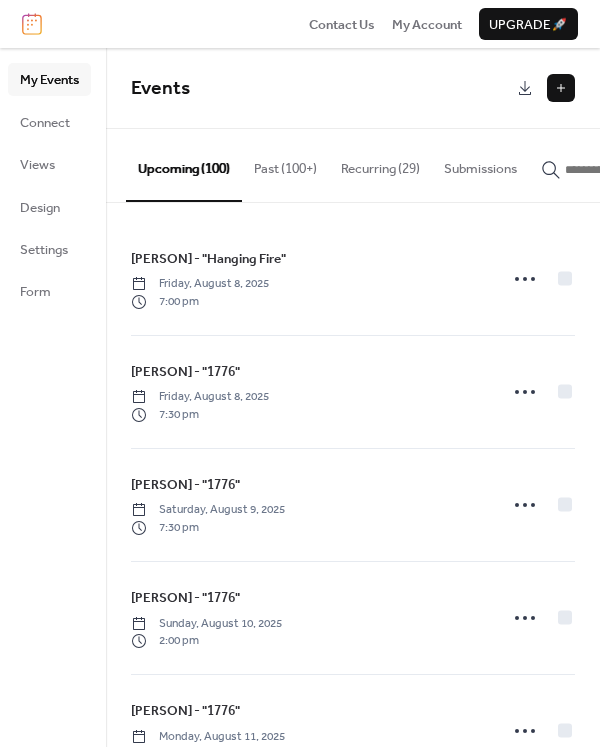 click at bounding box center (625, 170) 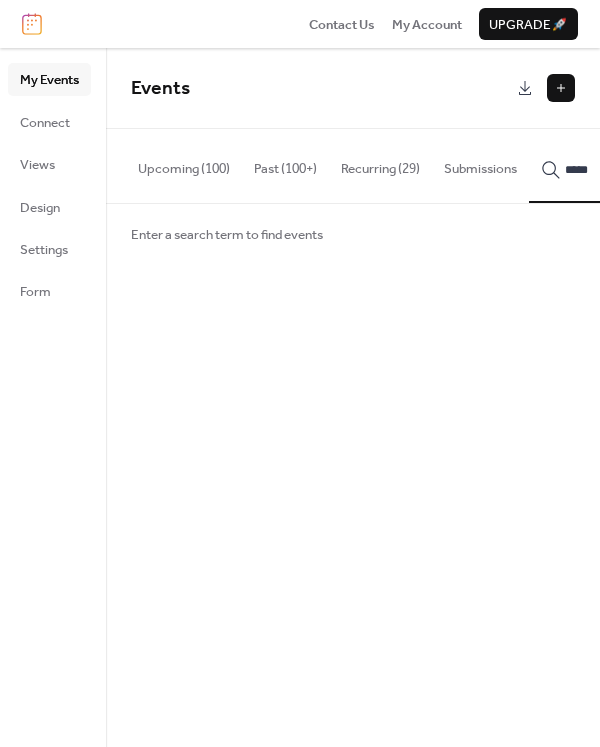 scroll, scrollTop: 0, scrollLeft: 126, axis: horizontal 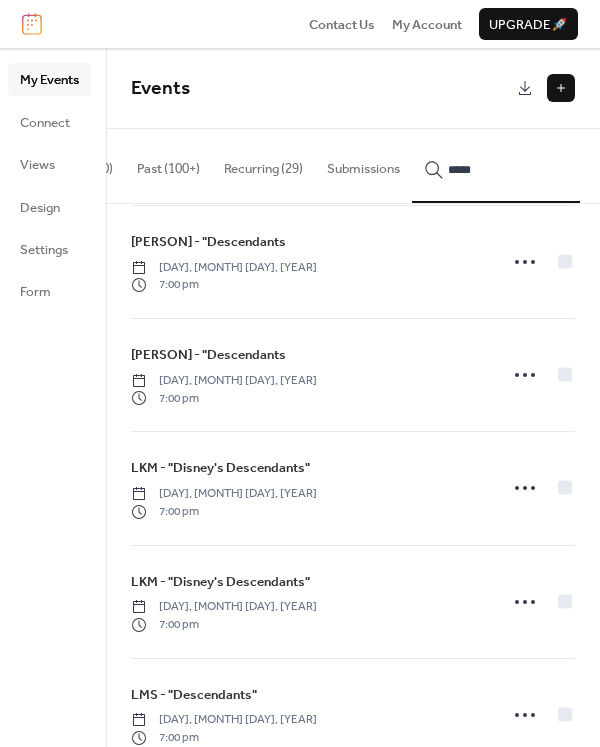 type on "*****" 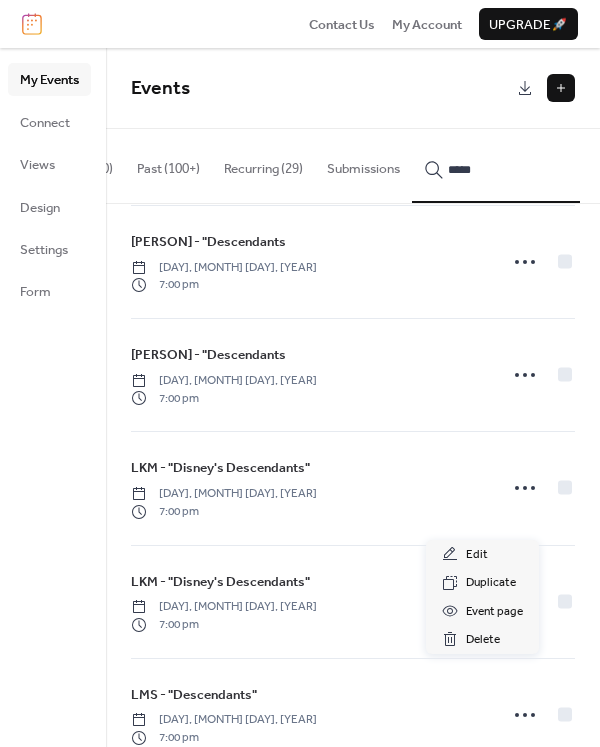 click 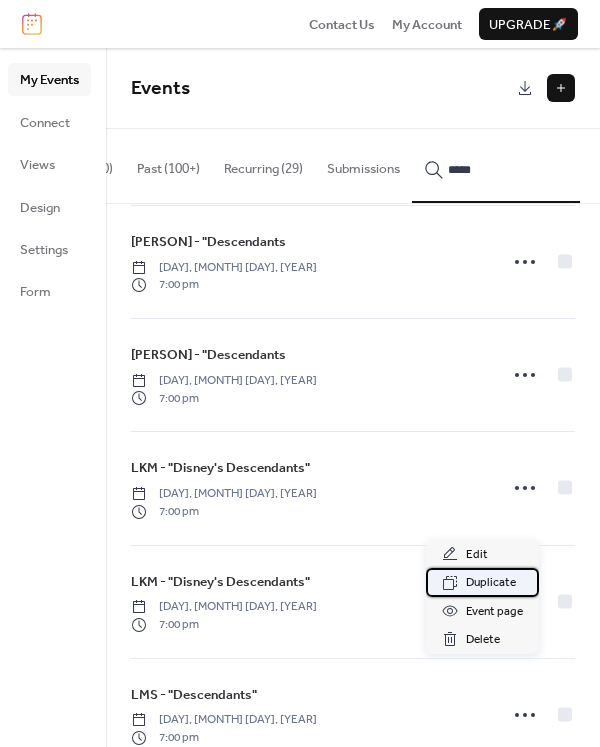 click on "Duplicate" at bounding box center [491, 583] 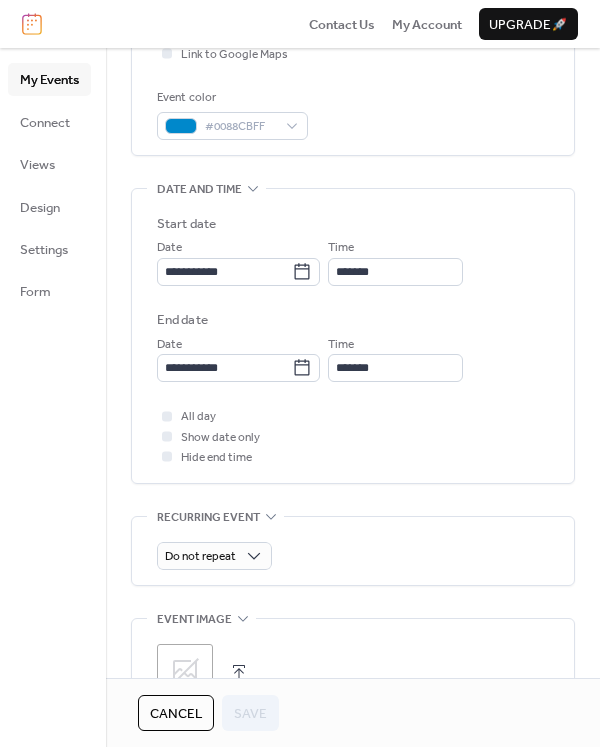 scroll, scrollTop: 513, scrollLeft: 0, axis: vertical 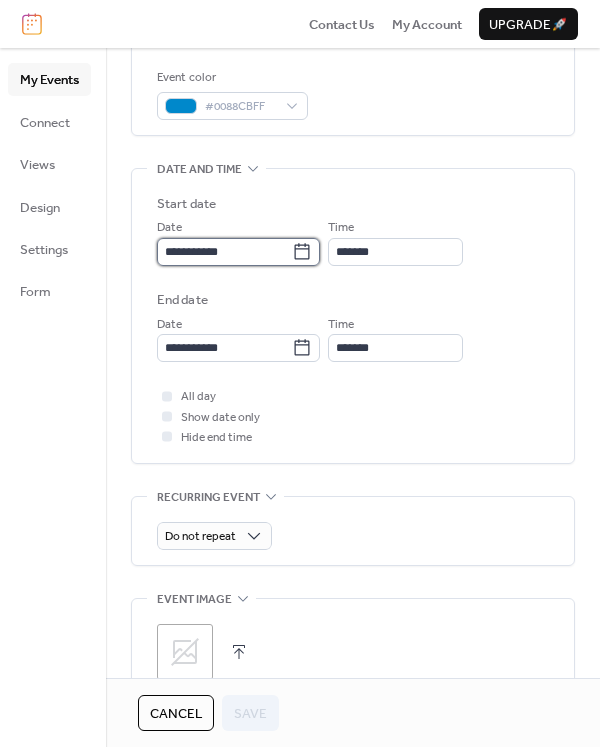 click on "**********" at bounding box center (224, 252) 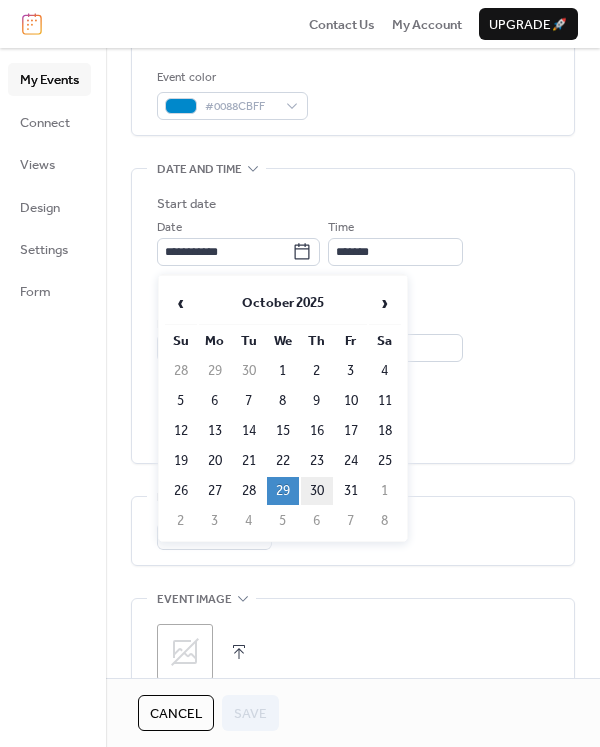 click on "30" at bounding box center (317, 491) 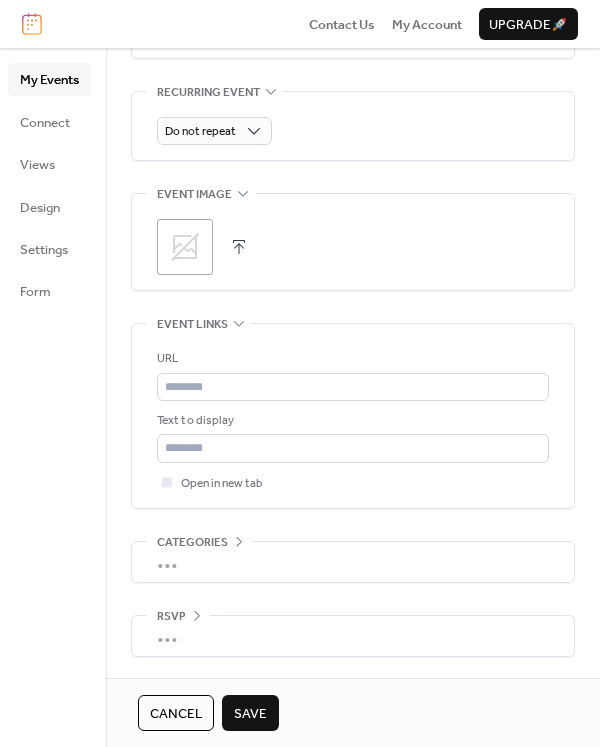 scroll, scrollTop: 925, scrollLeft: 0, axis: vertical 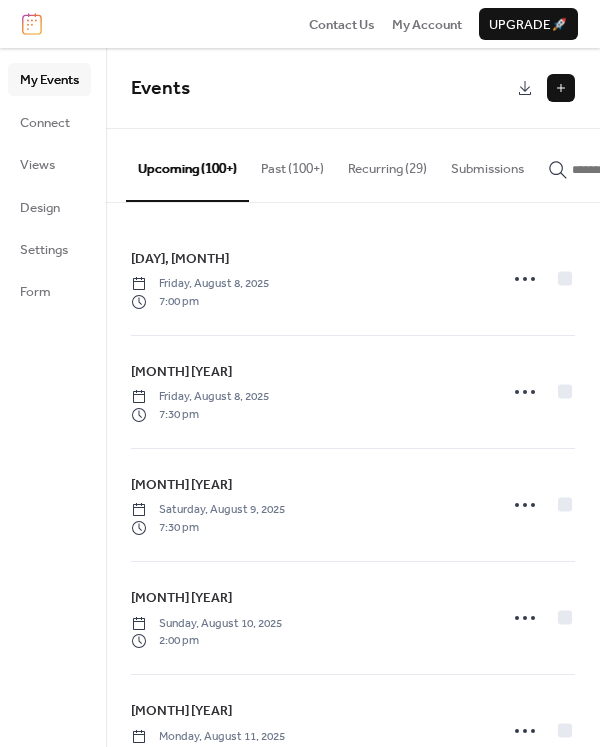 click at bounding box center (620, 169) 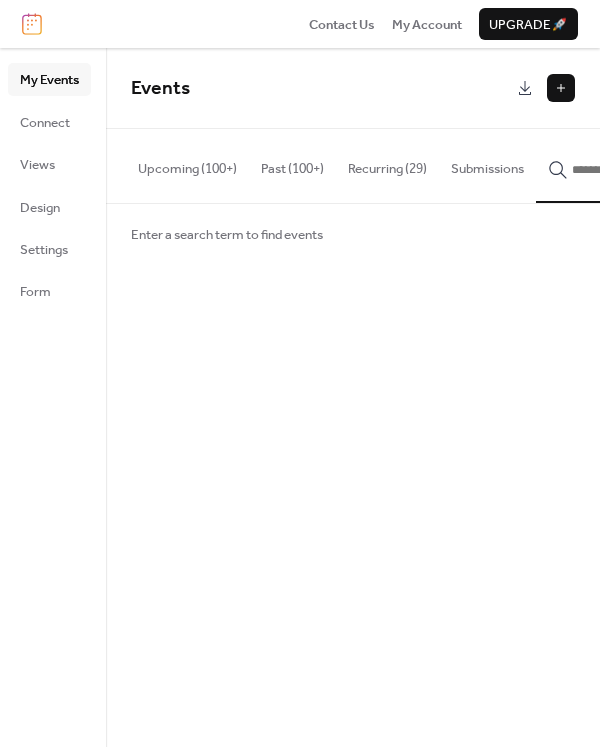 click at bounding box center [632, 170] 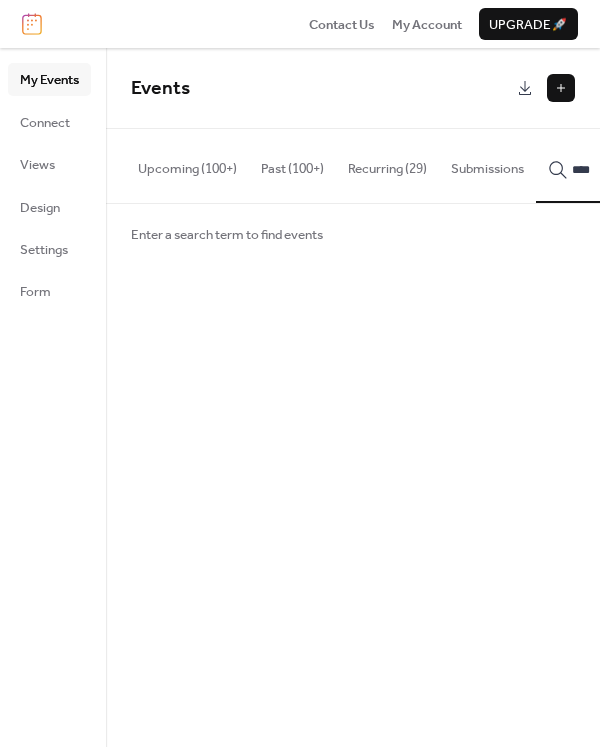 scroll, scrollTop: 0, scrollLeft: 133, axis: horizontal 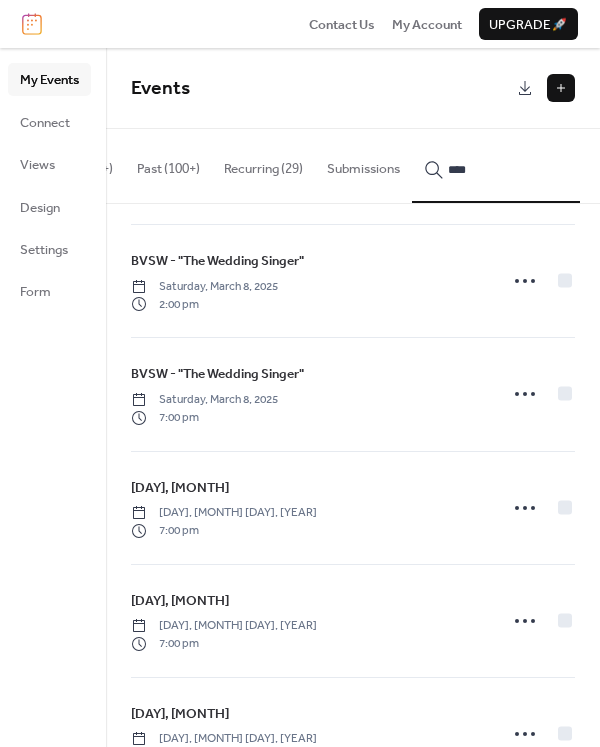 type on "****" 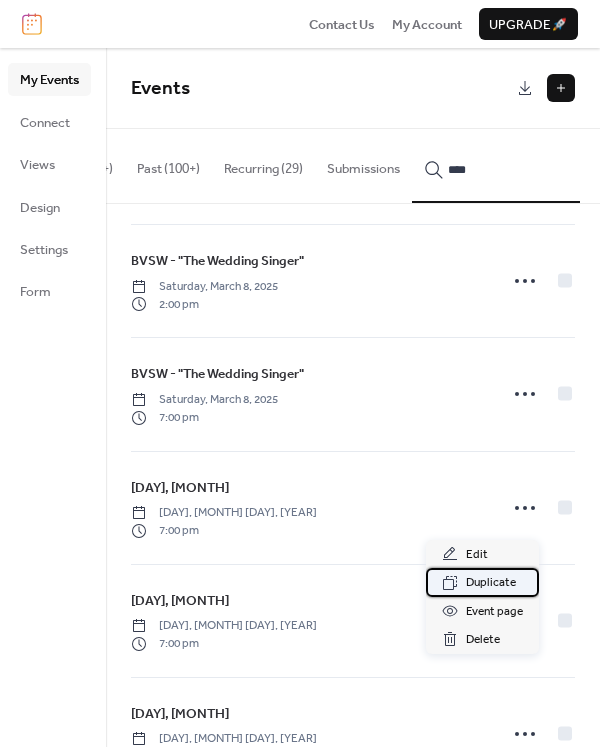 click on "Duplicate" at bounding box center (491, 583) 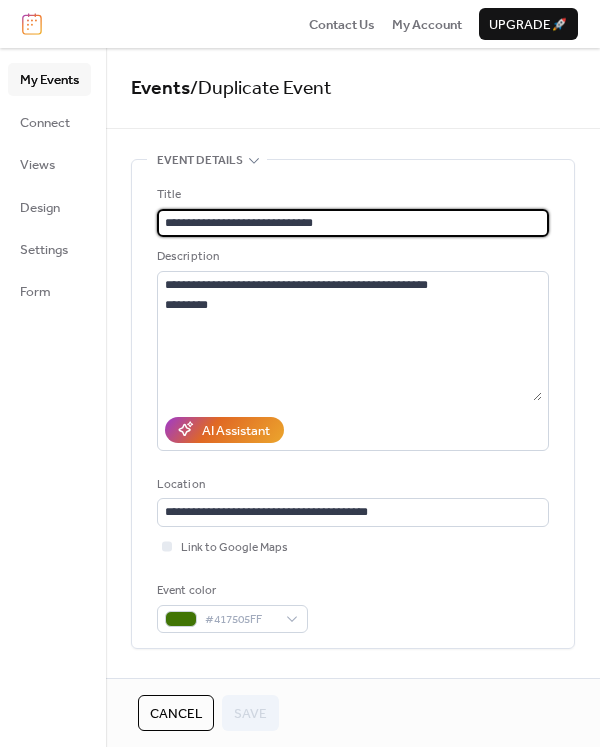 drag, startPoint x: 315, startPoint y: 224, endPoint x: 213, endPoint y: 233, distance: 102.396286 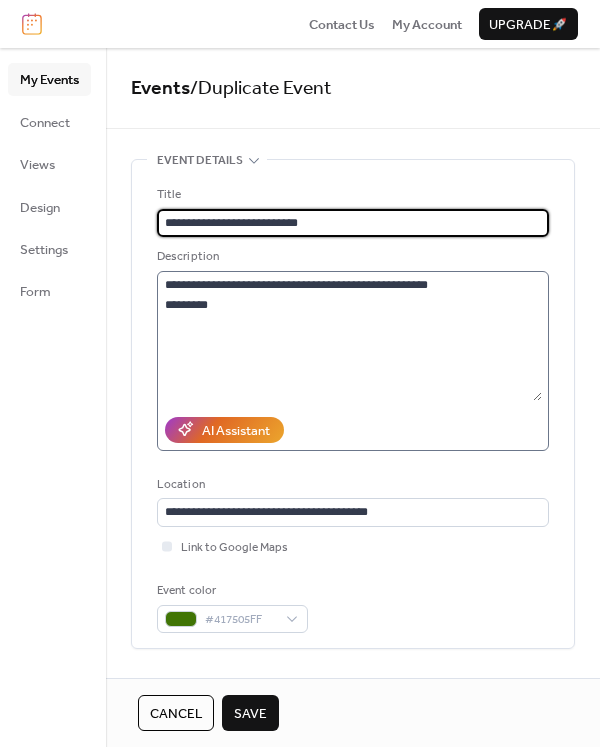type on "**********" 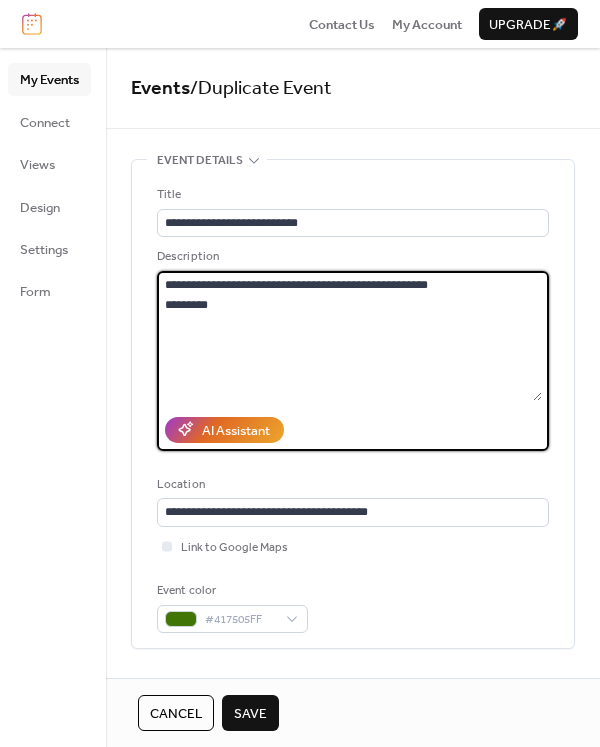 drag, startPoint x: 210, startPoint y: 304, endPoint x: 110, endPoint y: 304, distance: 100 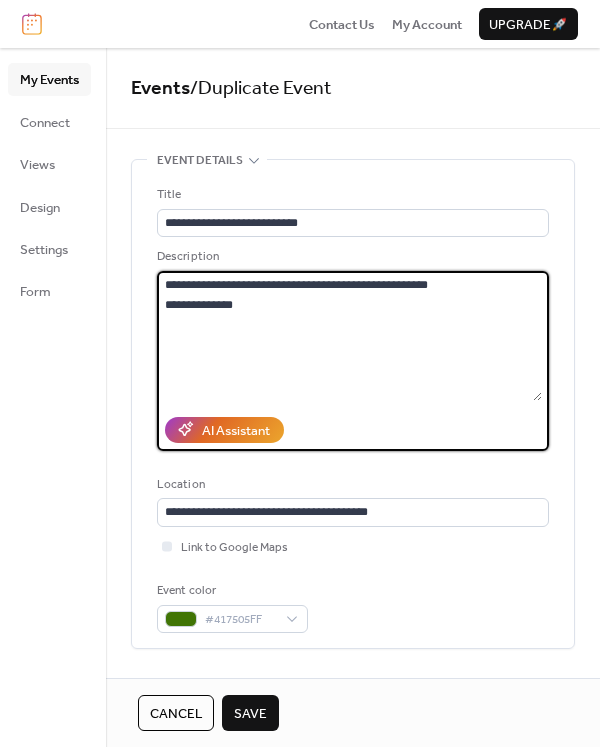 drag, startPoint x: 461, startPoint y: 283, endPoint x: 343, endPoint y: 284, distance: 118.004234 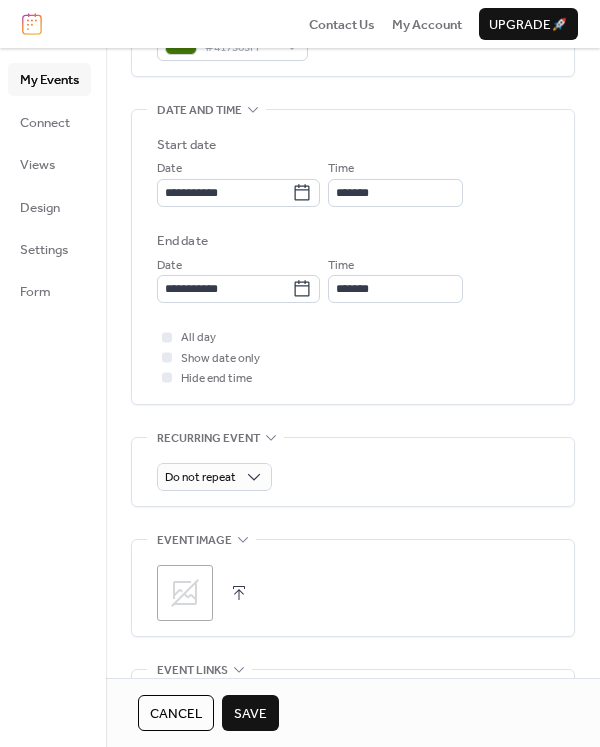 scroll, scrollTop: 575, scrollLeft: 0, axis: vertical 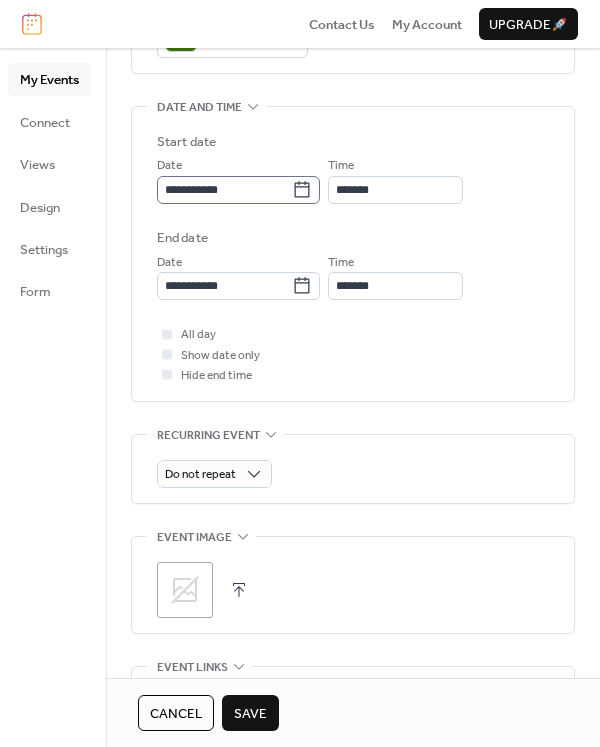 type on "**********" 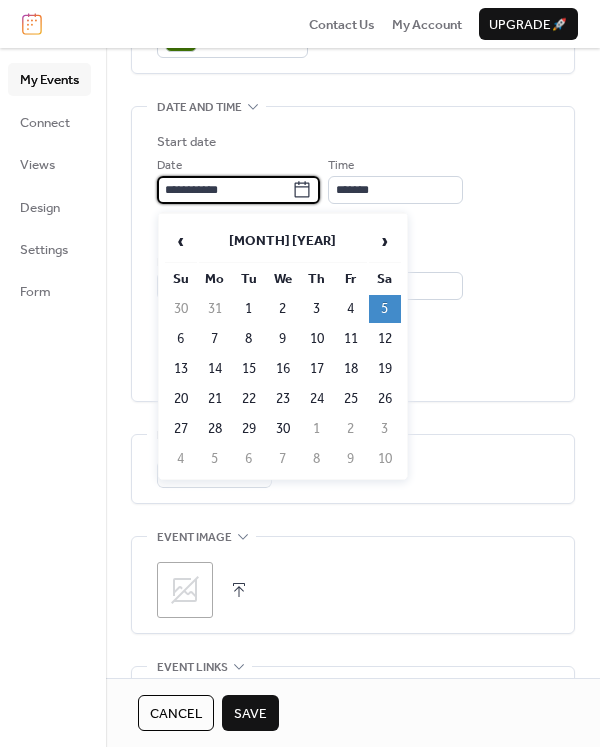 click on "**********" at bounding box center [224, 190] 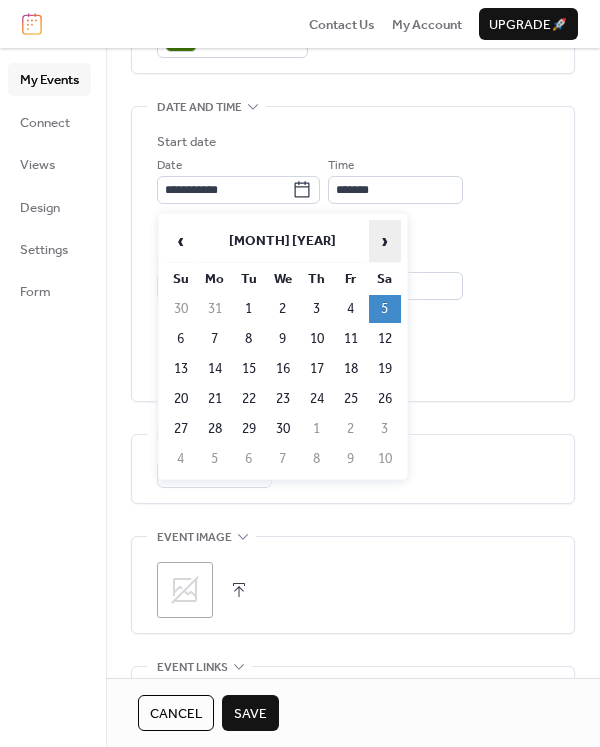 click on "›" at bounding box center (385, 241) 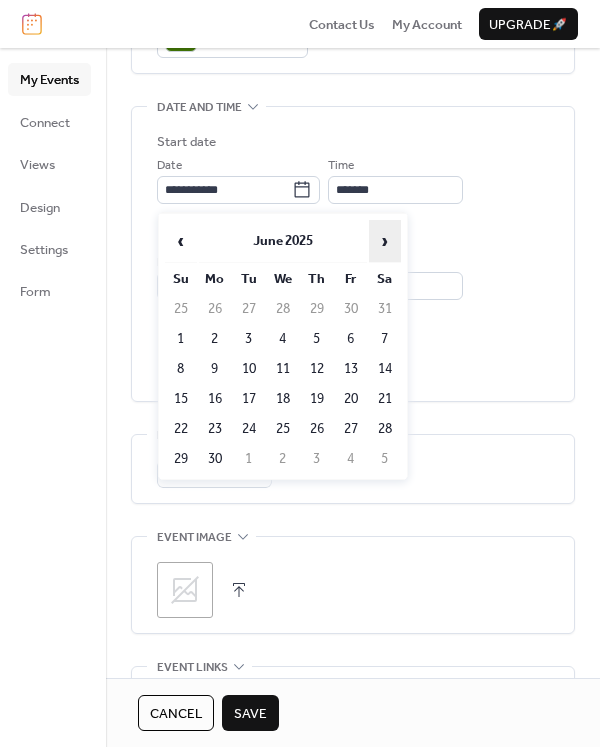 click on "›" at bounding box center (385, 241) 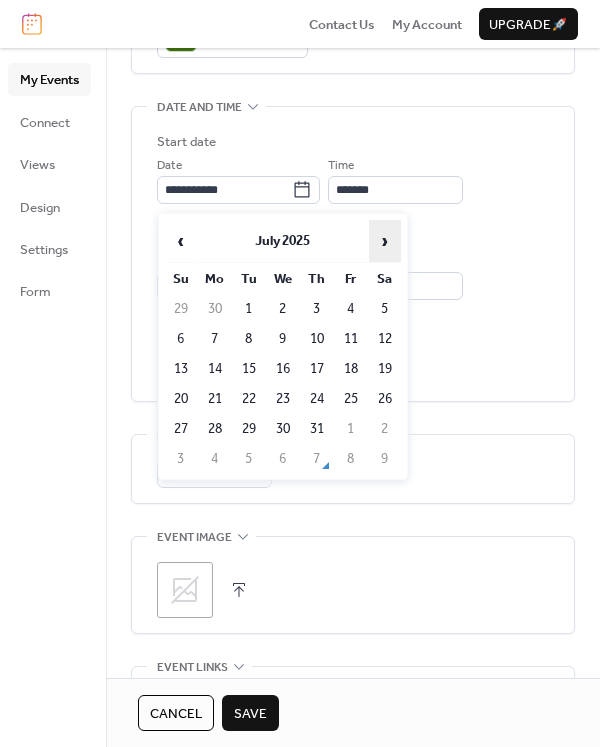 click on "›" at bounding box center [385, 241] 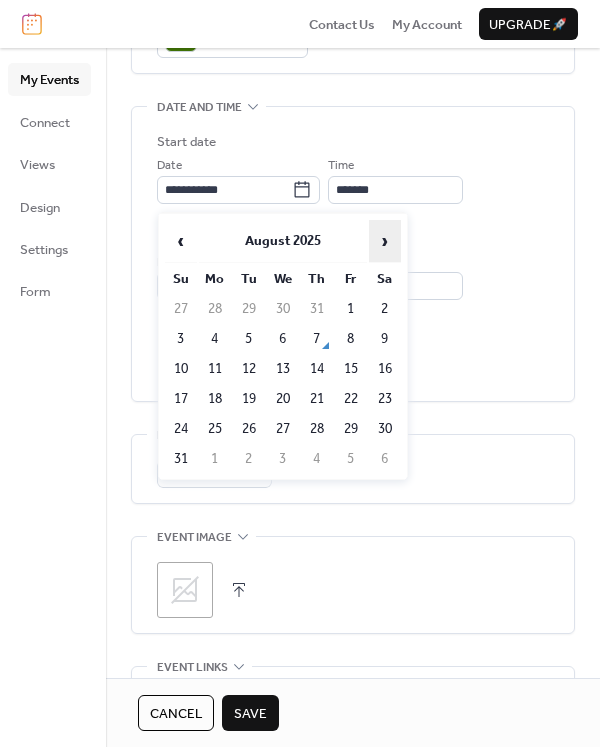 click on "›" at bounding box center (385, 241) 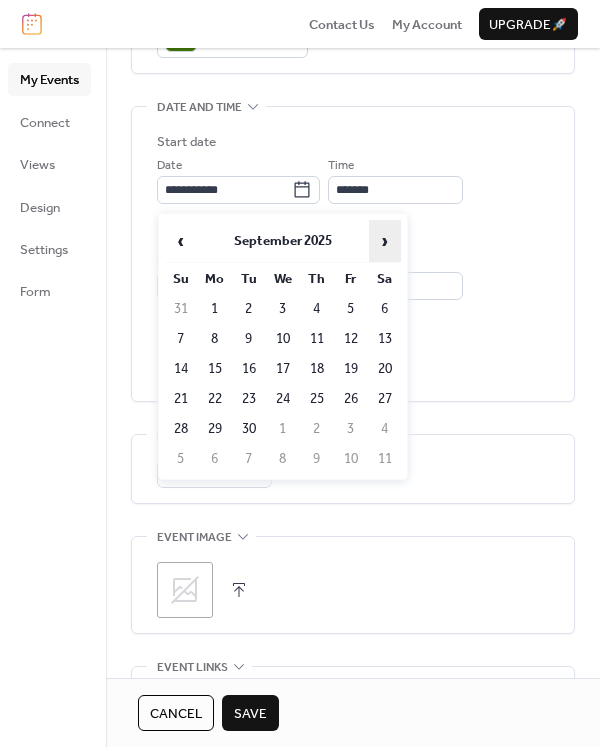 click on "›" at bounding box center [385, 241] 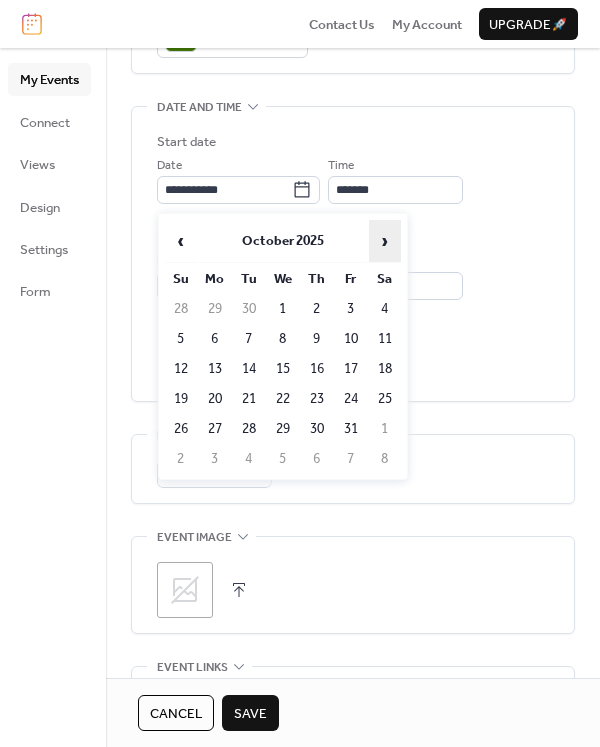 click on "›" at bounding box center (385, 241) 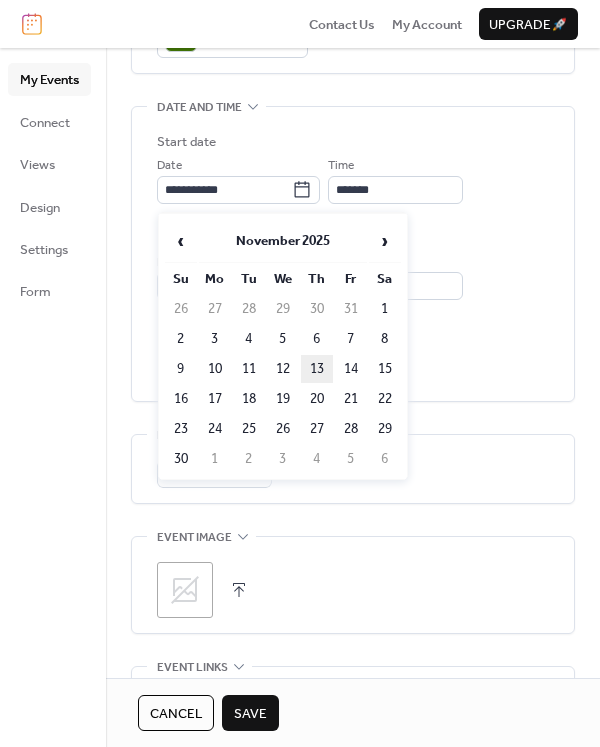 click on "13" at bounding box center [317, 369] 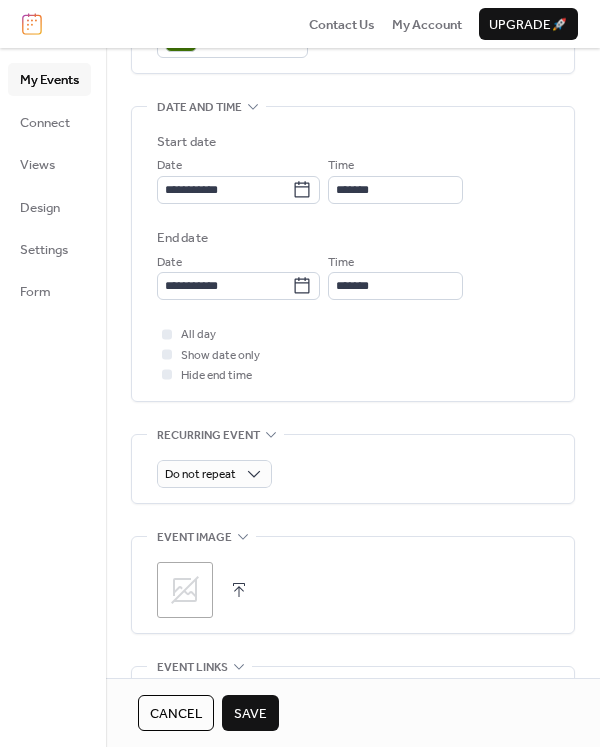 type on "**********" 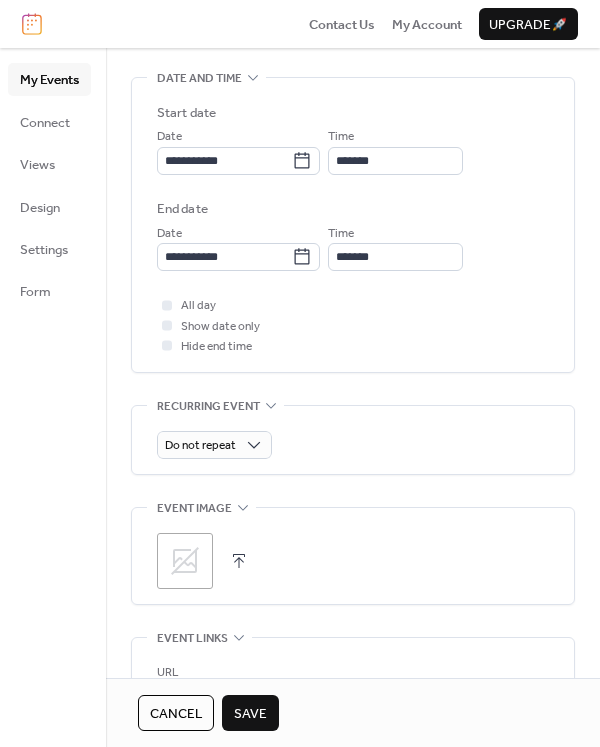 scroll, scrollTop: 635, scrollLeft: 0, axis: vertical 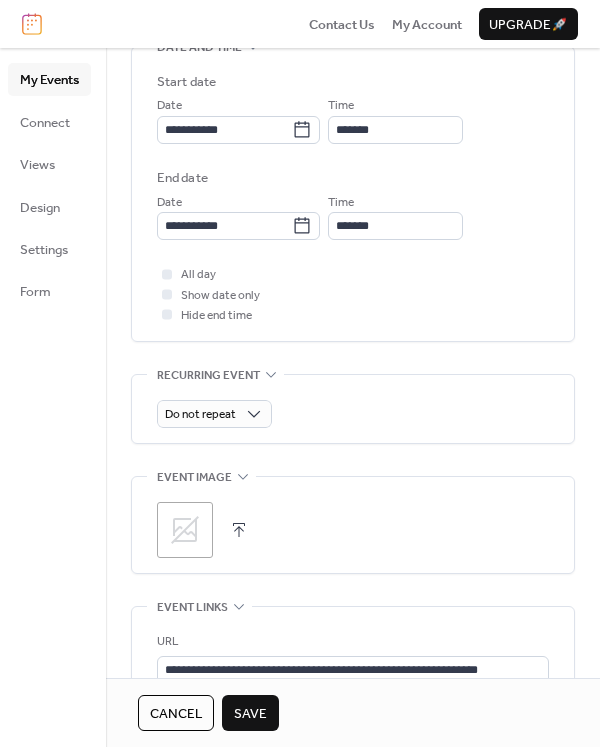 drag, startPoint x: 237, startPoint y: 719, endPoint x: 301, endPoint y: 452, distance: 274.5633 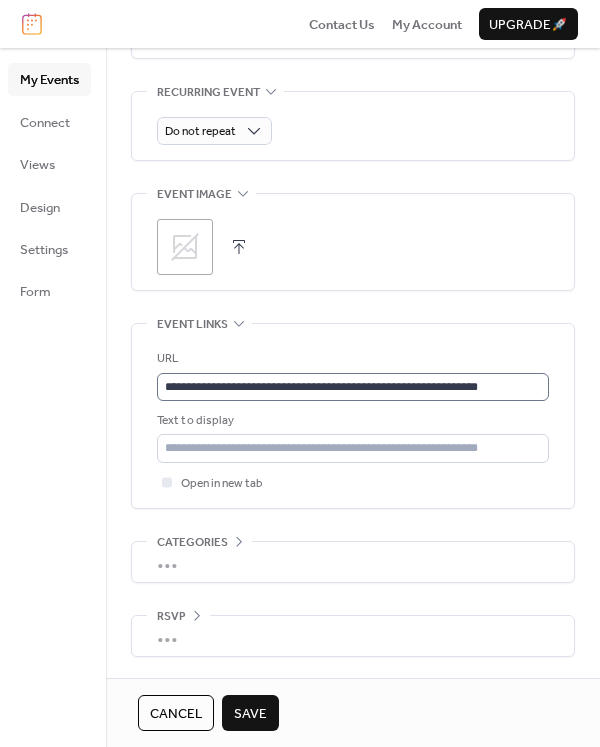 scroll, scrollTop: 925, scrollLeft: 0, axis: vertical 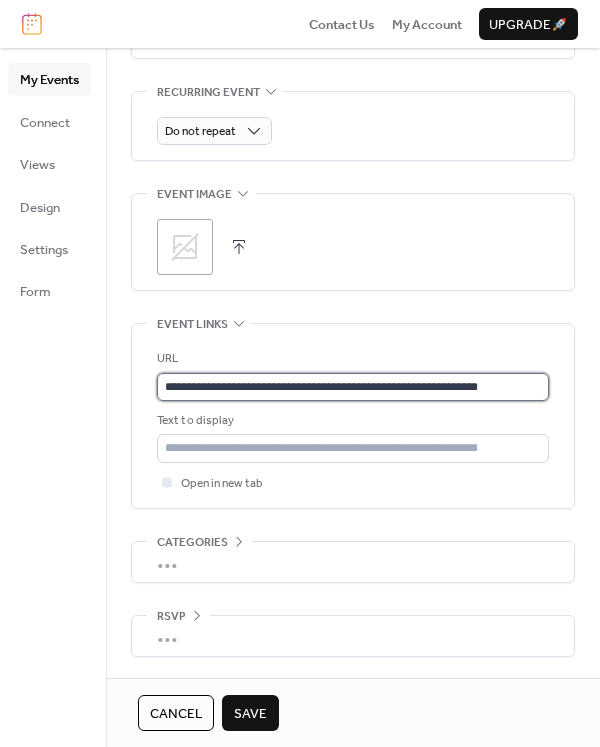 click on "**********" at bounding box center (353, 387) 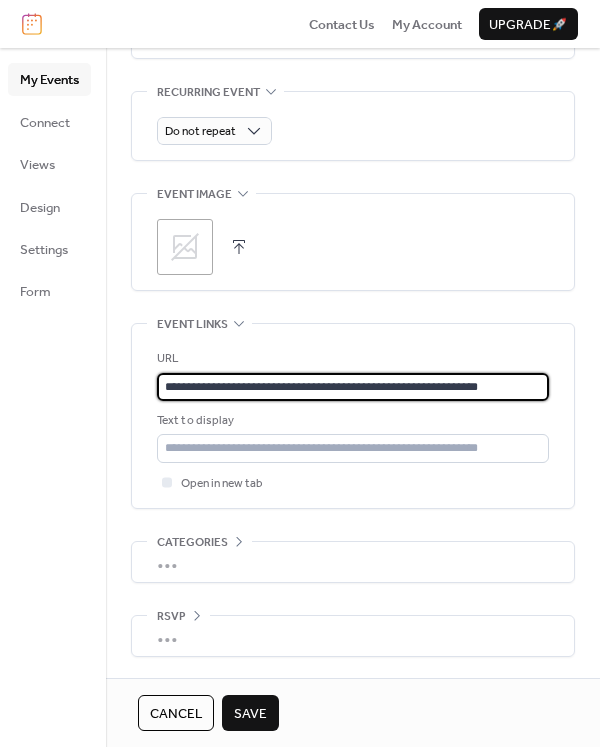 click on "**********" at bounding box center (353, 387) 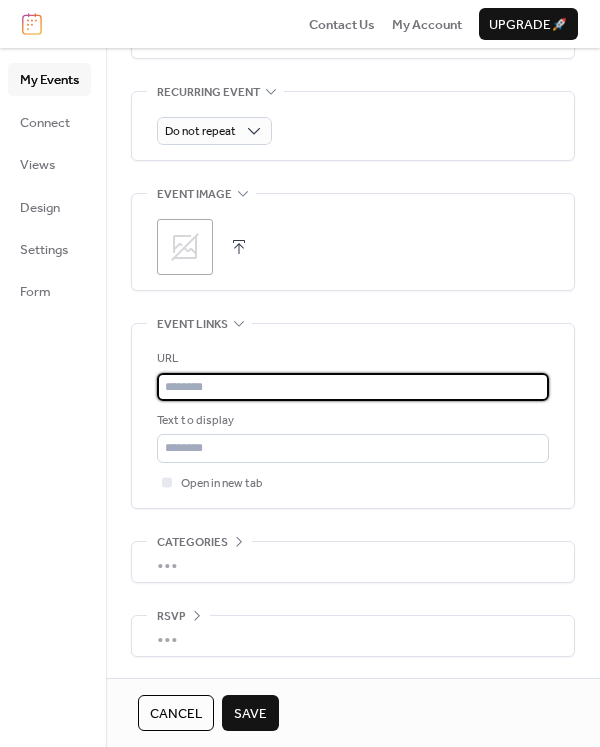 type 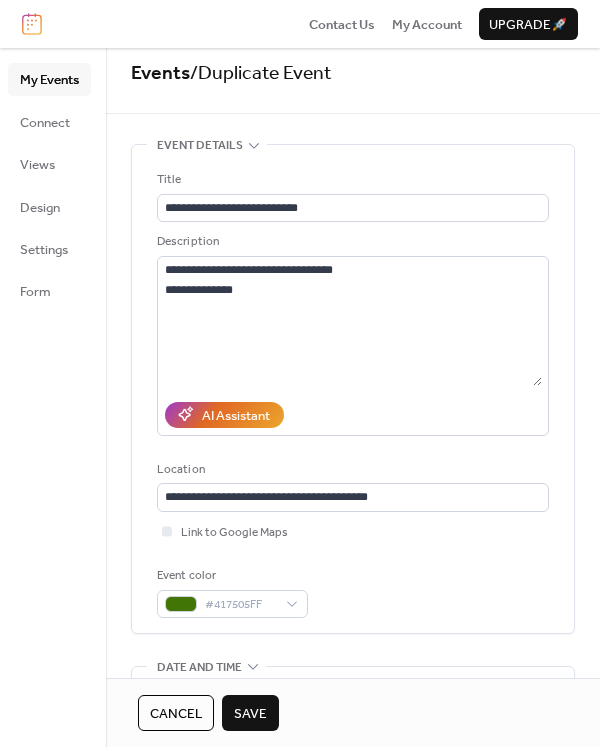 scroll, scrollTop: 3, scrollLeft: 0, axis: vertical 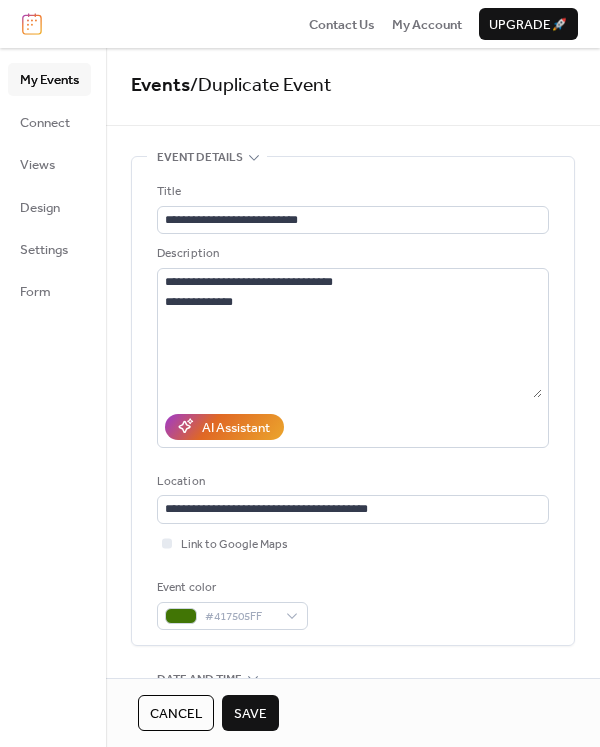click on "Save" at bounding box center [250, 714] 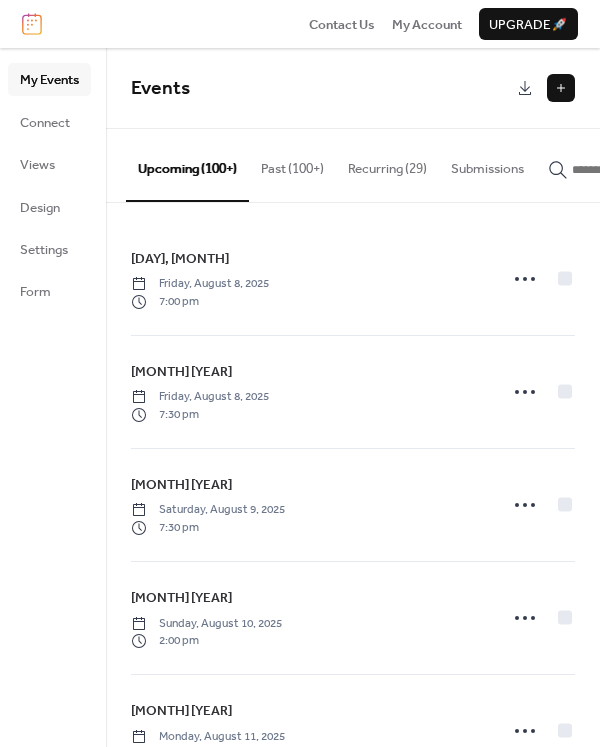 click at bounding box center (632, 170) 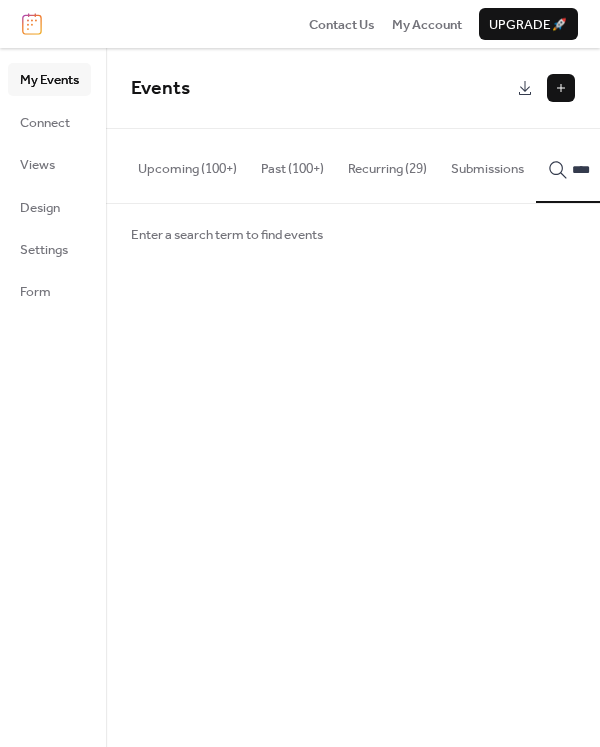 scroll, scrollTop: 0, scrollLeft: 133, axis: horizontal 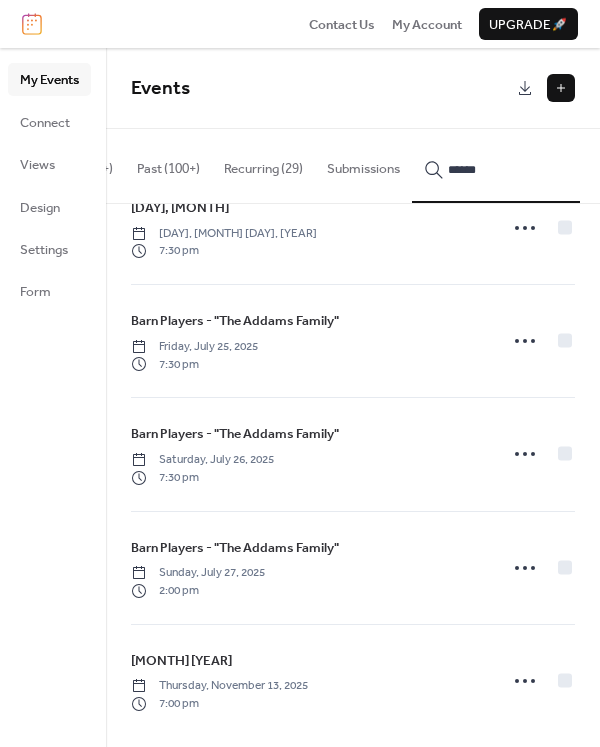 type on "******" 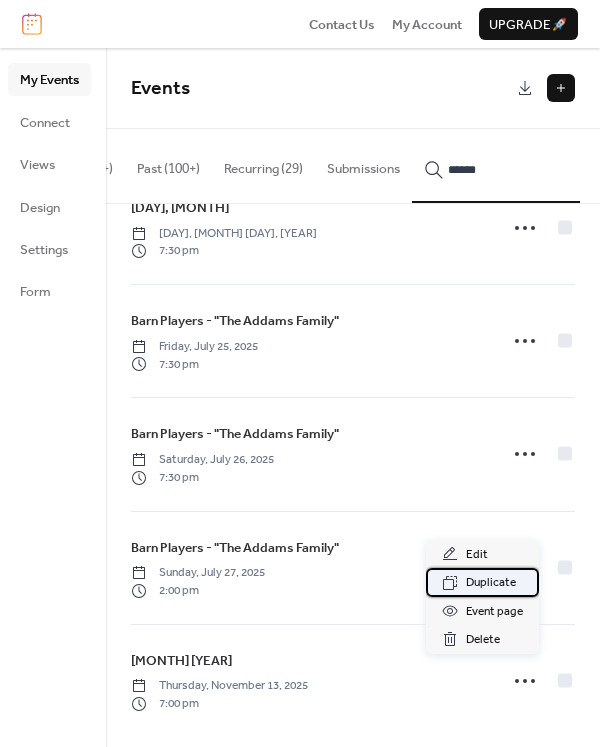 click on "Duplicate" at bounding box center [491, 583] 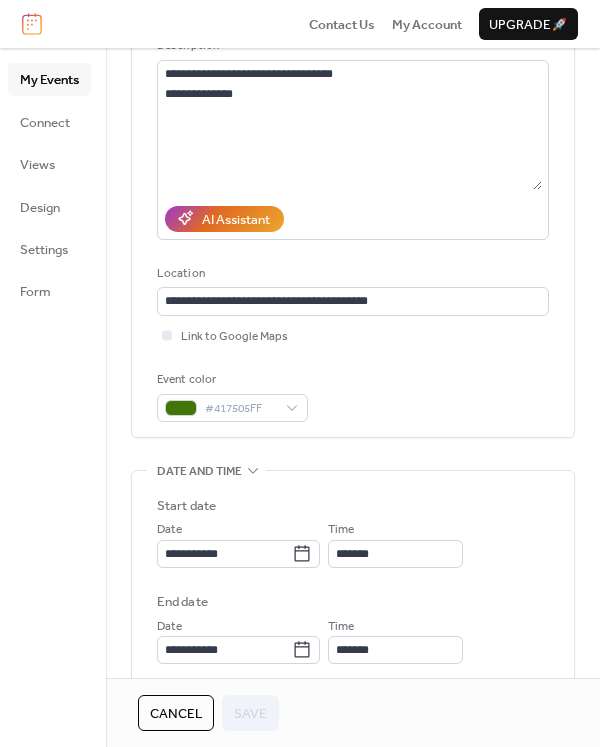 scroll, scrollTop: 230, scrollLeft: 0, axis: vertical 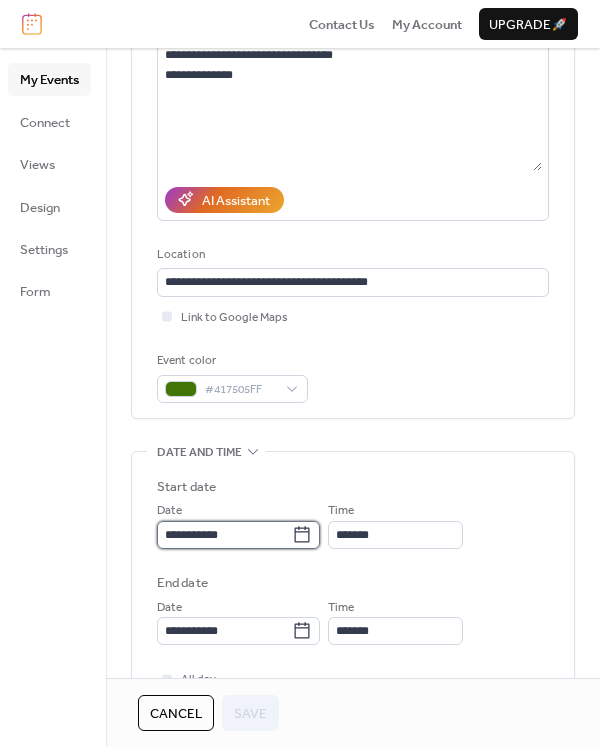click on "**********" at bounding box center (224, 535) 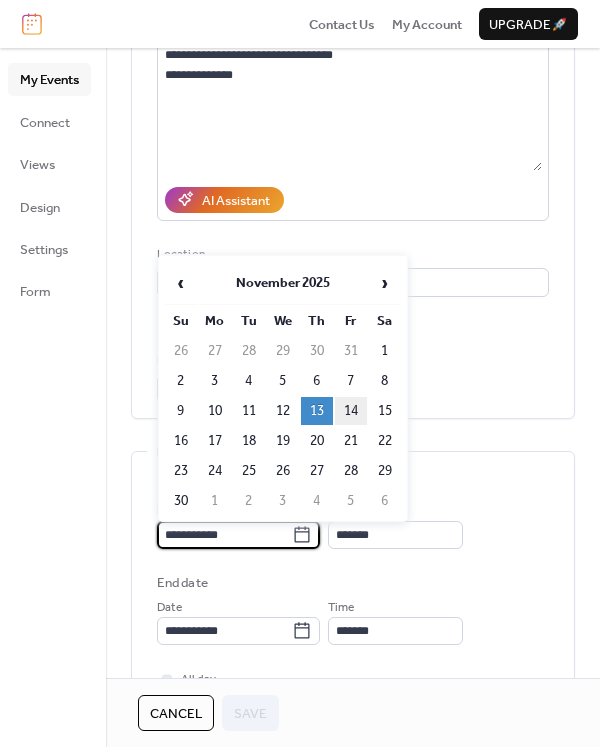 click on "14" at bounding box center [351, 411] 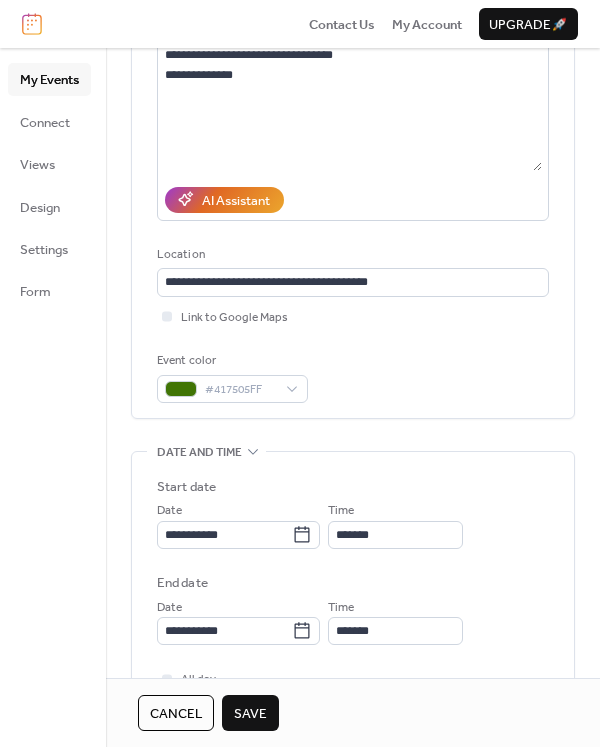click on "Save" at bounding box center (250, 714) 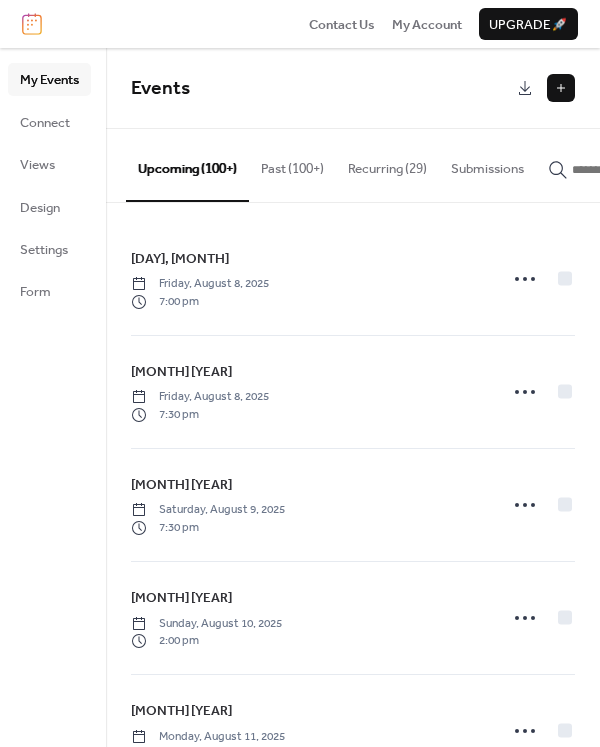 click at bounding box center [632, 170] 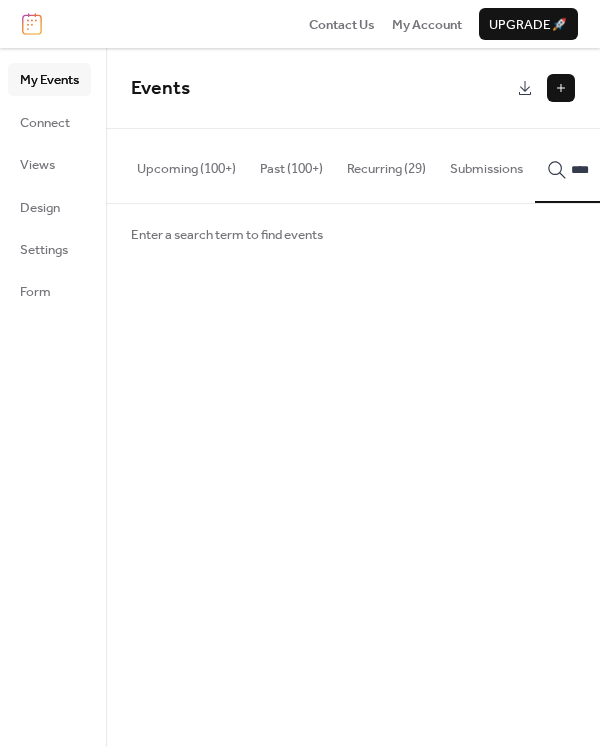 scroll, scrollTop: 0, scrollLeft: 133, axis: horizontal 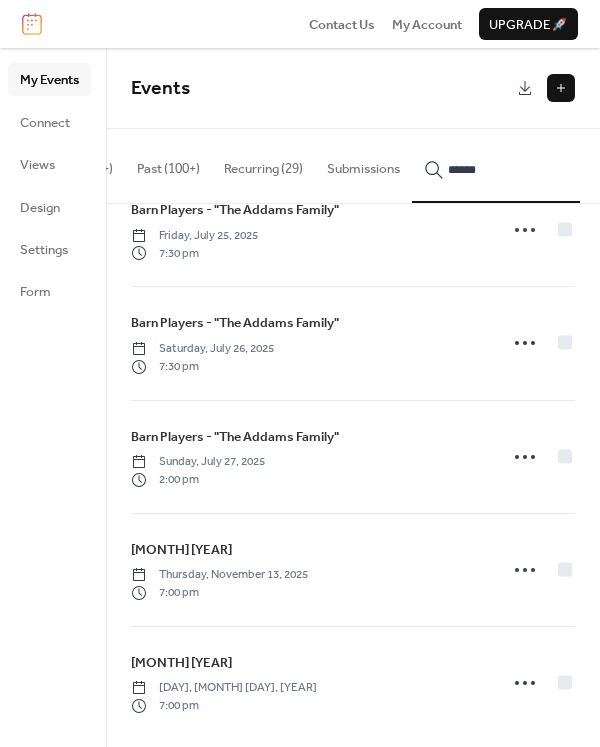 type on "******" 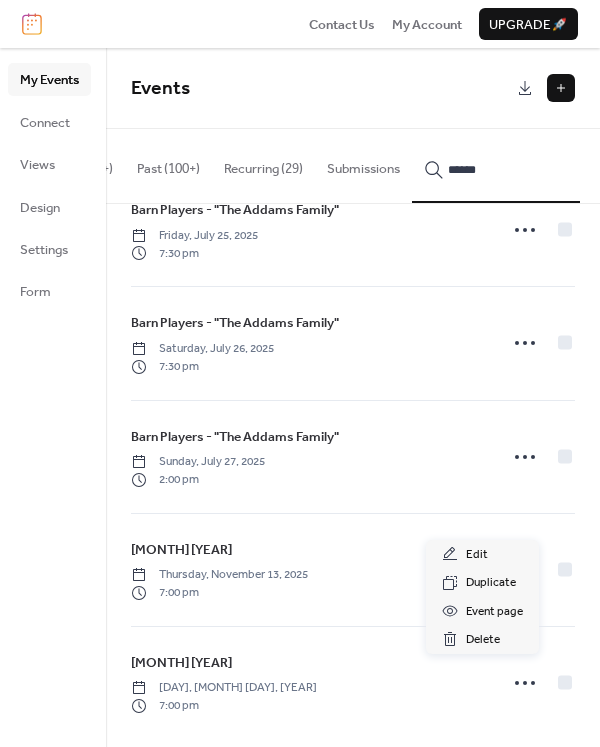 click 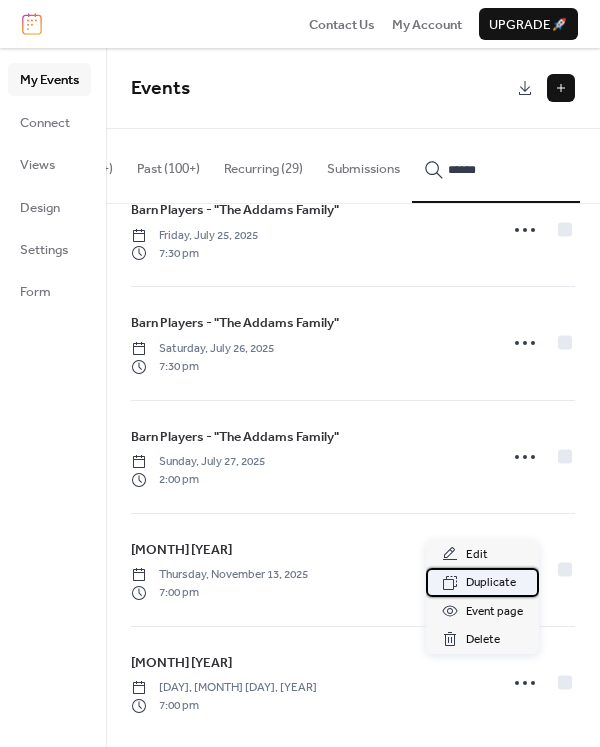 click on "Duplicate" at bounding box center [491, 583] 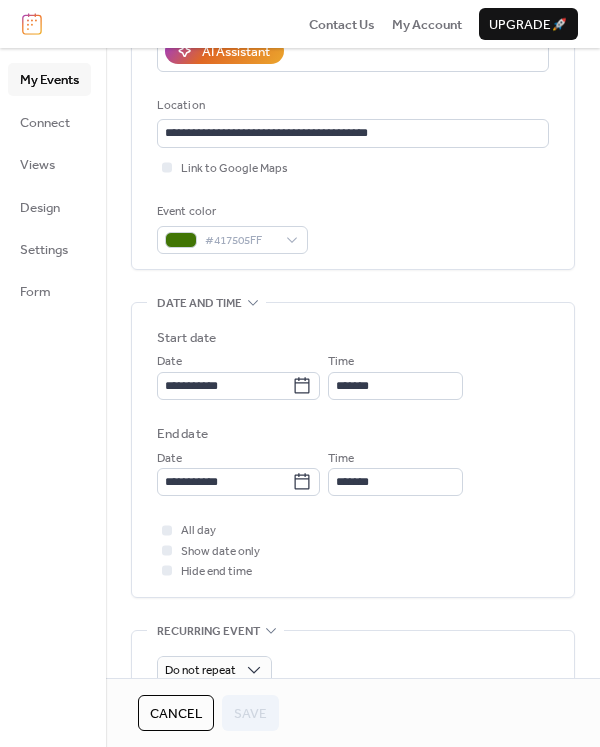 scroll, scrollTop: 439, scrollLeft: 0, axis: vertical 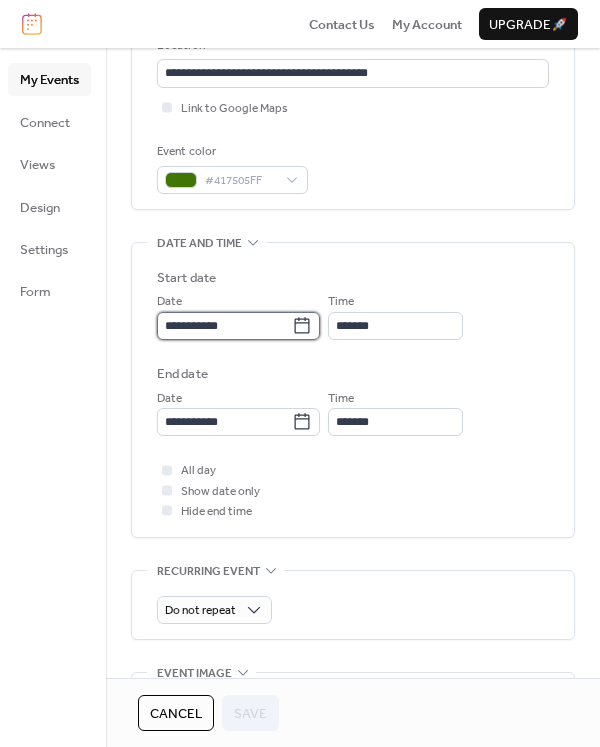 click on "**********" at bounding box center [224, 326] 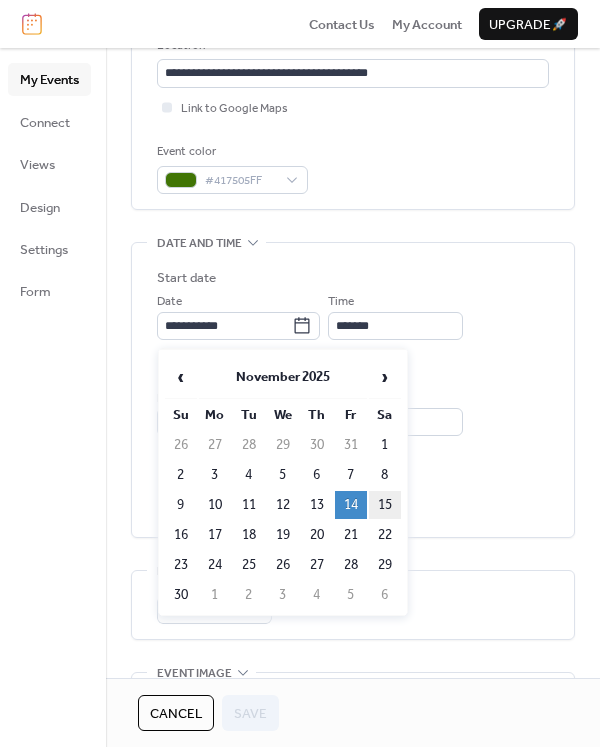 click on "15" at bounding box center [385, 505] 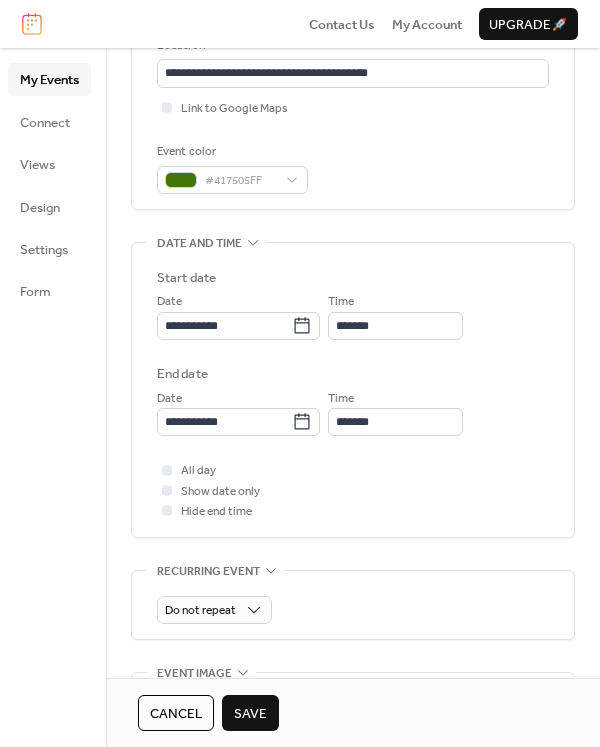 click on "Save" at bounding box center (250, 714) 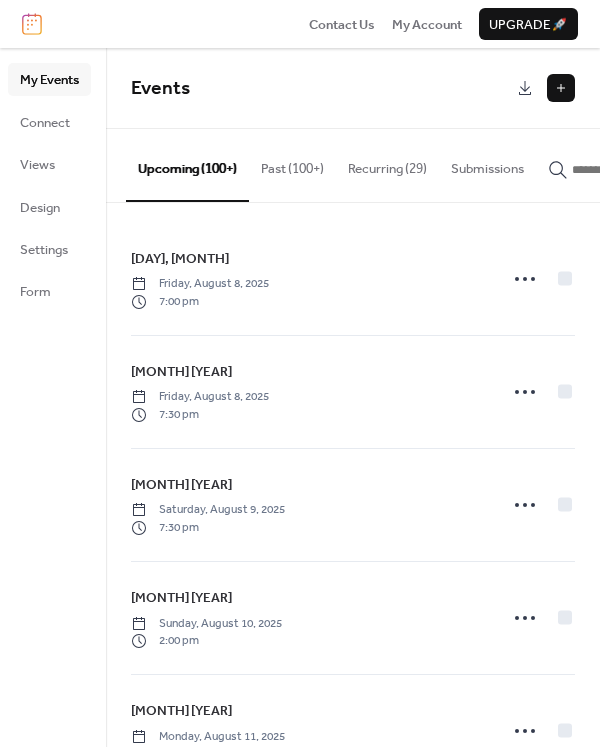 click at bounding box center [620, 164] 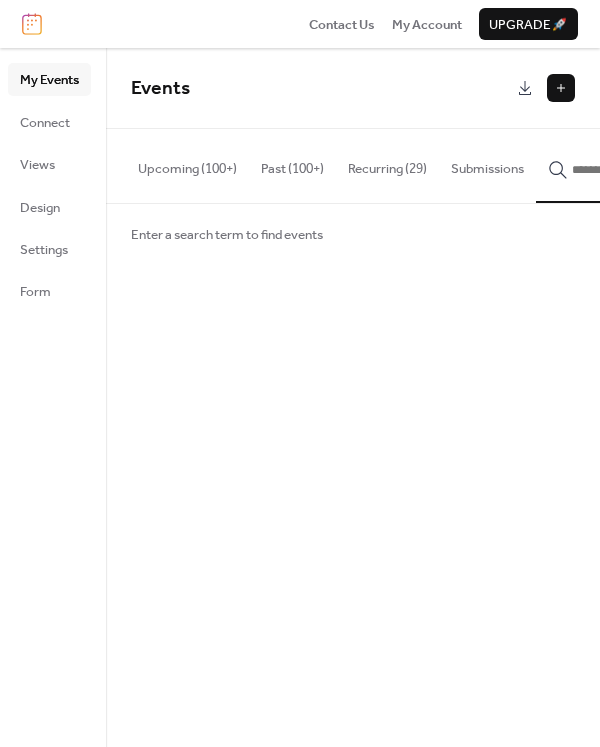 click at bounding box center (632, 170) 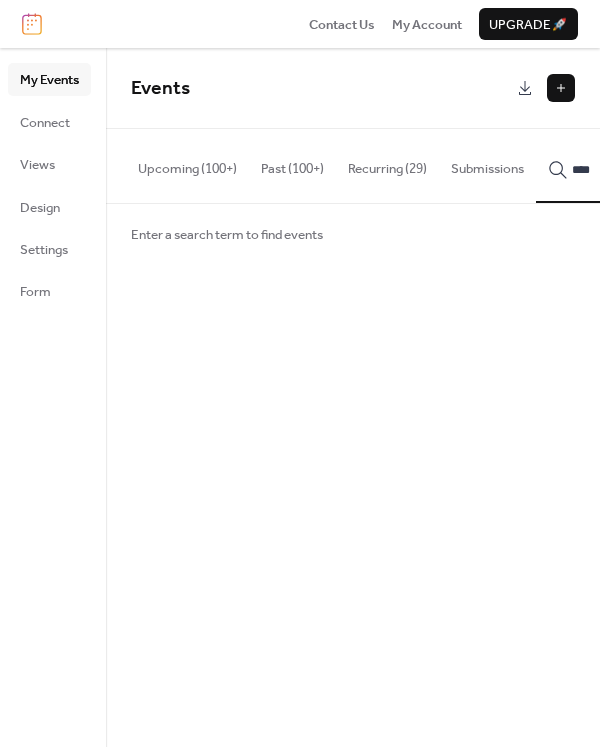 scroll, scrollTop: 0, scrollLeft: 133, axis: horizontal 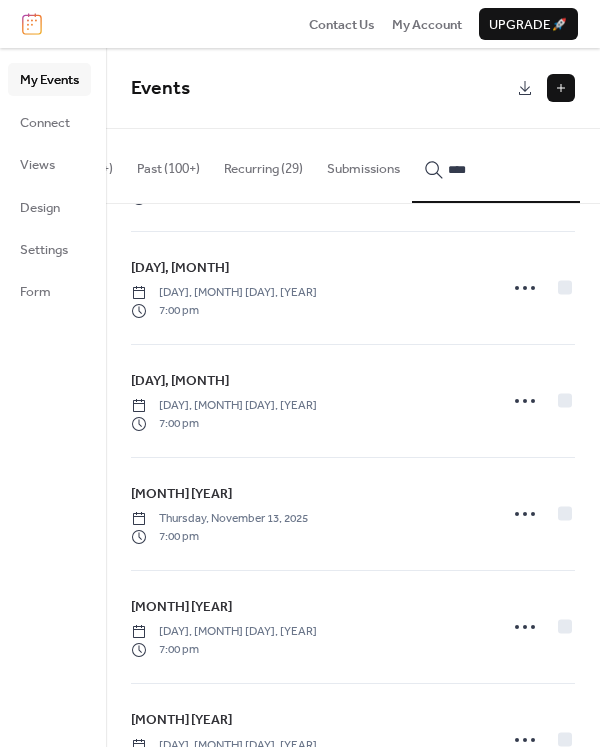 type on "****" 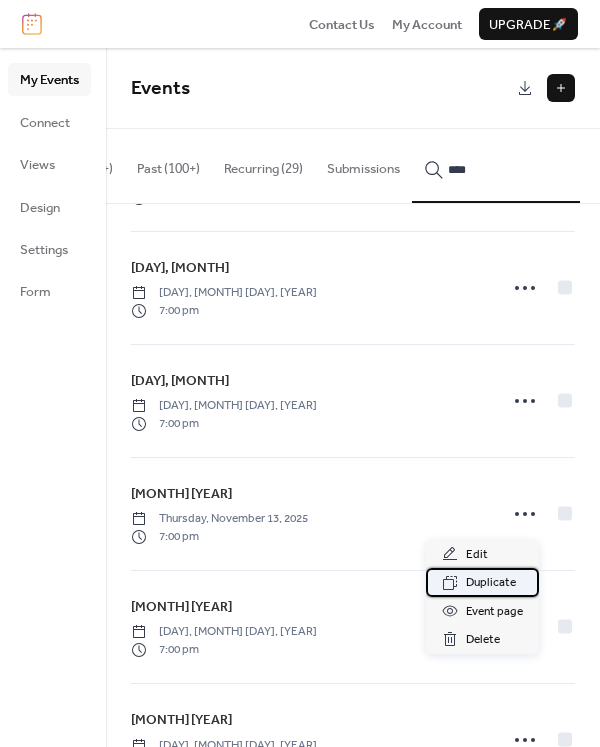 click on "Duplicate" at bounding box center [491, 583] 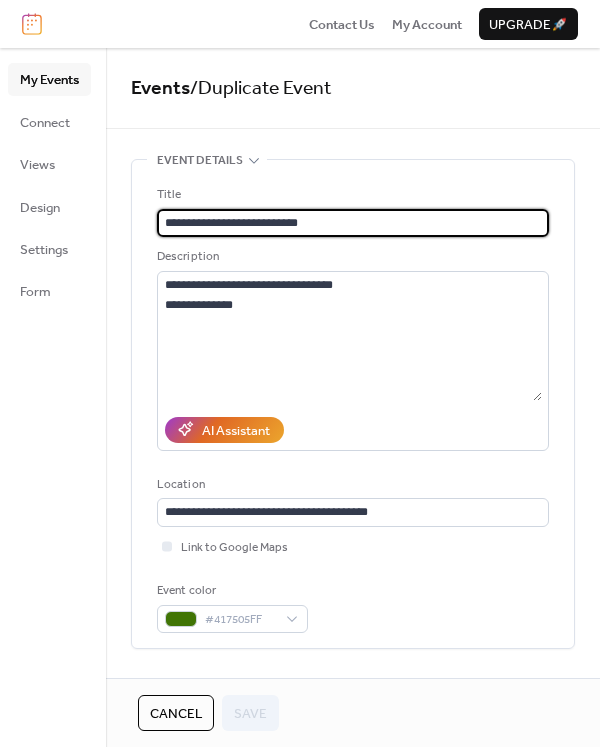 drag, startPoint x: 311, startPoint y: 229, endPoint x: 213, endPoint y: 229, distance: 98 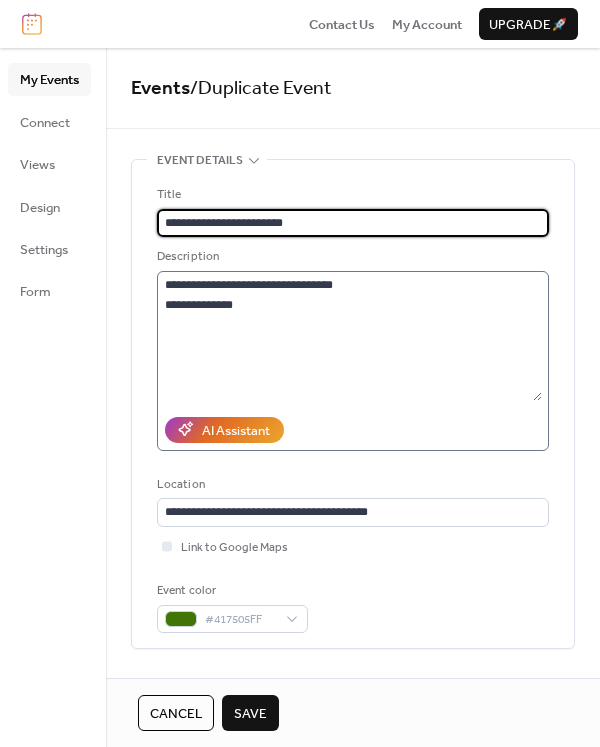 type on "**********" 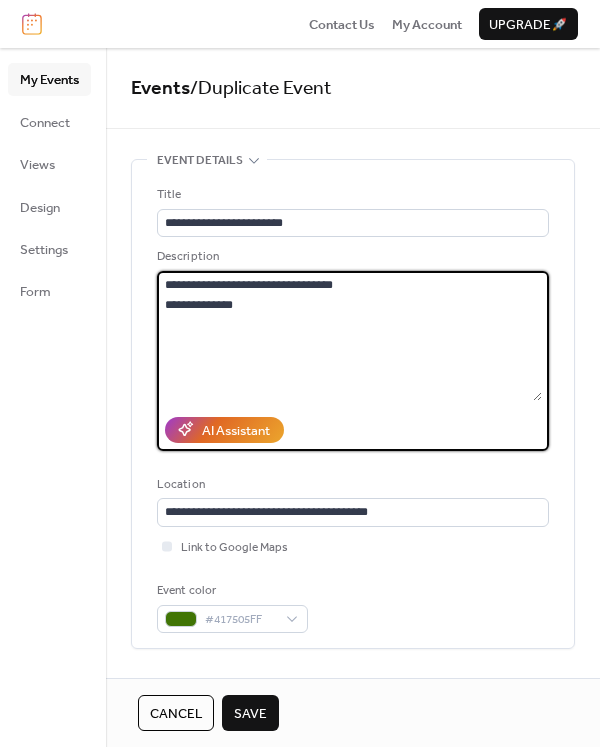 click on "**********" at bounding box center (349, 336) 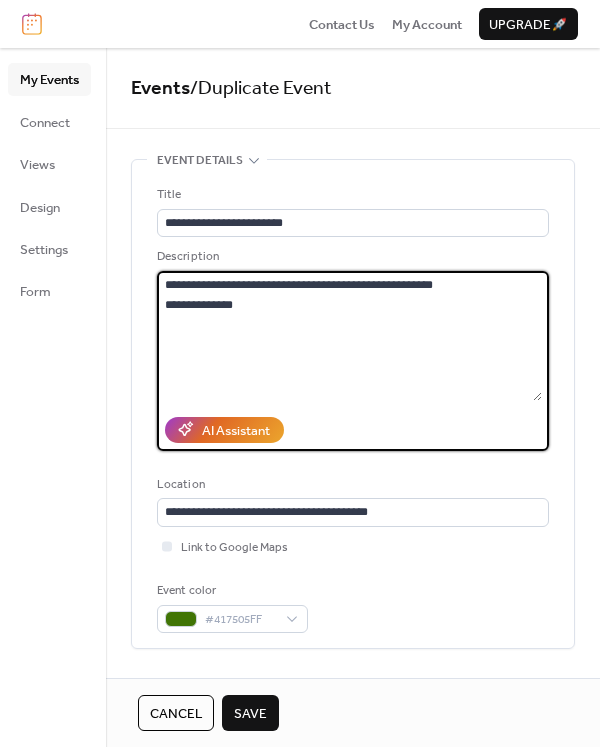drag, startPoint x: 243, startPoint y: 295, endPoint x: 96, endPoint y: 319, distance: 148.9463 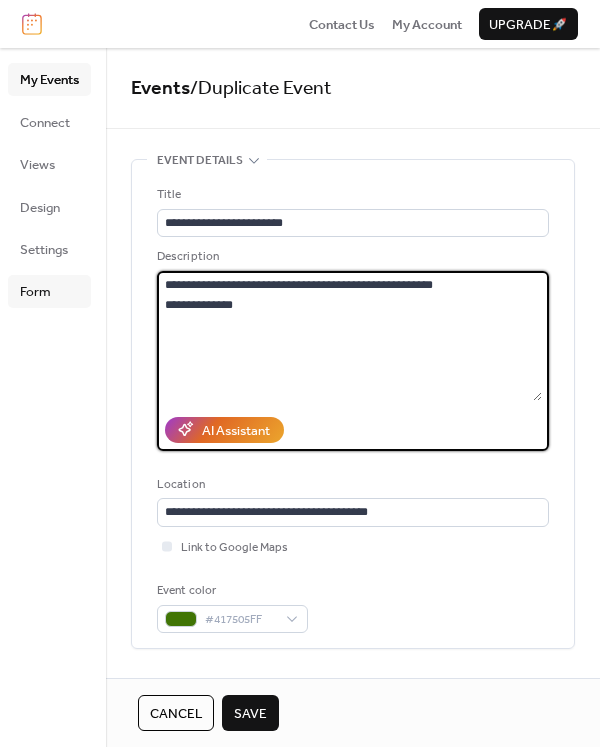 drag, startPoint x: 264, startPoint y: 303, endPoint x: 59, endPoint y: 304, distance: 205.00244 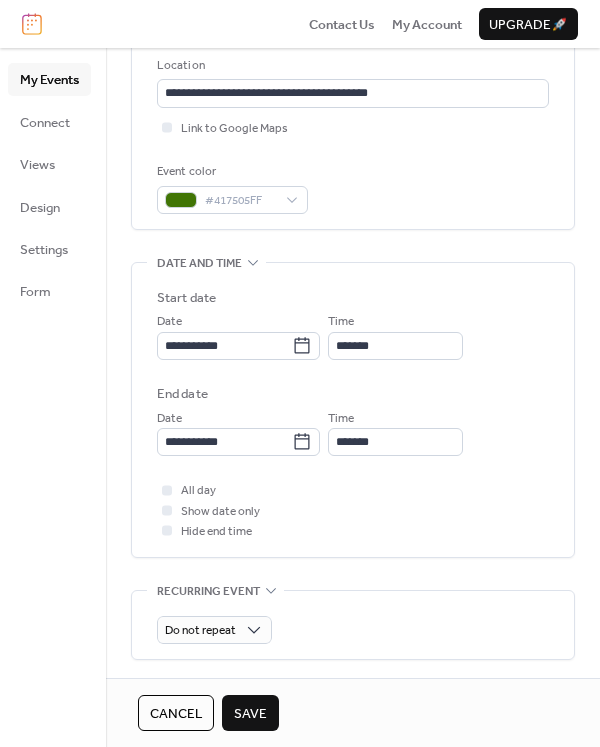 scroll, scrollTop: 417, scrollLeft: 0, axis: vertical 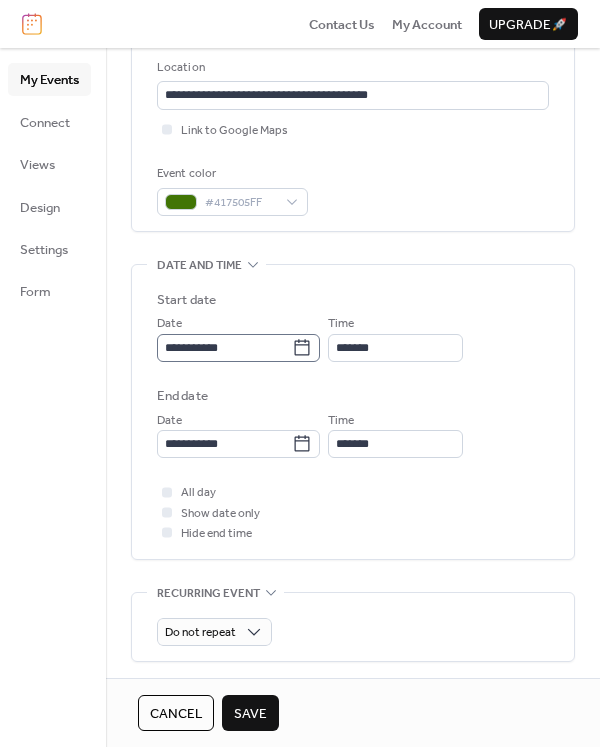 type on "**********" 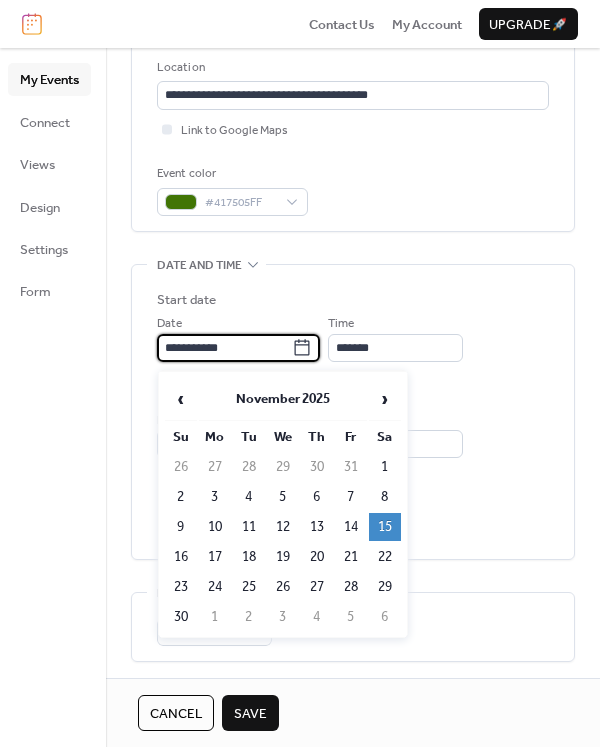 click on "**********" at bounding box center [224, 348] 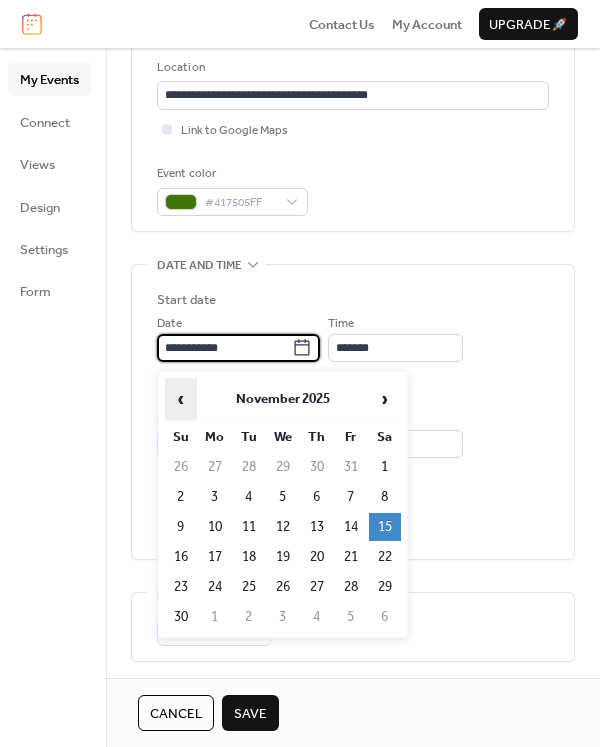 click on "‹" at bounding box center [181, 399] 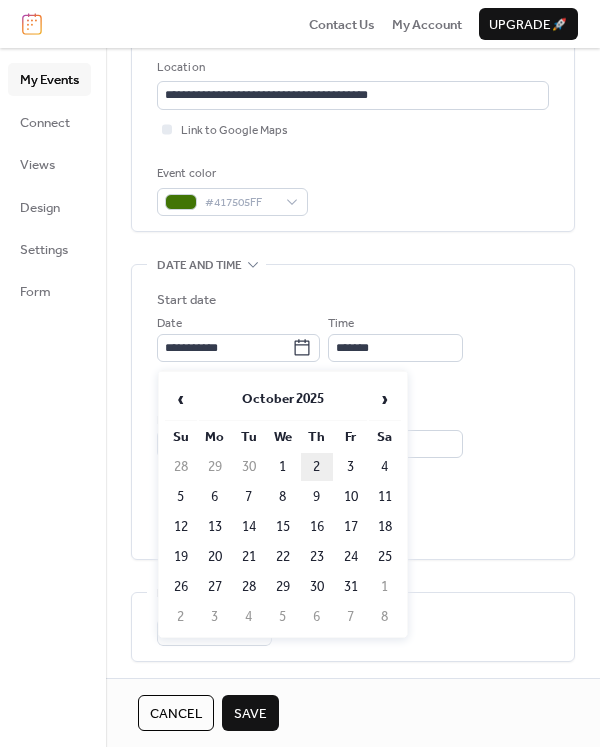 click on "2" at bounding box center (317, 467) 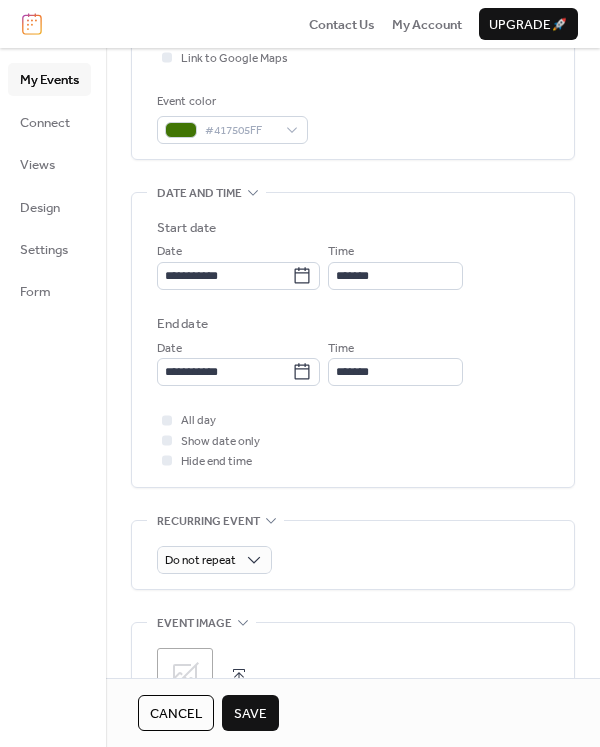 scroll, scrollTop: 491, scrollLeft: 0, axis: vertical 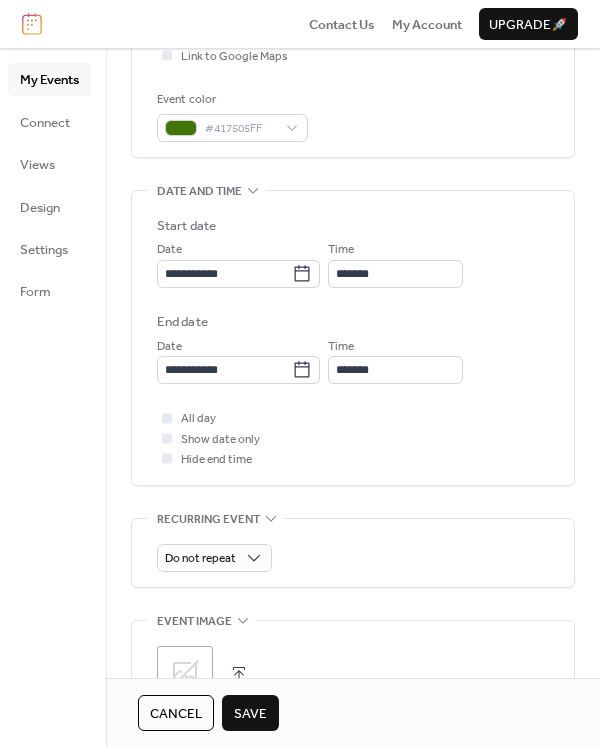 click on "Save" at bounding box center [250, 714] 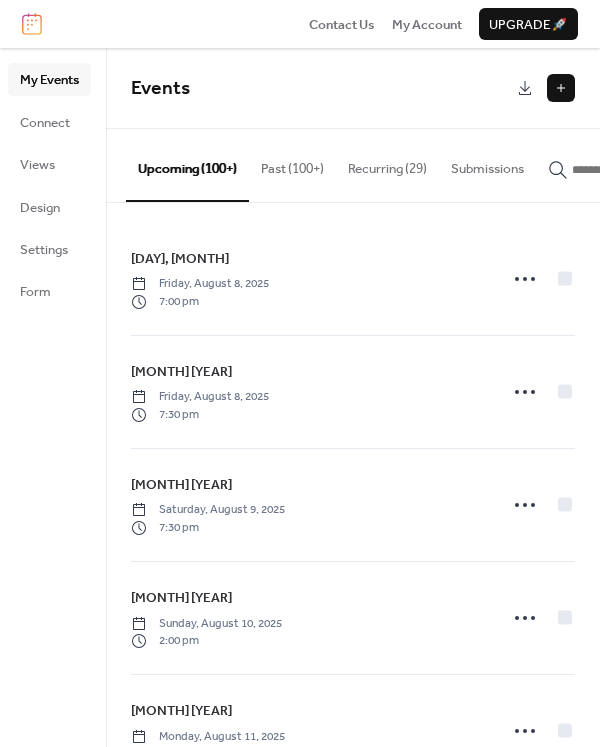 click at bounding box center [632, 170] 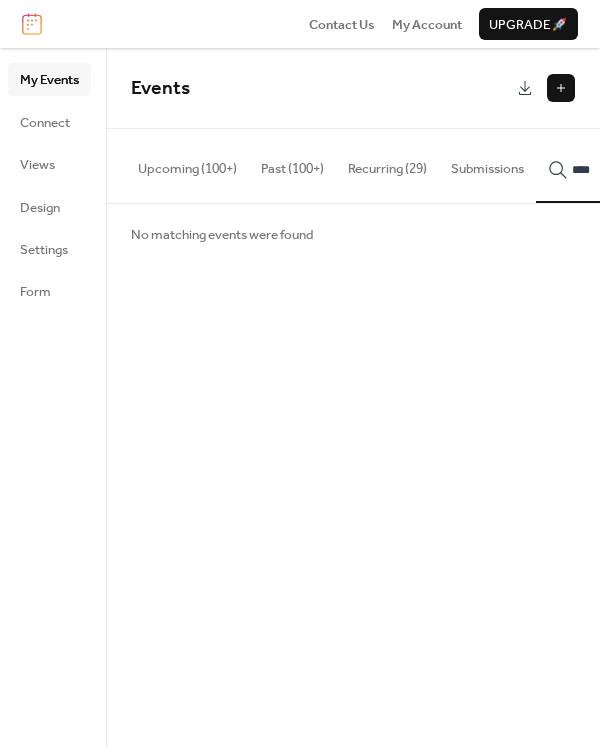 scroll, scrollTop: 0, scrollLeft: 133, axis: horizontal 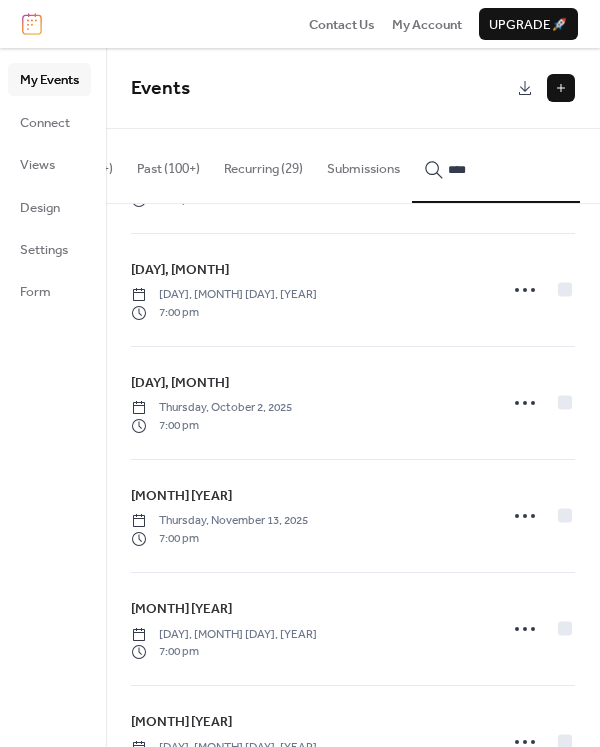type on "****" 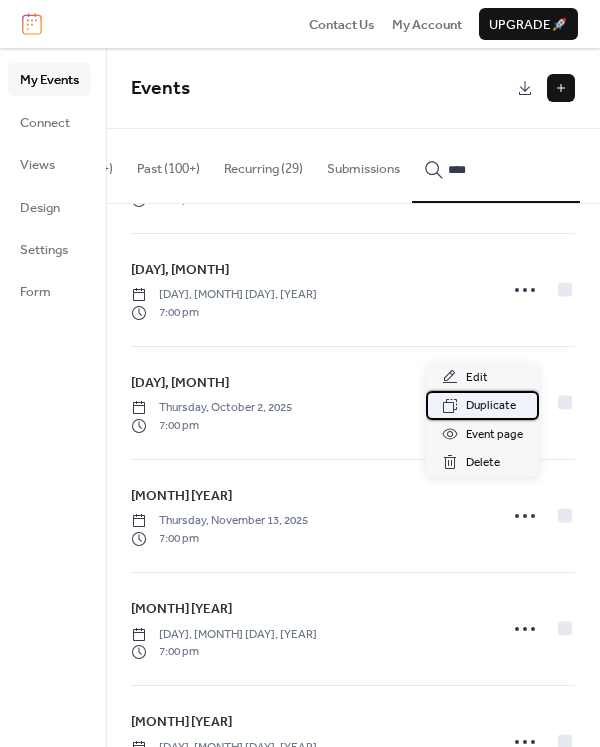 click on "Duplicate" at bounding box center (491, 406) 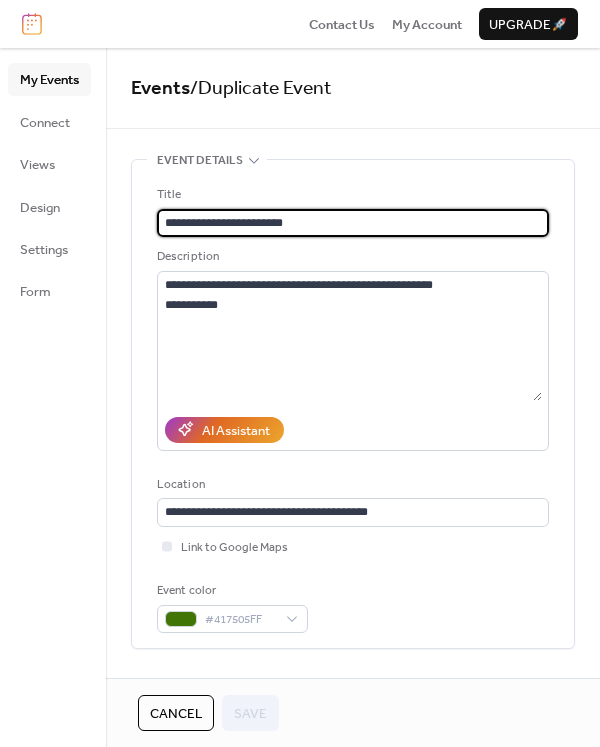 scroll, scrollTop: 326, scrollLeft: 0, axis: vertical 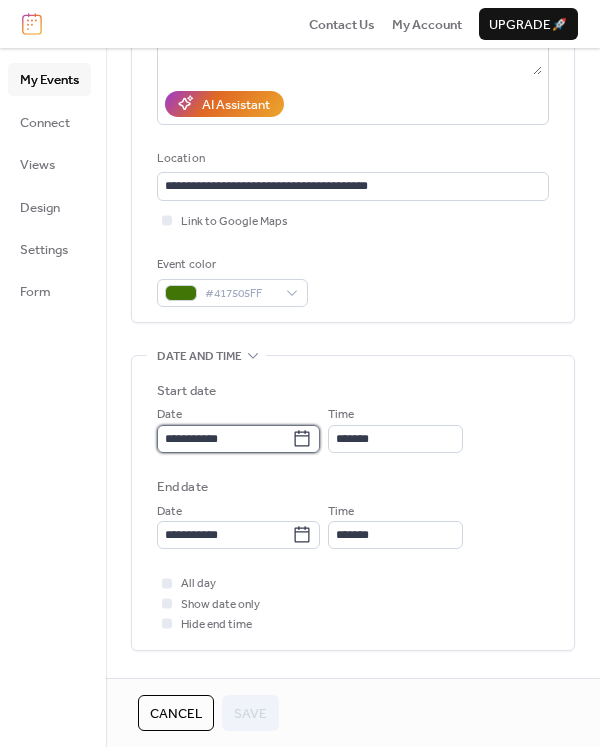 click on "**********" at bounding box center (224, 439) 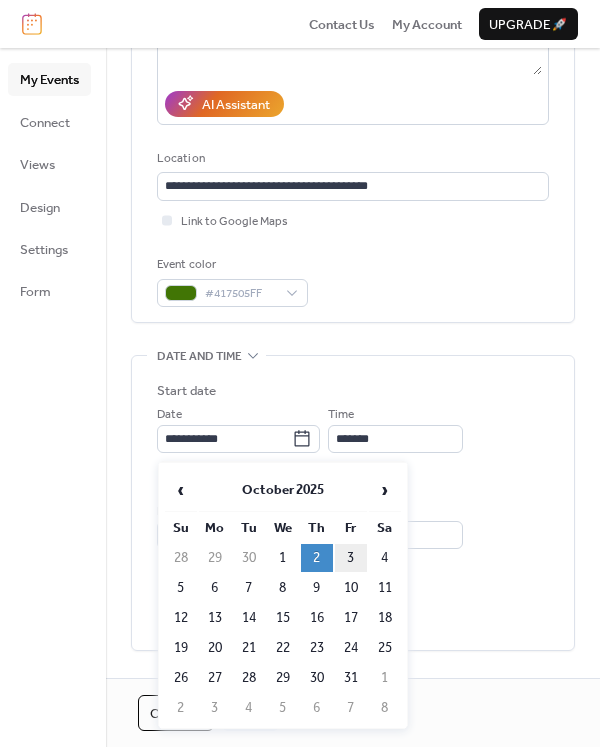 click on "3" at bounding box center [351, 558] 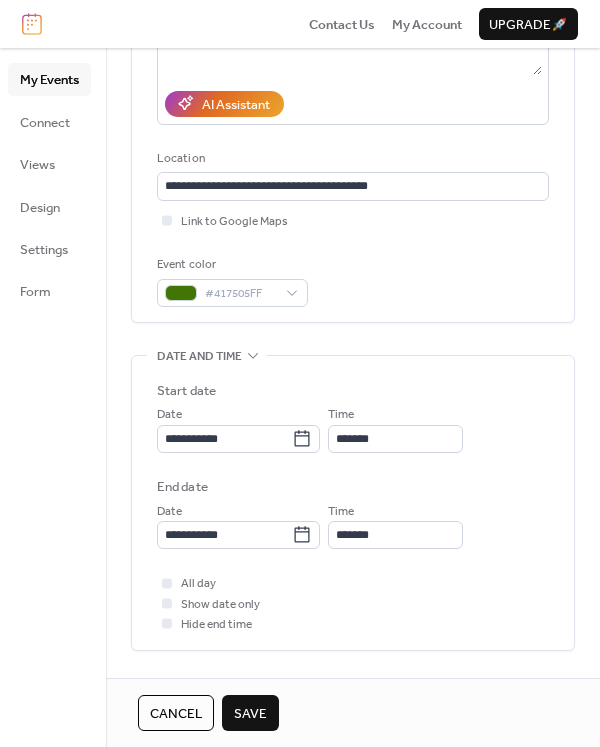 scroll, scrollTop: 112, scrollLeft: 0, axis: vertical 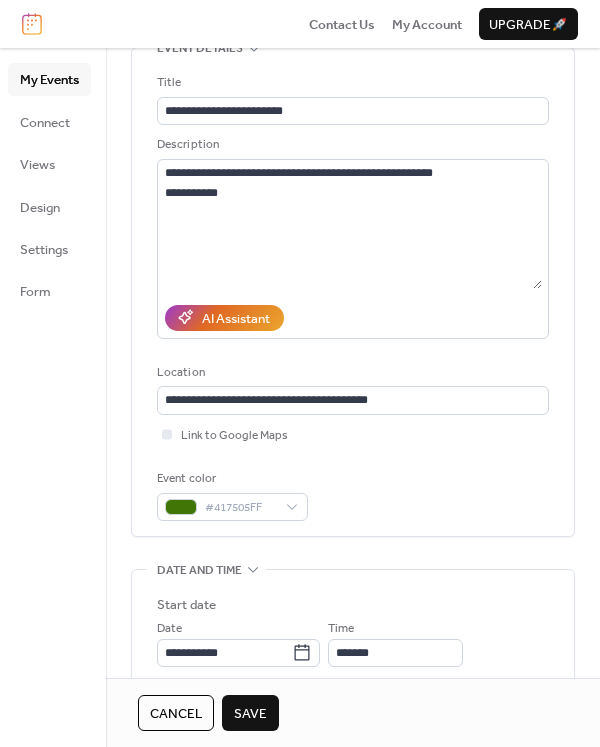 click on "Save" at bounding box center [250, 714] 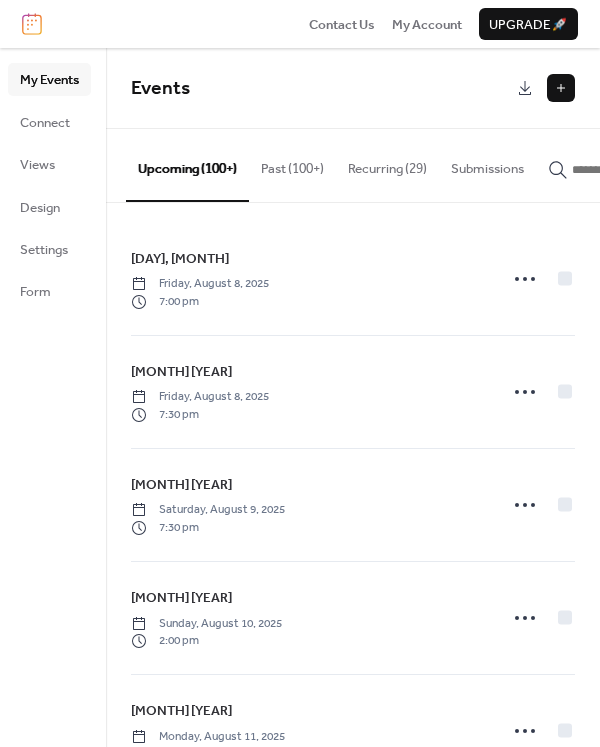 click at bounding box center (632, 170) 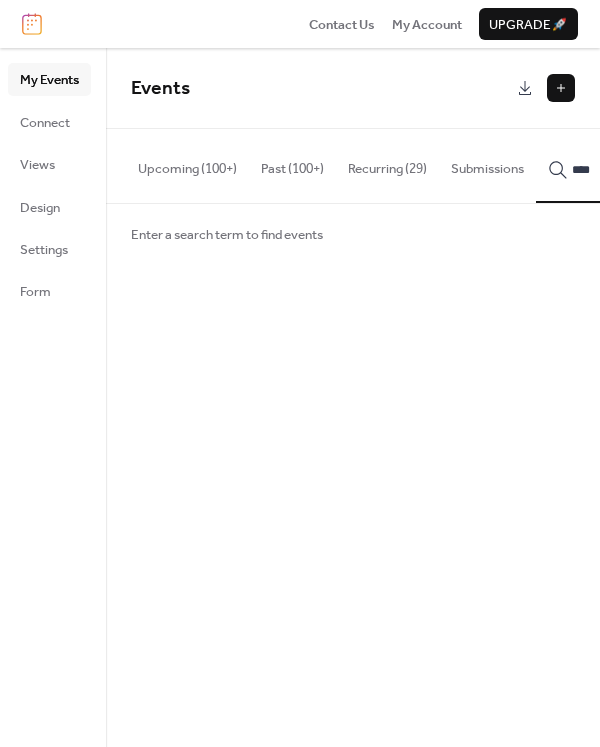 scroll, scrollTop: 0, scrollLeft: 133, axis: horizontal 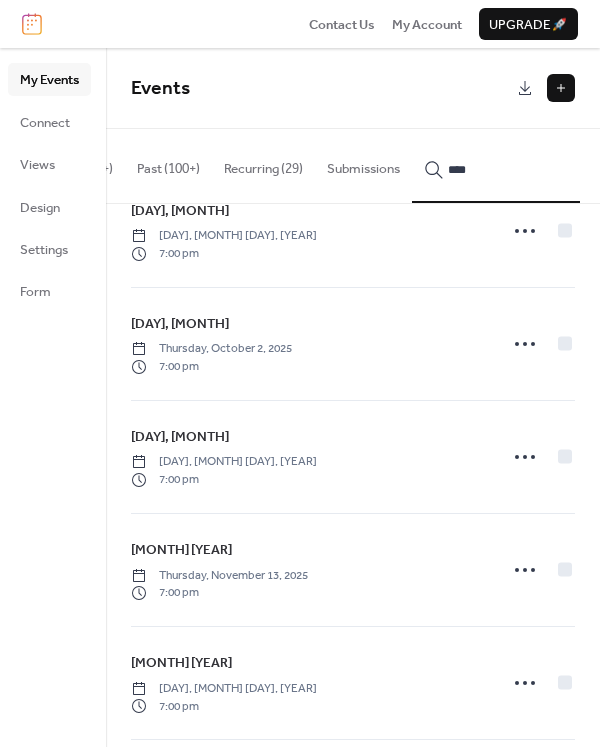 type on "****" 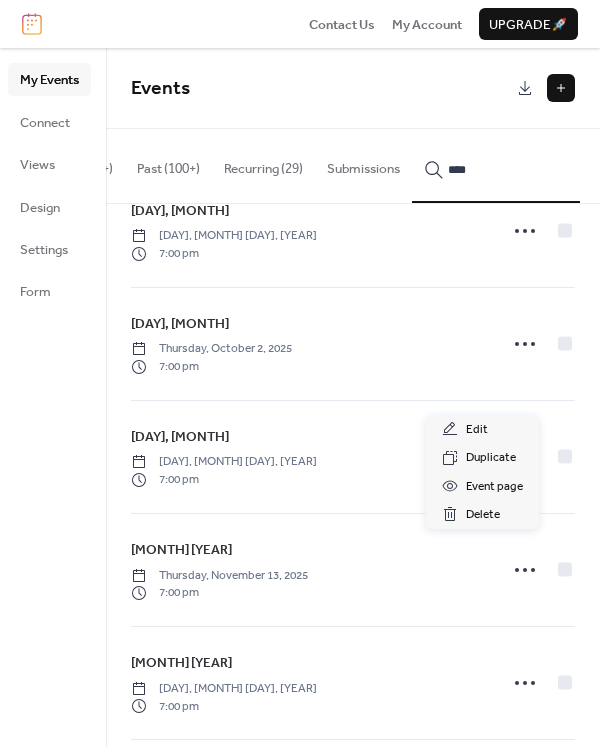 click 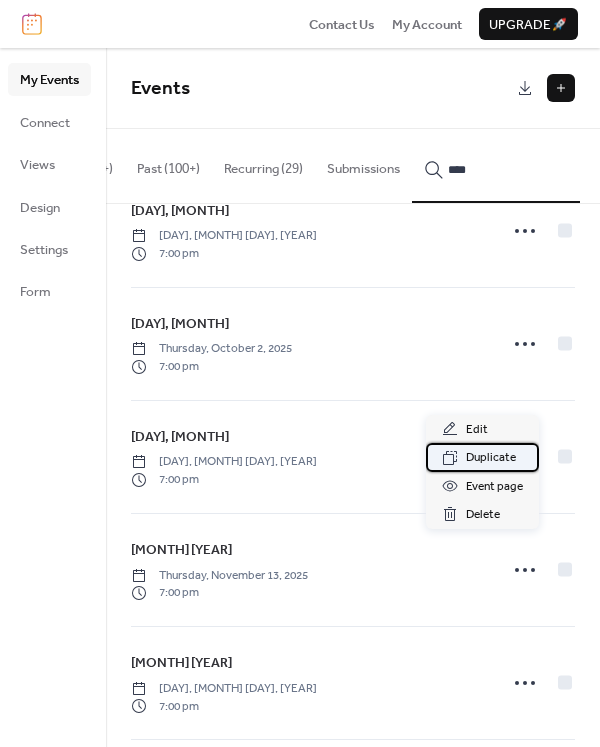 click on "Duplicate" at bounding box center (491, 458) 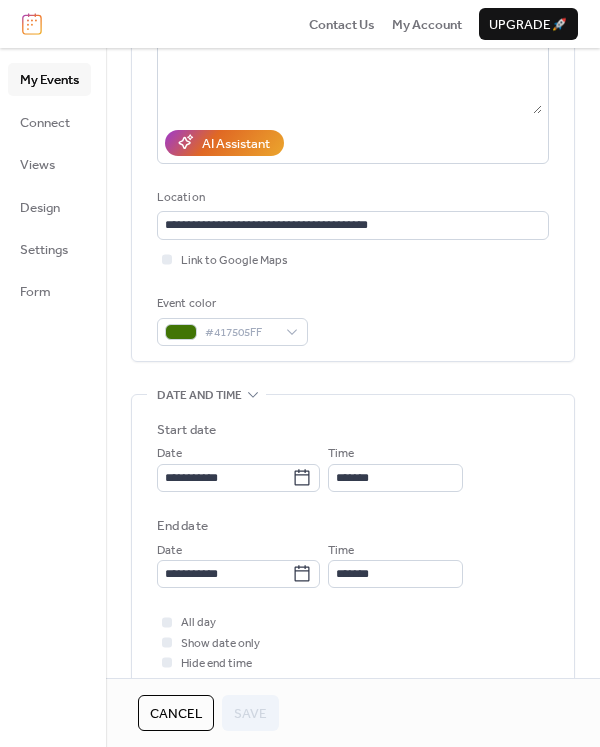 scroll, scrollTop: 316, scrollLeft: 0, axis: vertical 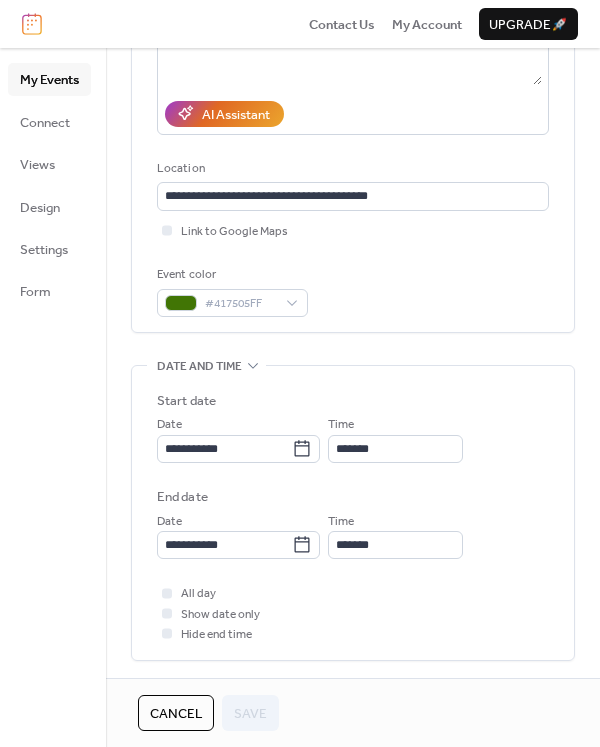 click on "**********" at bounding box center (238, 438) 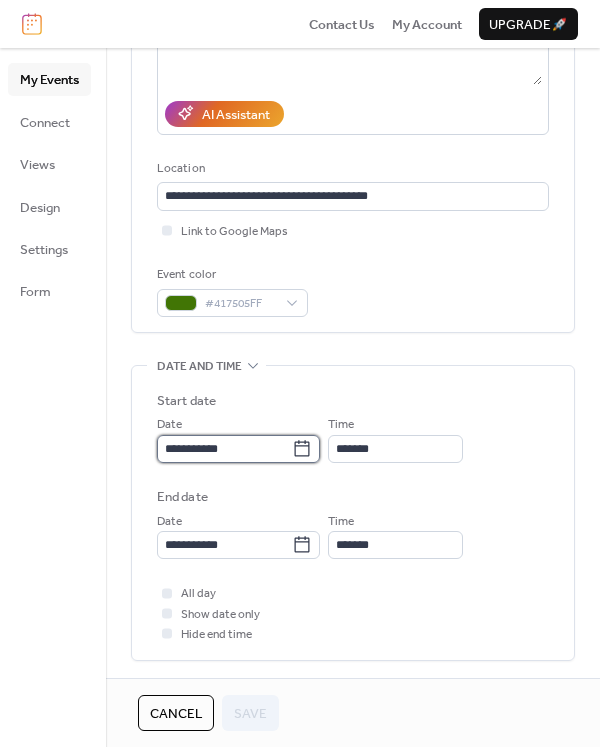click on "**********" at bounding box center (224, 449) 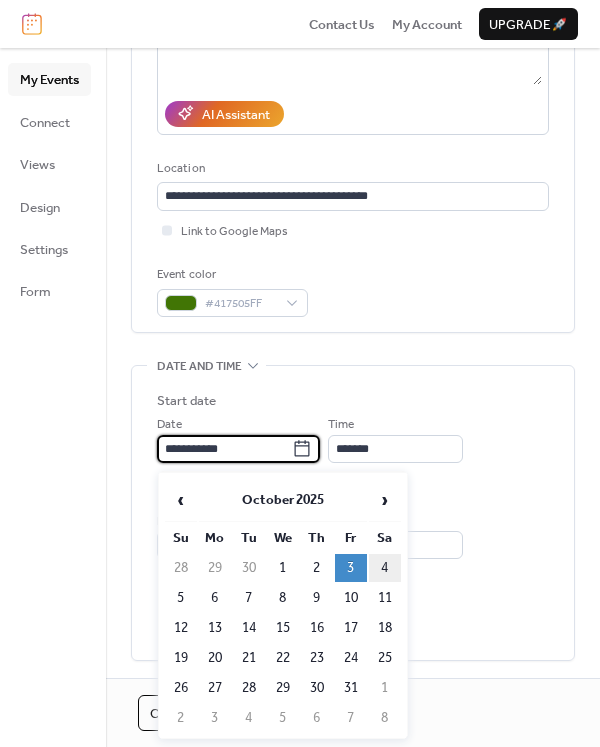 click on "4" at bounding box center [385, 568] 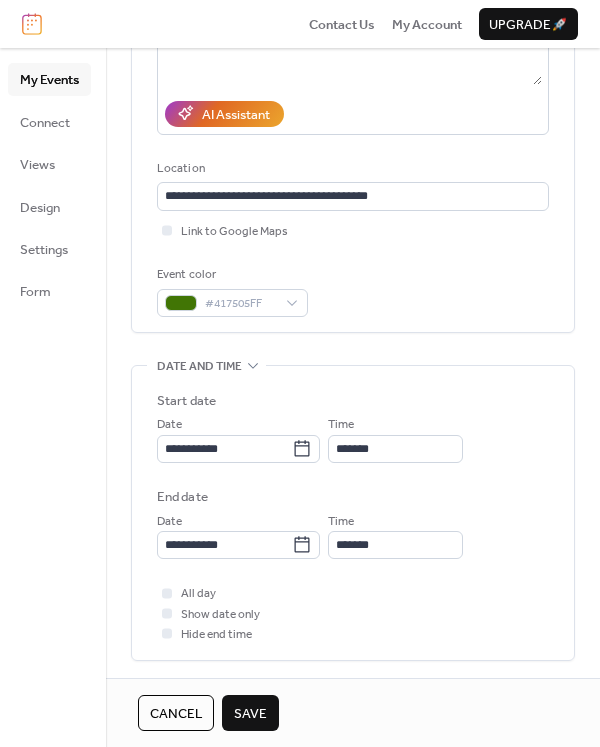 click on "Save" at bounding box center [250, 714] 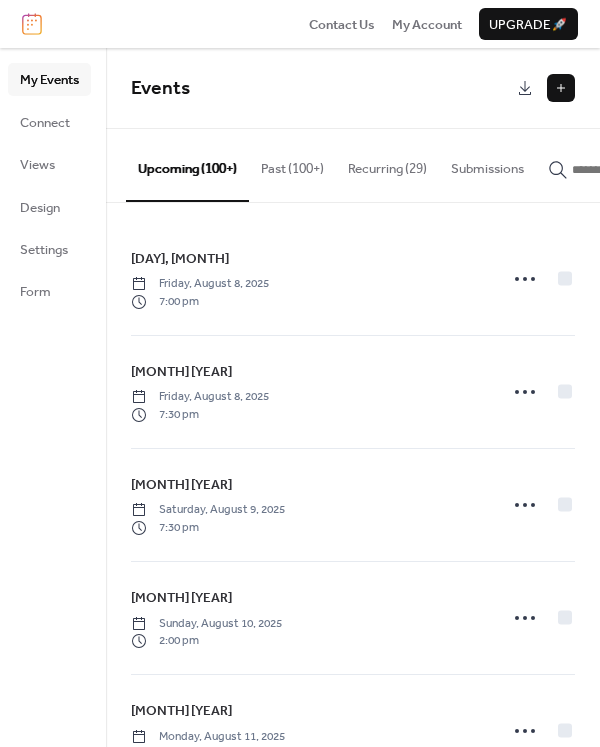 click at bounding box center (632, 170) 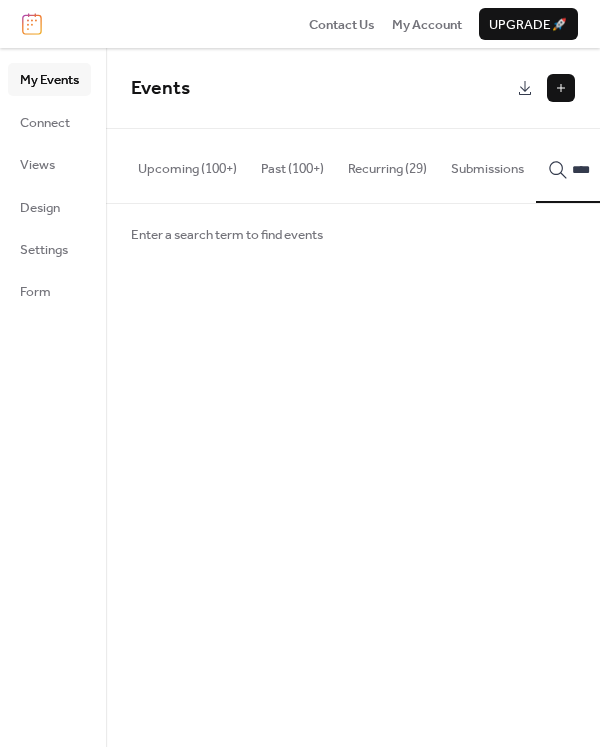 scroll, scrollTop: 0, scrollLeft: 133, axis: horizontal 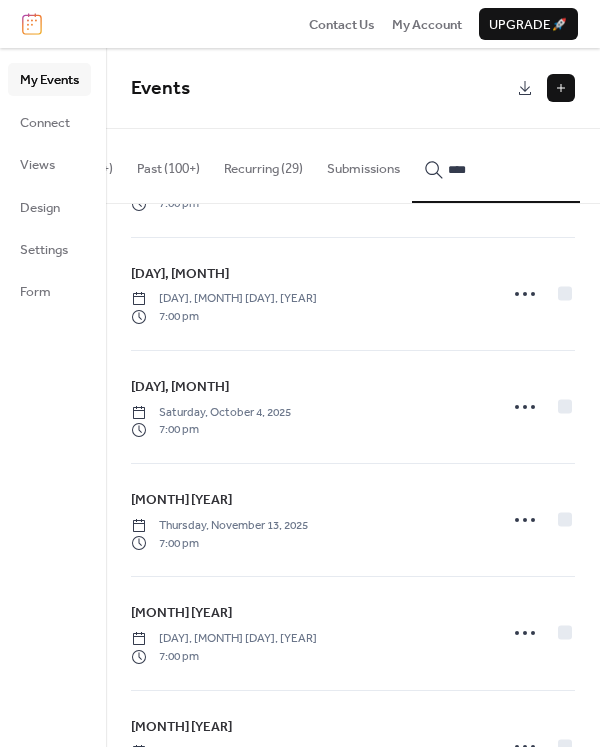 type on "****" 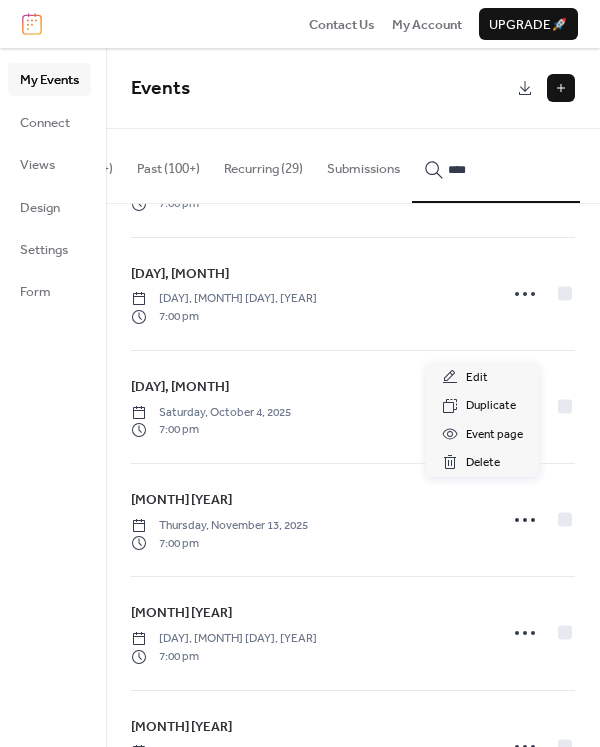 click 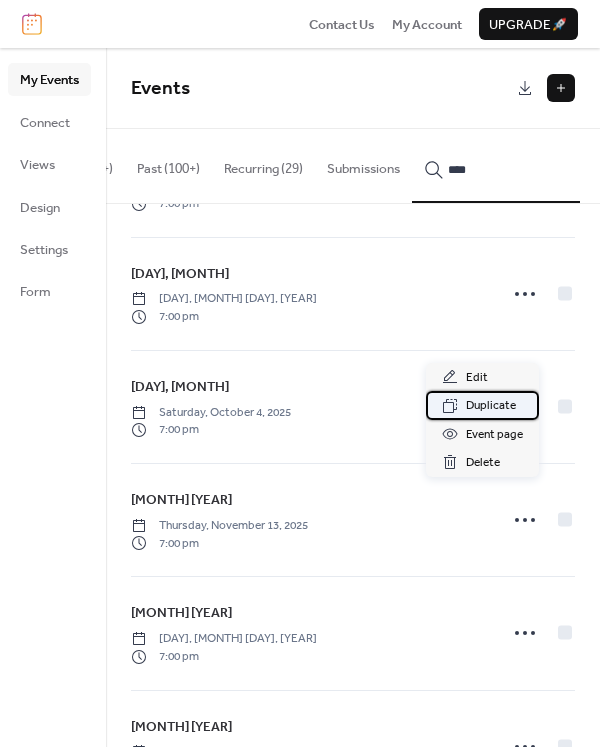 click on "Duplicate" at bounding box center [491, 406] 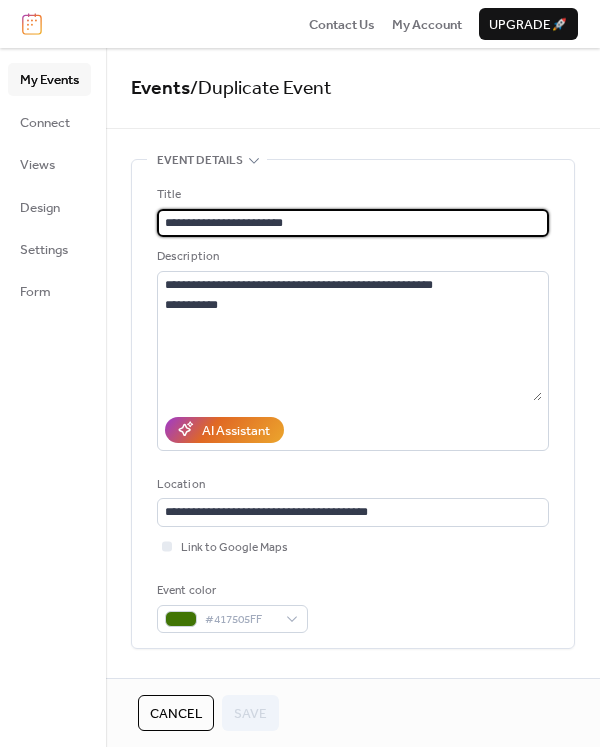 click on "**********" at bounding box center (353, 223) 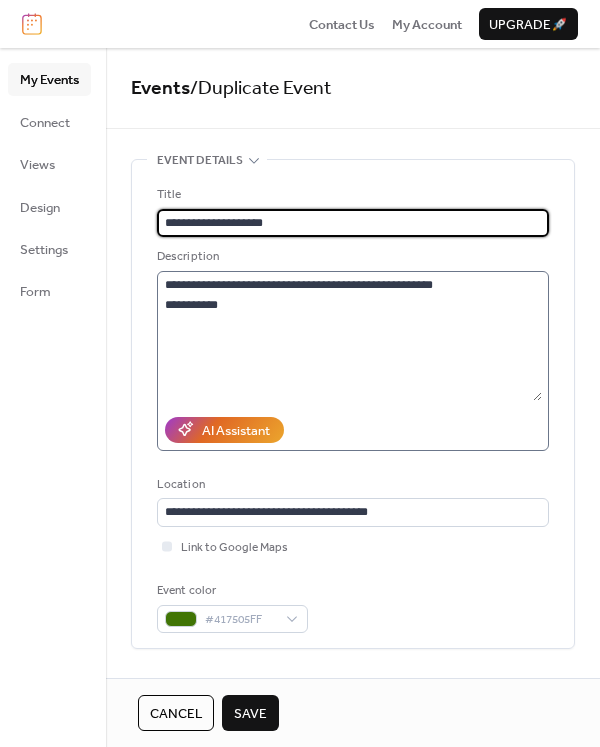 type on "**********" 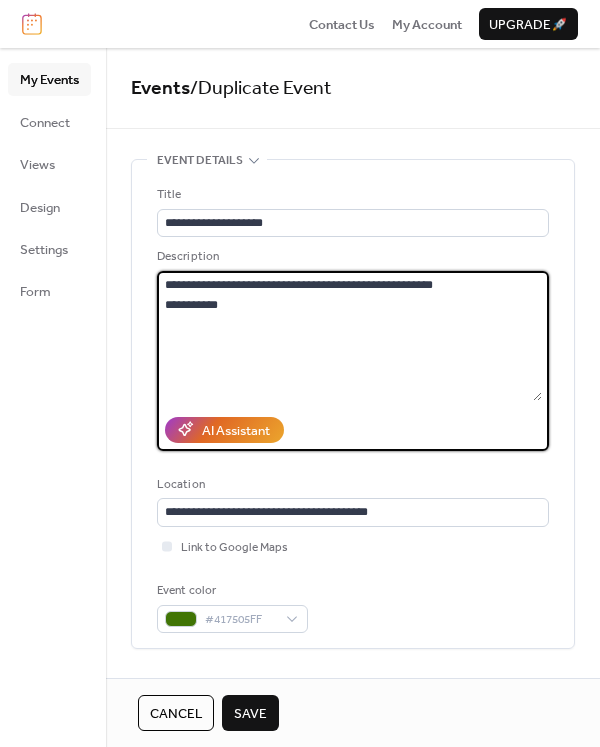 drag, startPoint x: 260, startPoint y: 308, endPoint x: 96, endPoint y: 308, distance: 164 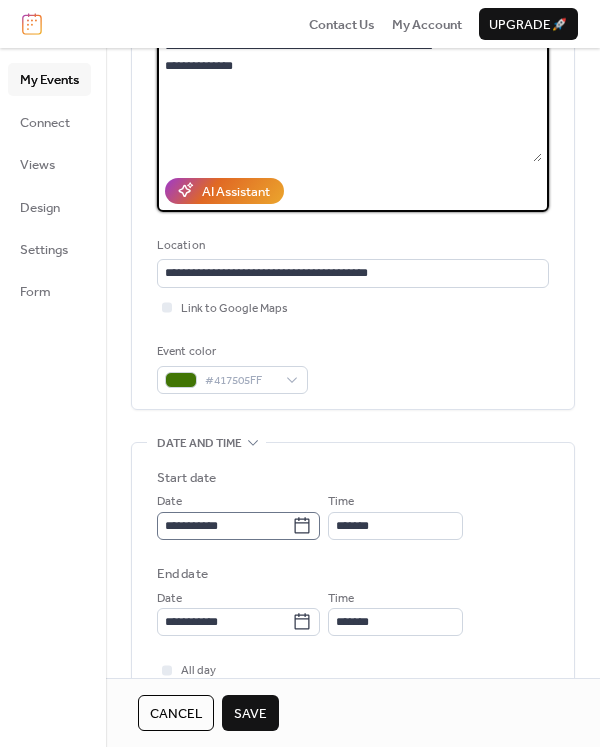 scroll, scrollTop: 215, scrollLeft: 0, axis: vertical 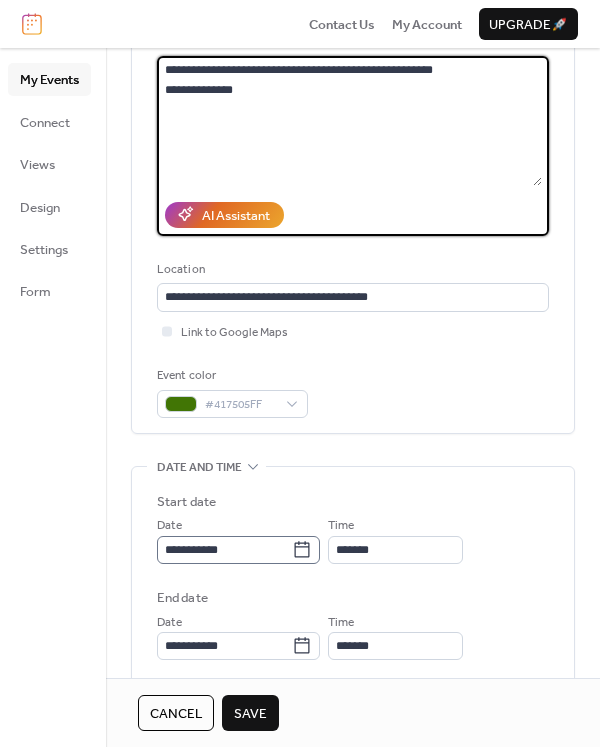 type on "**********" 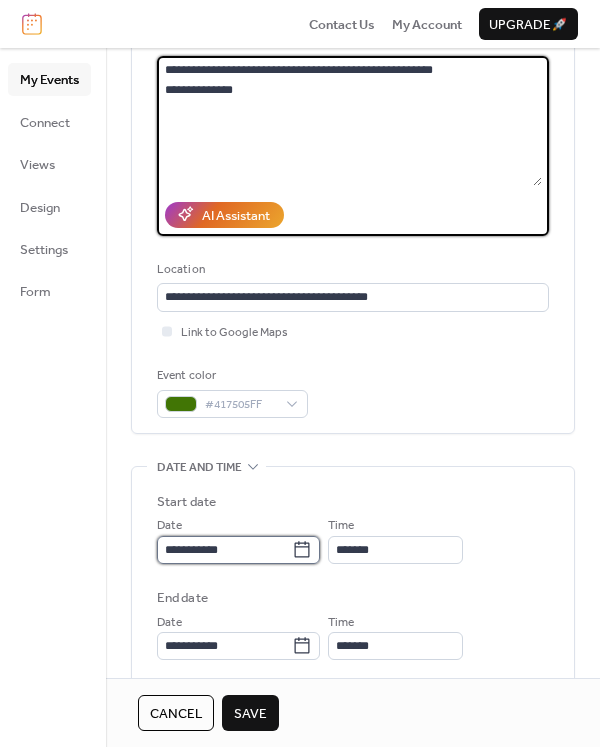 click on "**********" at bounding box center [224, 550] 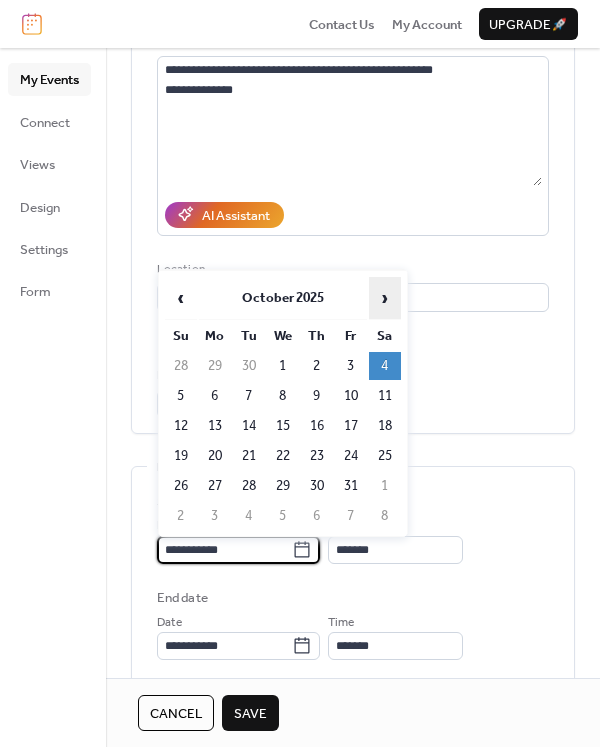 click on "›" at bounding box center (385, 298) 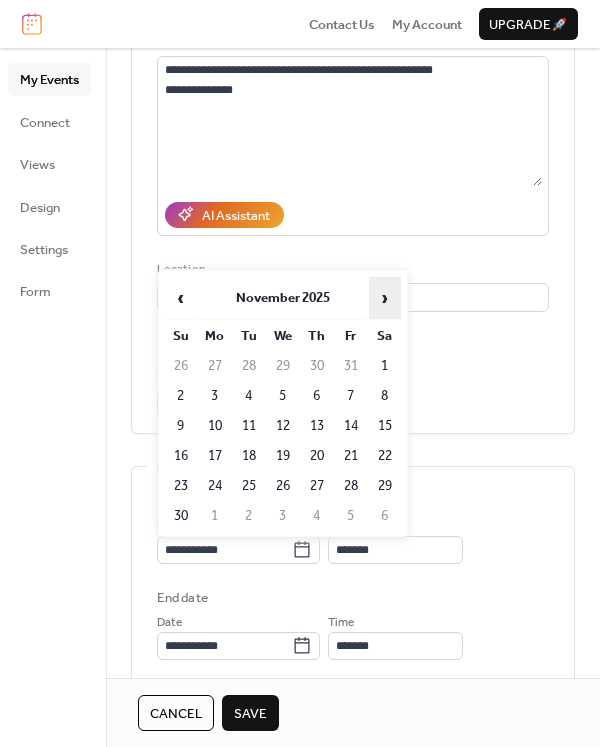 click on "›" at bounding box center (385, 298) 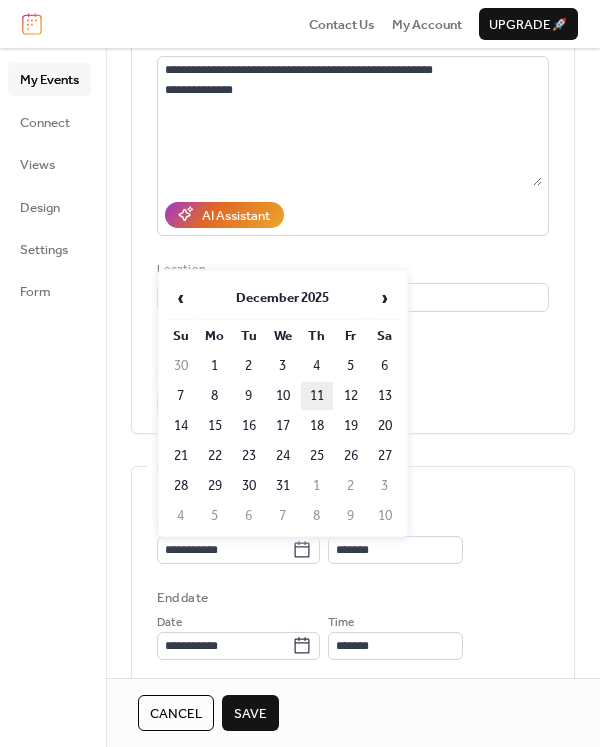 click on "11" at bounding box center (317, 396) 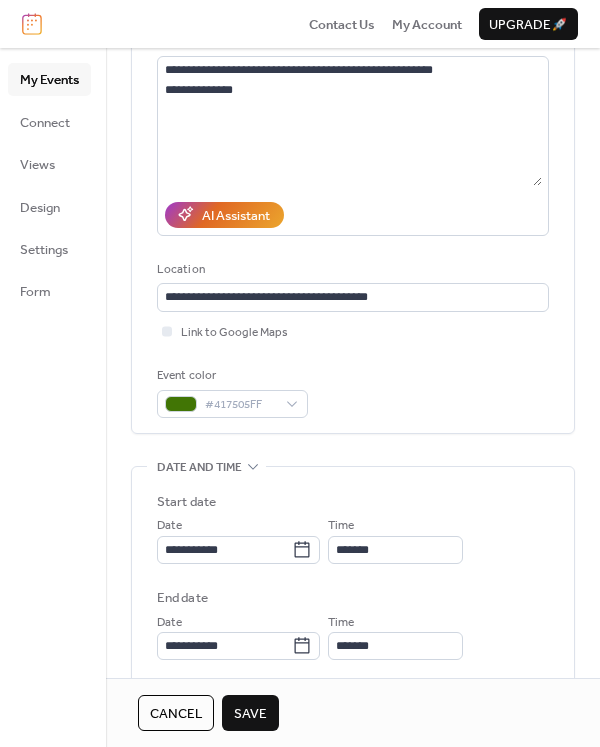 click on "Save" at bounding box center (250, 714) 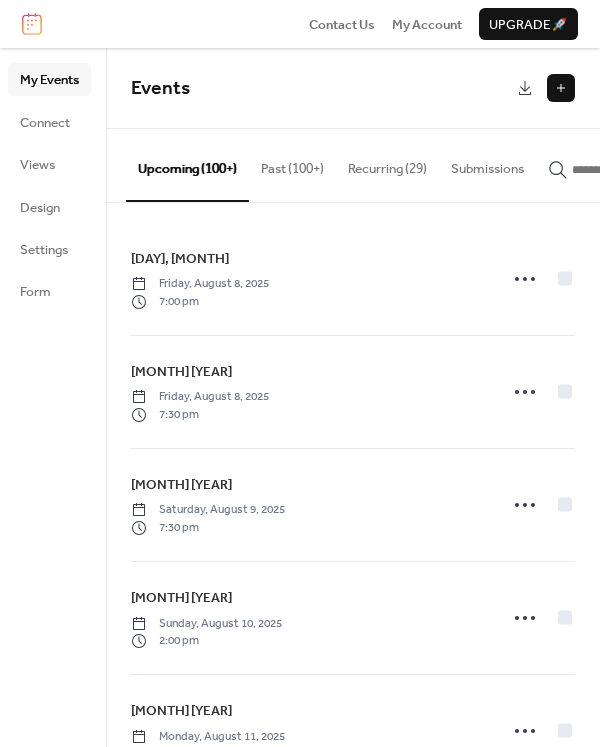 click at bounding box center [632, 170] 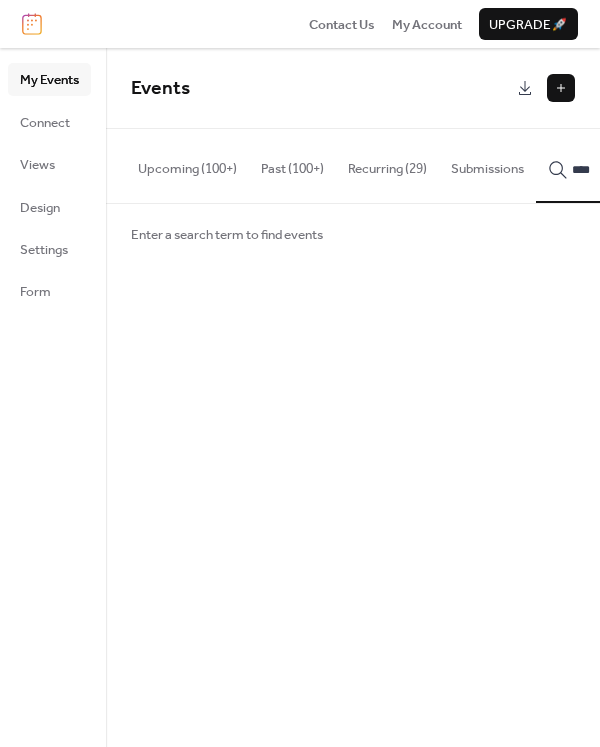scroll, scrollTop: 0, scrollLeft: 133, axis: horizontal 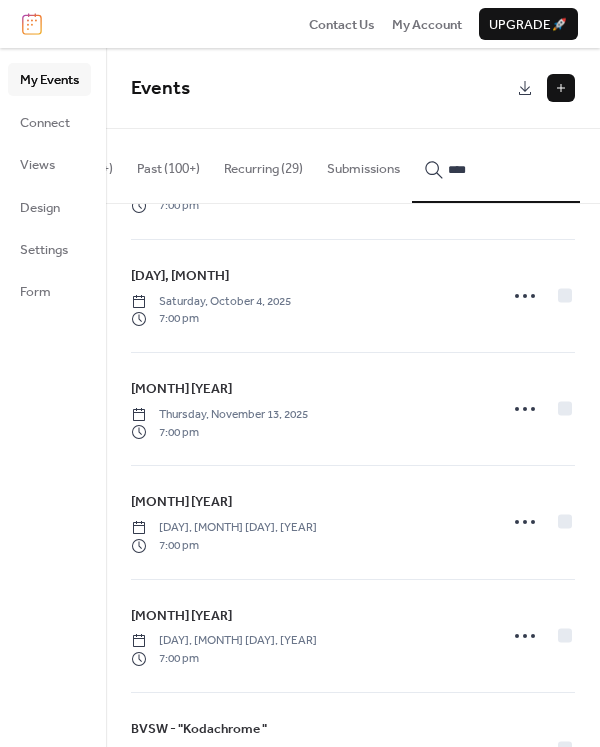 type on "****" 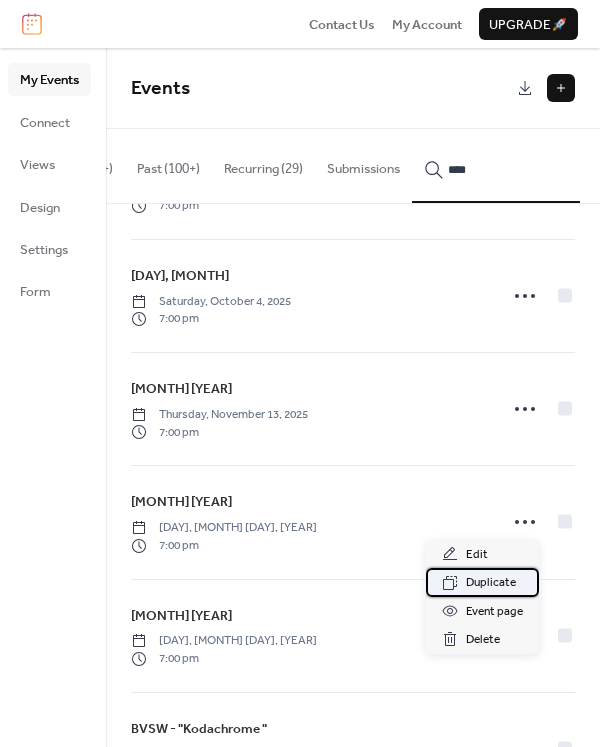 click on "Duplicate" at bounding box center (491, 583) 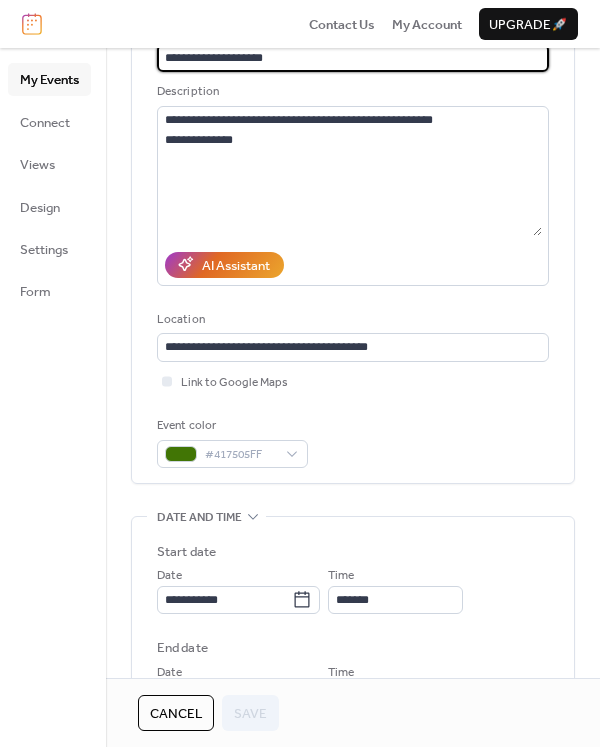 scroll, scrollTop: 195, scrollLeft: 0, axis: vertical 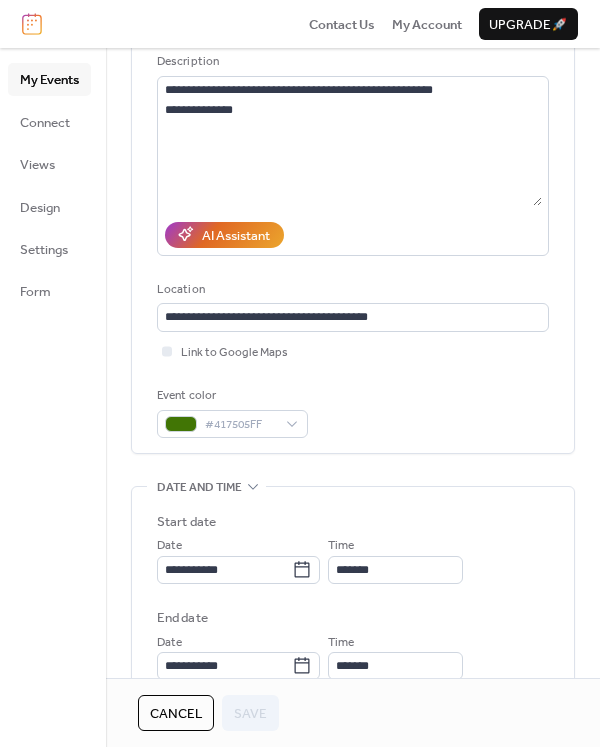 click on "**********" at bounding box center (353, 596) 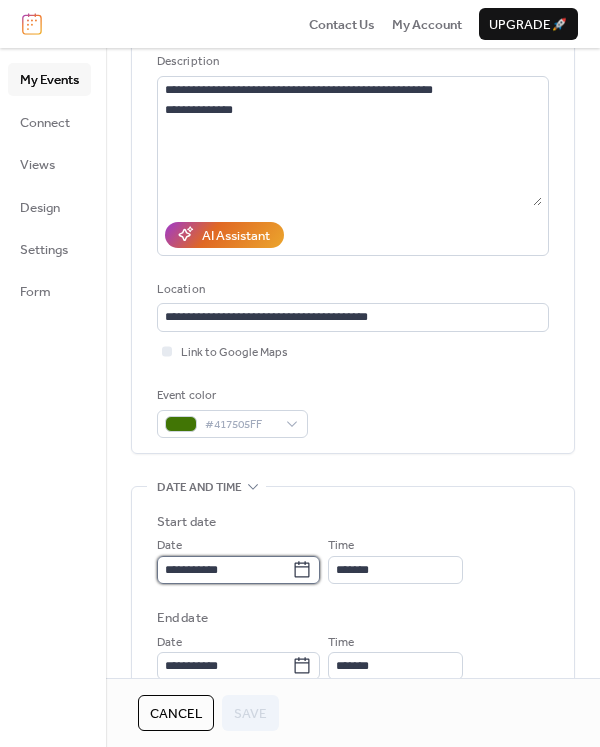 click on "**********" at bounding box center (224, 570) 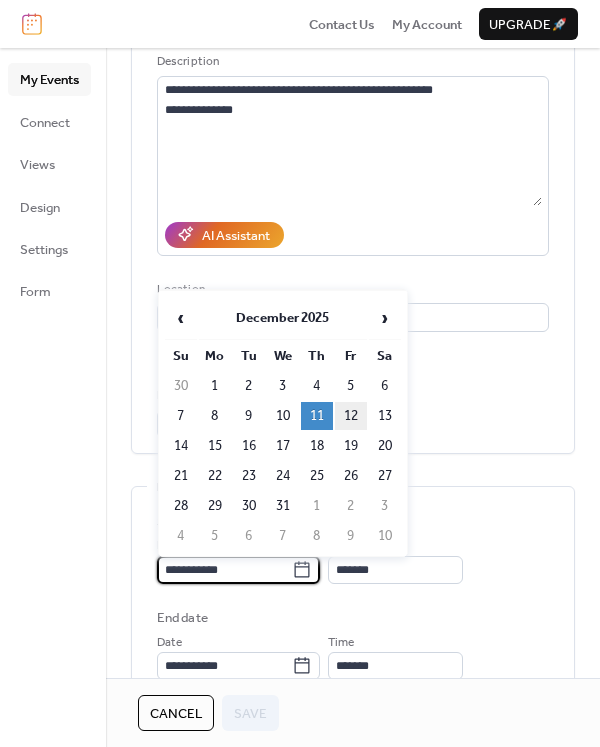 click on "12" at bounding box center (351, 416) 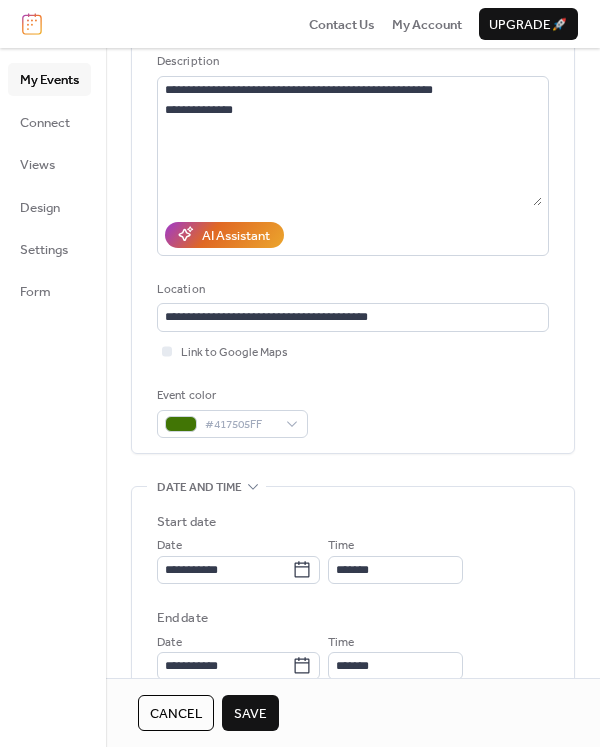 click on "Save" at bounding box center [250, 713] 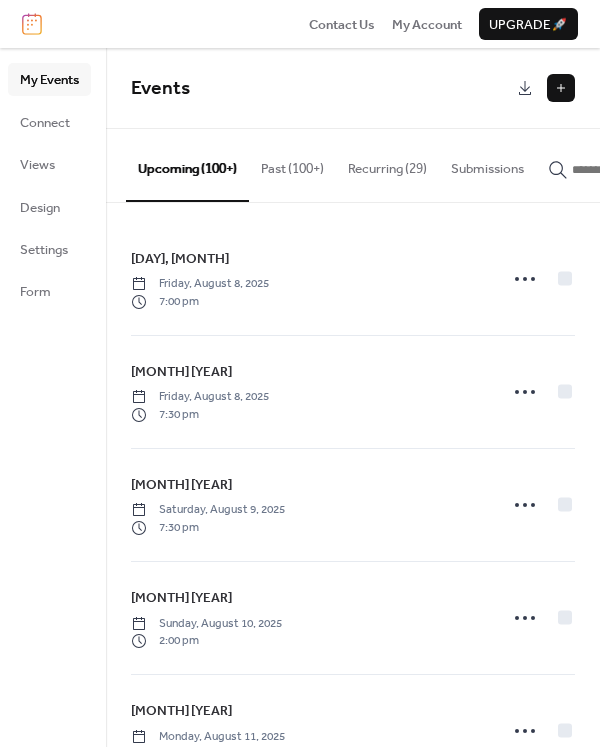 click at bounding box center (632, 170) 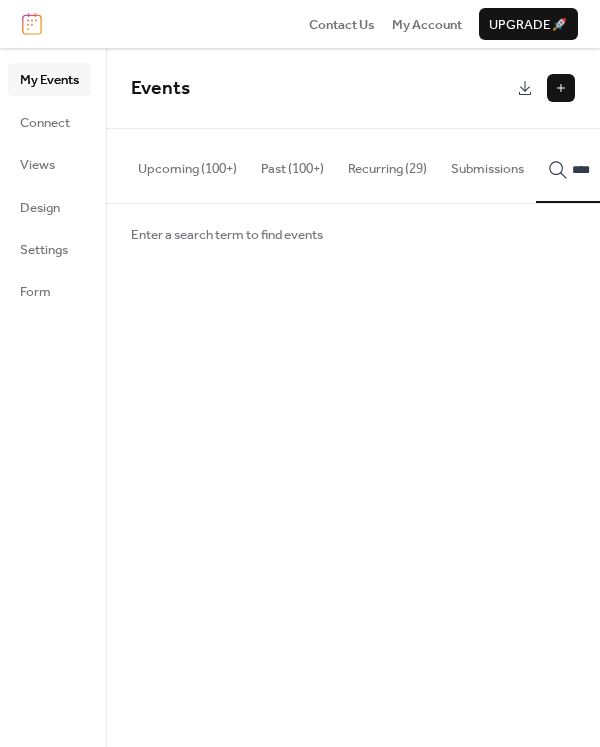 scroll, scrollTop: 0, scrollLeft: 133, axis: horizontal 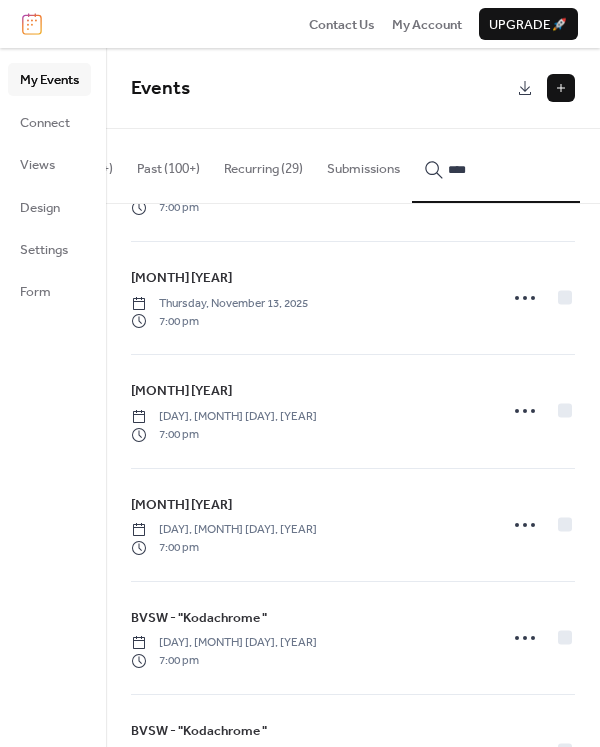 type on "****" 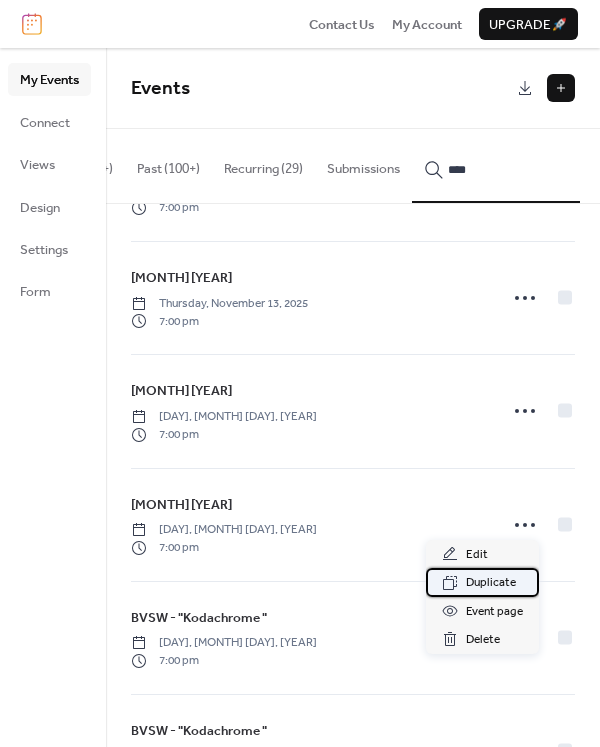 click on "Duplicate" at bounding box center (491, 583) 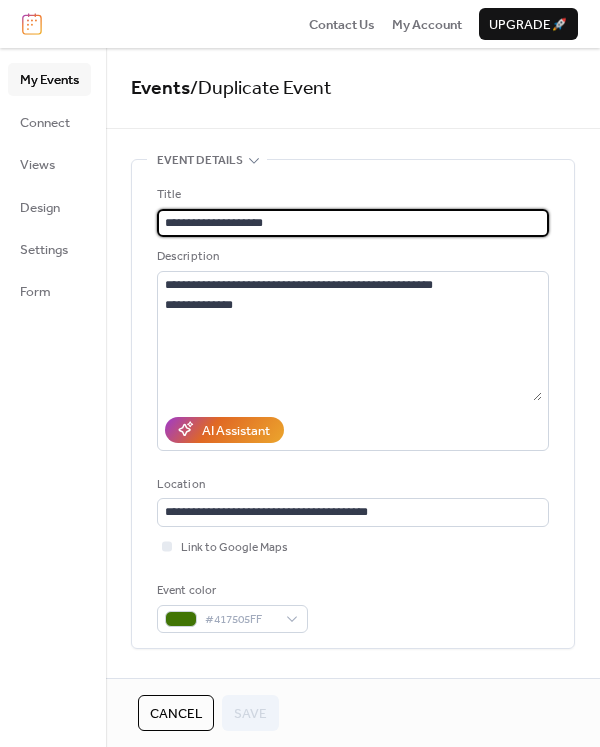 scroll, scrollTop: 397, scrollLeft: 0, axis: vertical 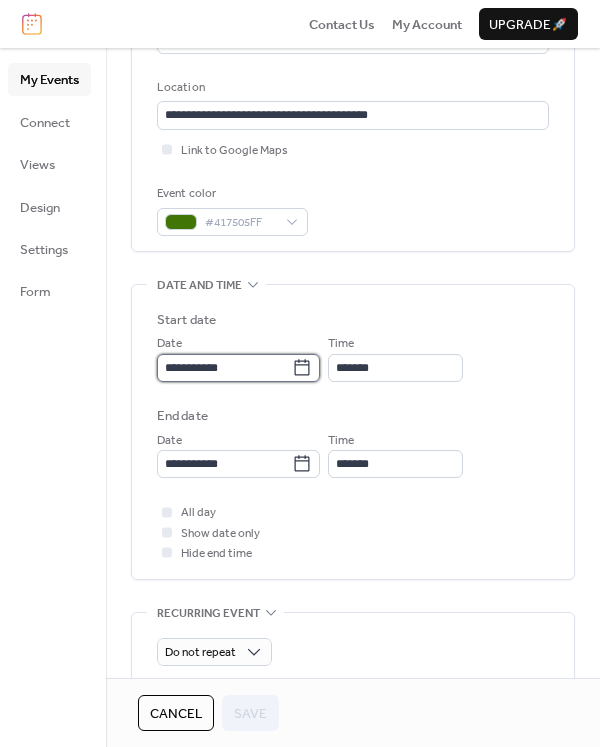 click on "**********" at bounding box center (224, 368) 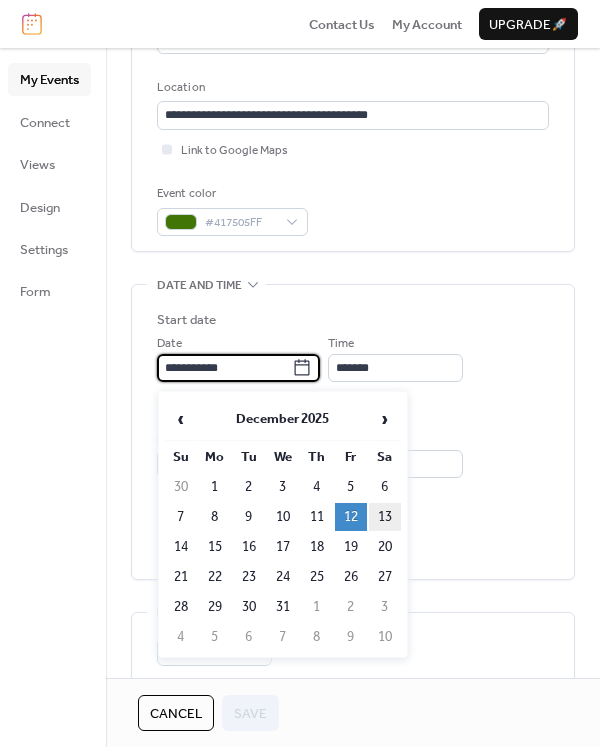 click on "13" at bounding box center [385, 517] 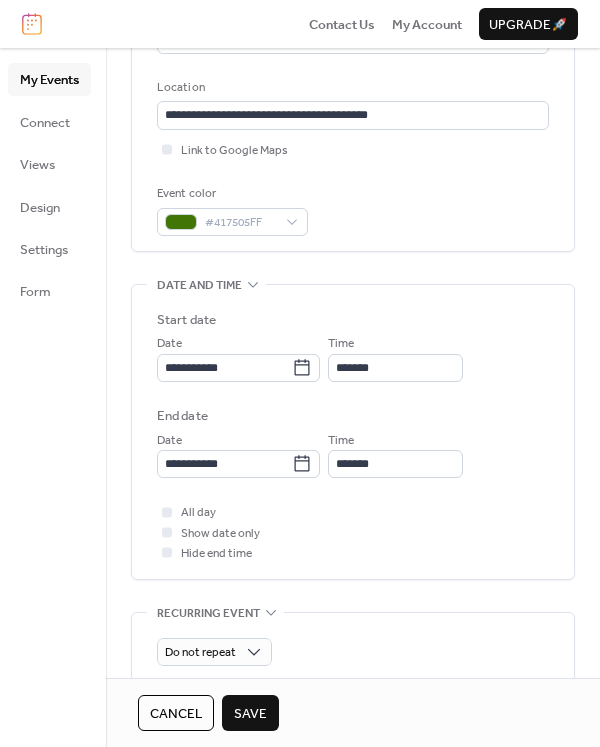 click on "Save" at bounding box center [250, 714] 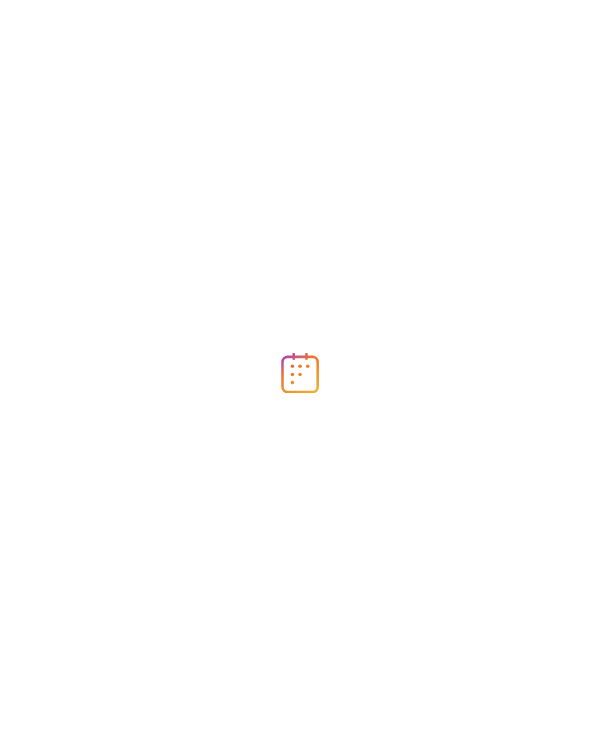 scroll, scrollTop: 0, scrollLeft: 0, axis: both 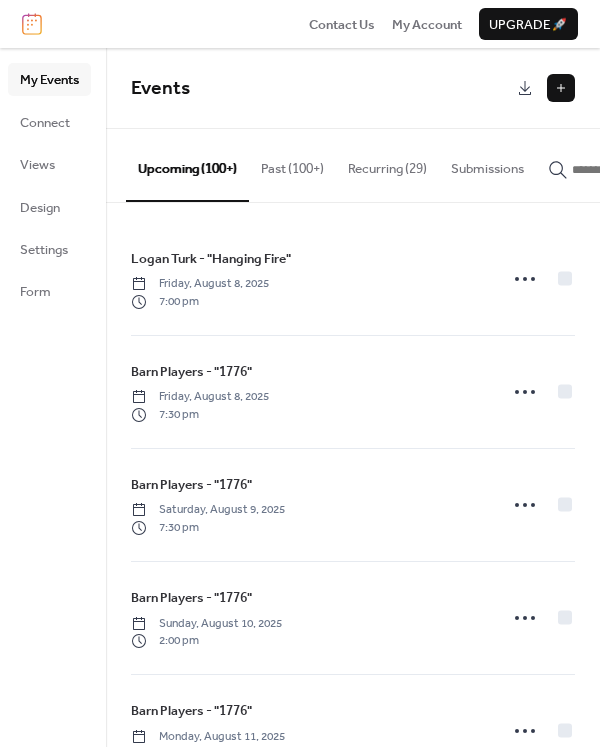 click at bounding box center [632, 170] 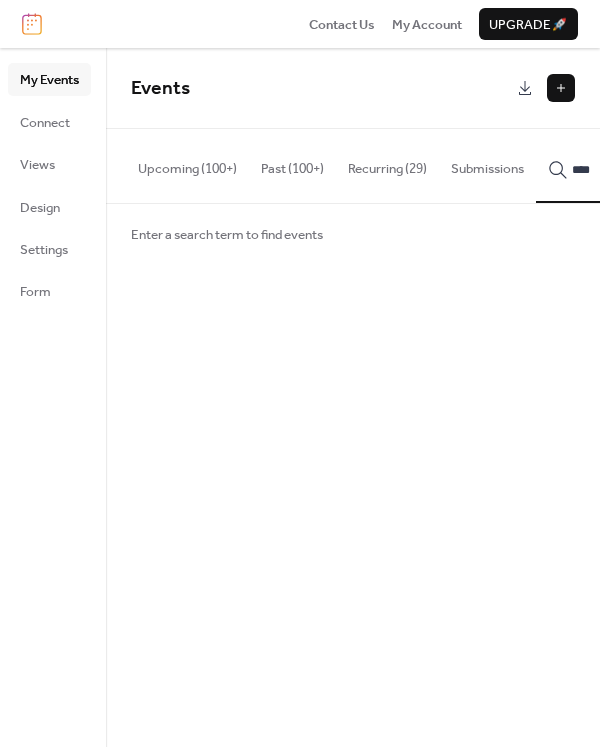 scroll, scrollTop: 0, scrollLeft: 133, axis: horizontal 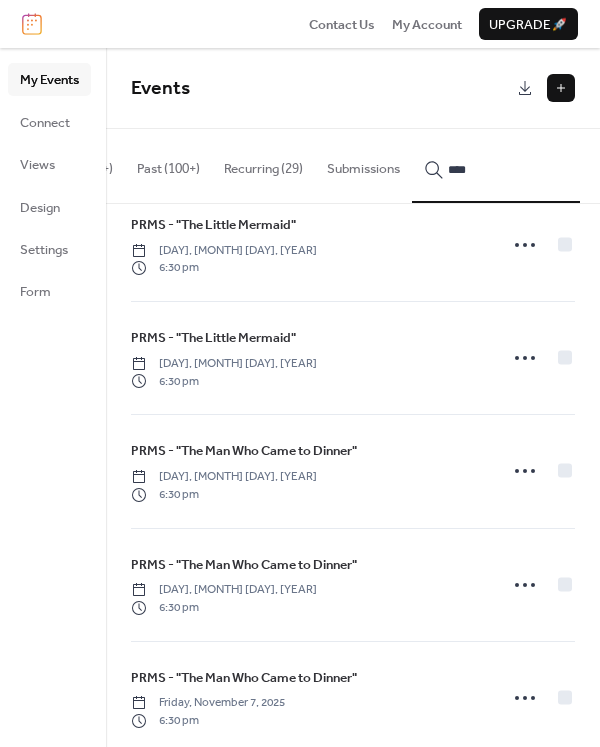 type on "****" 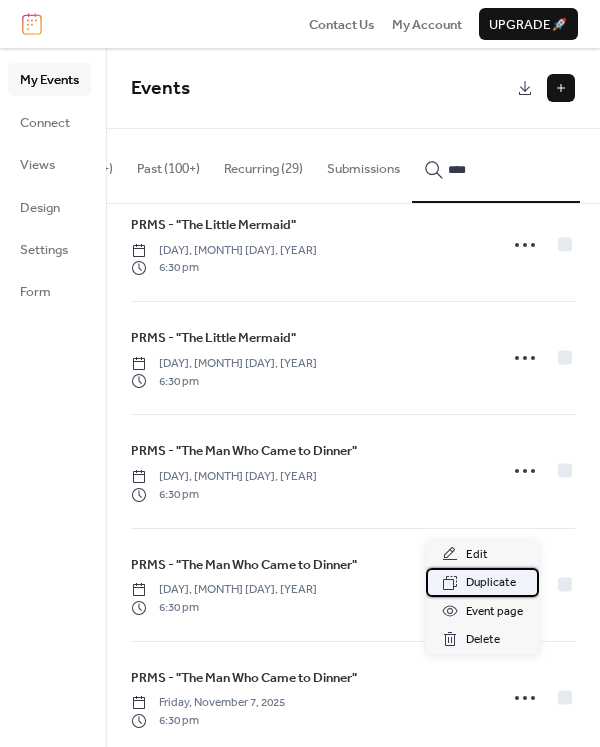 click on "Duplicate" at bounding box center (491, 583) 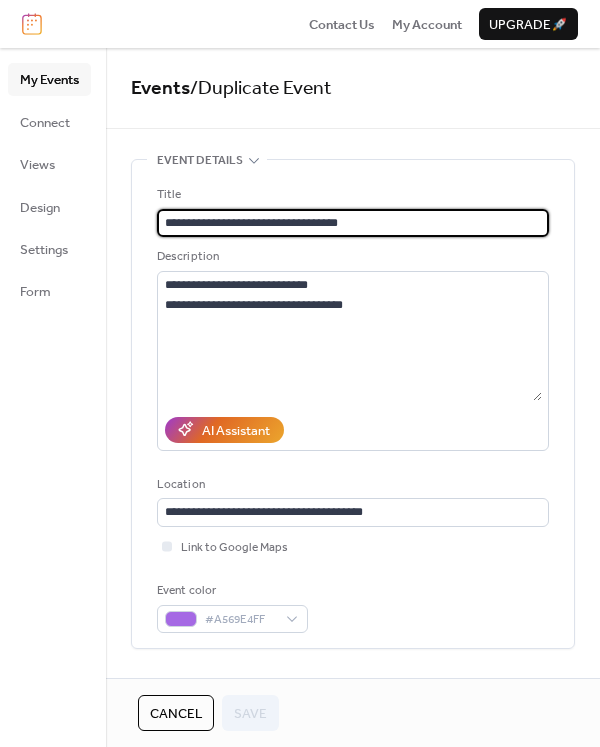 drag, startPoint x: 363, startPoint y: 226, endPoint x: 212, endPoint y: 231, distance: 151.08276 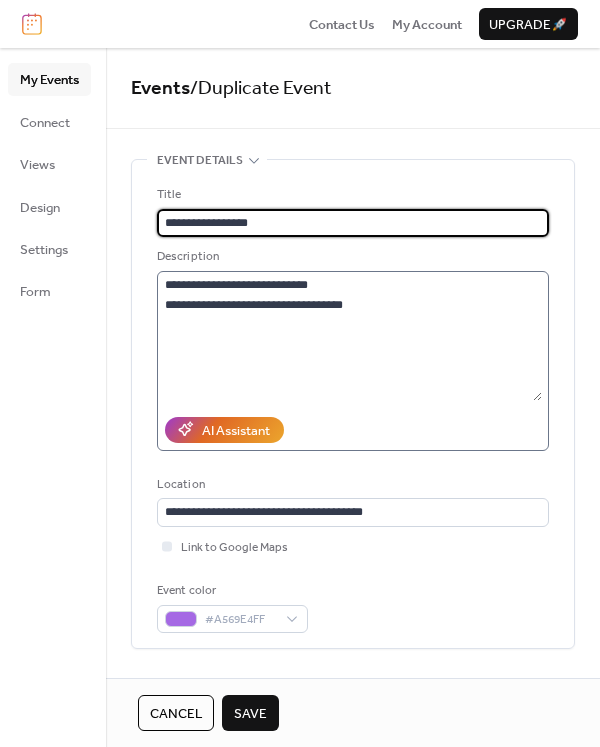 type on "**********" 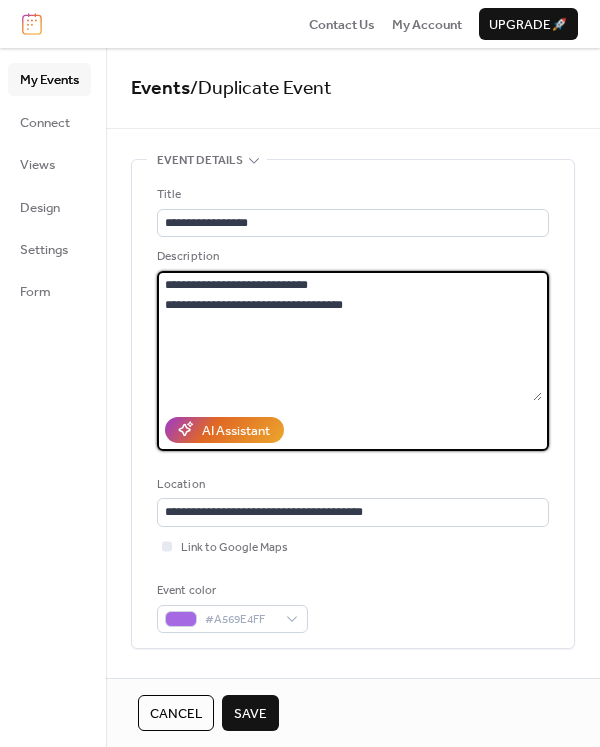 drag, startPoint x: 300, startPoint y: 307, endPoint x: 89, endPoint y: 309, distance: 211.00948 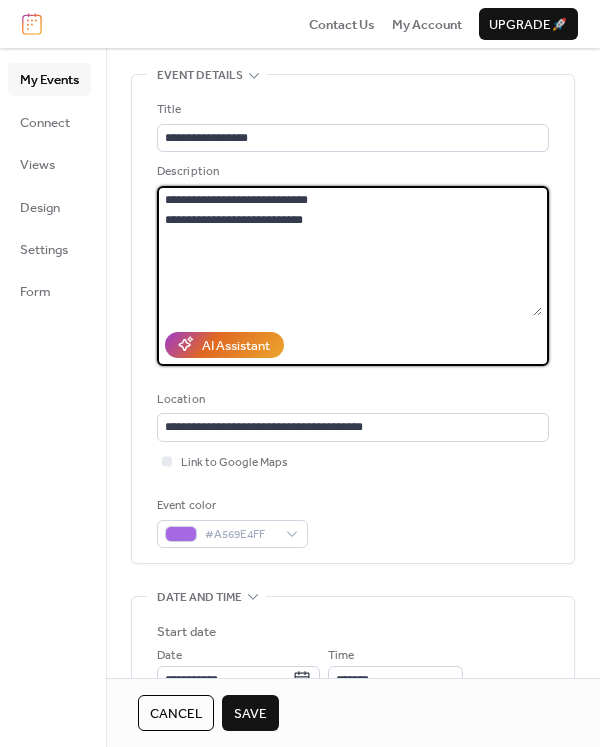 scroll, scrollTop: 91, scrollLeft: 0, axis: vertical 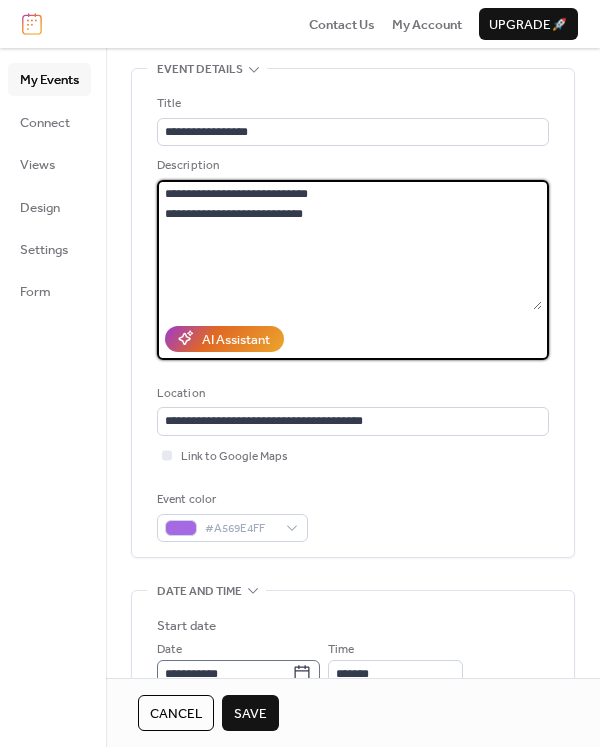 type on "**********" 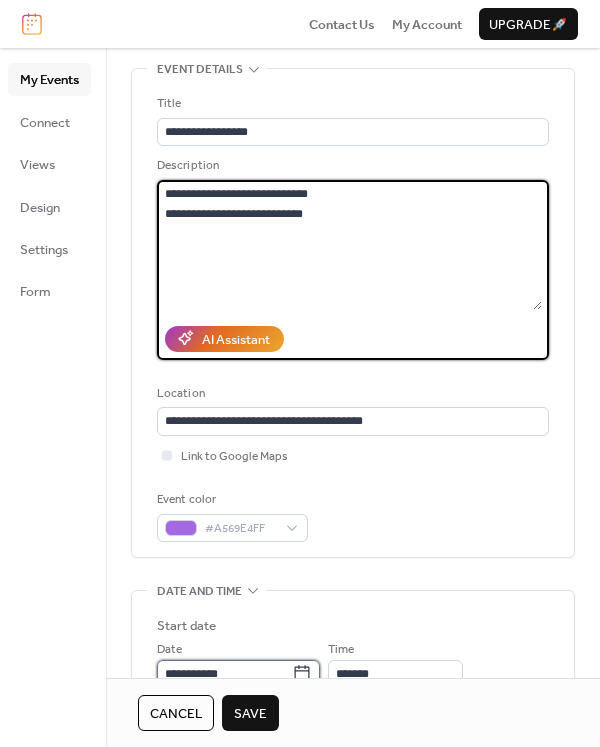 click on "**********" at bounding box center [224, 674] 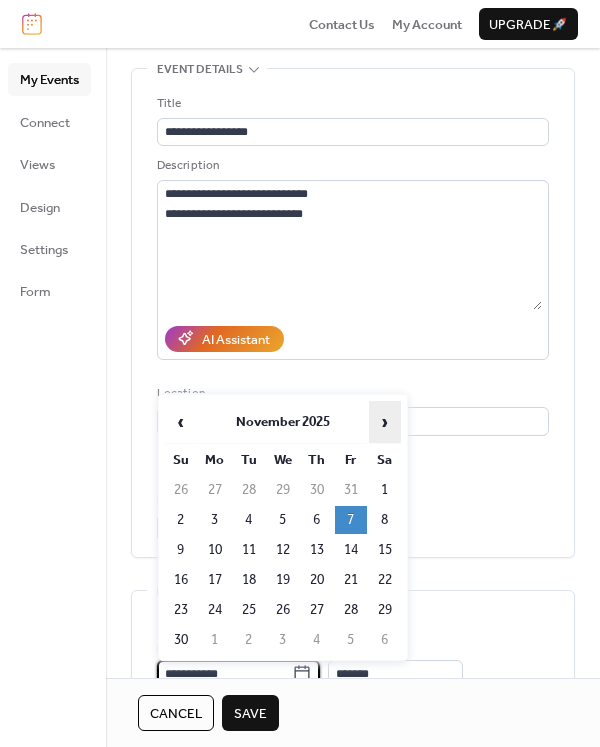 click on "›" at bounding box center (385, 422) 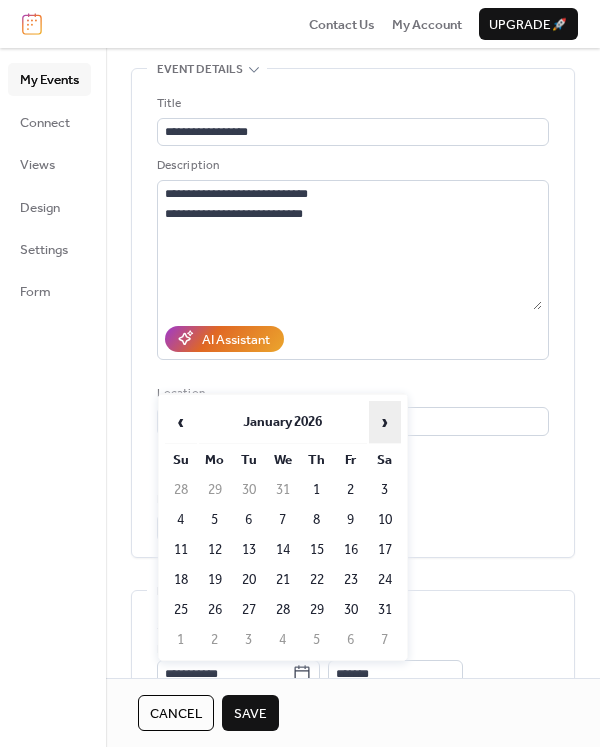 click on "›" at bounding box center (385, 422) 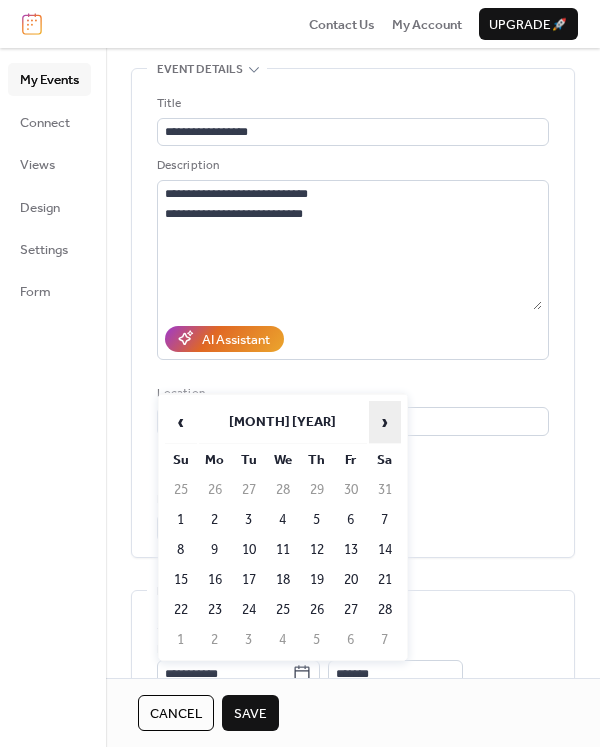 click on "›" at bounding box center [385, 422] 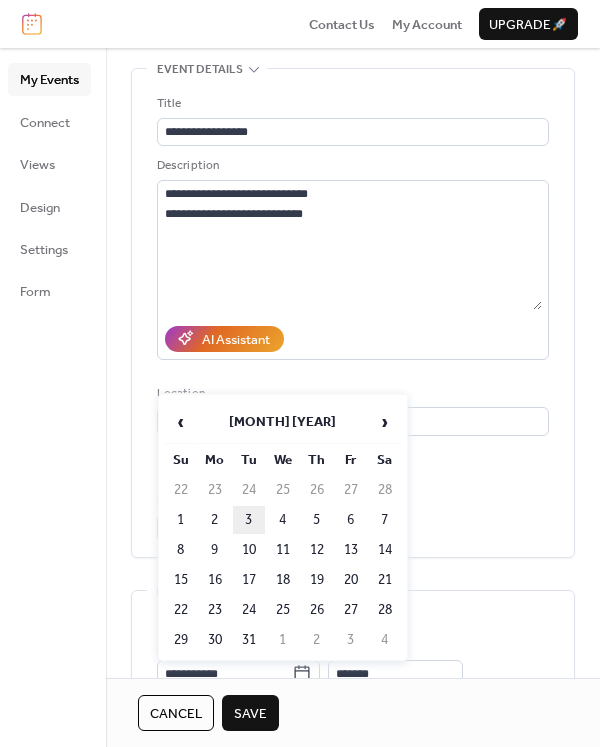 click on "3" at bounding box center [249, 520] 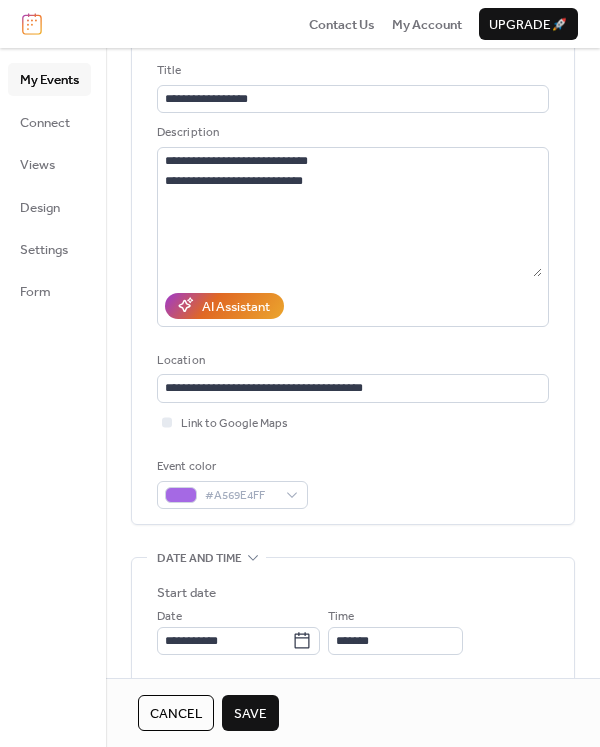 scroll, scrollTop: 131, scrollLeft: 0, axis: vertical 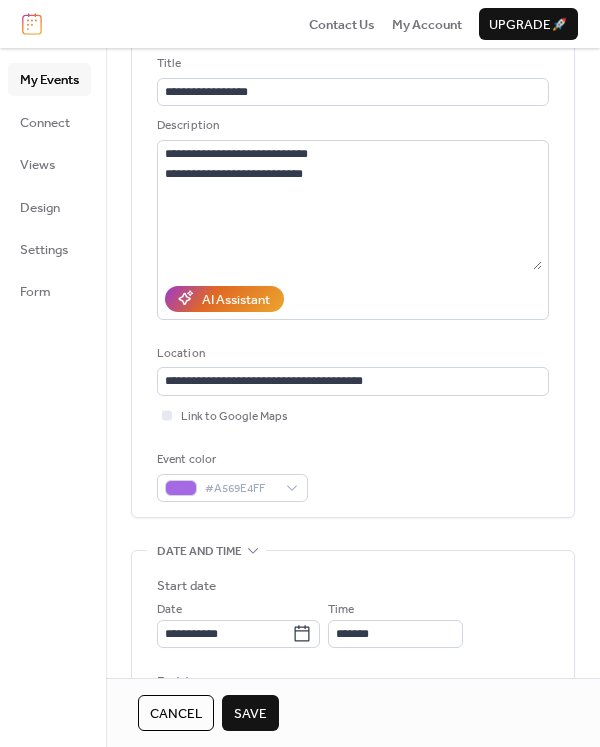 click on "Save" at bounding box center [250, 714] 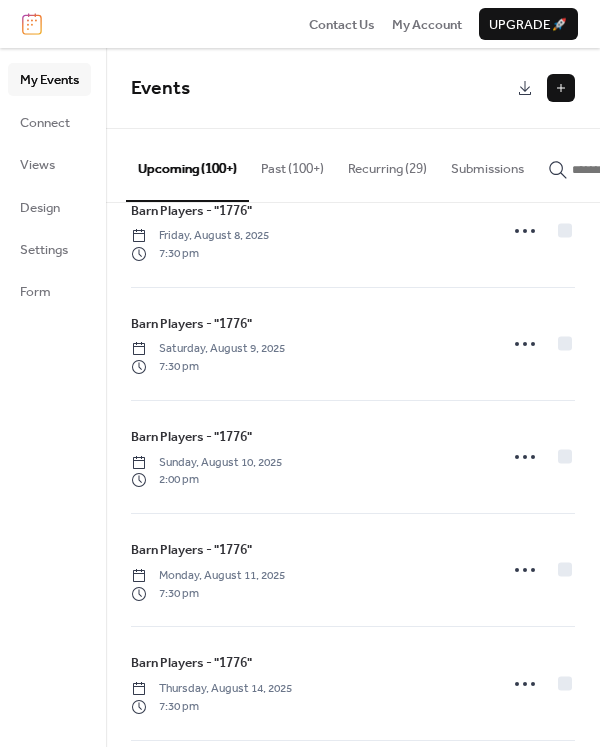 scroll, scrollTop: 118, scrollLeft: 0, axis: vertical 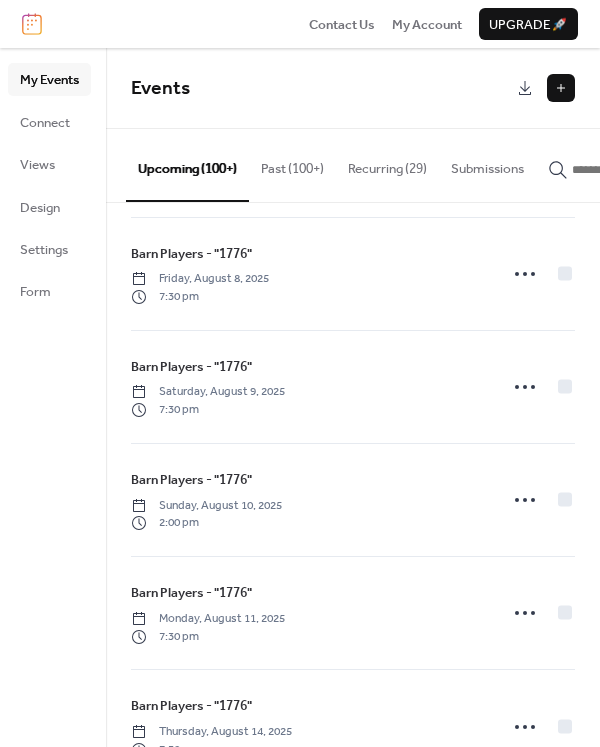 click at bounding box center [632, 170] 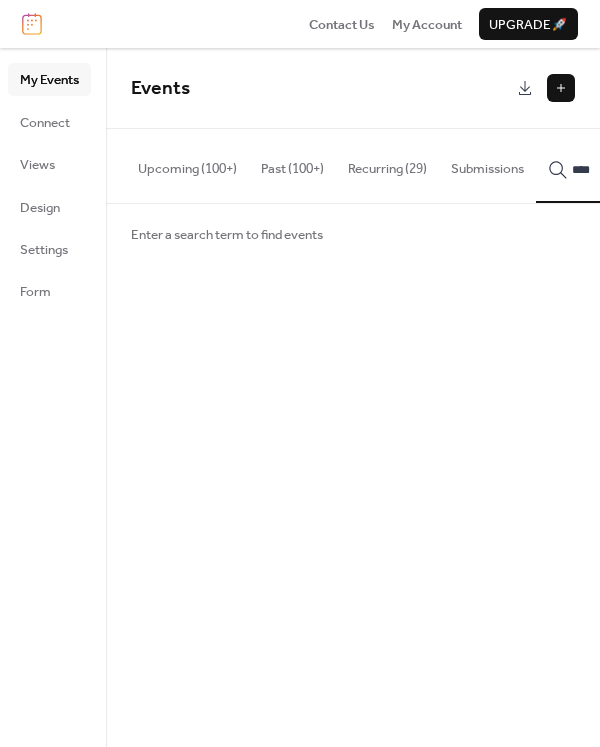 scroll, scrollTop: 0, scrollLeft: 133, axis: horizontal 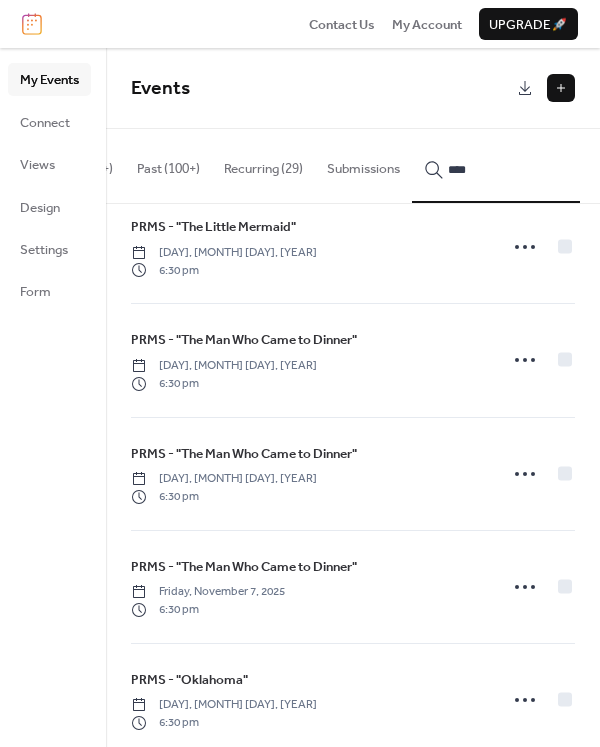 type on "****" 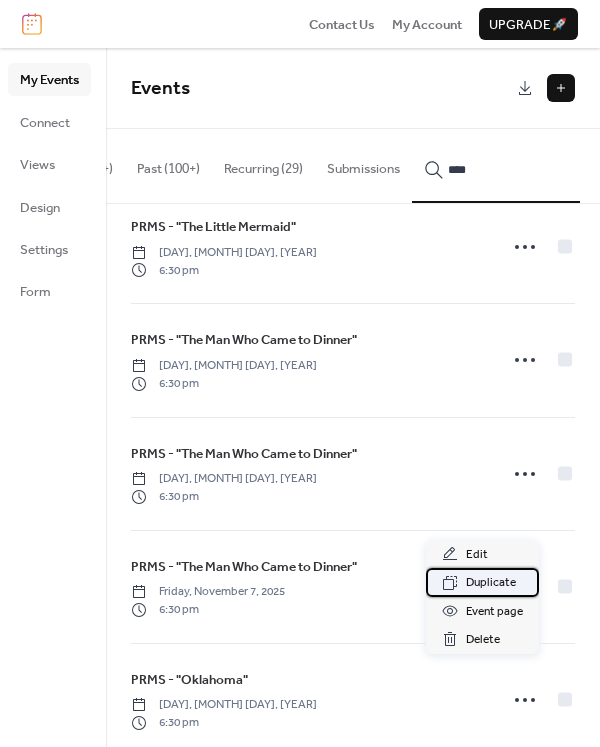 click on "Duplicate" at bounding box center (491, 583) 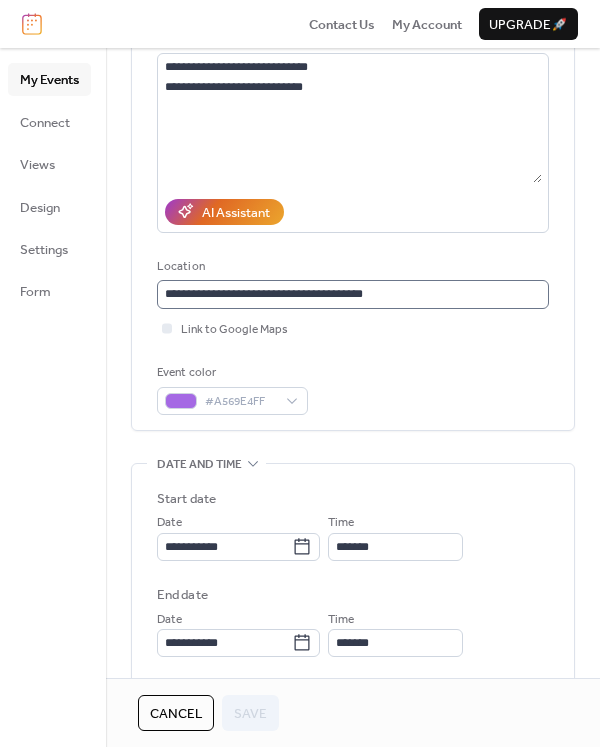 scroll, scrollTop: 255, scrollLeft: 0, axis: vertical 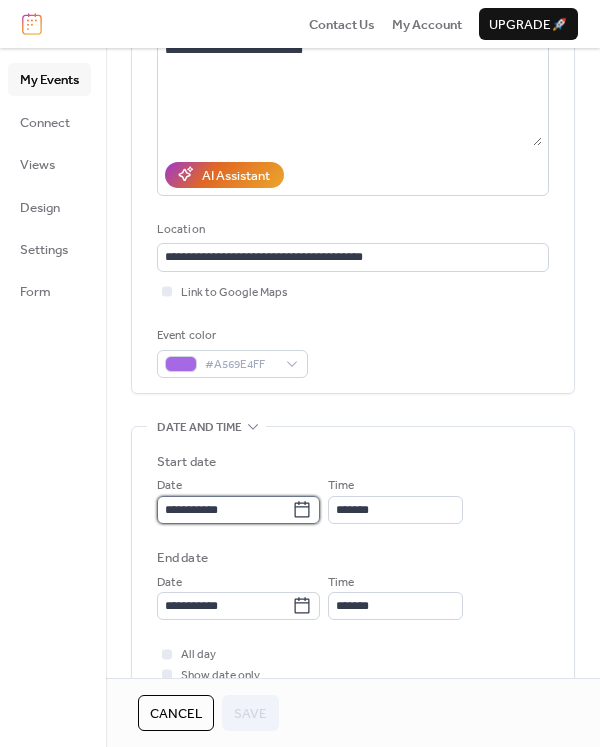 click on "**********" at bounding box center [224, 510] 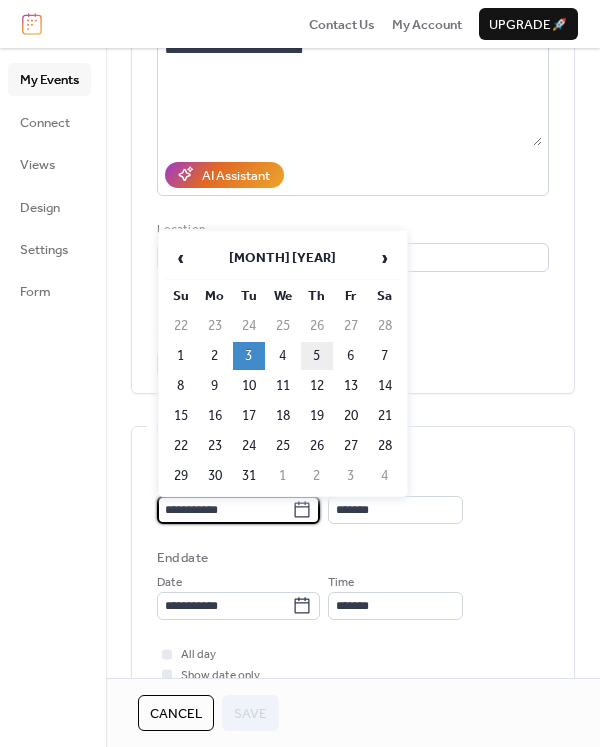 click on "5" at bounding box center (317, 356) 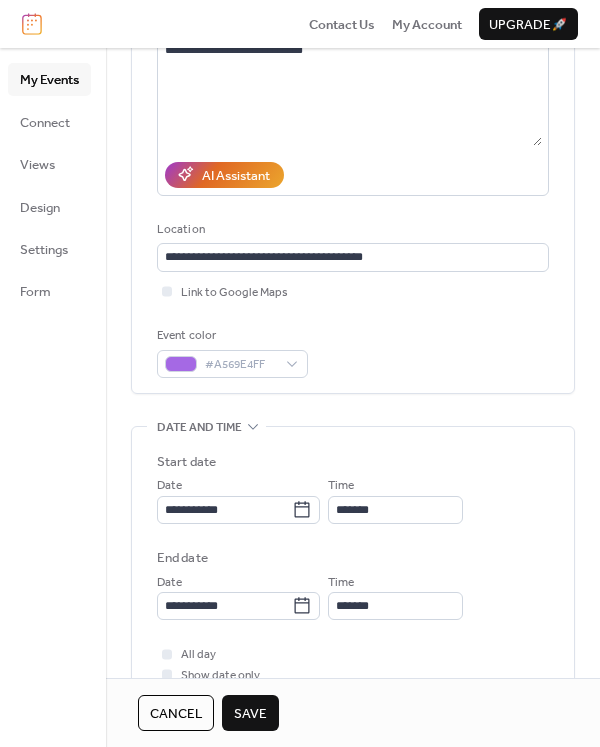 click on "Save" at bounding box center [250, 714] 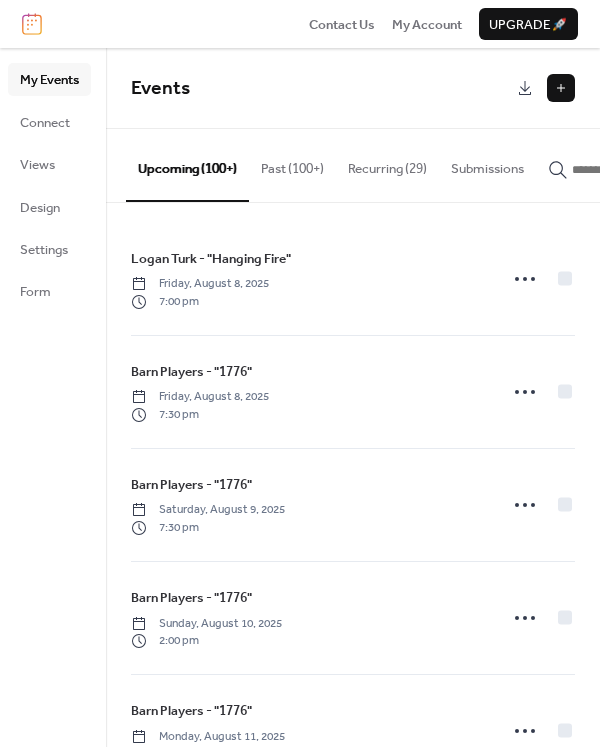 click at bounding box center (632, 170) 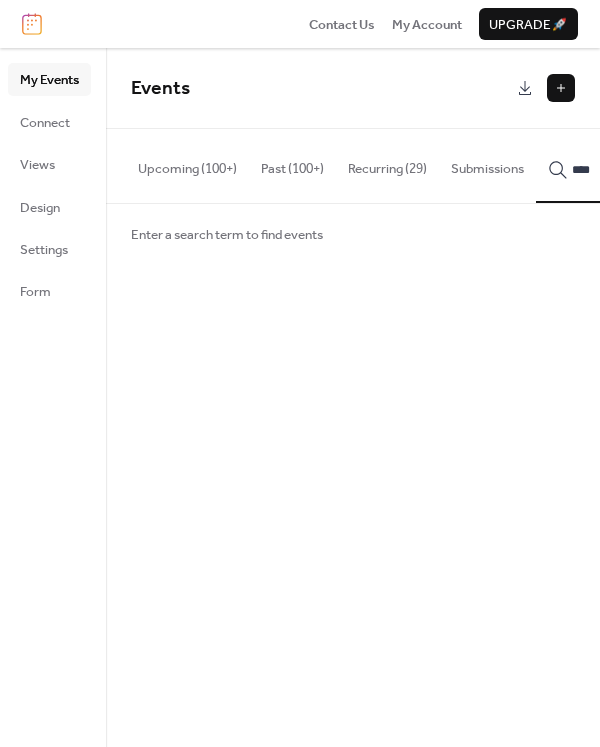 scroll, scrollTop: 0, scrollLeft: 133, axis: horizontal 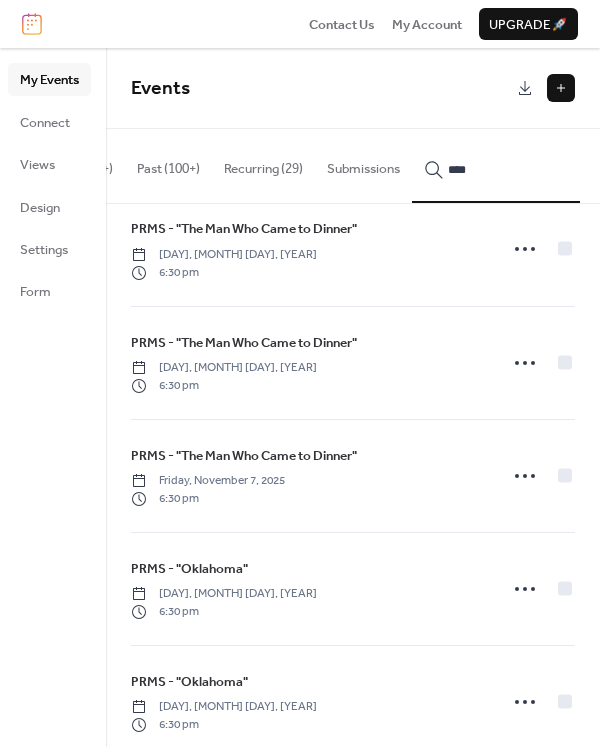 type on "****" 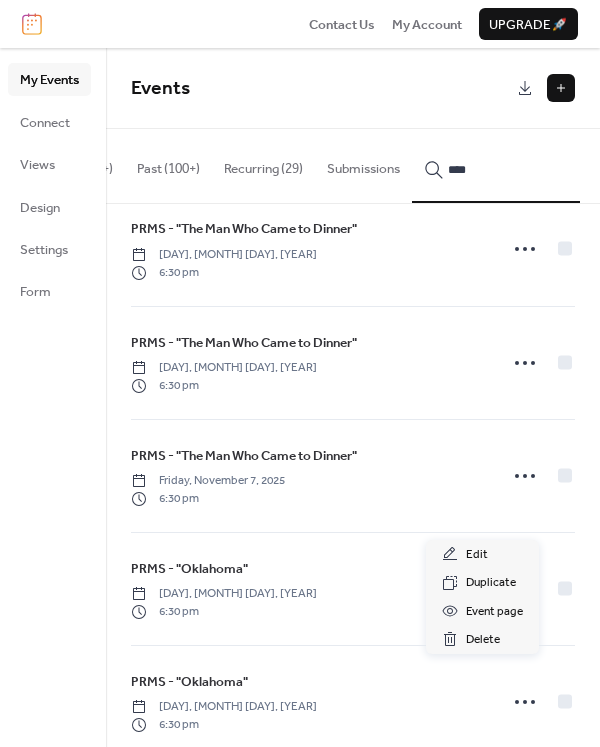 click 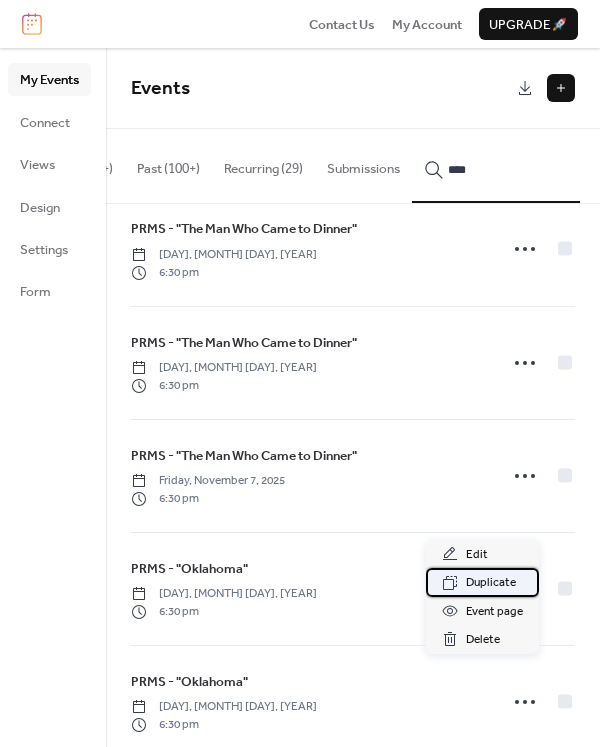 click on "Duplicate" at bounding box center [491, 583] 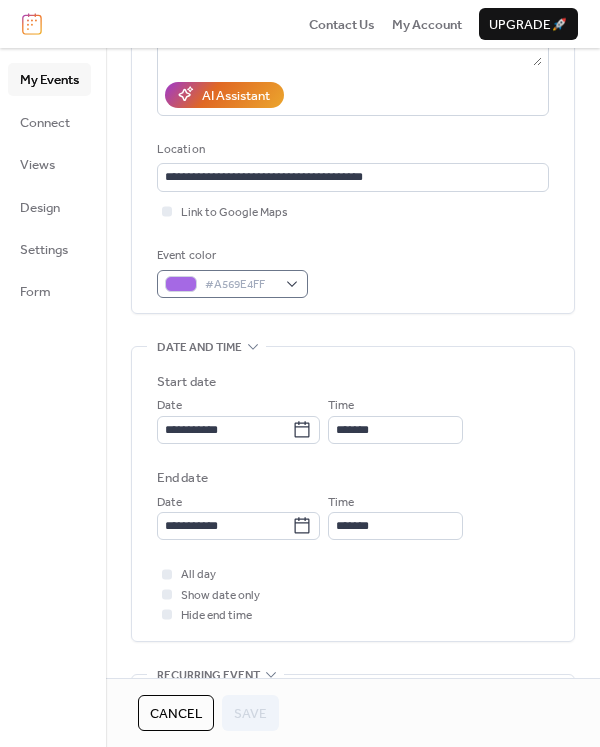 scroll, scrollTop: 346, scrollLeft: 0, axis: vertical 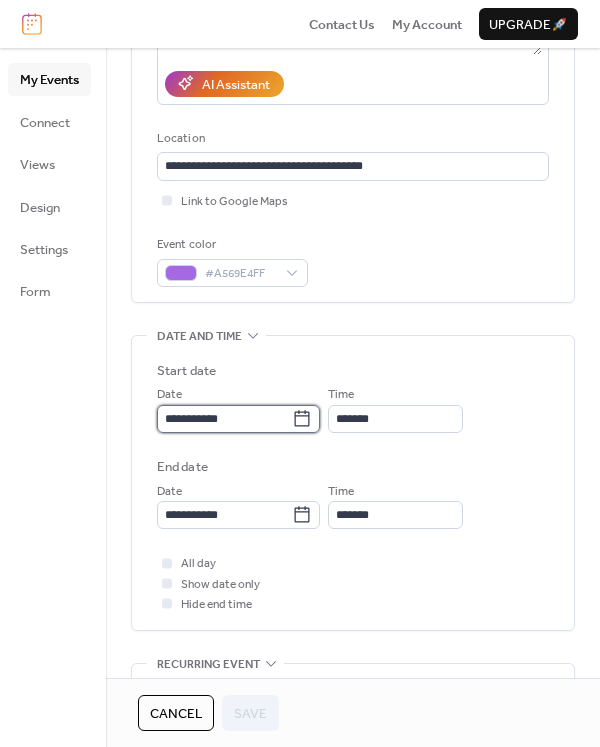 click on "**********" at bounding box center [224, 419] 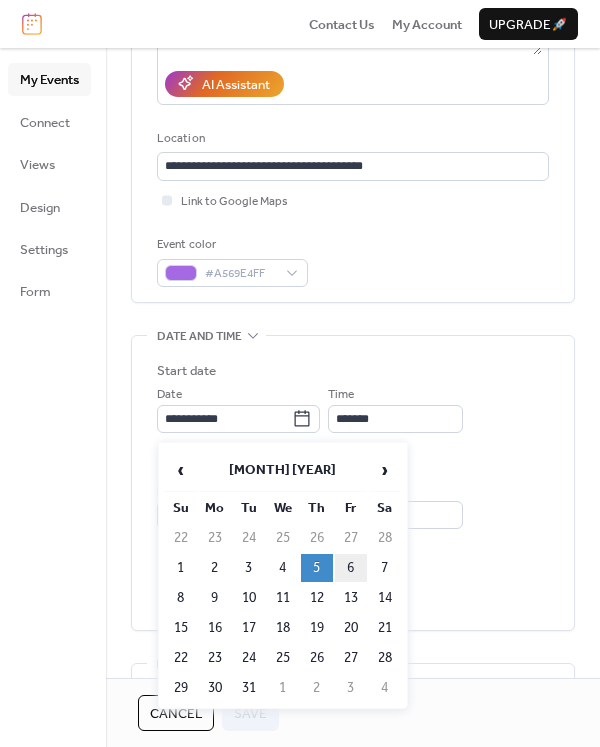 click on "6" at bounding box center (351, 568) 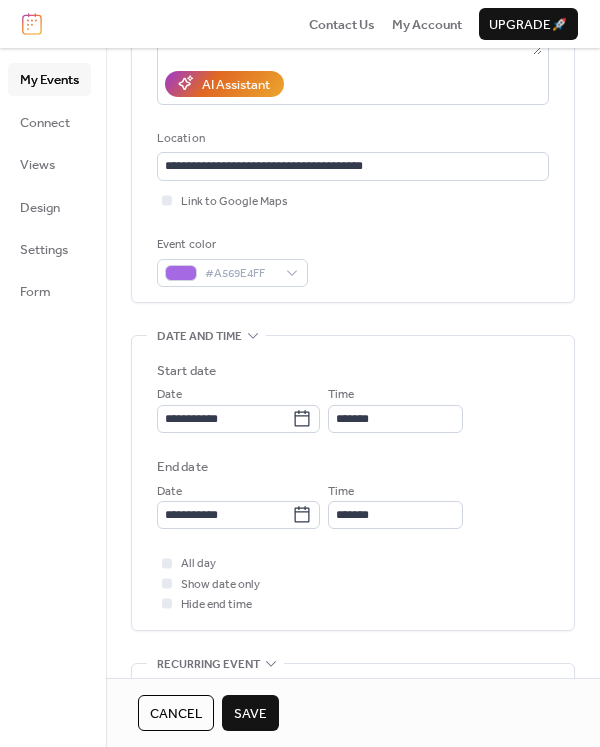 click on "Save" at bounding box center (250, 714) 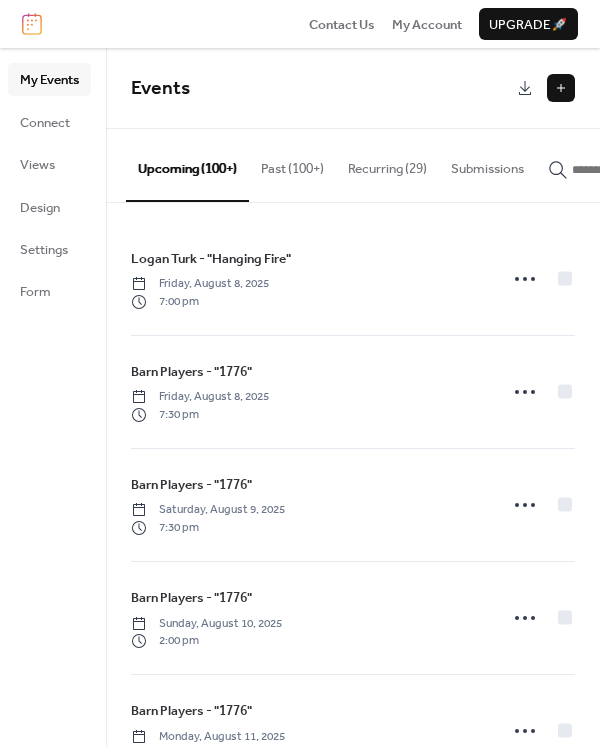 click at bounding box center [620, 169] 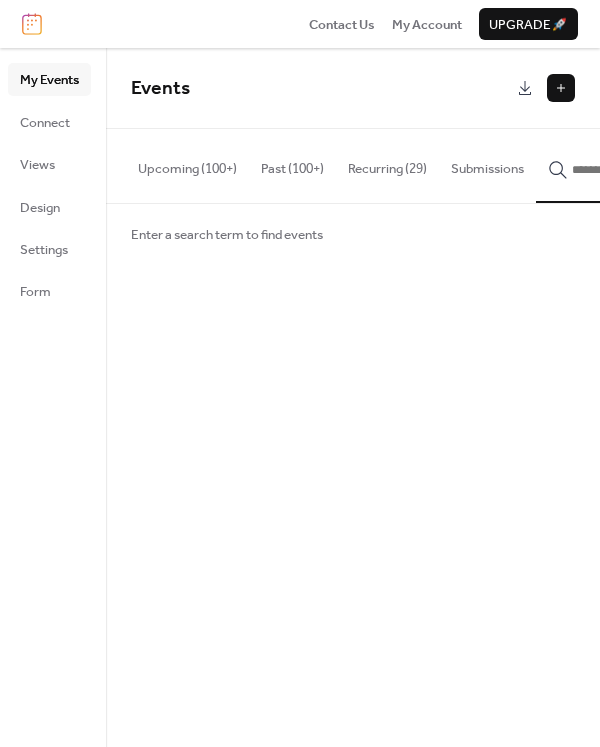 click at bounding box center (632, 170) 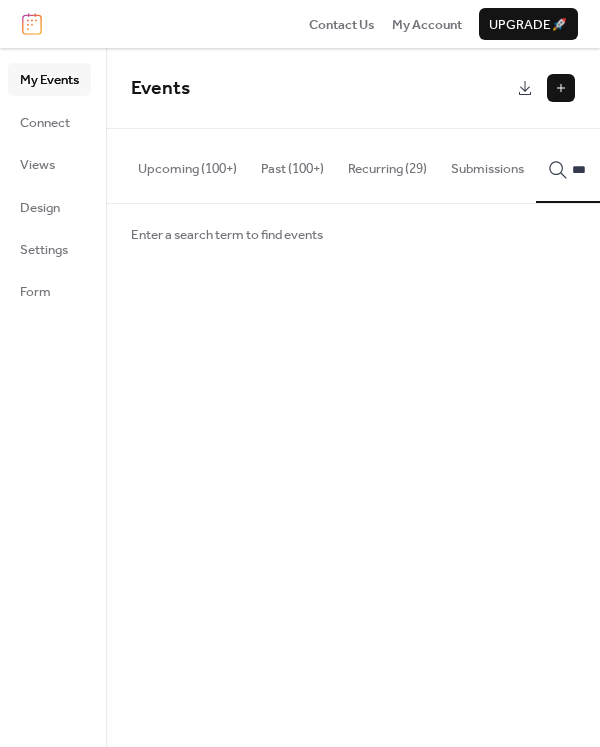 scroll, scrollTop: 0, scrollLeft: 133, axis: horizontal 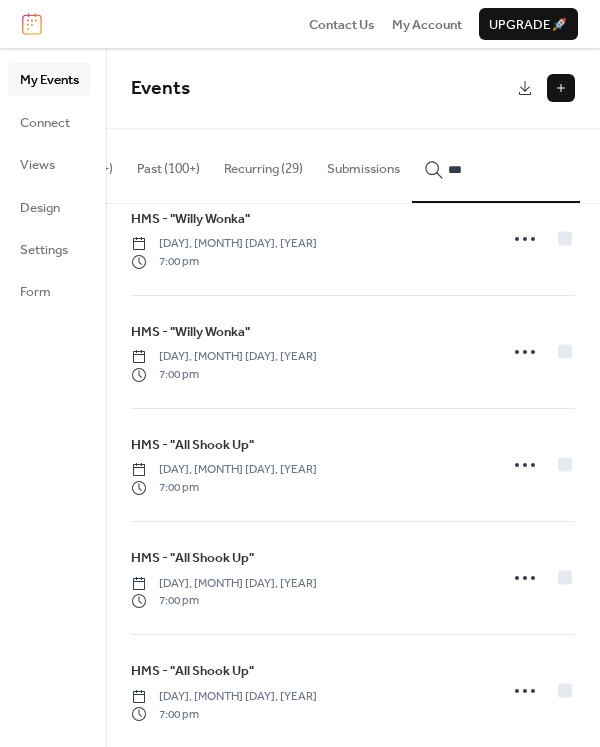 type on "***" 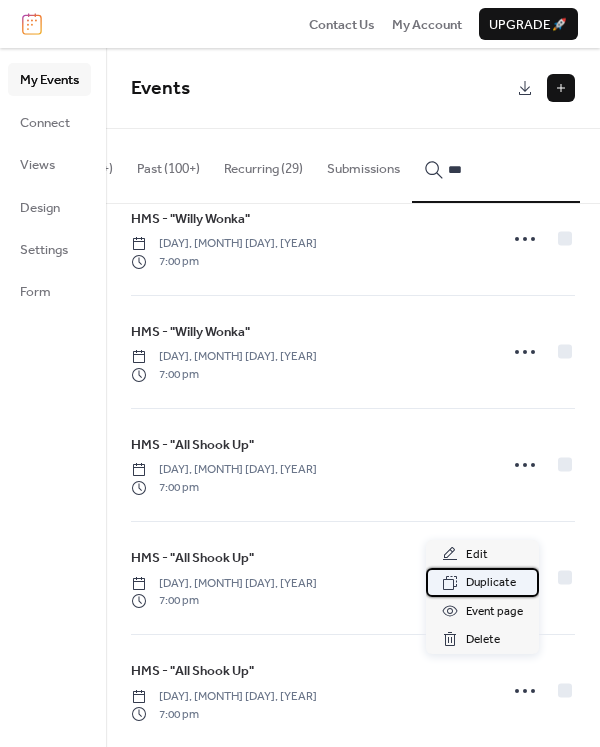 click on "Duplicate" at bounding box center (491, 583) 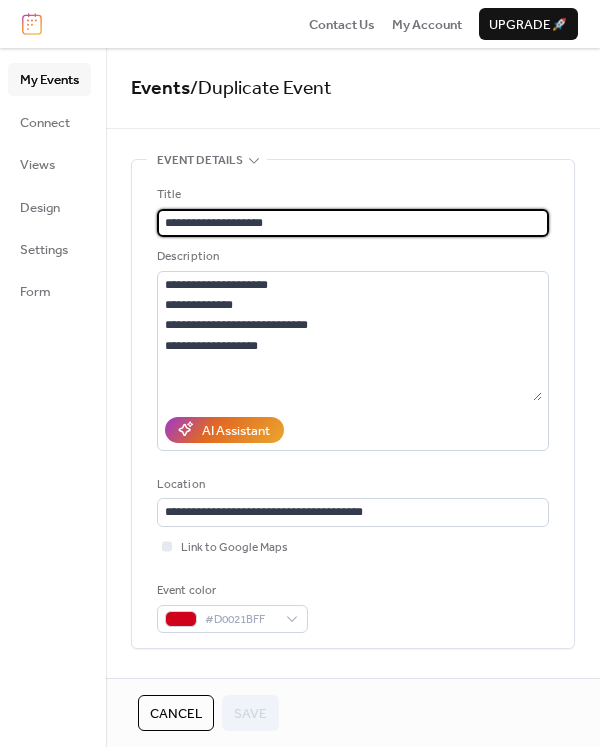 scroll, scrollTop: 0, scrollLeft: 0, axis: both 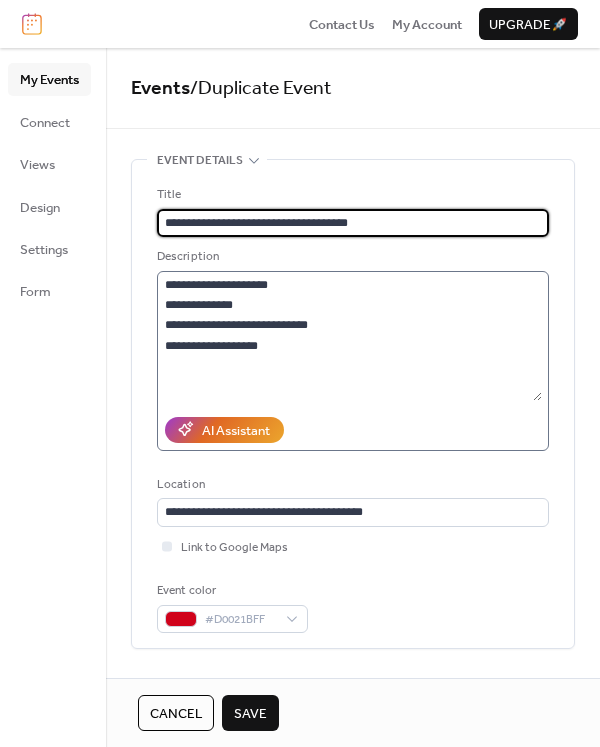 type on "**********" 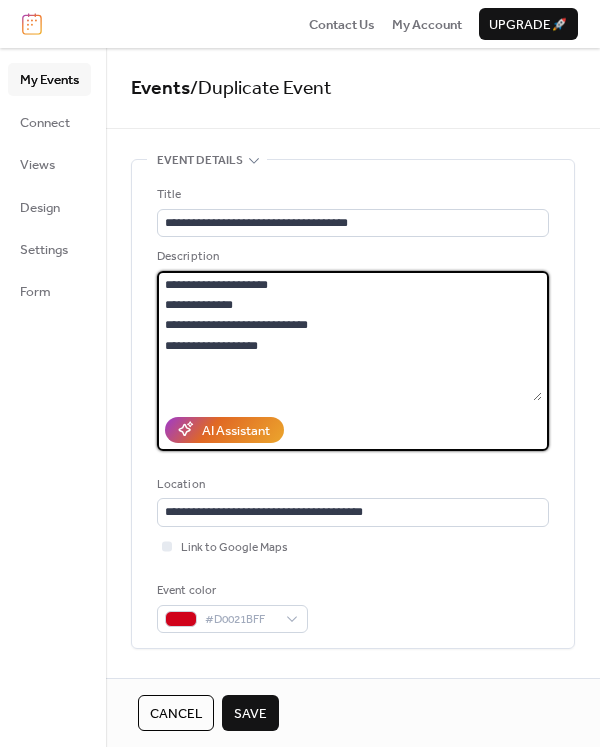 drag, startPoint x: 286, startPoint y: 308, endPoint x: 111, endPoint y: 308, distance: 175 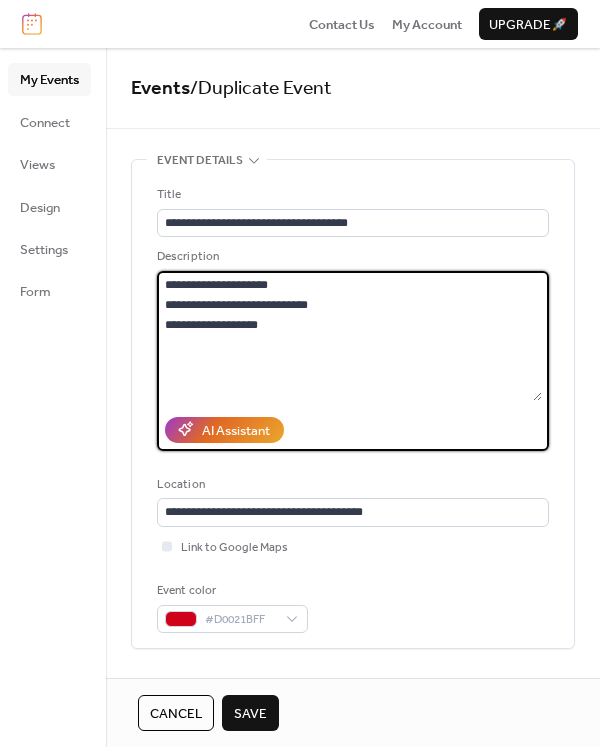 drag, startPoint x: 276, startPoint y: 321, endPoint x: 144, endPoint y: 319, distance: 132.01515 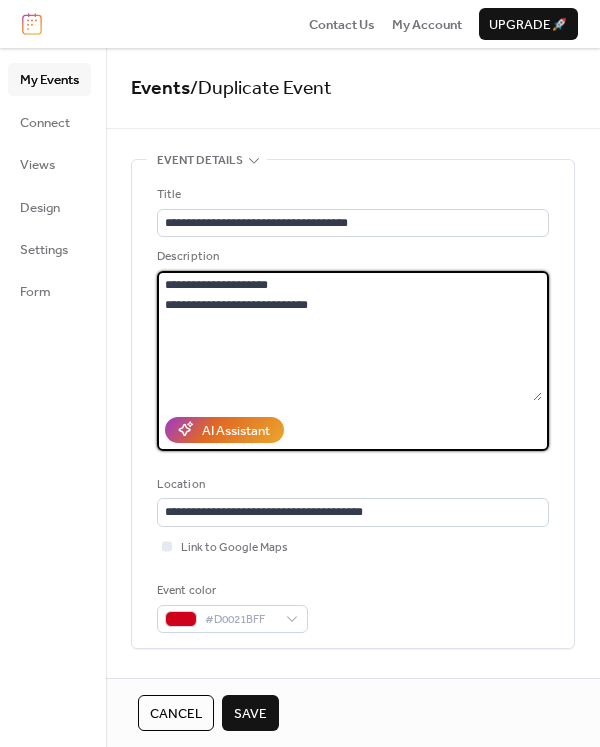 drag, startPoint x: 257, startPoint y: 306, endPoint x: 137, endPoint y: 308, distance: 120.01666 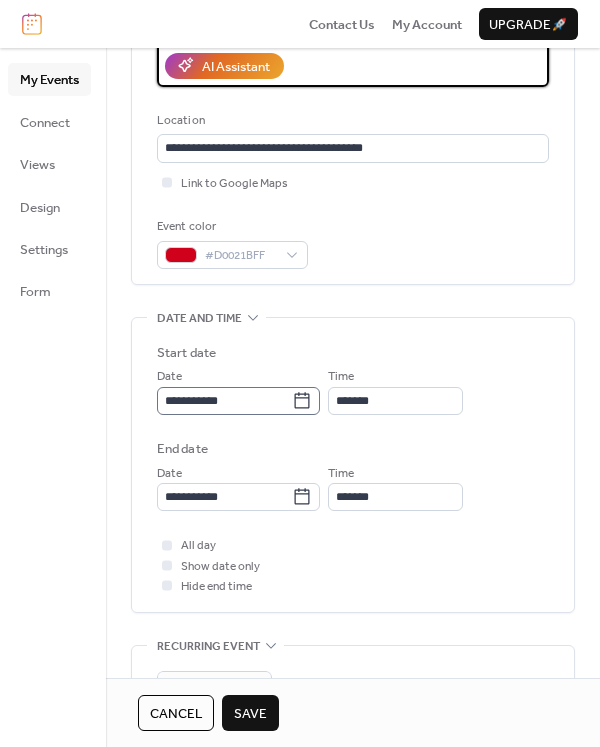 scroll, scrollTop: 362, scrollLeft: 0, axis: vertical 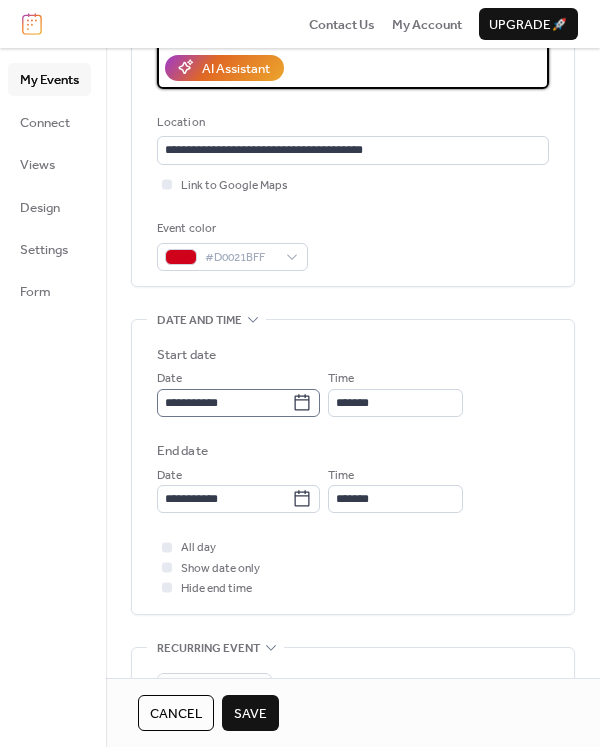 type on "**********" 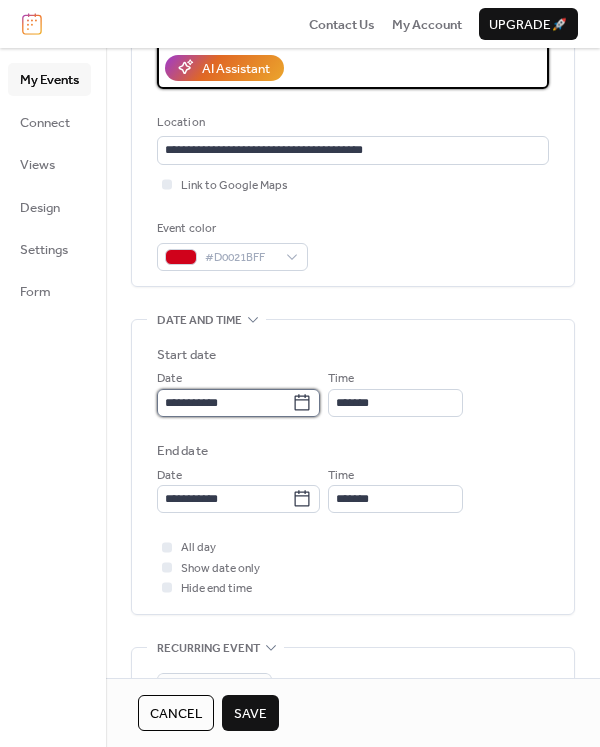 click on "**********" at bounding box center [224, 403] 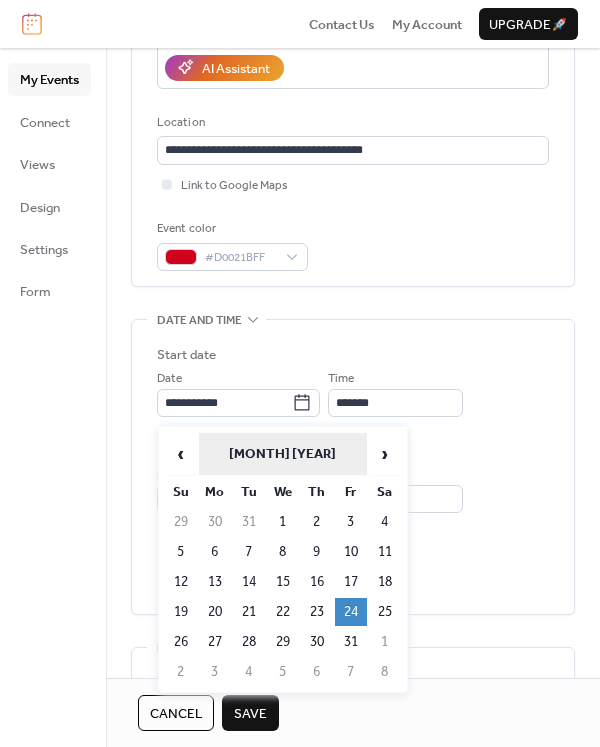 click on "January 2025" at bounding box center [283, 454] 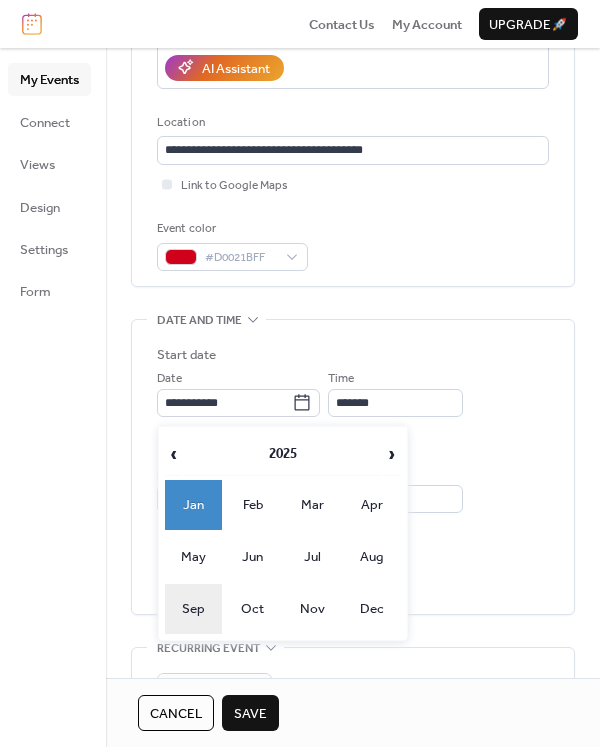 click on "Sep" at bounding box center [194, 609] 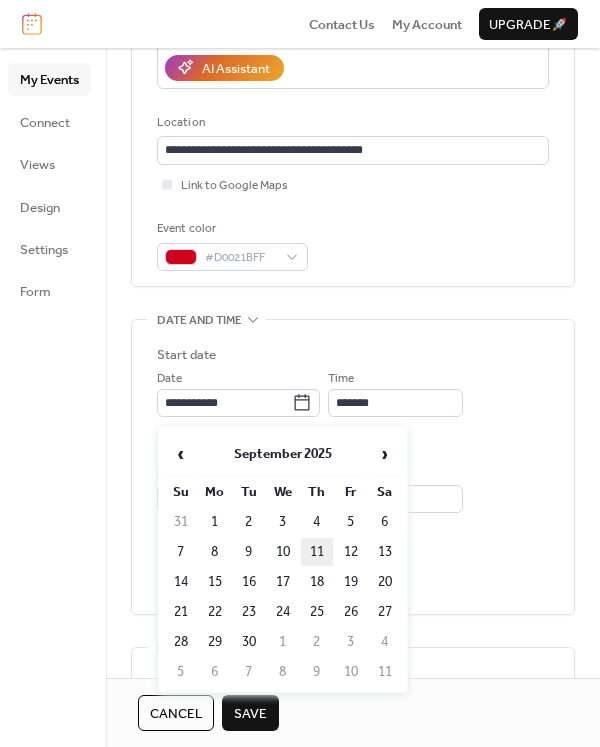 click on "11" at bounding box center (317, 552) 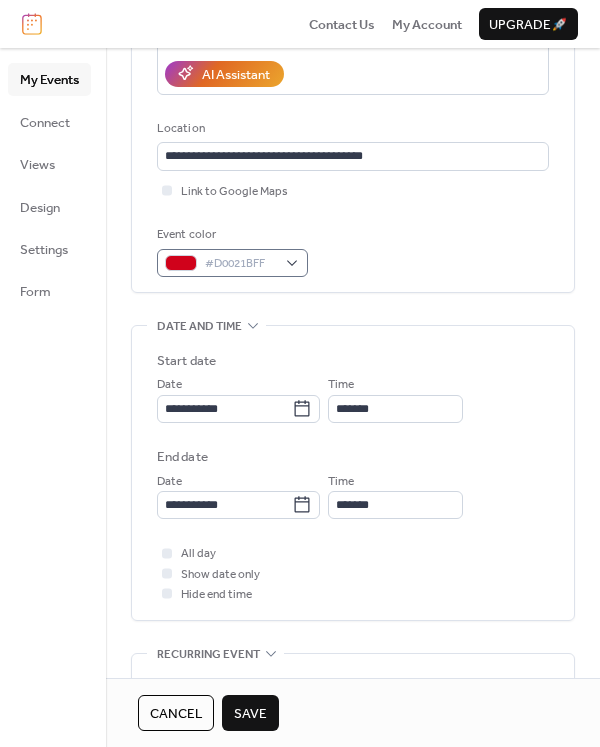 scroll, scrollTop: 398, scrollLeft: 0, axis: vertical 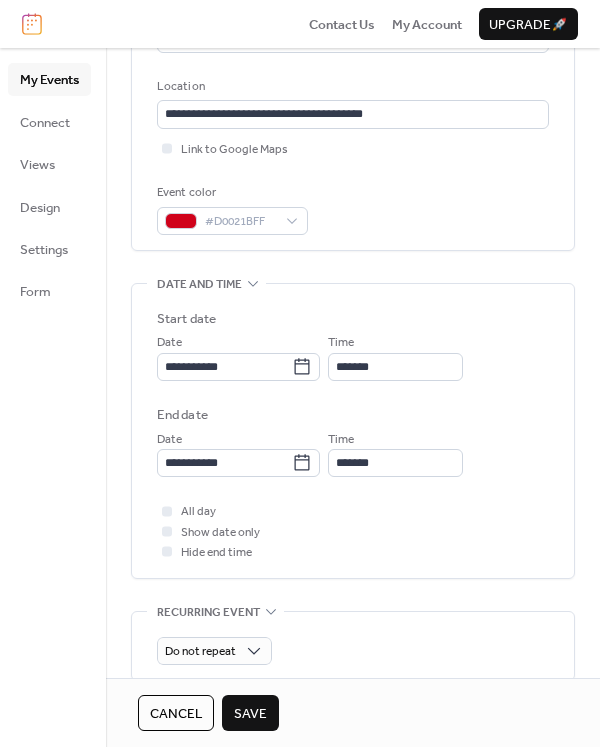 click on "Save" at bounding box center (250, 714) 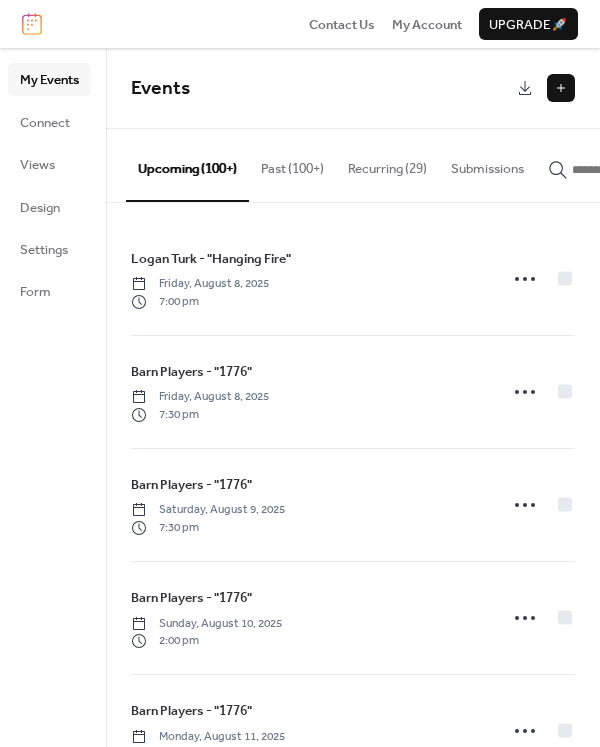 click at bounding box center (620, 169) 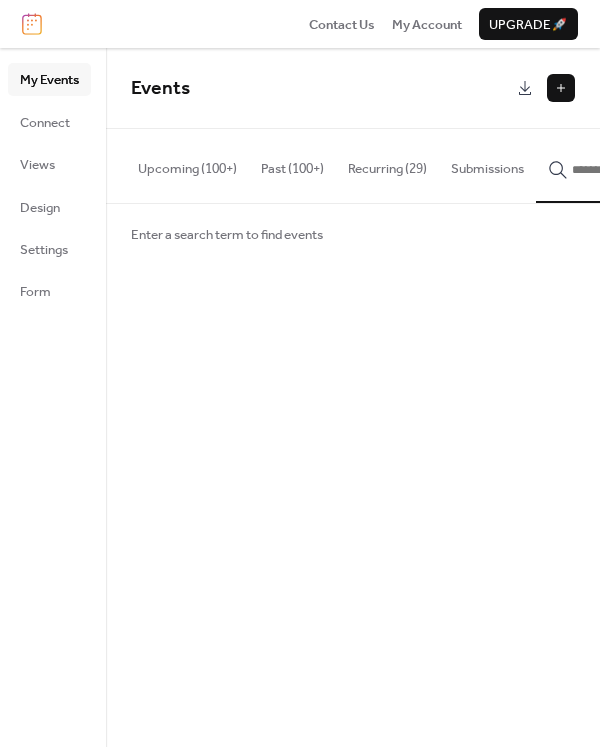 click at bounding box center [632, 170] 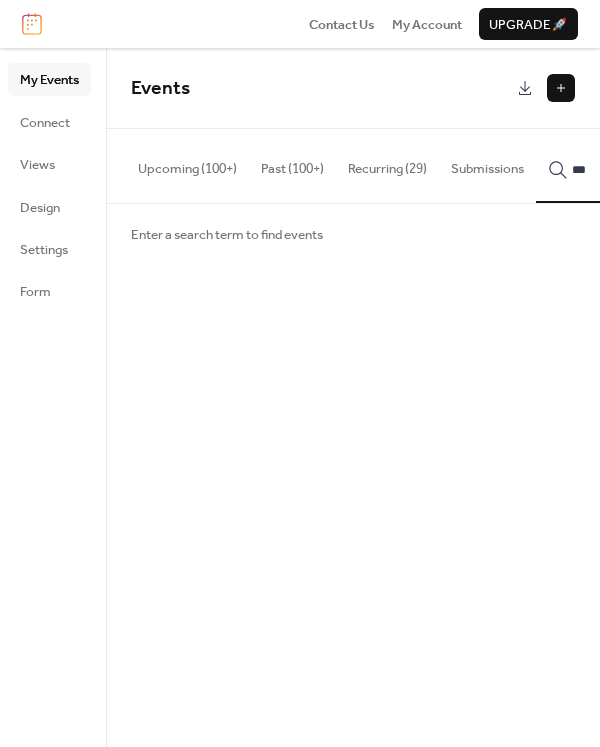 scroll, scrollTop: 0, scrollLeft: 133, axis: horizontal 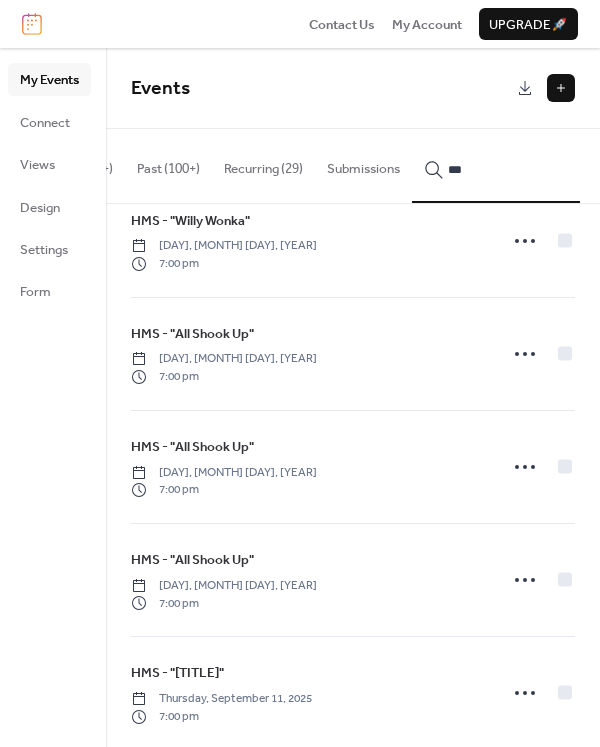 type on "***" 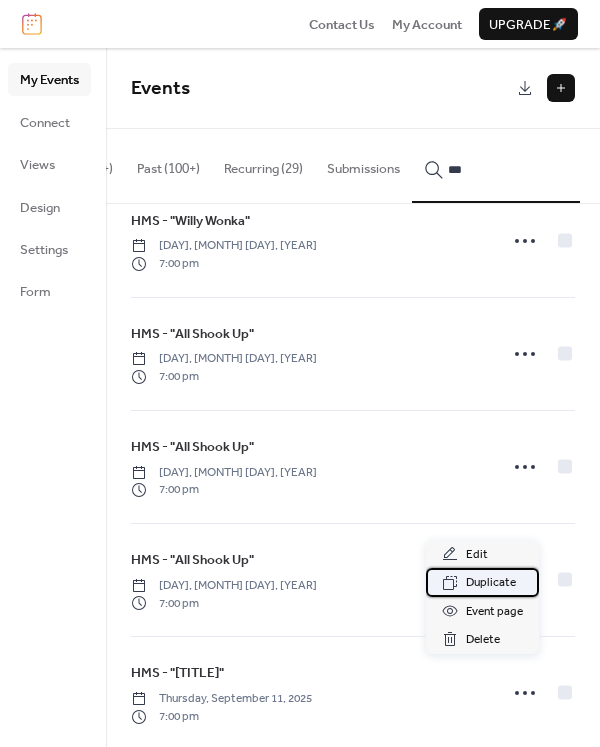 click on "Duplicate" at bounding box center [491, 583] 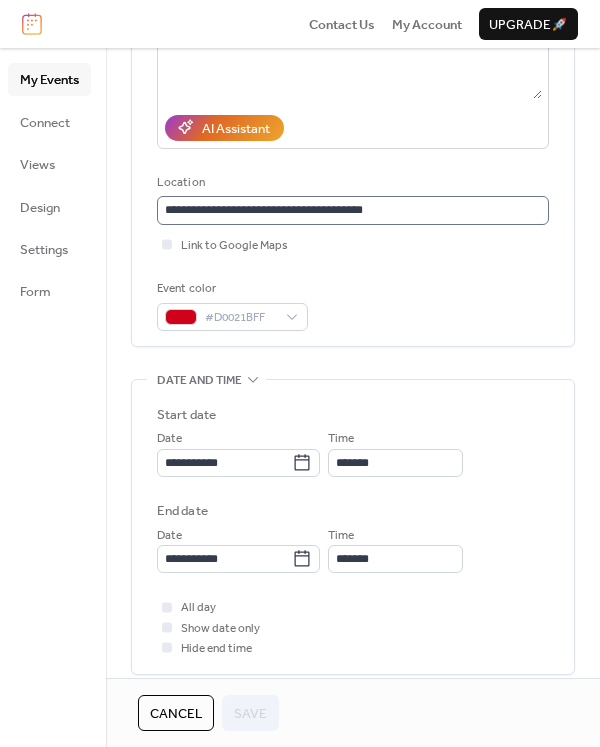 scroll, scrollTop: 390, scrollLeft: 0, axis: vertical 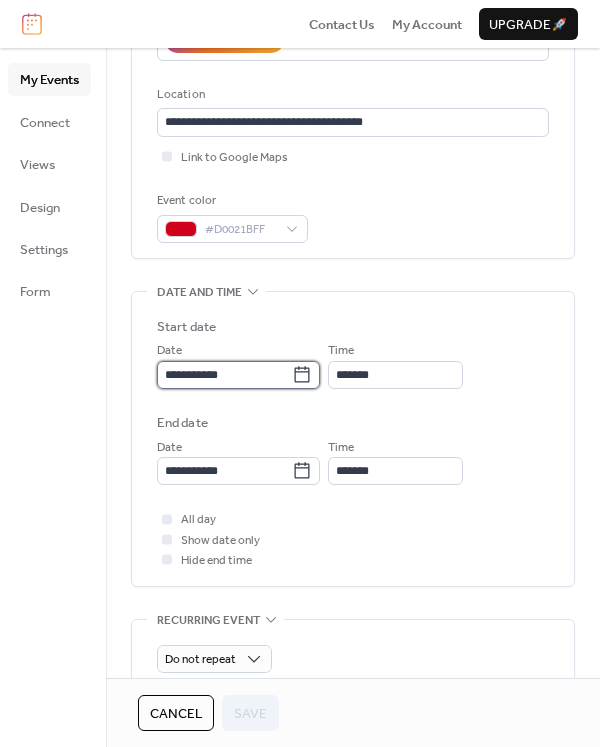 click on "**********" at bounding box center [224, 375] 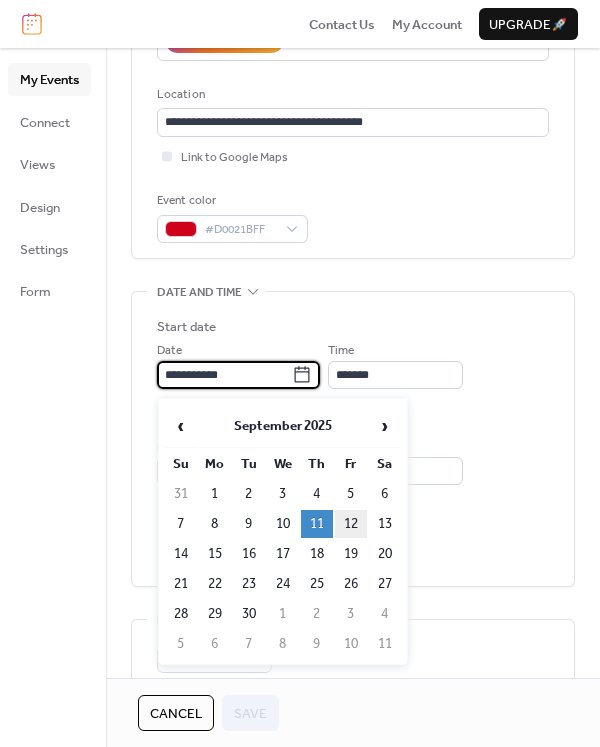 click on "12" at bounding box center (351, 524) 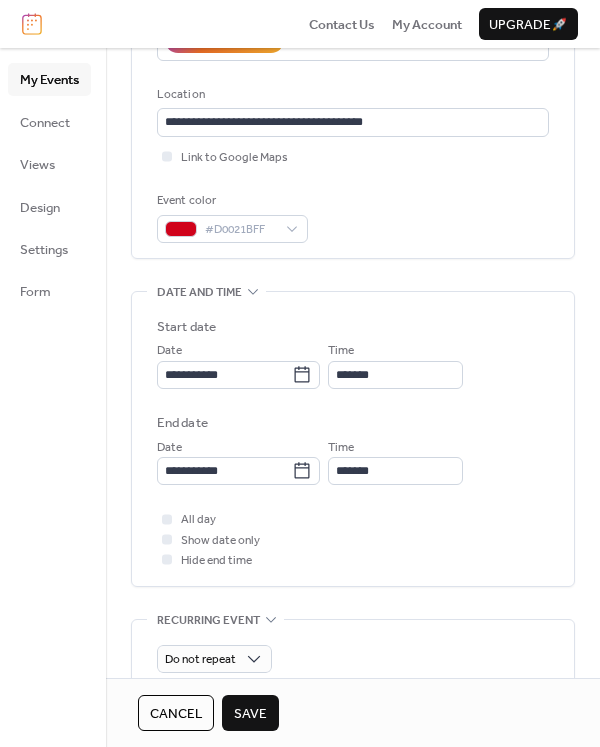 click on "Save" at bounding box center [250, 714] 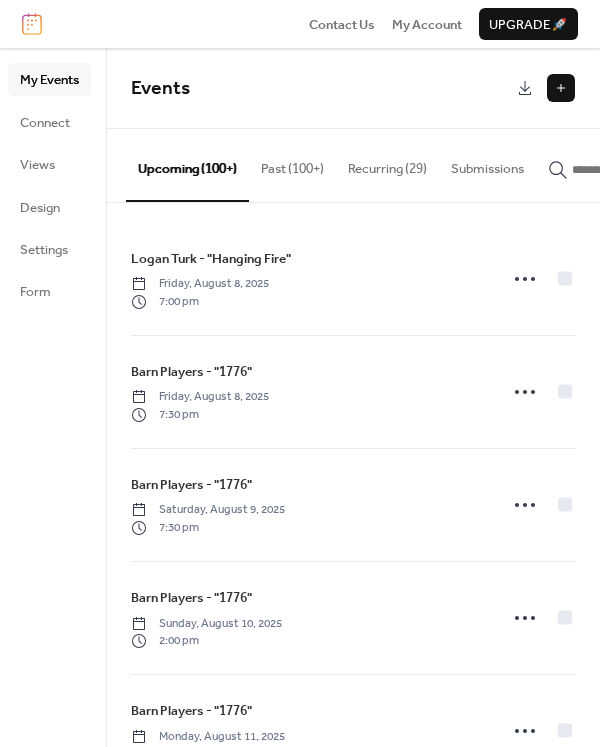 click at bounding box center (632, 170) 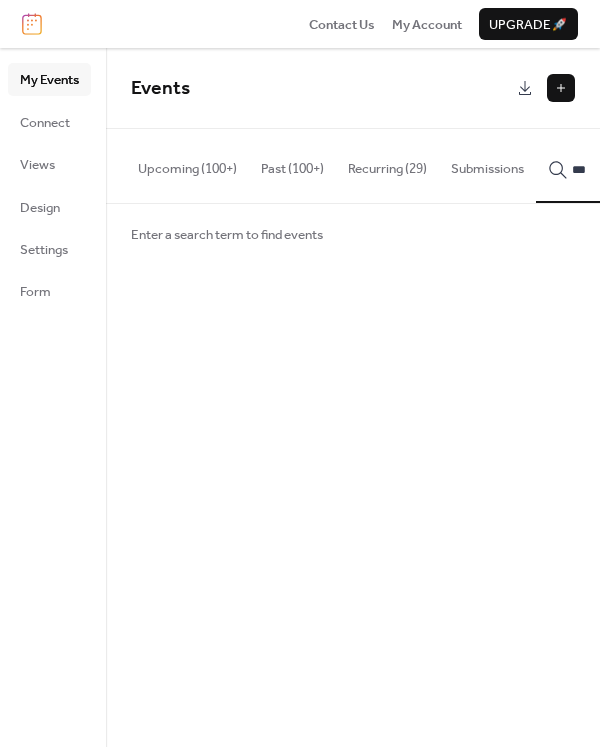 scroll, scrollTop: 0, scrollLeft: 133, axis: horizontal 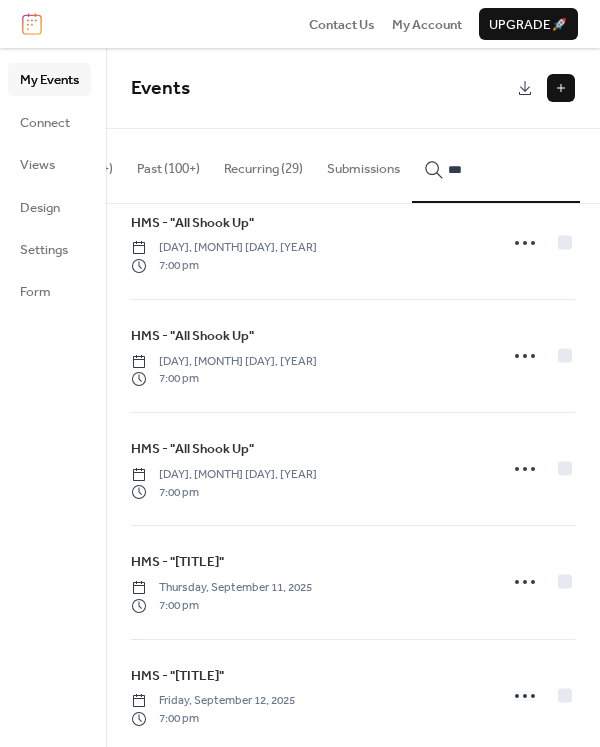 type on "***" 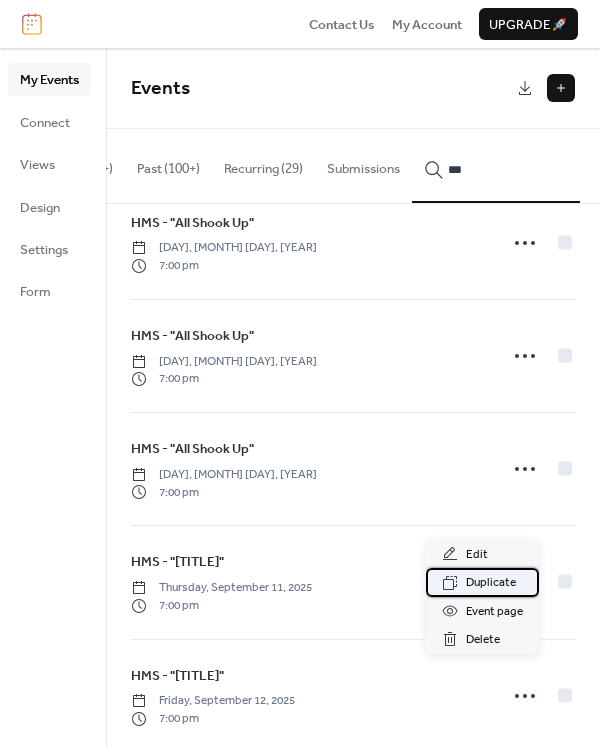 click on "Duplicate" at bounding box center [491, 583] 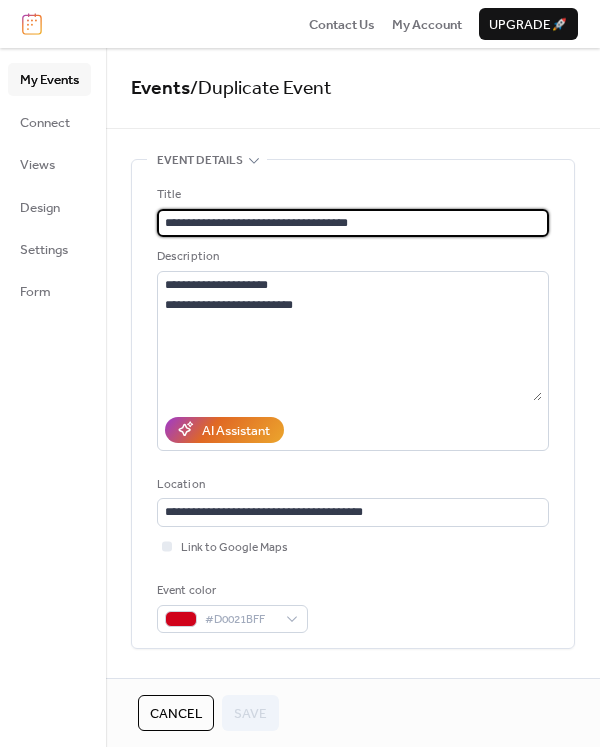 drag, startPoint x: 367, startPoint y: 225, endPoint x: 208, endPoint y: 229, distance: 159.05031 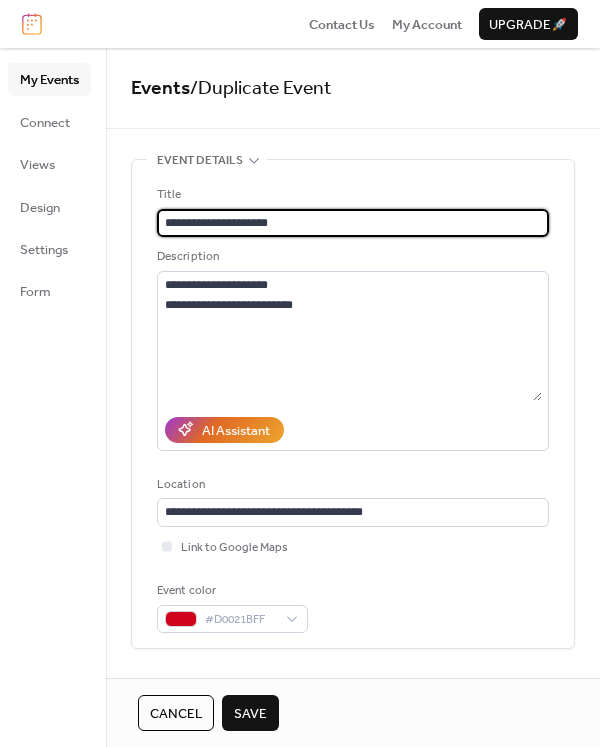 drag, startPoint x: 311, startPoint y: 220, endPoint x: 209, endPoint y: 222, distance: 102.01961 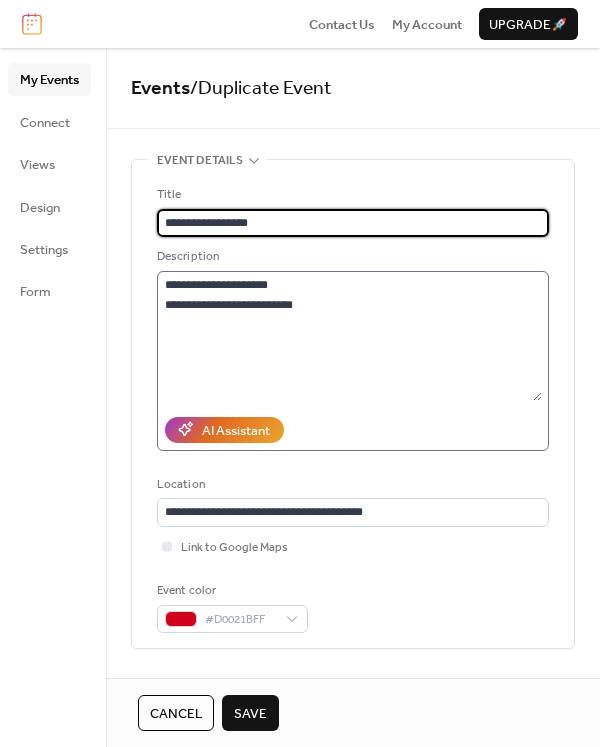 type on "**********" 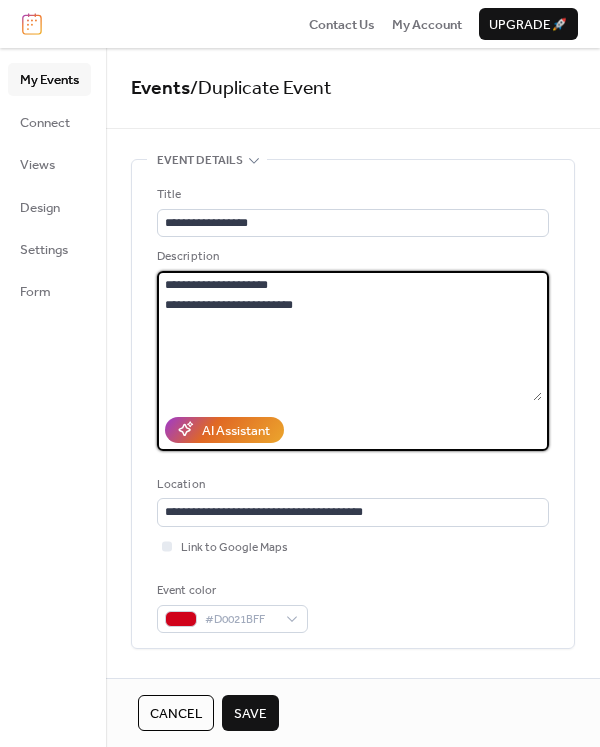 drag, startPoint x: 256, startPoint y: 309, endPoint x: 141, endPoint y: 309, distance: 115 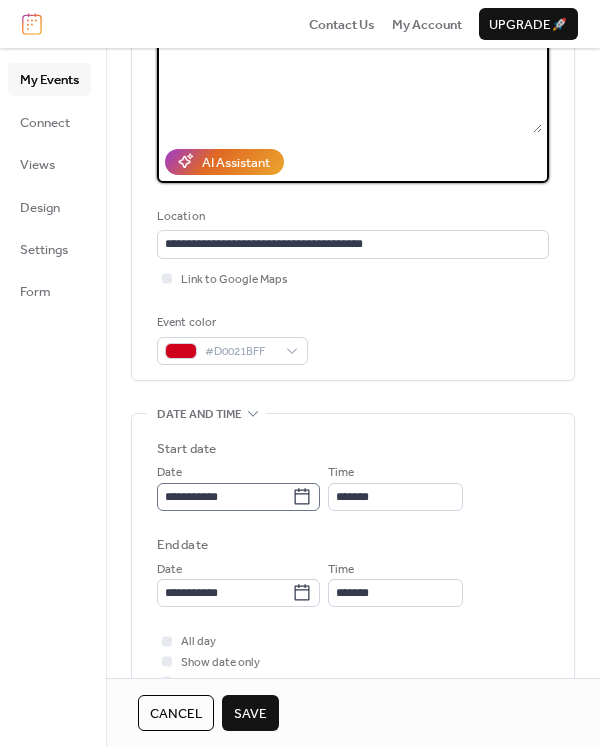 type on "**********" 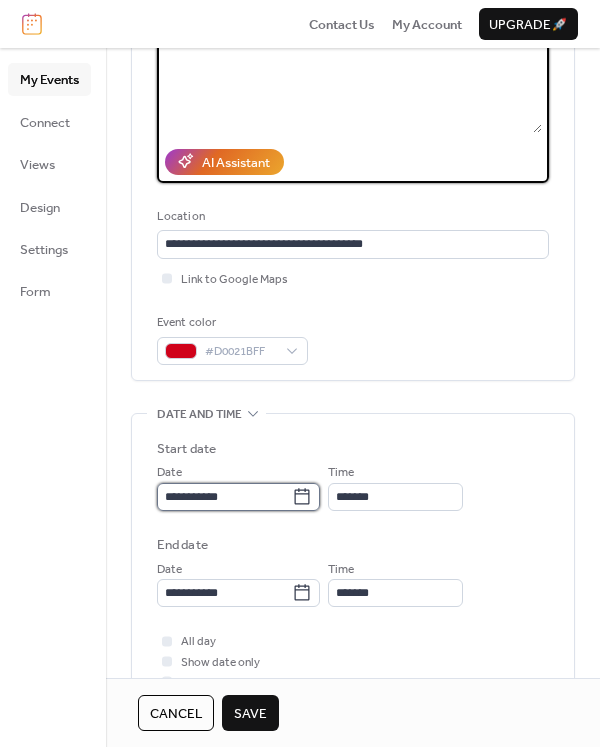 click on "**********" at bounding box center [224, 497] 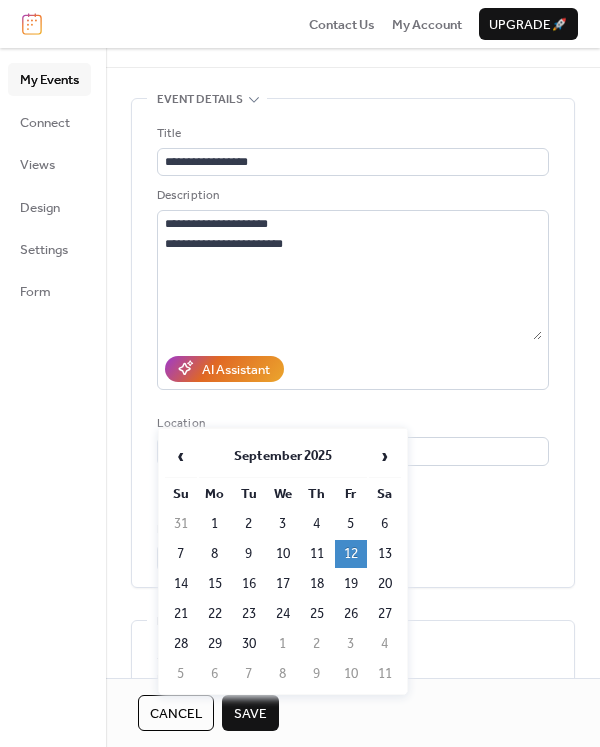 scroll, scrollTop: 57, scrollLeft: 0, axis: vertical 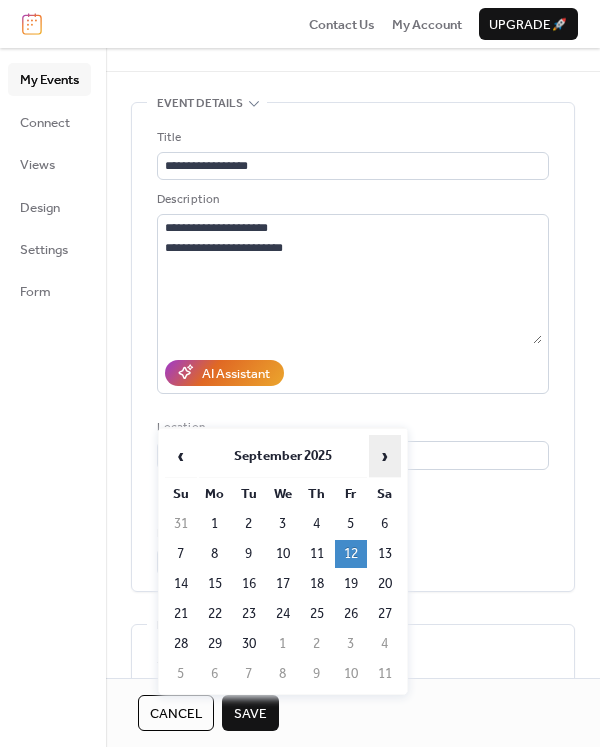 click on "›" at bounding box center [385, 456] 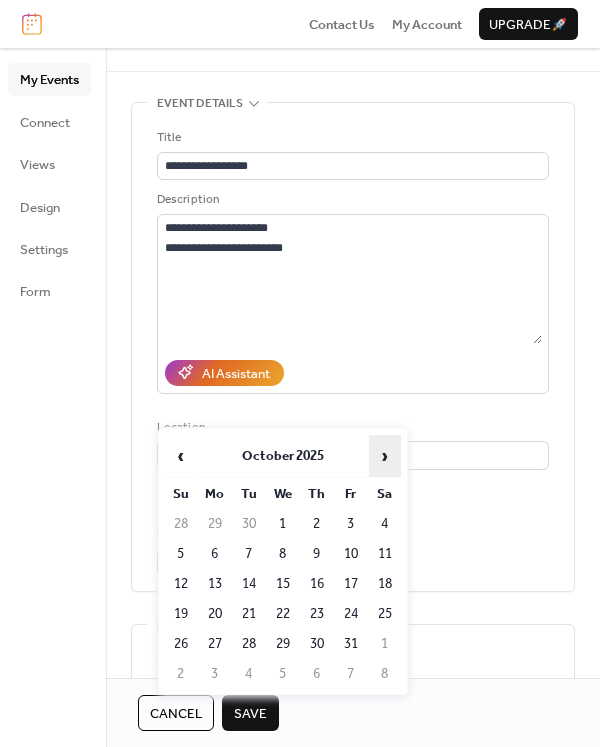 click on "›" at bounding box center (385, 456) 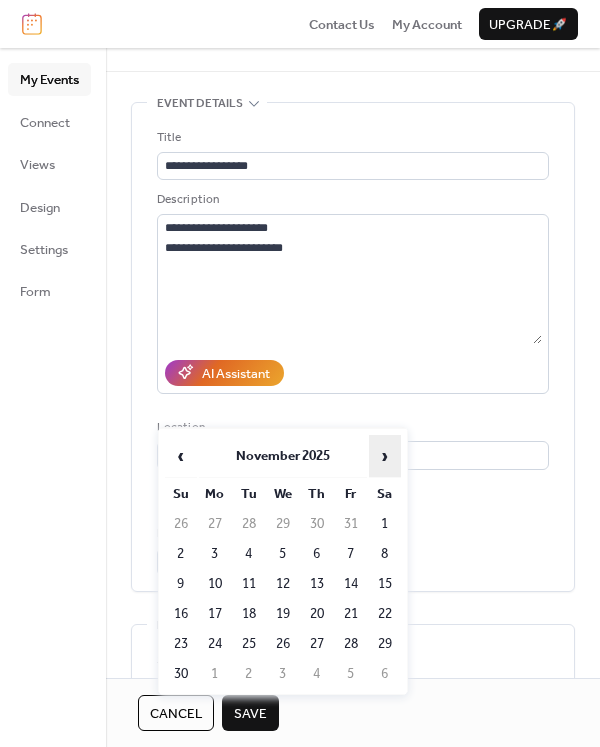 click on "›" at bounding box center [385, 456] 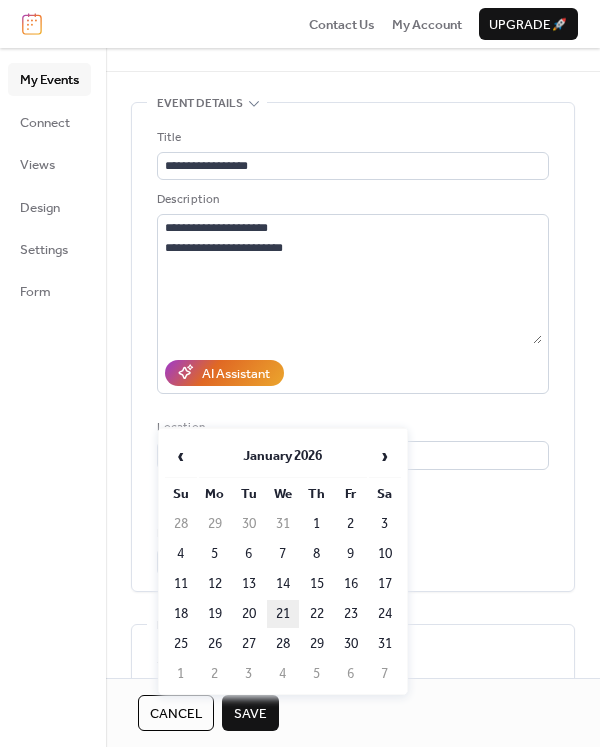click on "21" at bounding box center (283, 614) 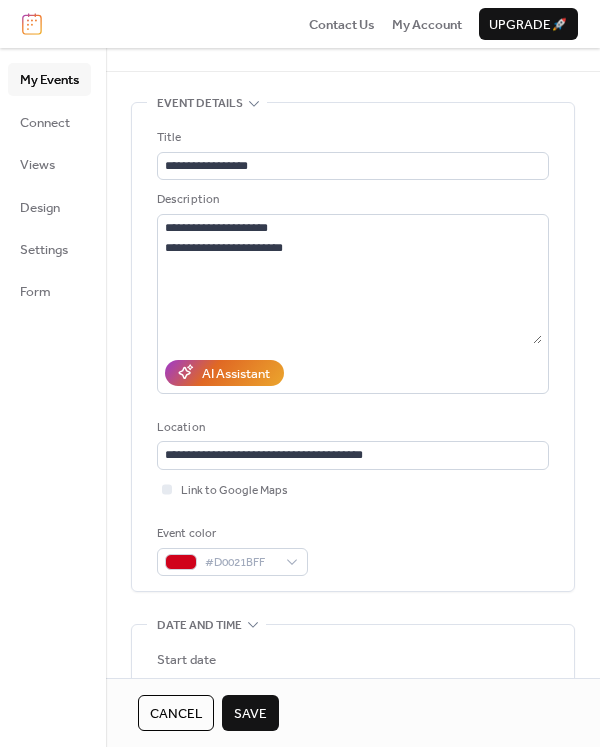 click on "Save" at bounding box center [250, 714] 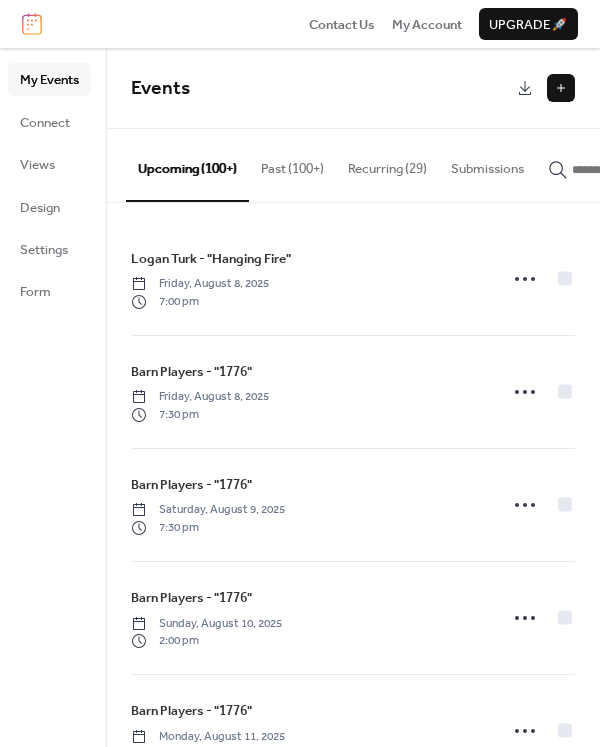 click at bounding box center (620, 164) 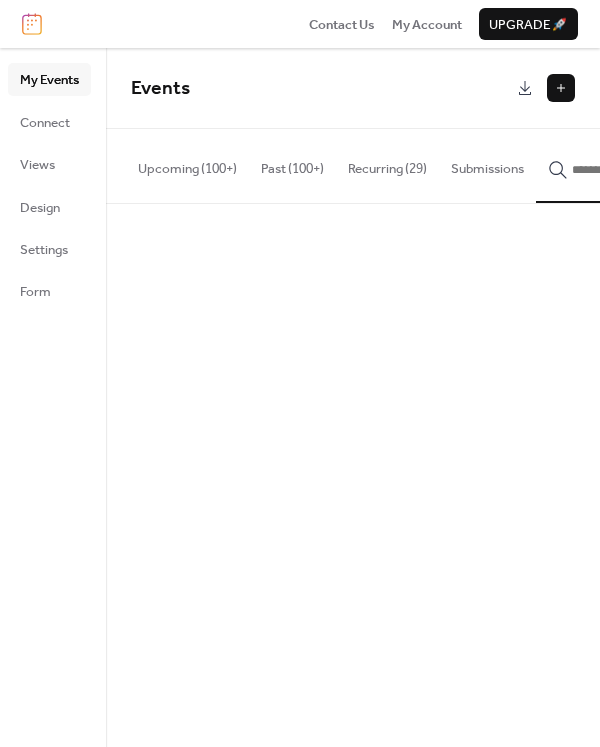 click at bounding box center [620, 169] 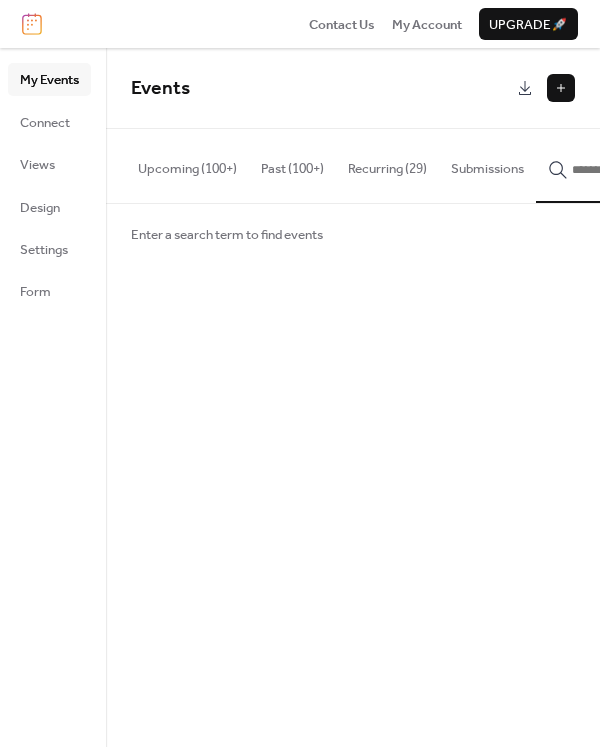 click at bounding box center [632, 170] 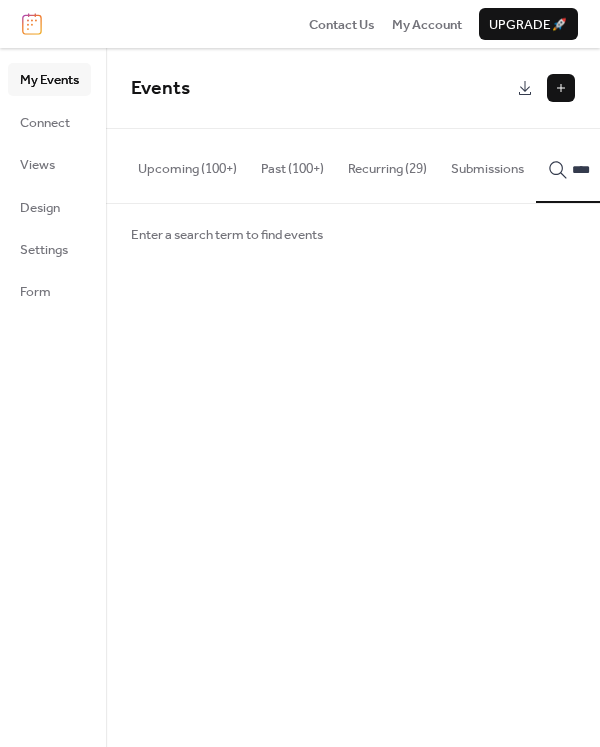 scroll, scrollTop: 0, scrollLeft: 133, axis: horizontal 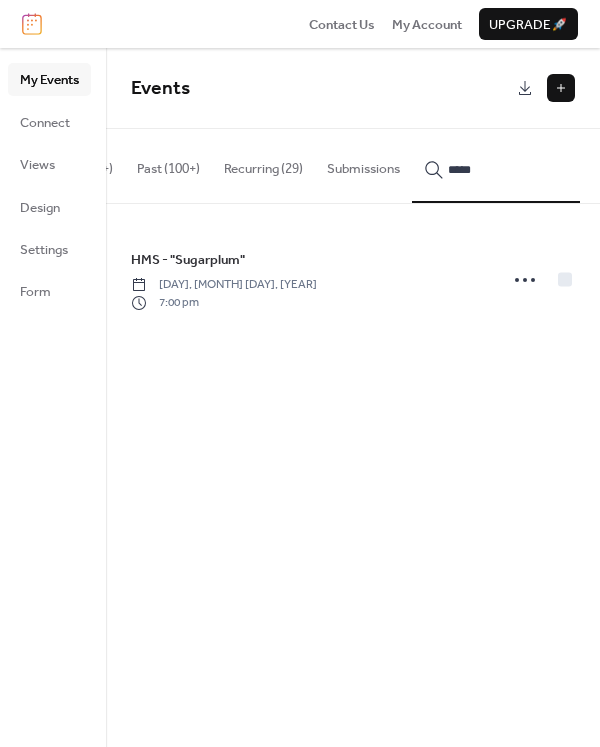 type on "*****" 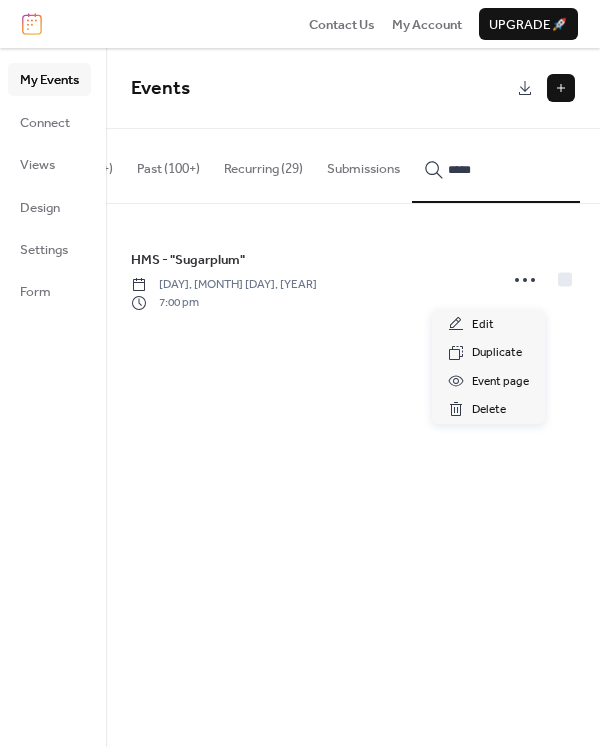 click 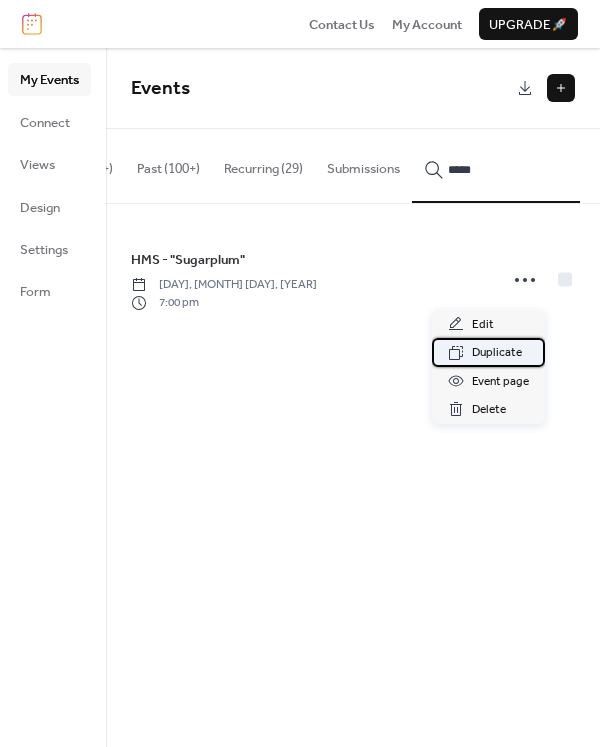 click on "Duplicate" at bounding box center (497, 353) 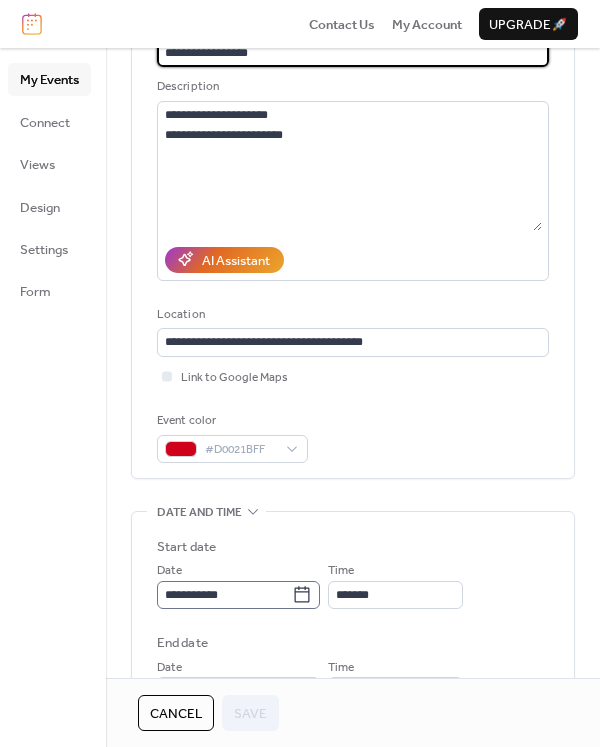 scroll, scrollTop: 183, scrollLeft: 0, axis: vertical 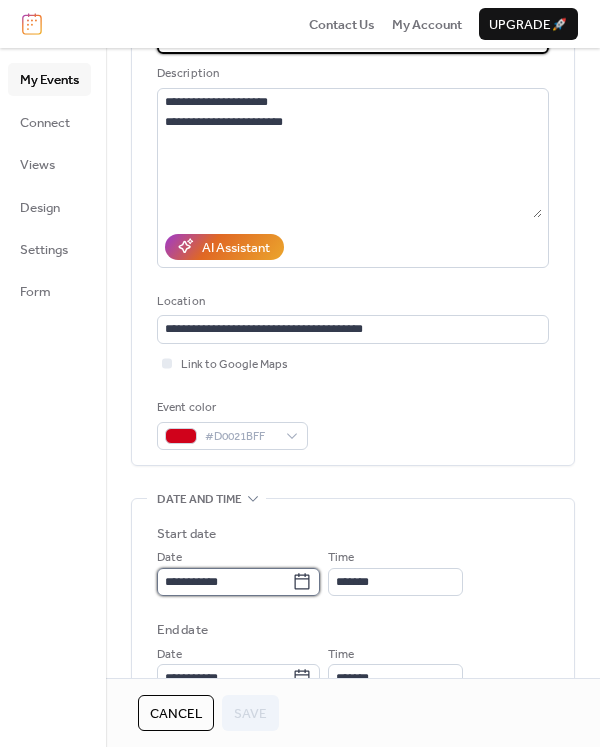 click on "**********" at bounding box center (224, 582) 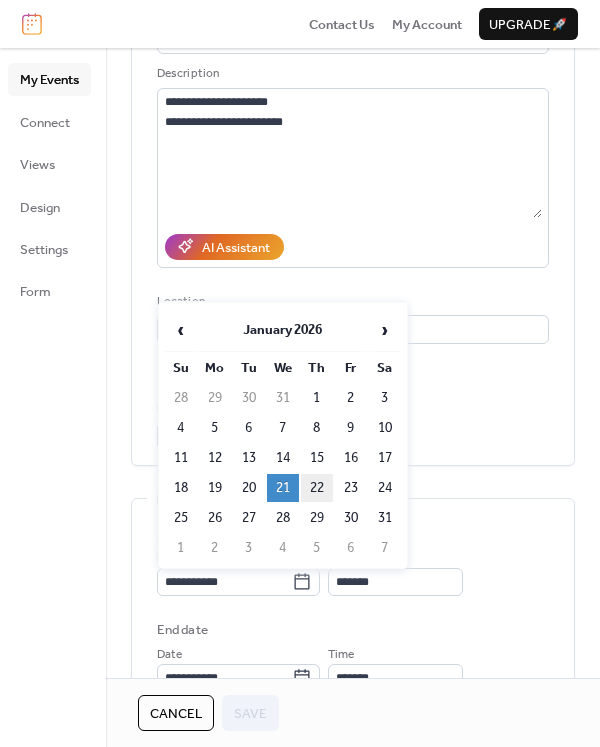 click on "22" at bounding box center (317, 488) 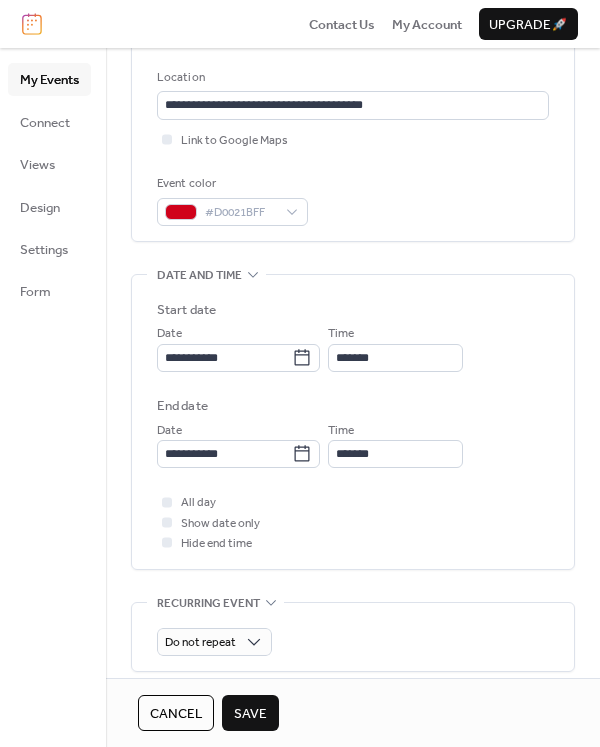 scroll, scrollTop: 7, scrollLeft: 0, axis: vertical 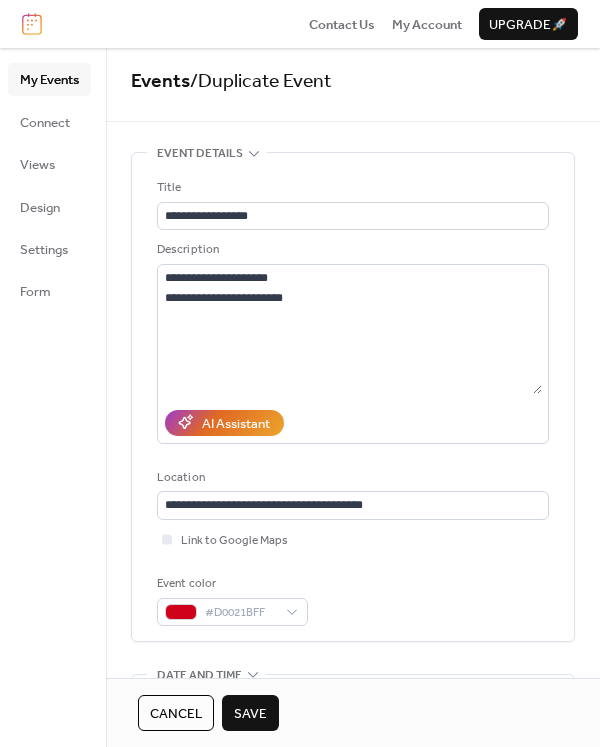 click on "Save" at bounding box center [250, 714] 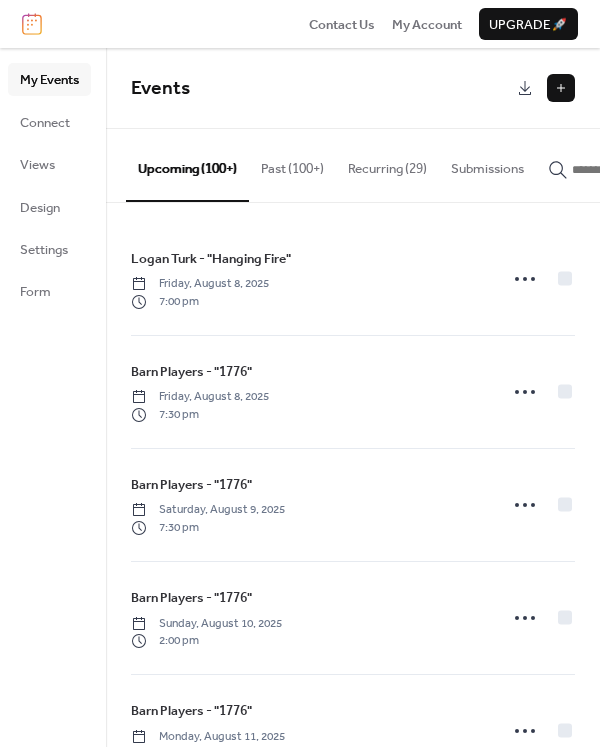 click at bounding box center [632, 170] 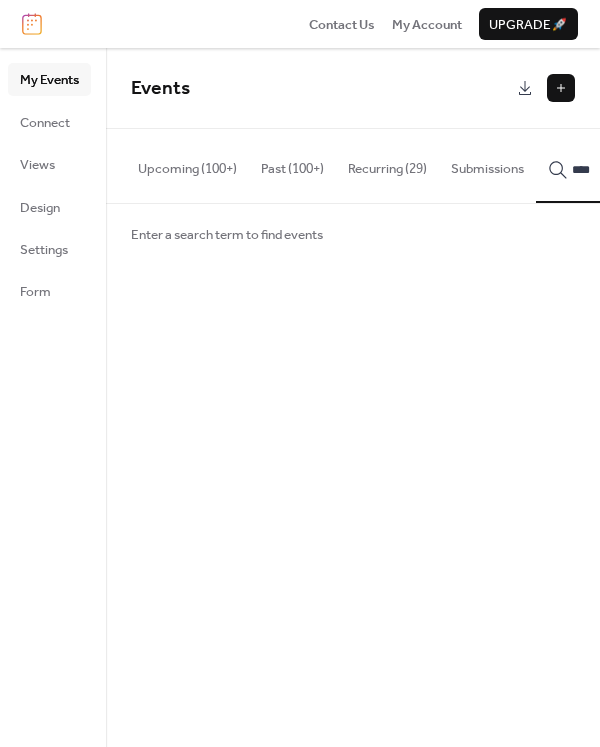 scroll, scrollTop: 0, scrollLeft: 133, axis: horizontal 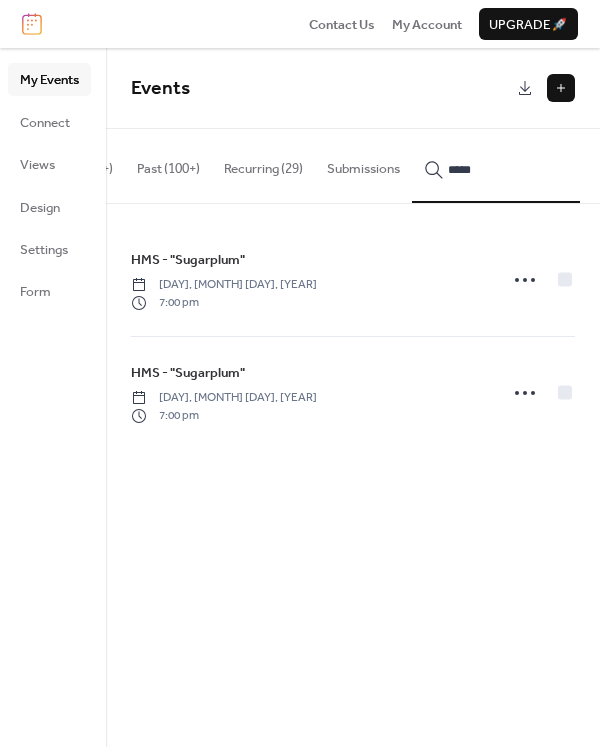 type on "*****" 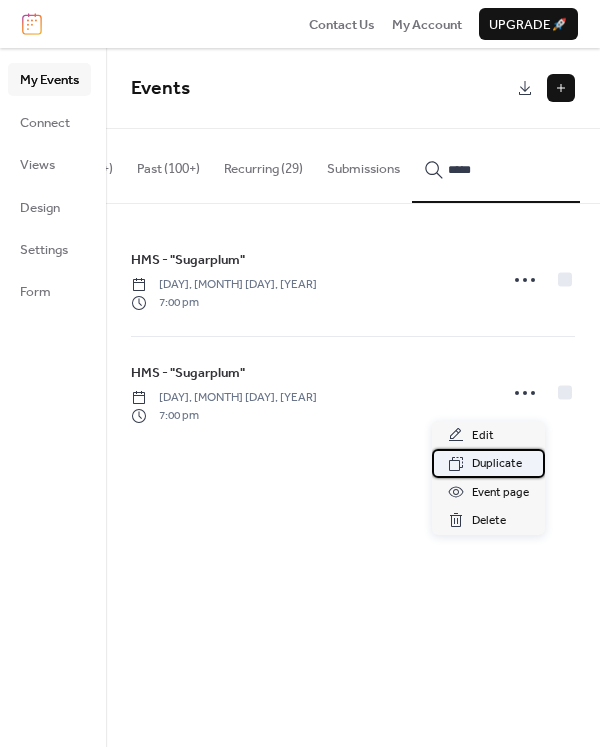 click on "Duplicate" at bounding box center (497, 464) 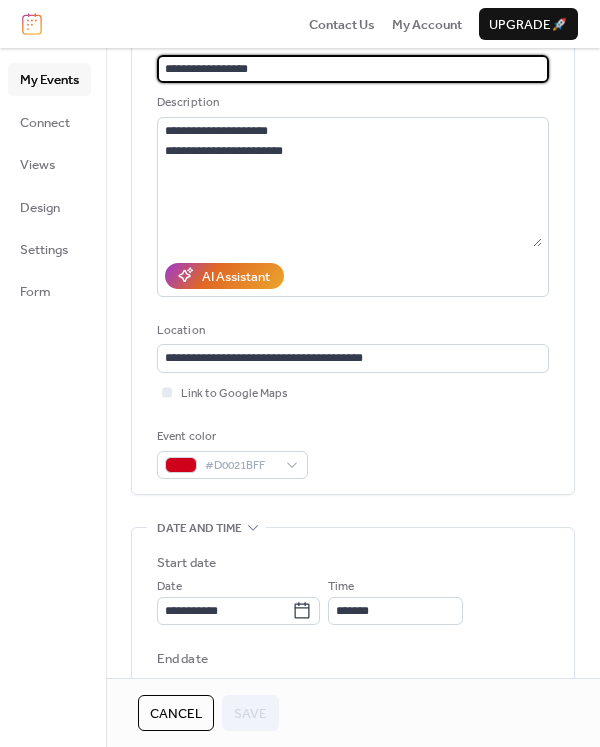 scroll, scrollTop: 158, scrollLeft: 0, axis: vertical 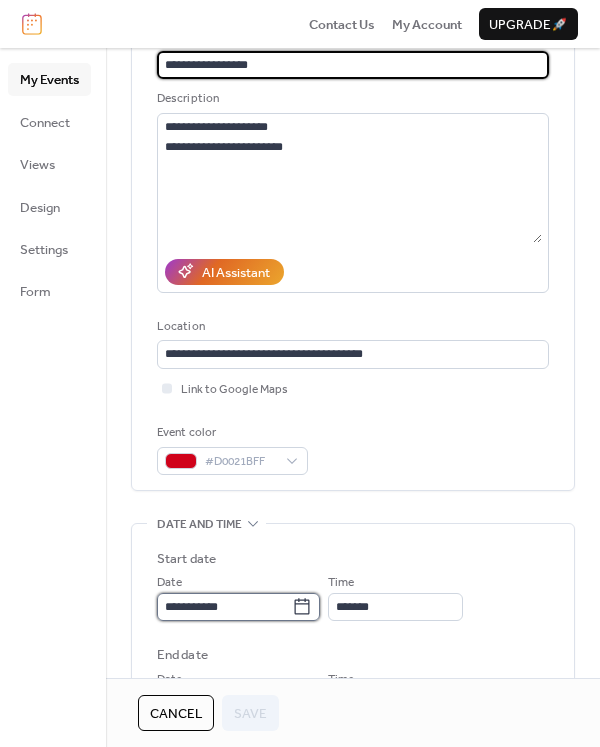 click on "**********" at bounding box center (224, 607) 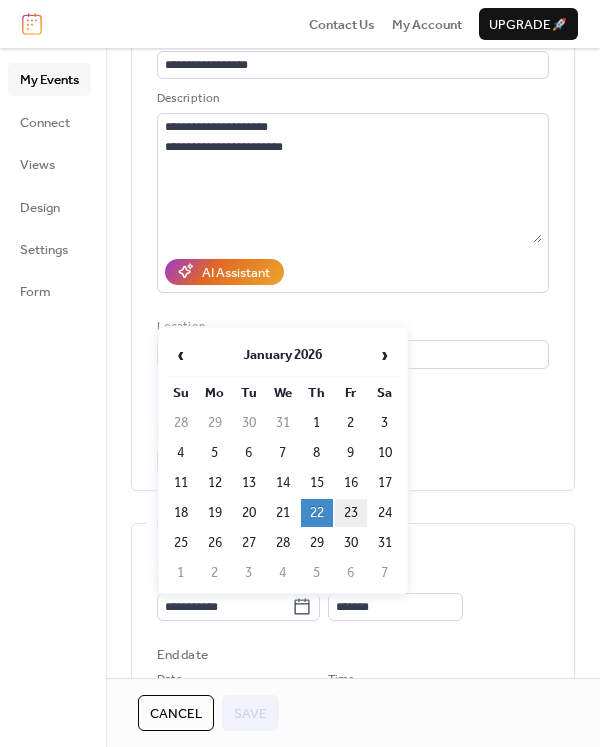 click on "23" at bounding box center [351, 513] 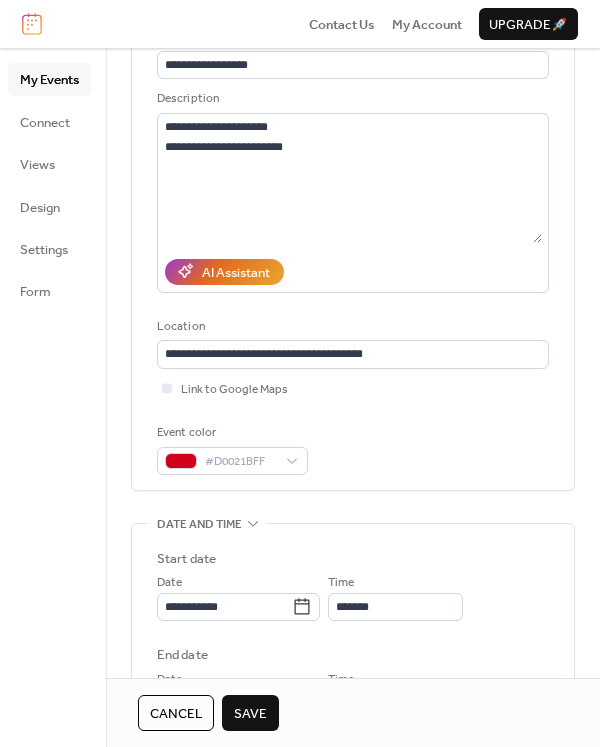 click on "Save" at bounding box center [250, 714] 